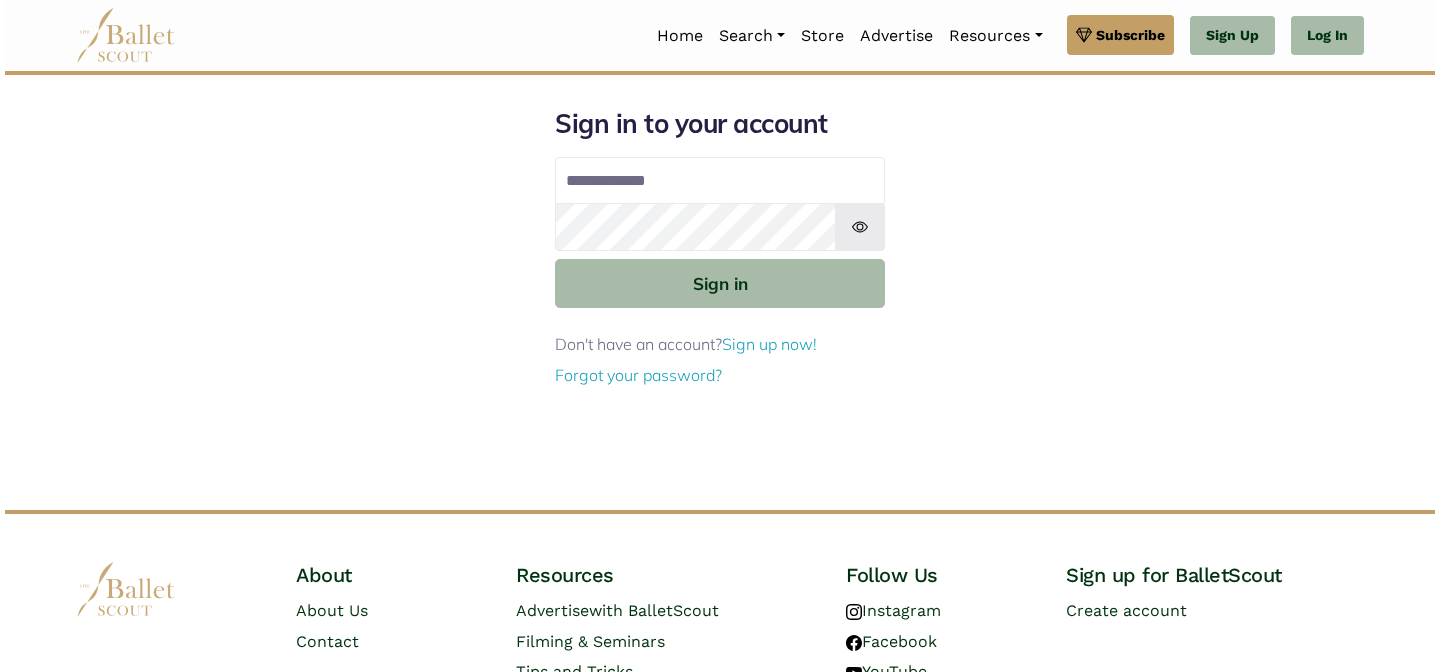 scroll, scrollTop: 0, scrollLeft: 0, axis: both 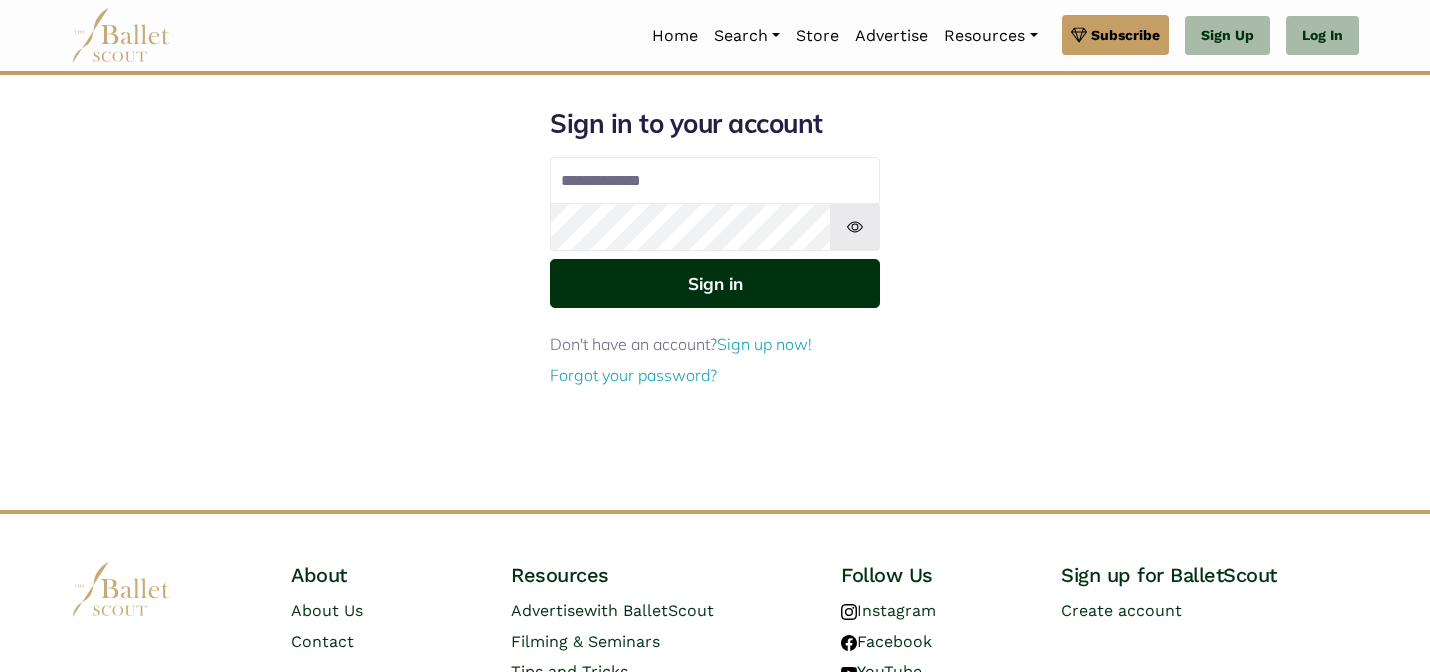 type on "**********" 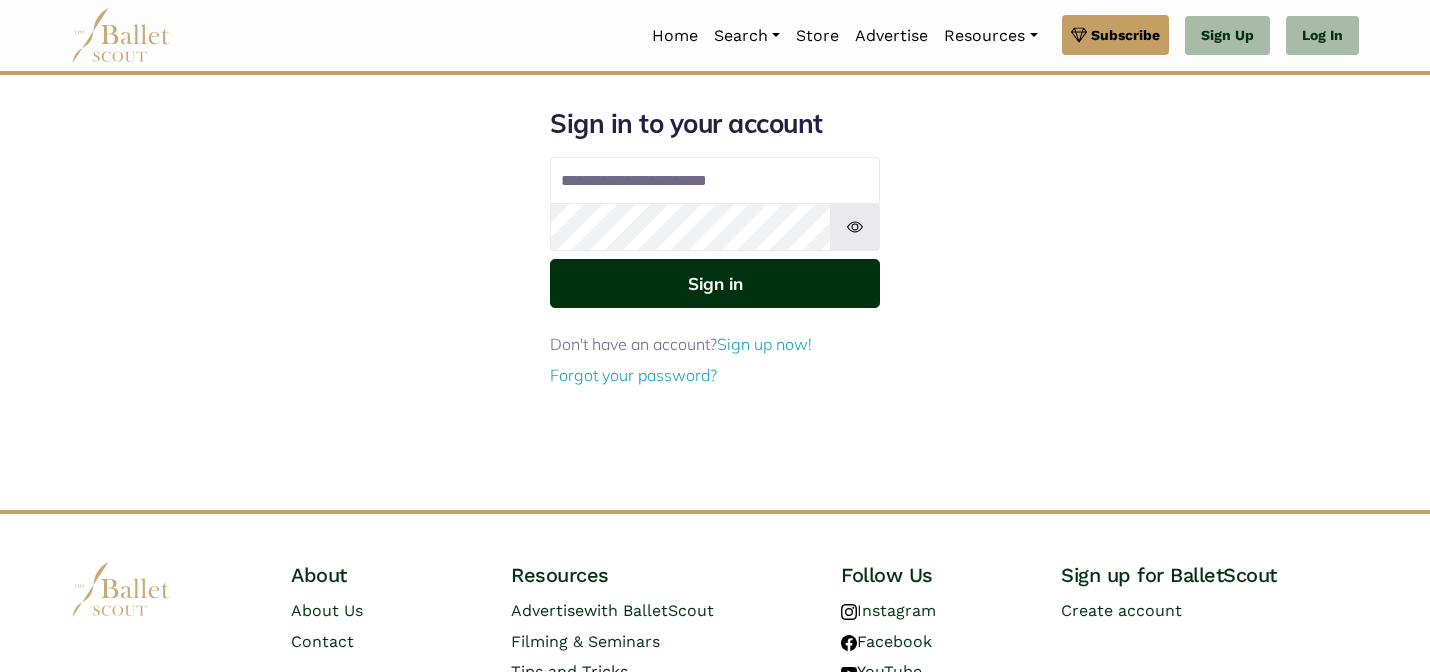click on "Sign in" at bounding box center (715, 283) 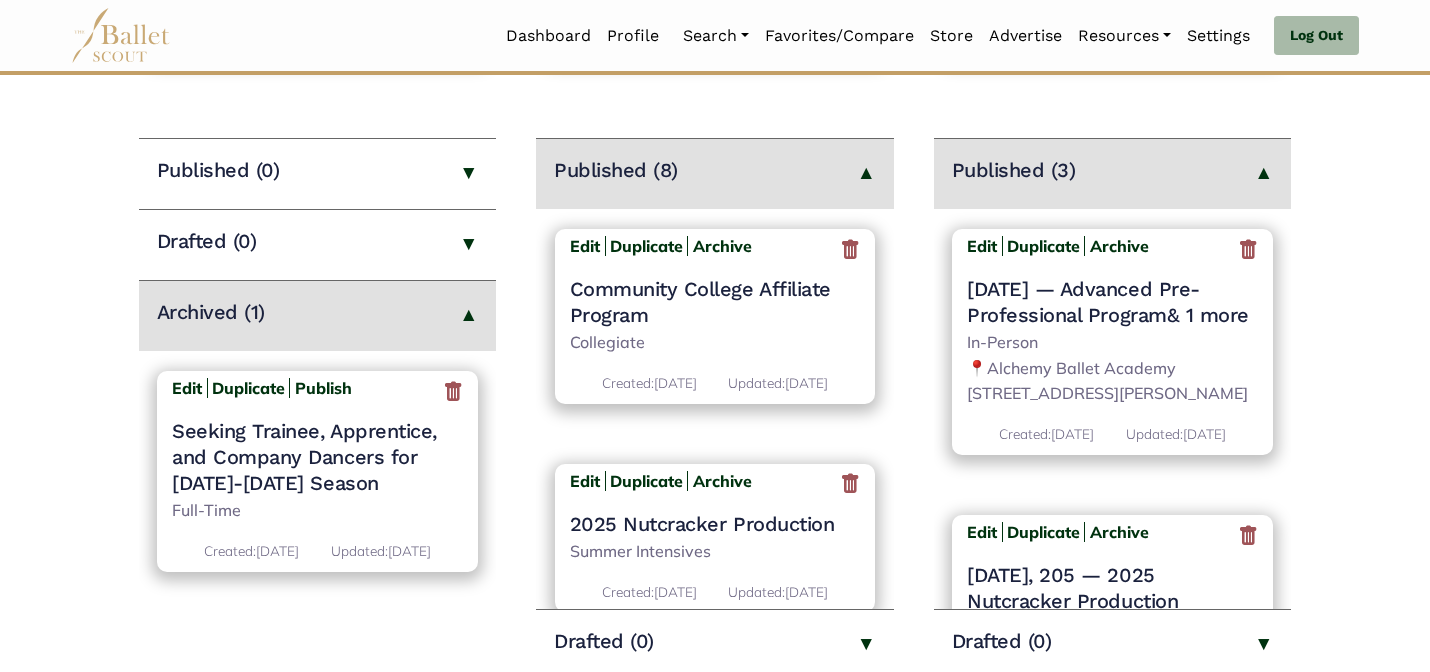 scroll, scrollTop: 320, scrollLeft: 0, axis: vertical 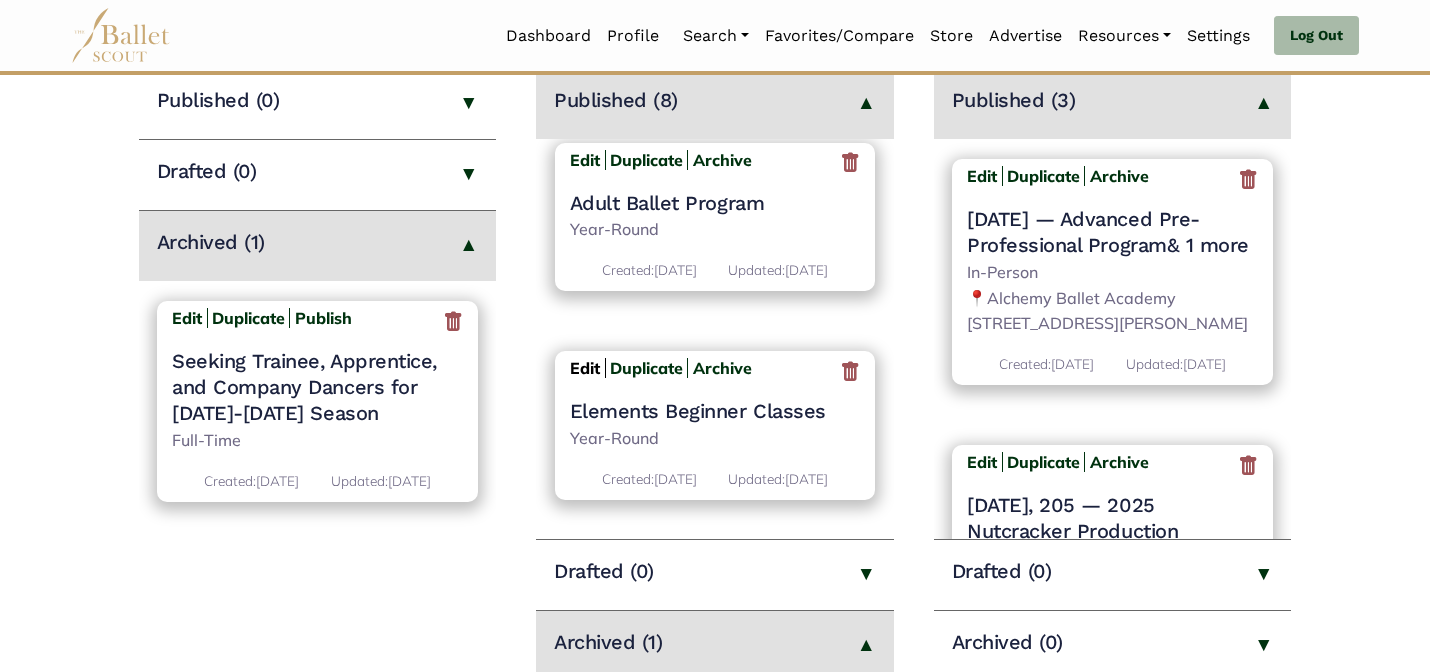 click on "Edit" at bounding box center (585, 368) 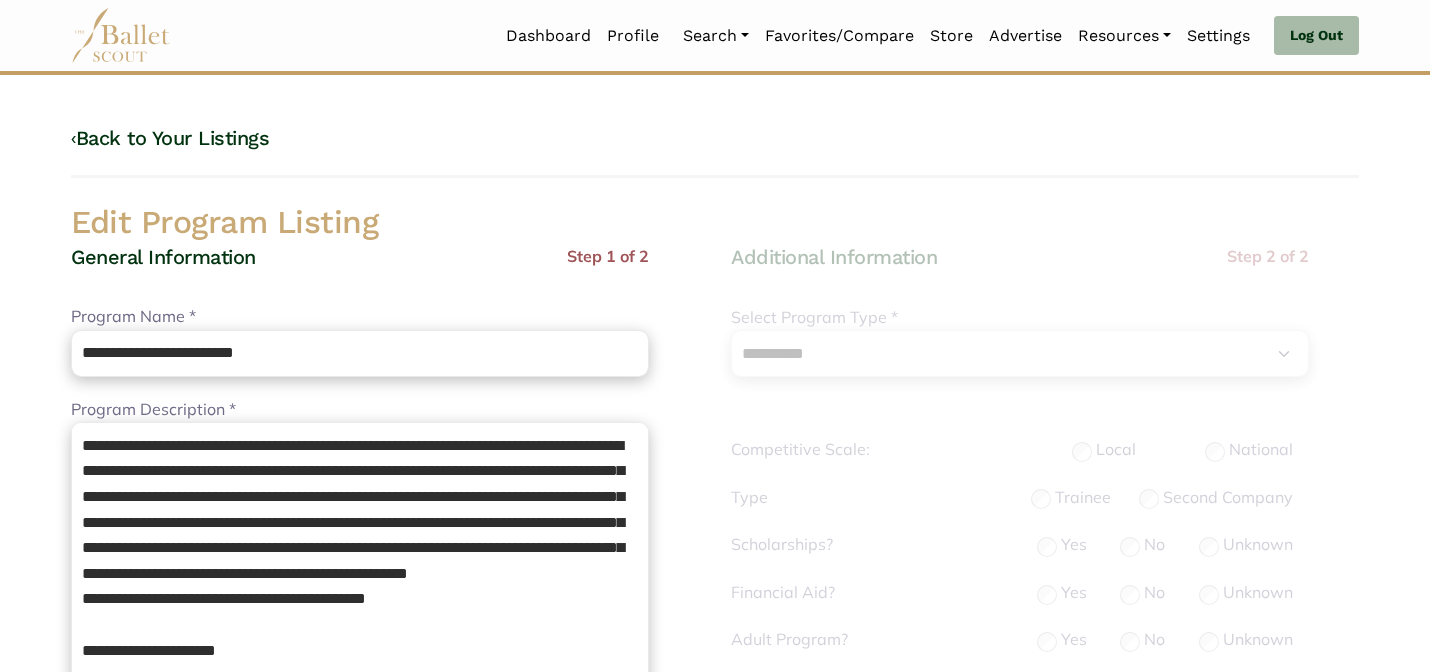 select on "**" 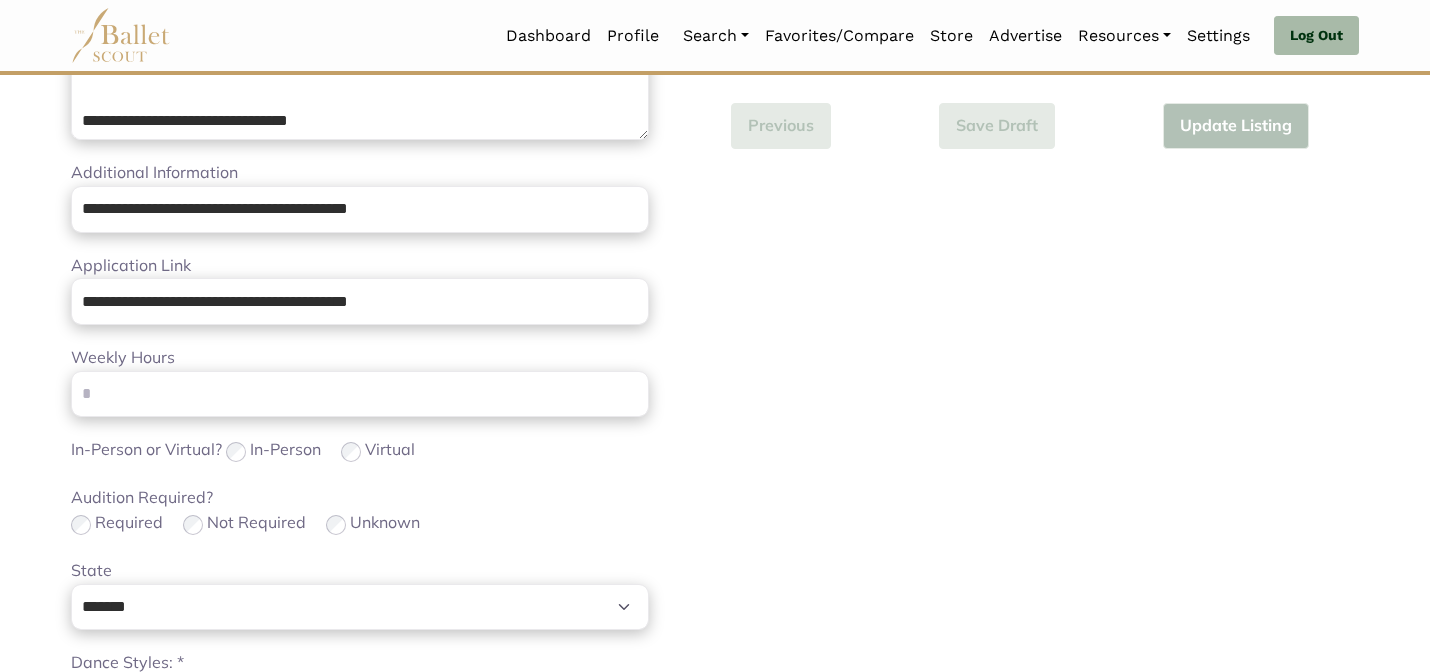 scroll, scrollTop: 1264, scrollLeft: 0, axis: vertical 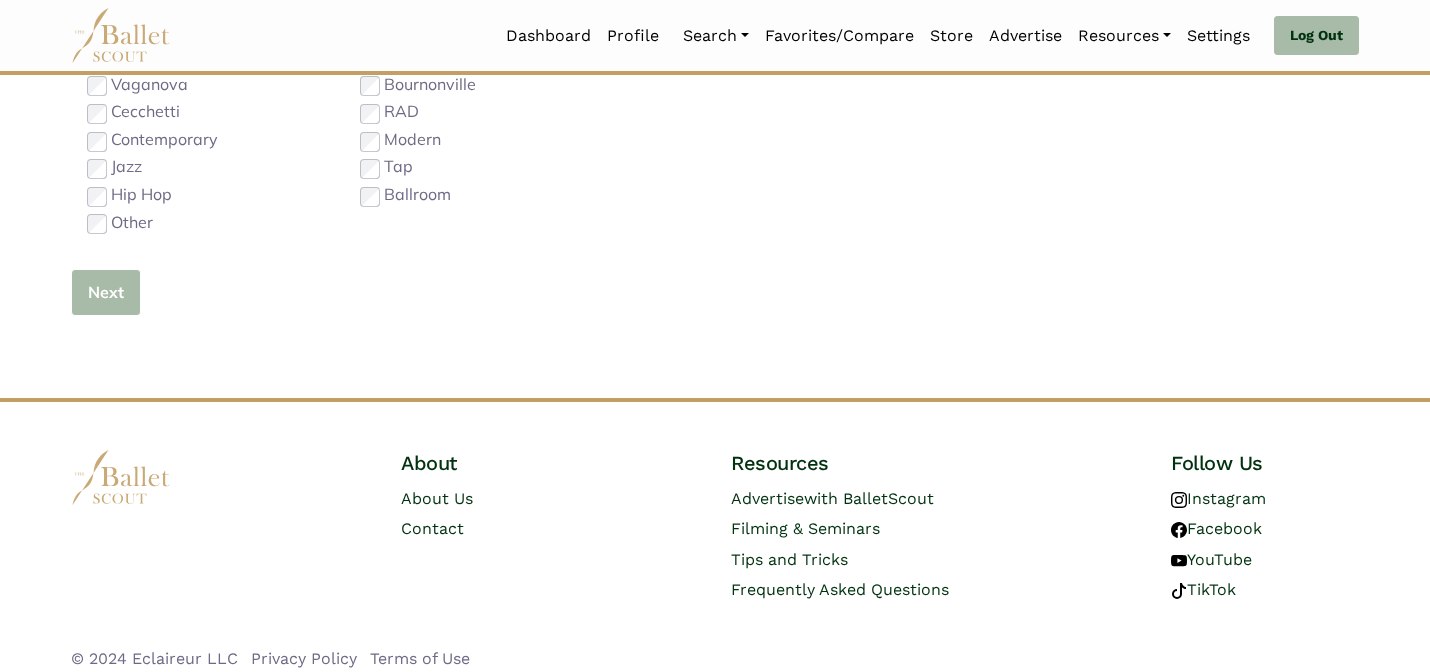 click on "Next" at bounding box center [106, 292] 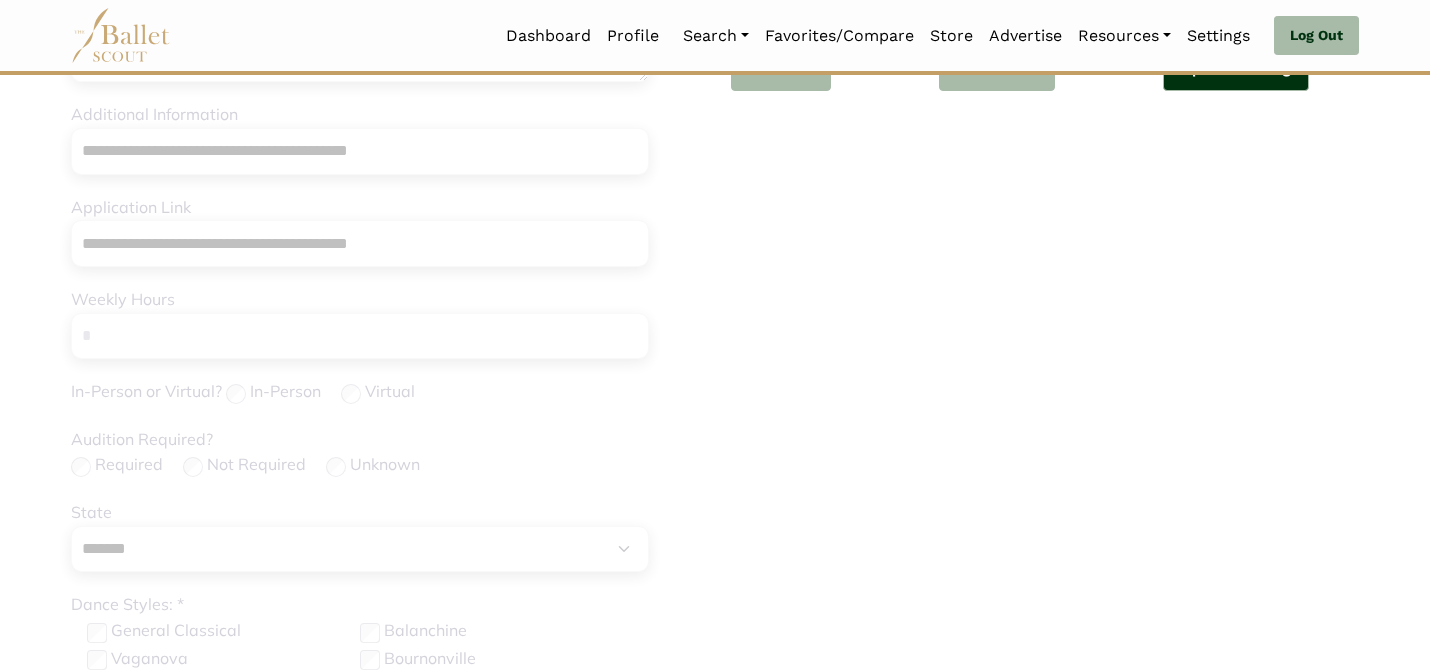 scroll, scrollTop: 632, scrollLeft: 0, axis: vertical 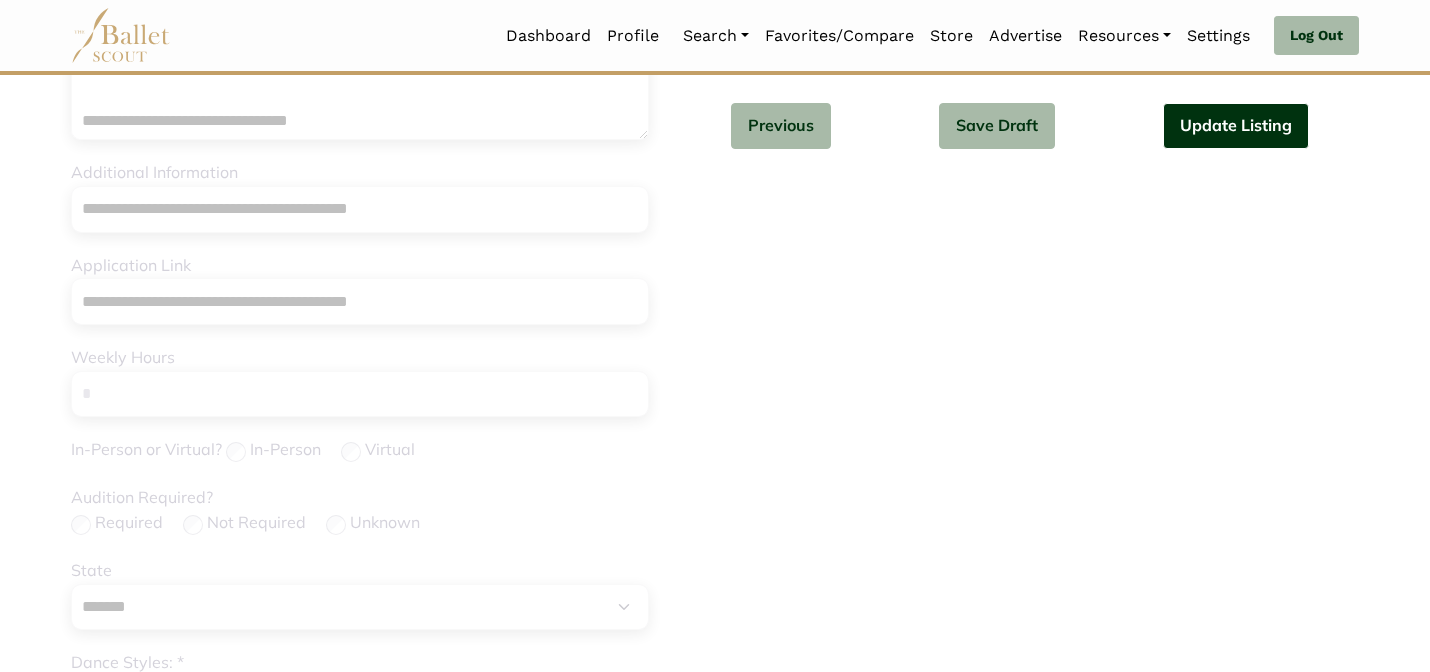 click on "Update Listing" at bounding box center (1236, 126) 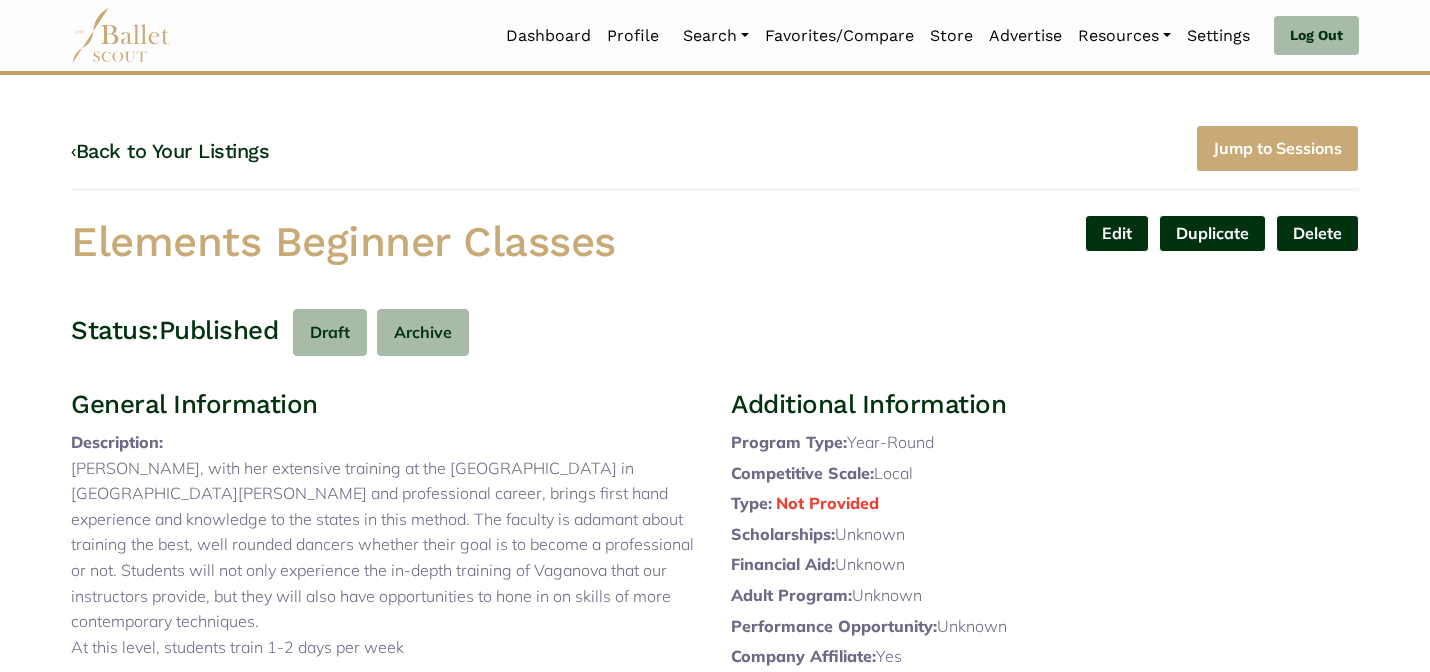 scroll, scrollTop: 0, scrollLeft: 0, axis: both 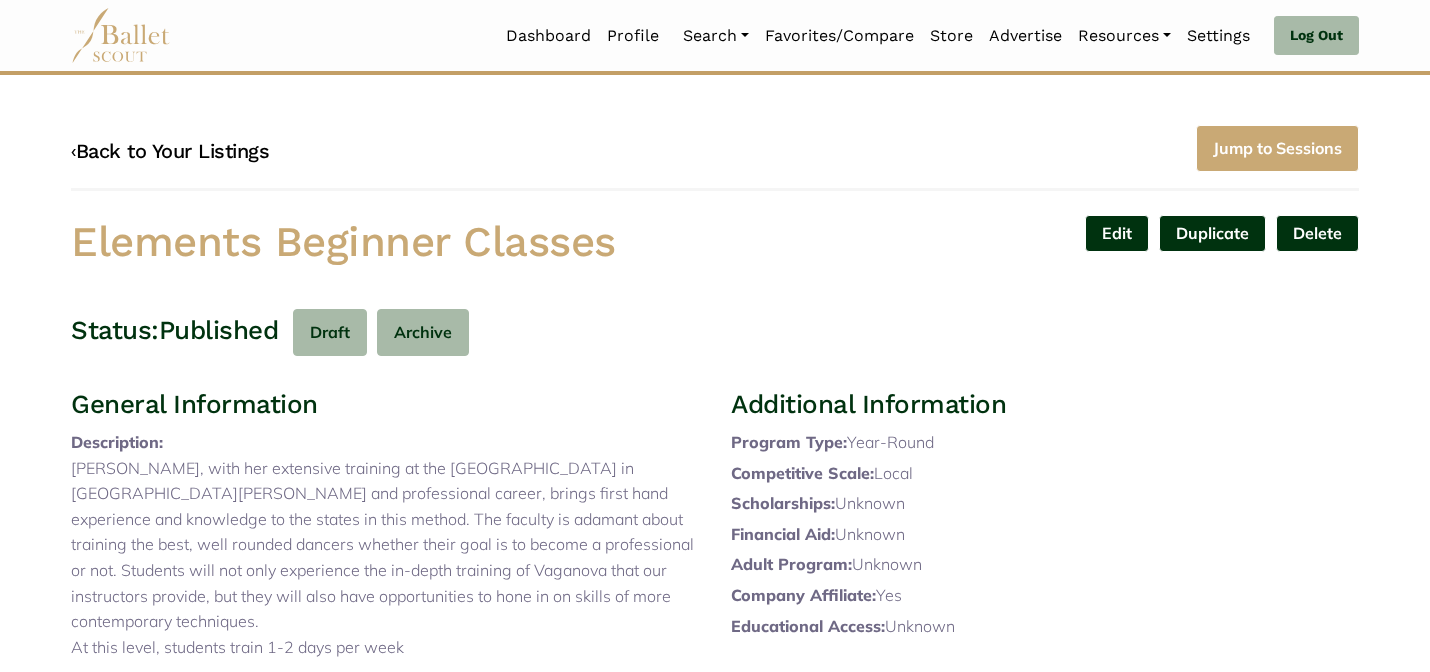 click on "‹  Back to Your Listings" at bounding box center [170, 151] 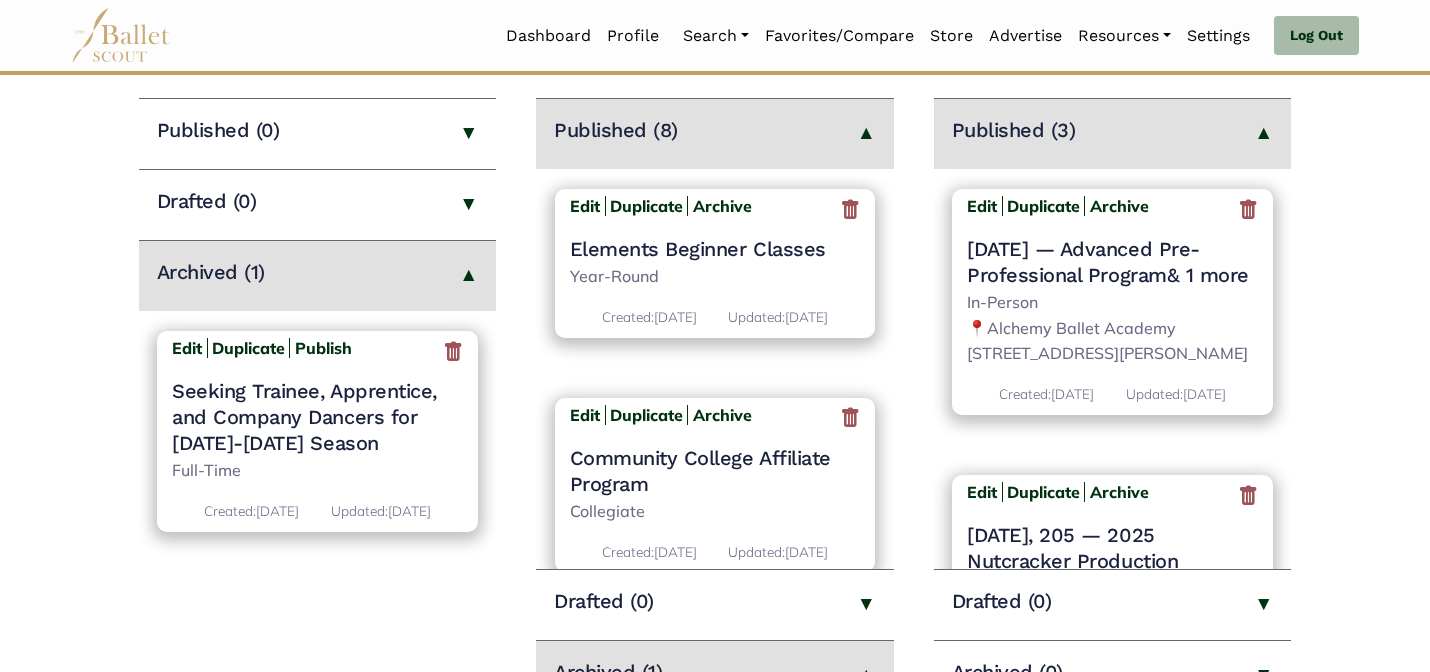 scroll, scrollTop: 320, scrollLeft: 0, axis: vertical 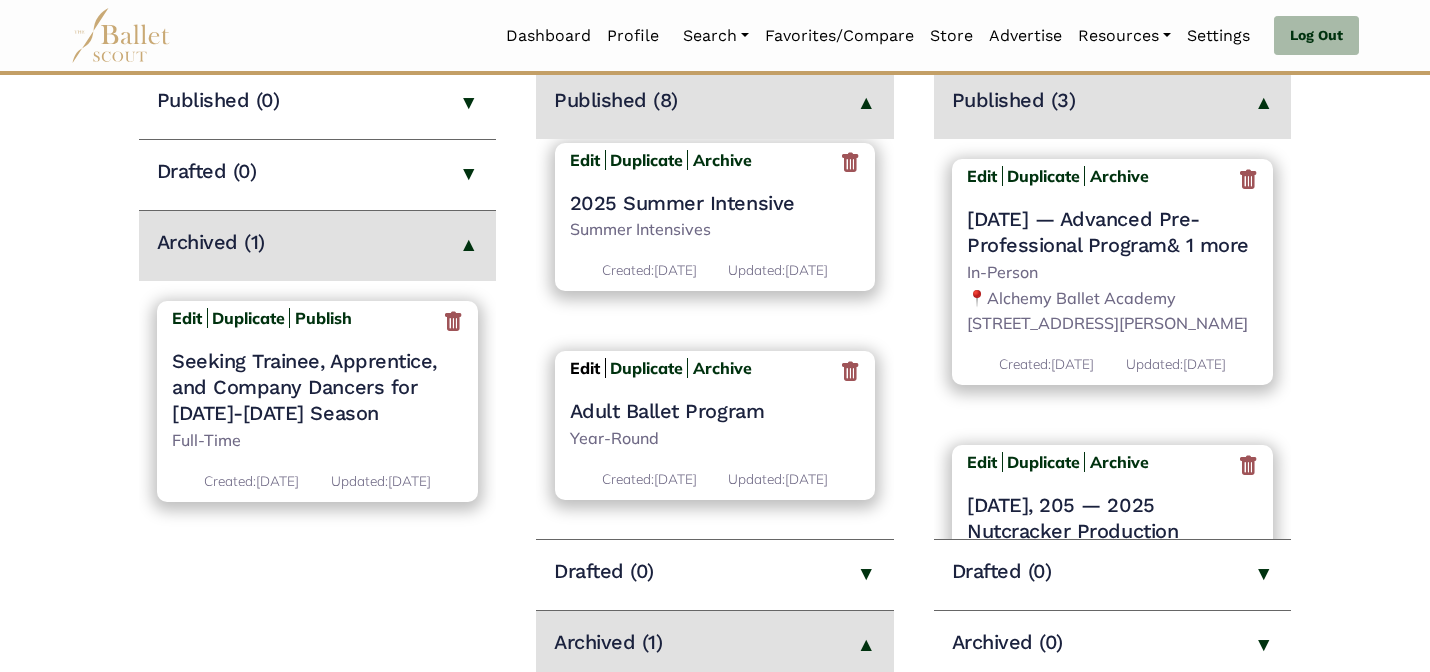 click on "Edit" at bounding box center [585, 368] 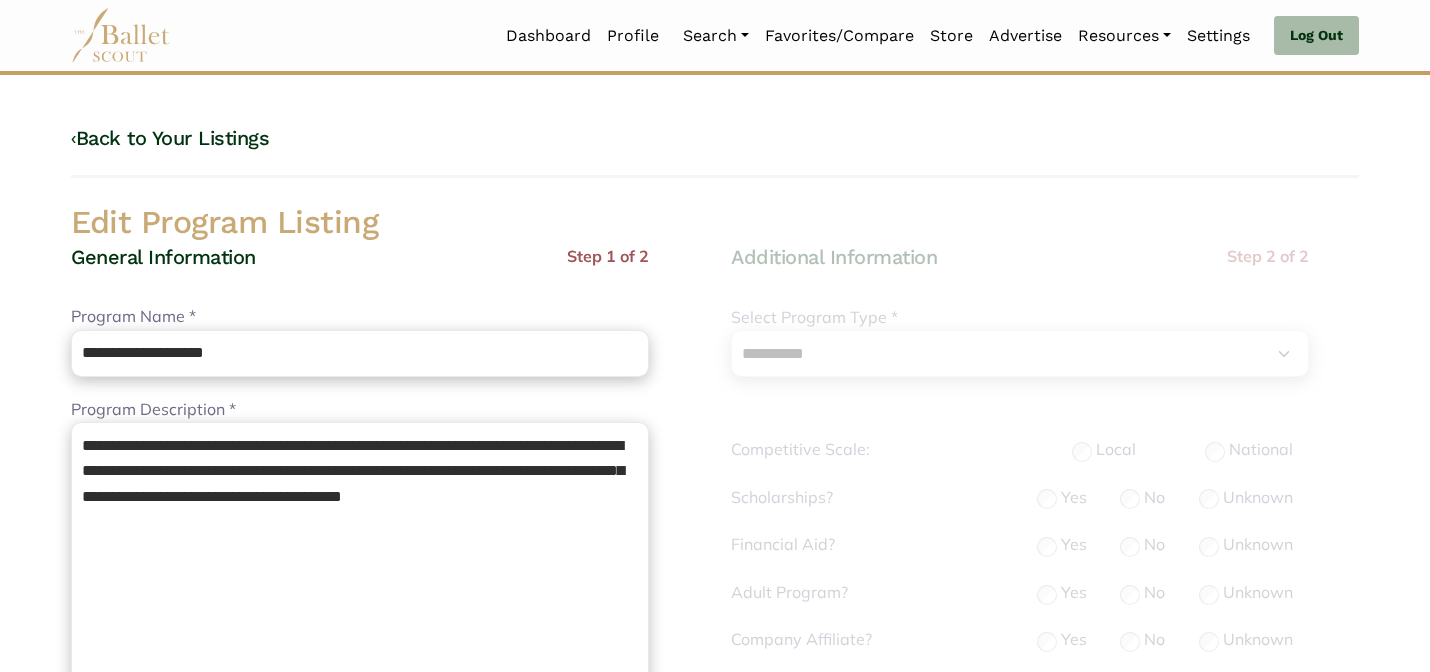 select on "**" 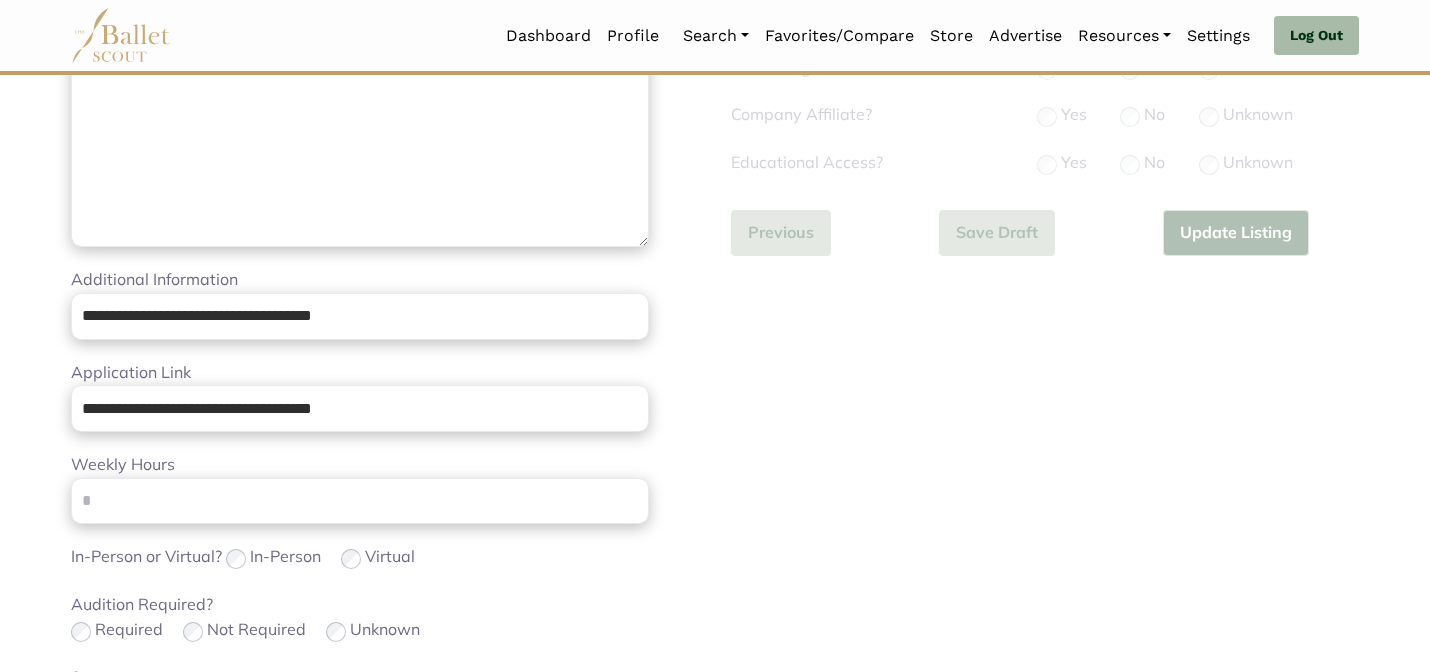 scroll, scrollTop: 632, scrollLeft: 0, axis: vertical 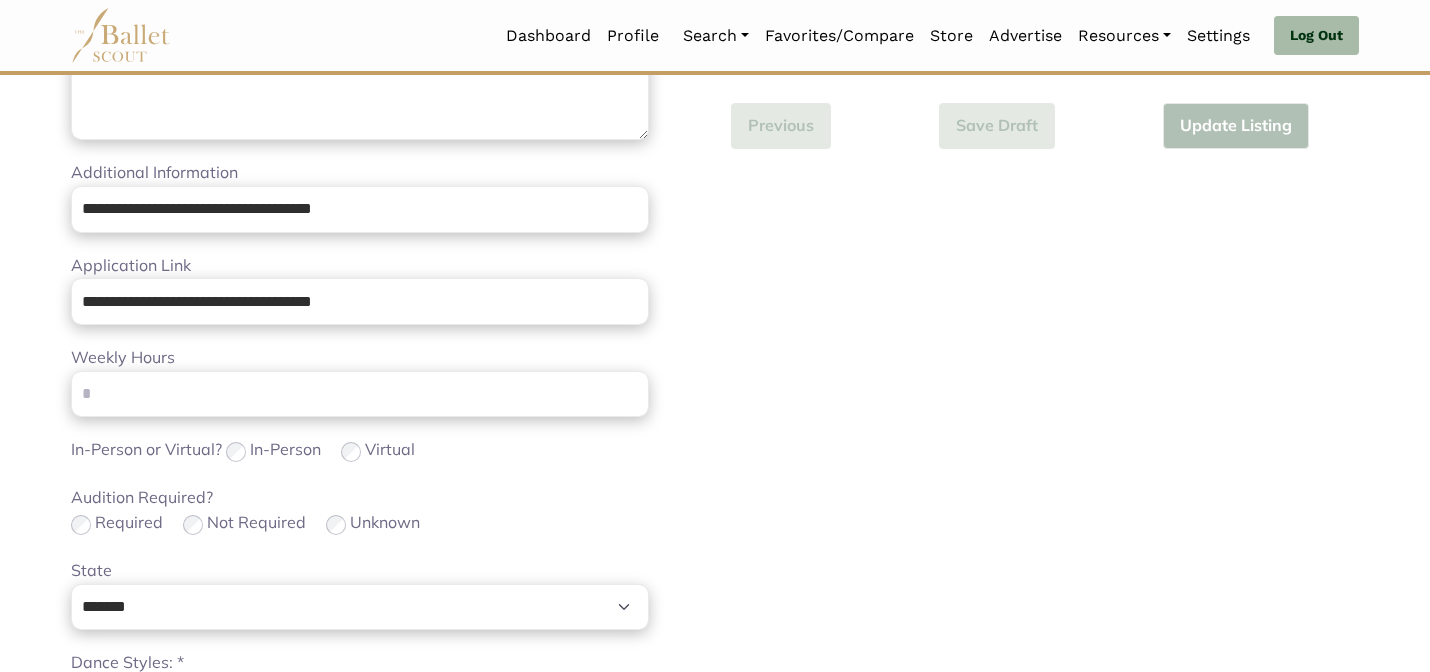 click on "Audition Required?
Required
Not Required
Unknown" at bounding box center (360, 511) 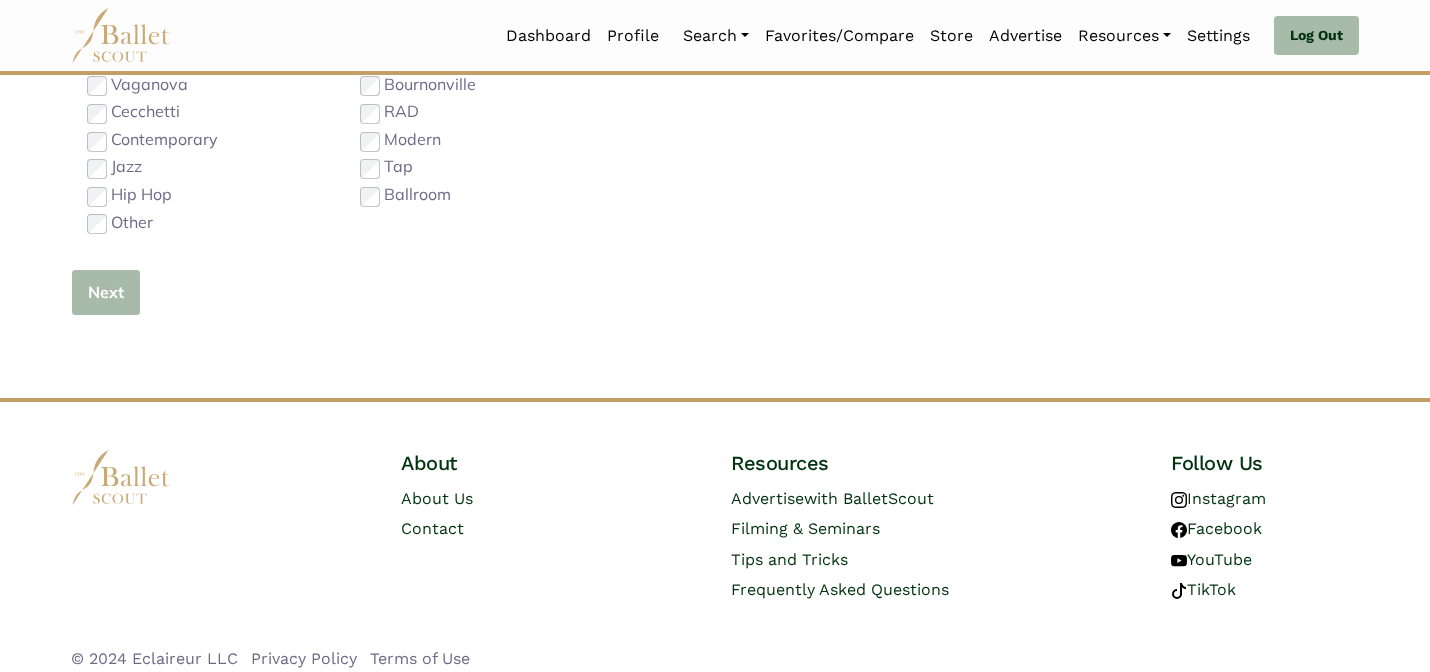 click on "Next" at bounding box center (106, 292) 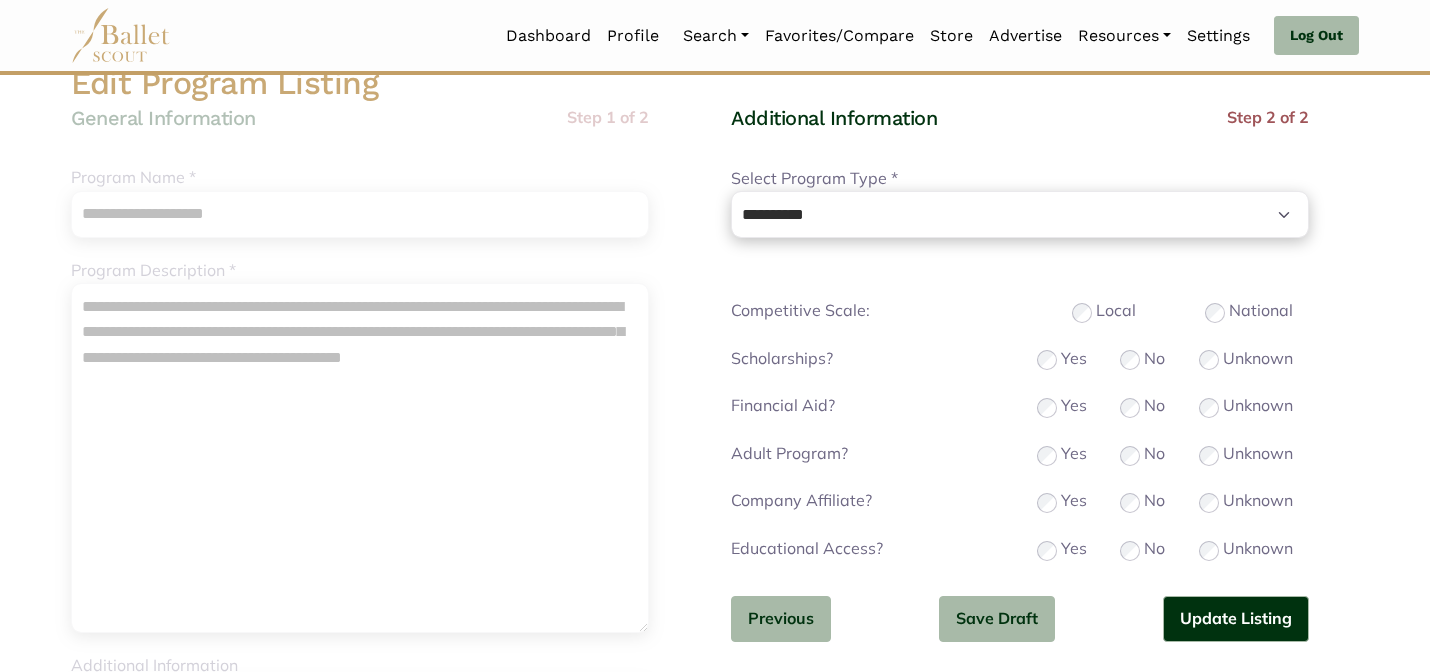 scroll, scrollTop: 160, scrollLeft: 0, axis: vertical 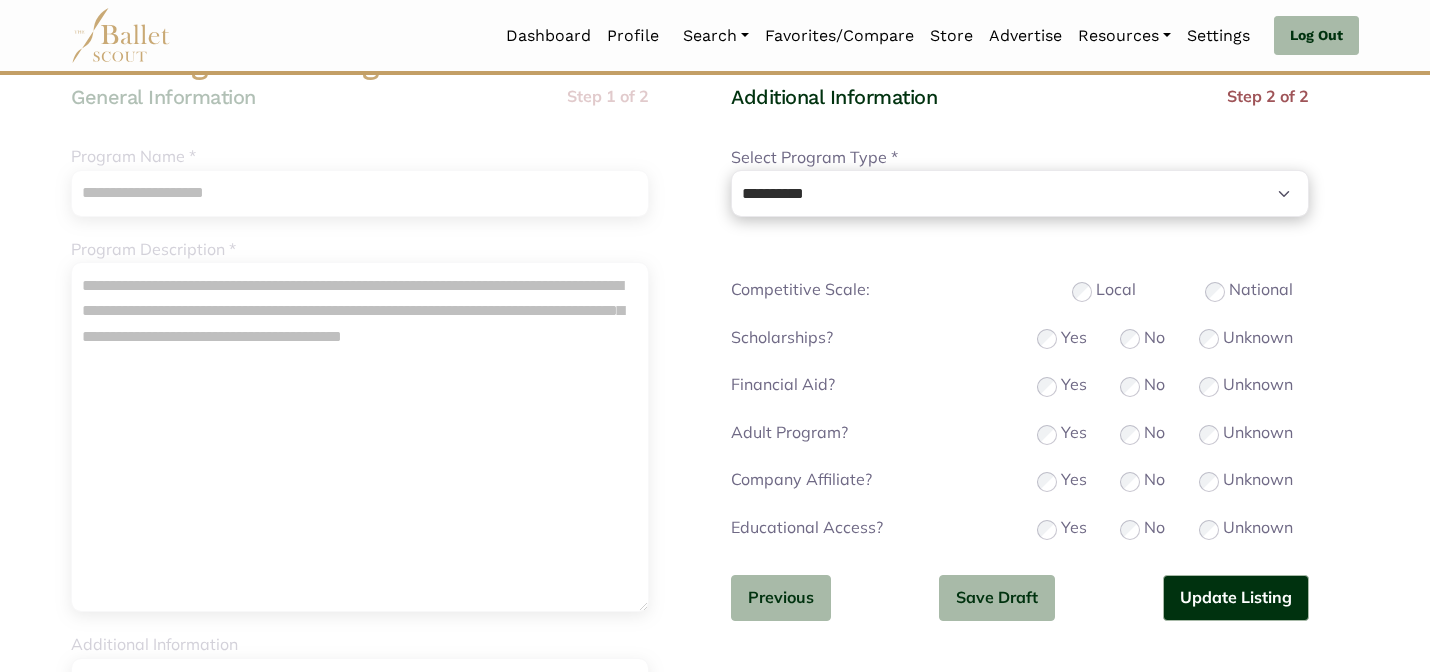 click on "**********" at bounding box center (1020, 369) 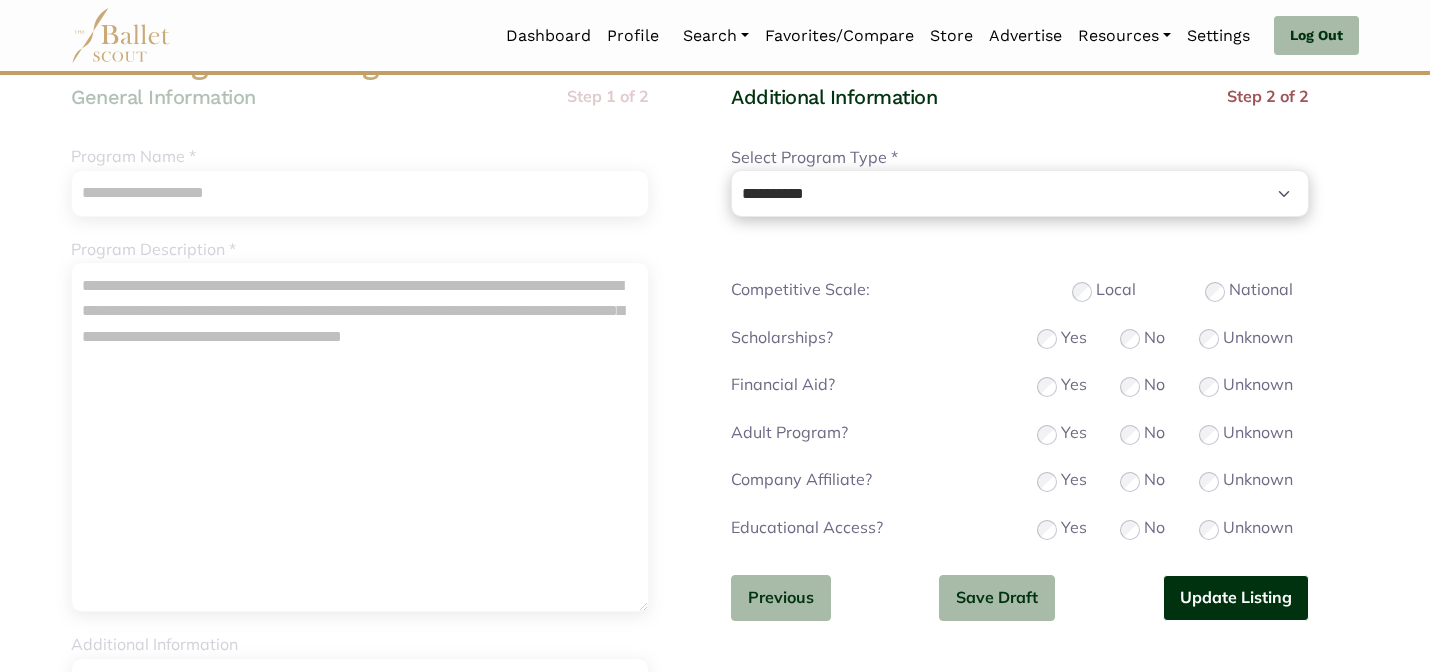 click on "Update Listing" at bounding box center [1236, 598] 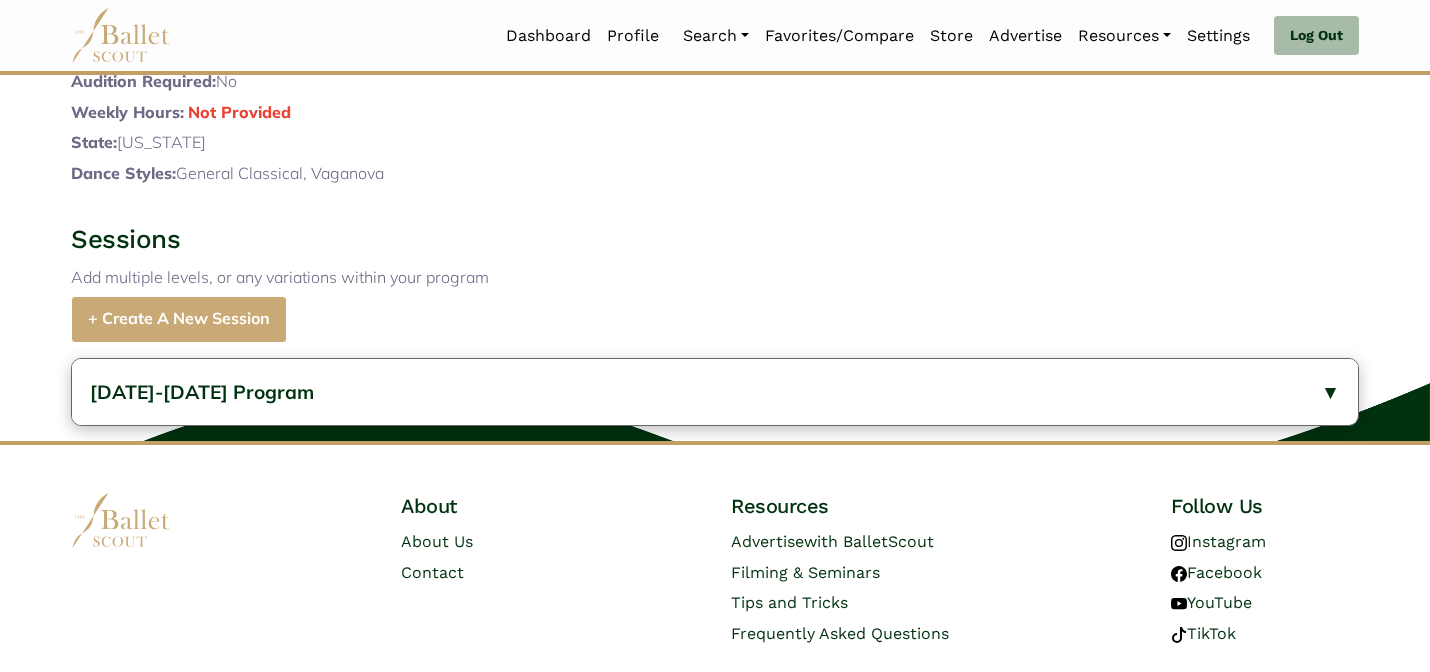 scroll, scrollTop: 632, scrollLeft: 0, axis: vertical 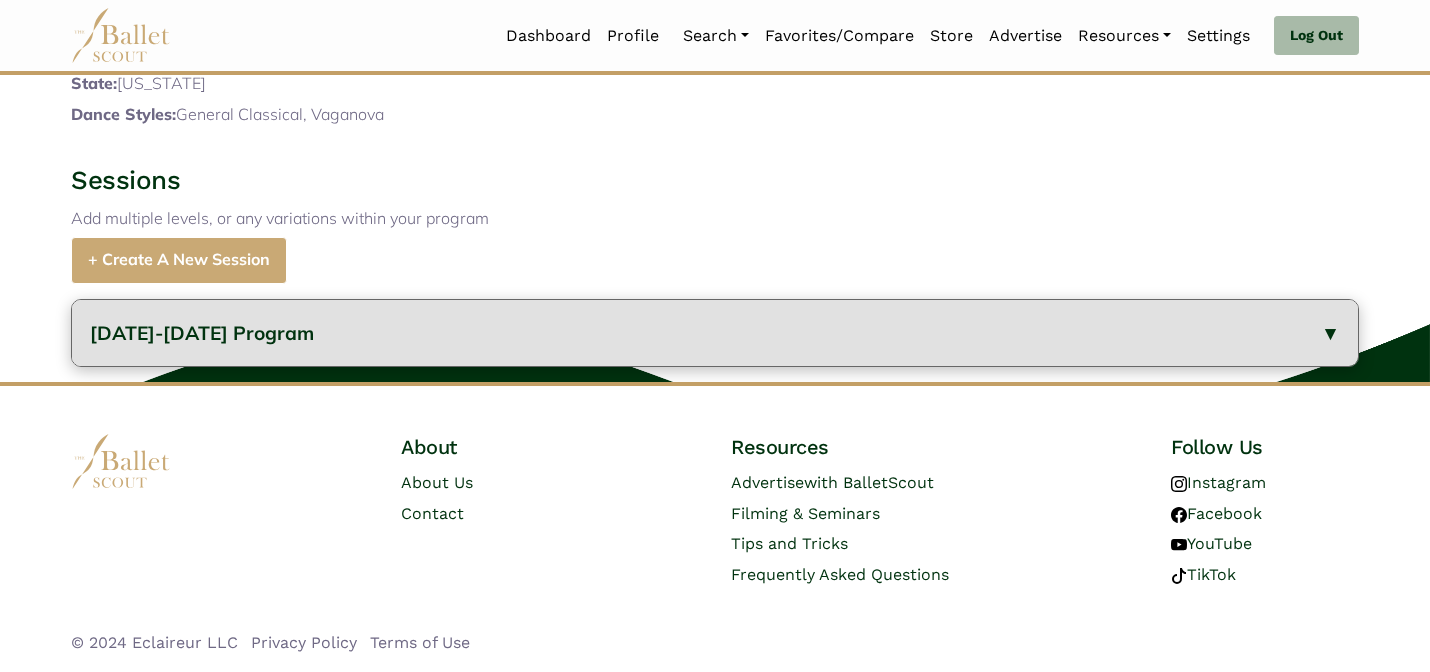 click on "[DATE]-[DATE] Program" at bounding box center [202, 333] 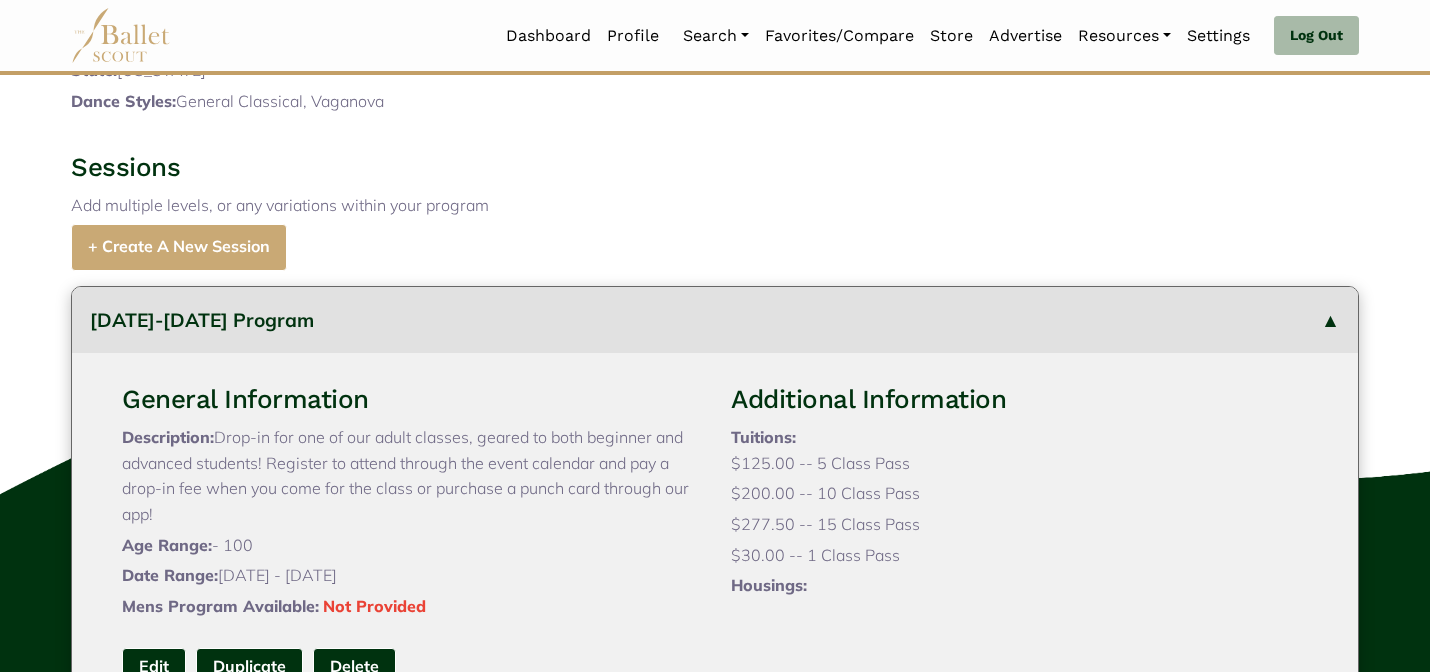type 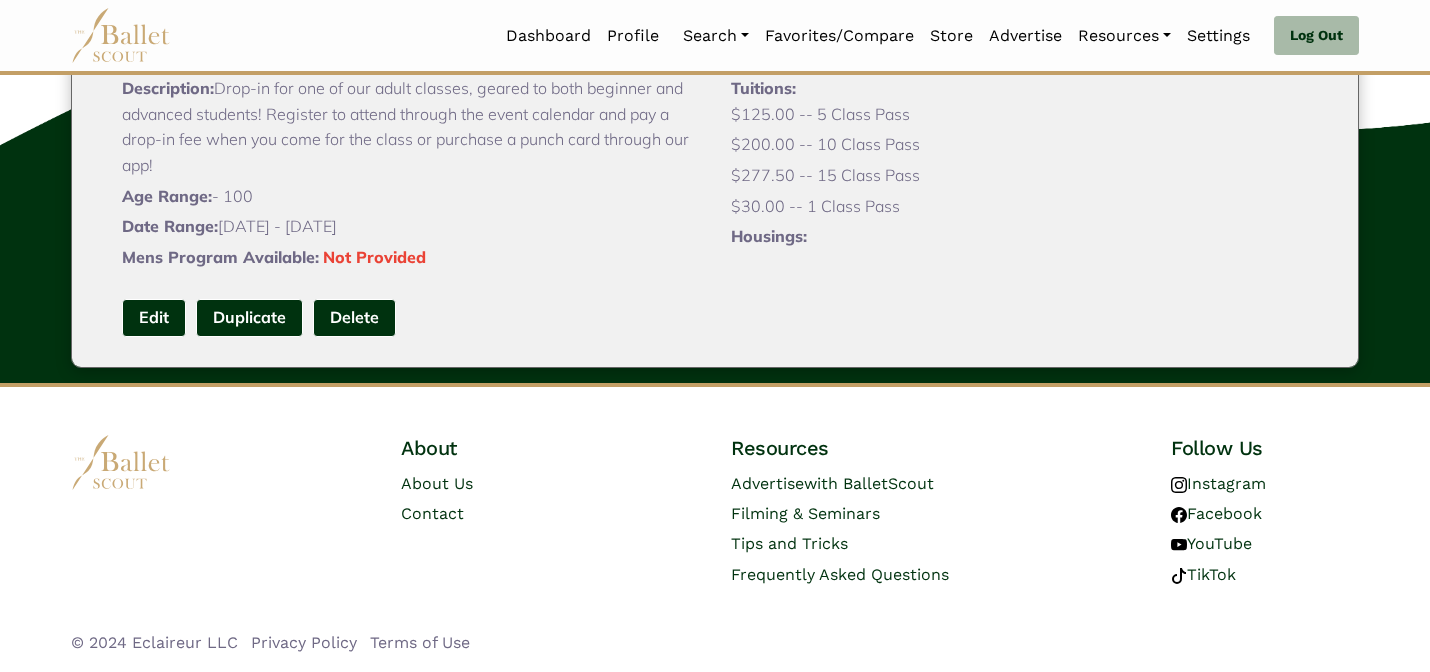 scroll, scrollTop: 1032, scrollLeft: 0, axis: vertical 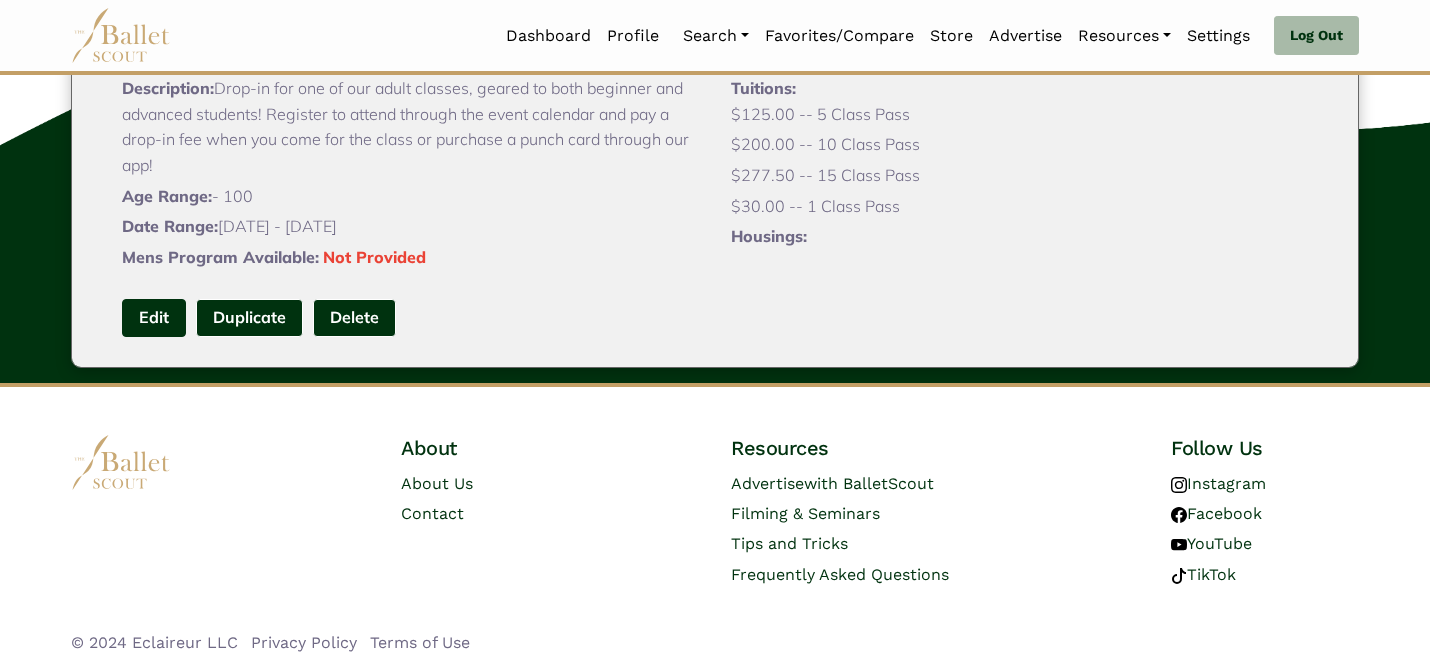 click on "Edit" at bounding box center (154, 317) 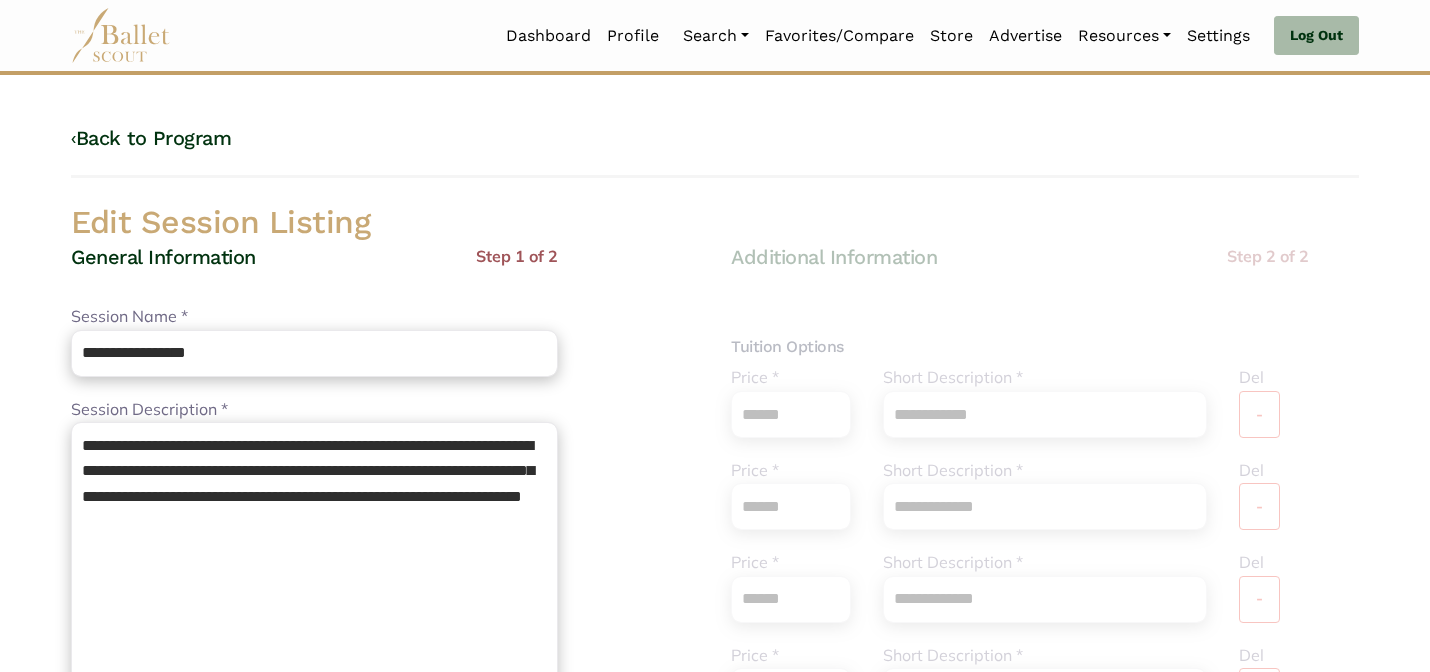 scroll, scrollTop: 0, scrollLeft: 0, axis: both 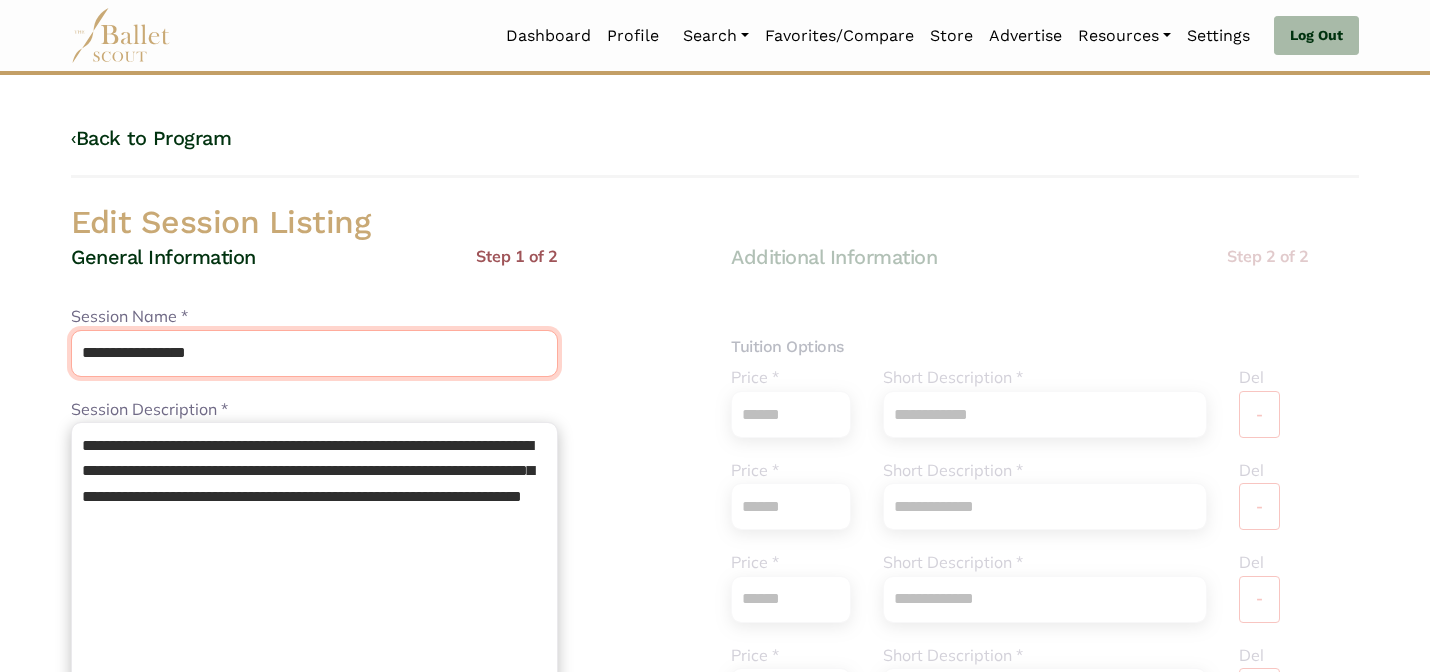 drag, startPoint x: 256, startPoint y: 357, endPoint x: 218, endPoint y: 304, distance: 65.21503 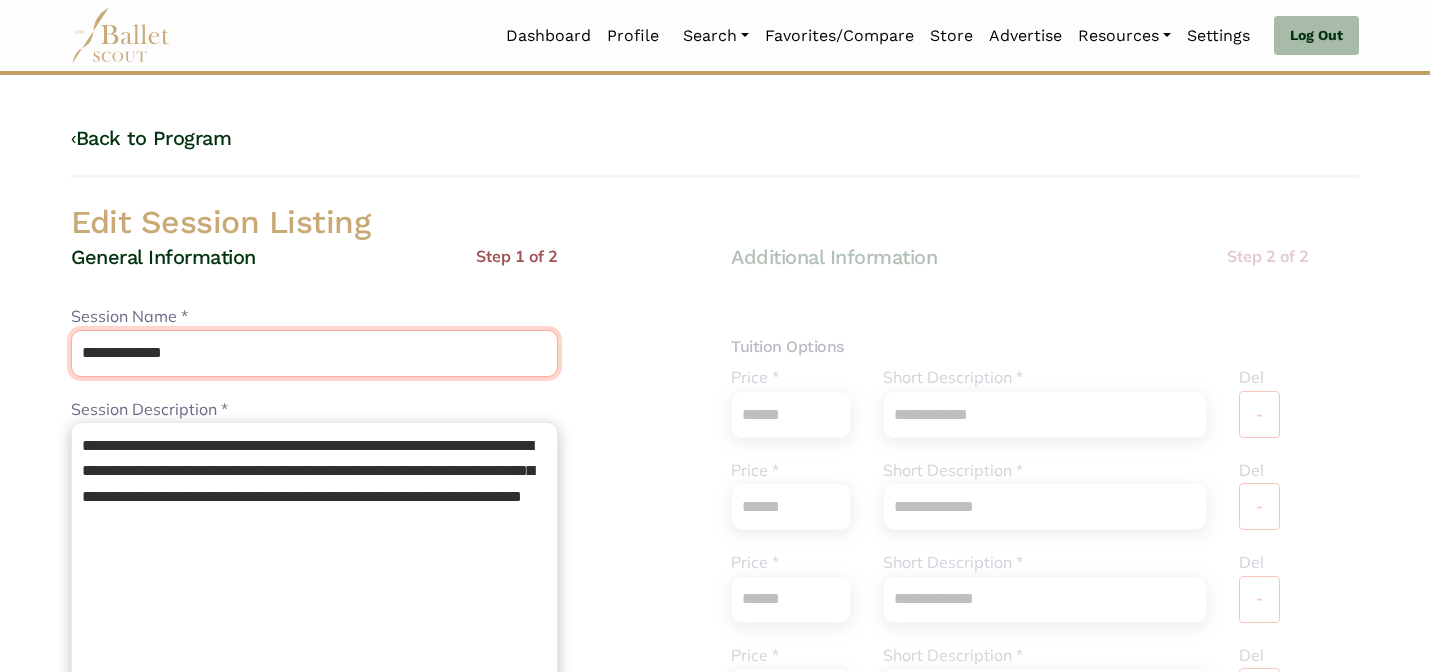 type on "**********" 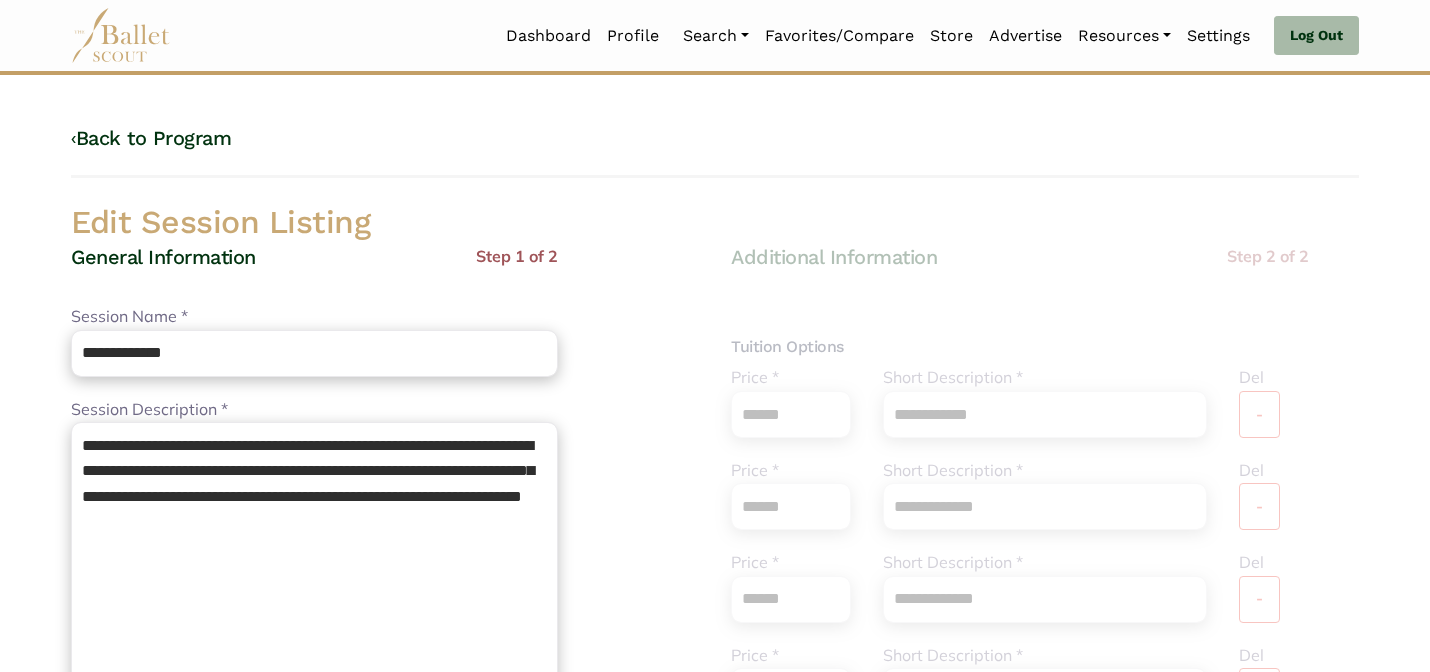 click on "Edit Session Listing" at bounding box center [715, 223] 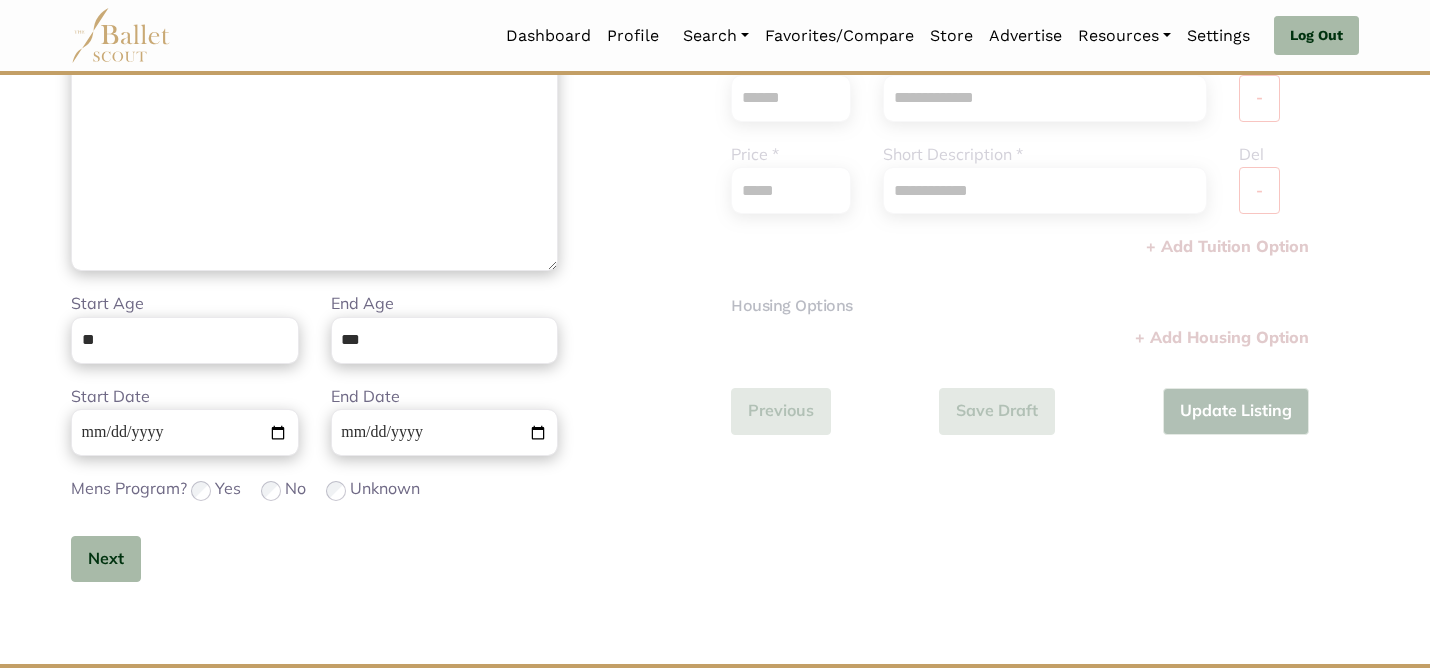 scroll, scrollTop: 632, scrollLeft: 0, axis: vertical 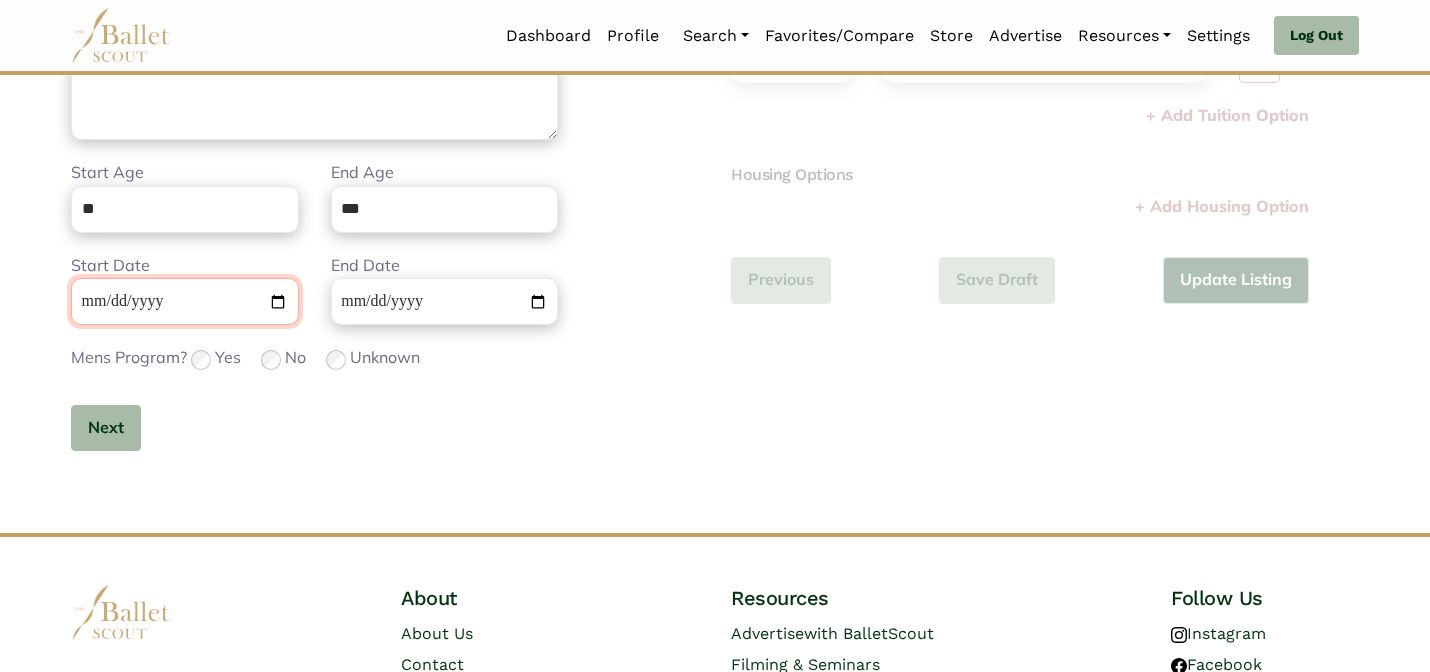 click on "**********" at bounding box center [185, 301] 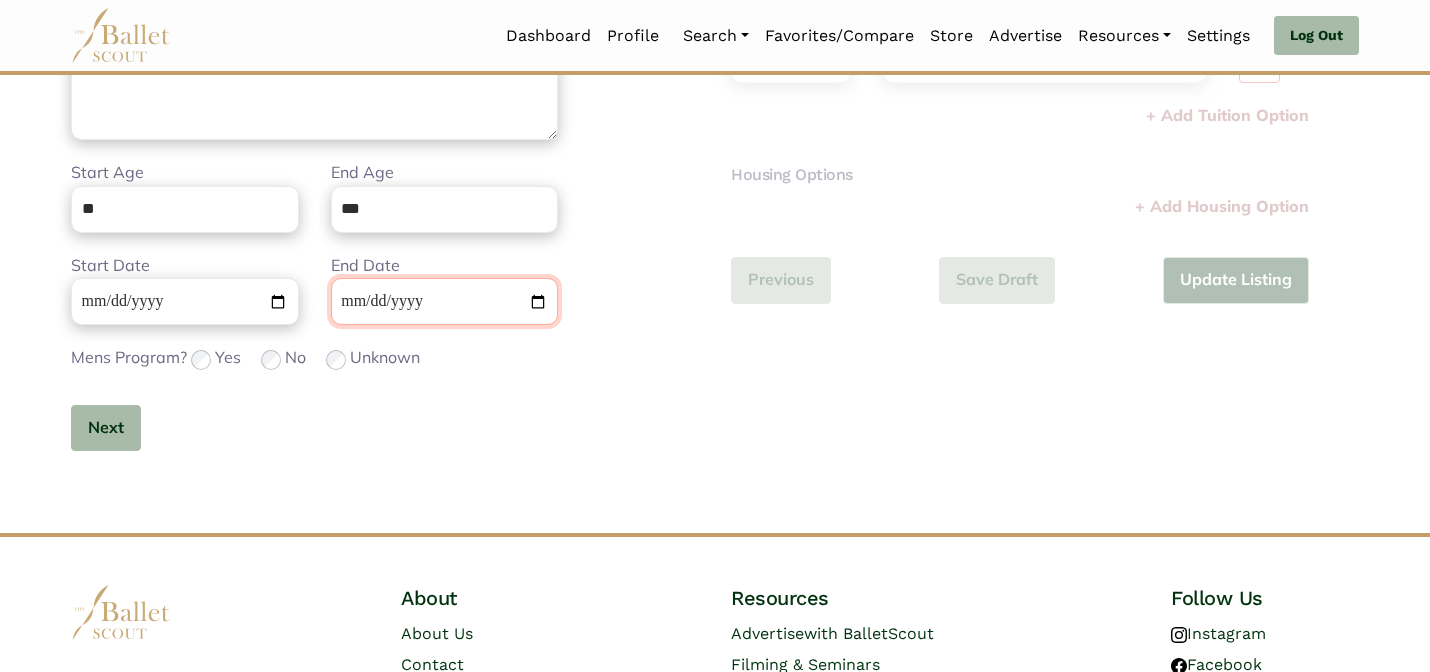 type 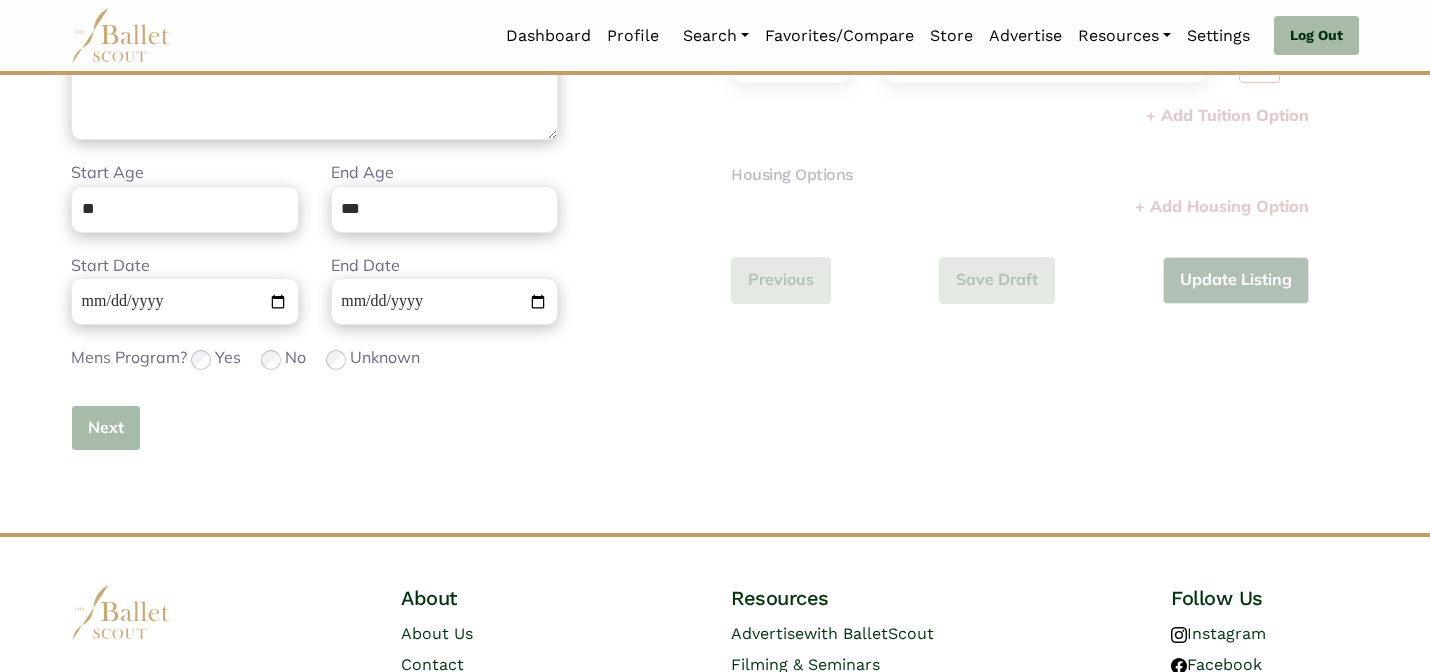 click on "Next" at bounding box center [106, 428] 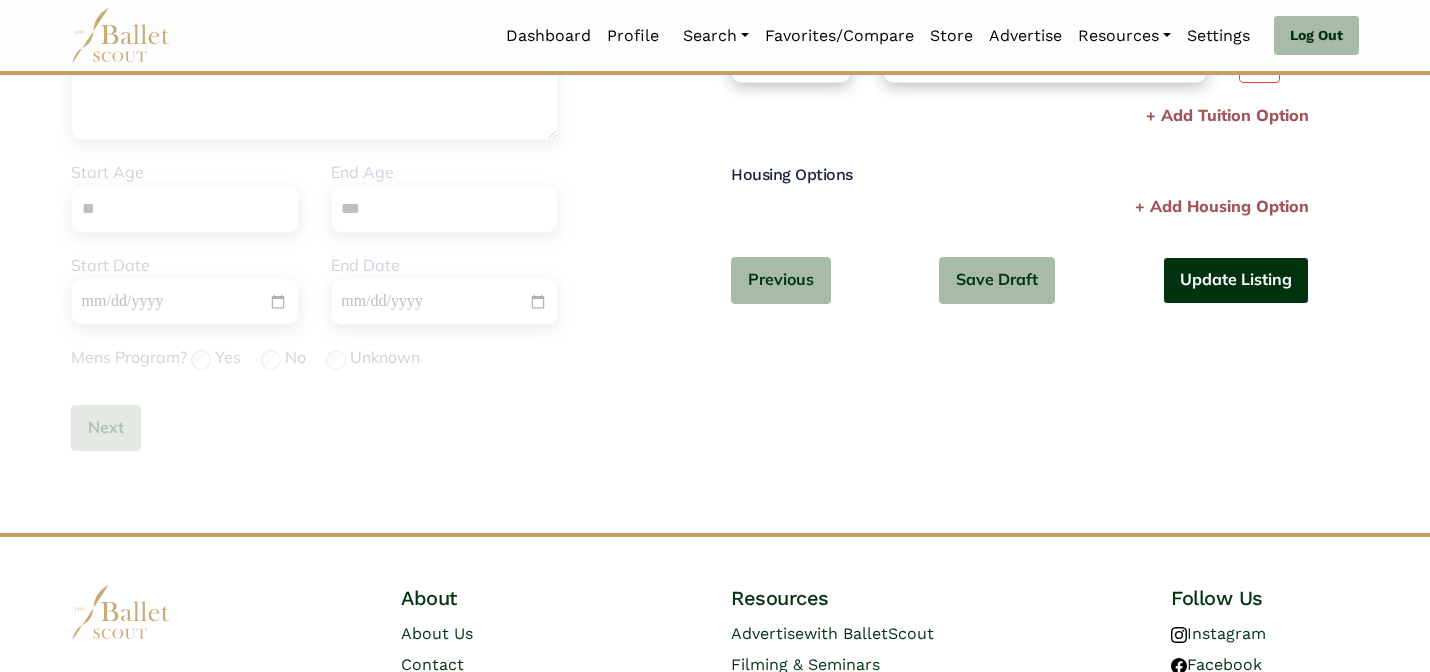click on "Update Listing" at bounding box center (1236, 280) 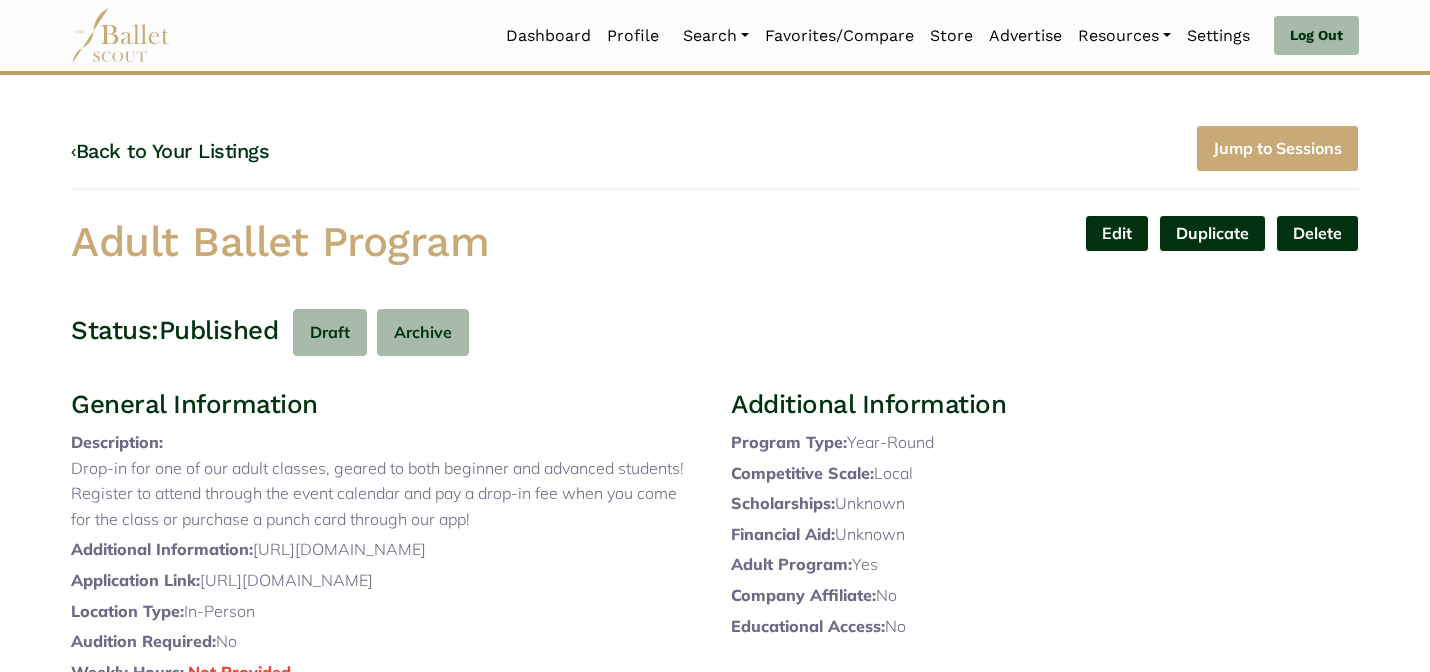 scroll, scrollTop: 0, scrollLeft: 0, axis: both 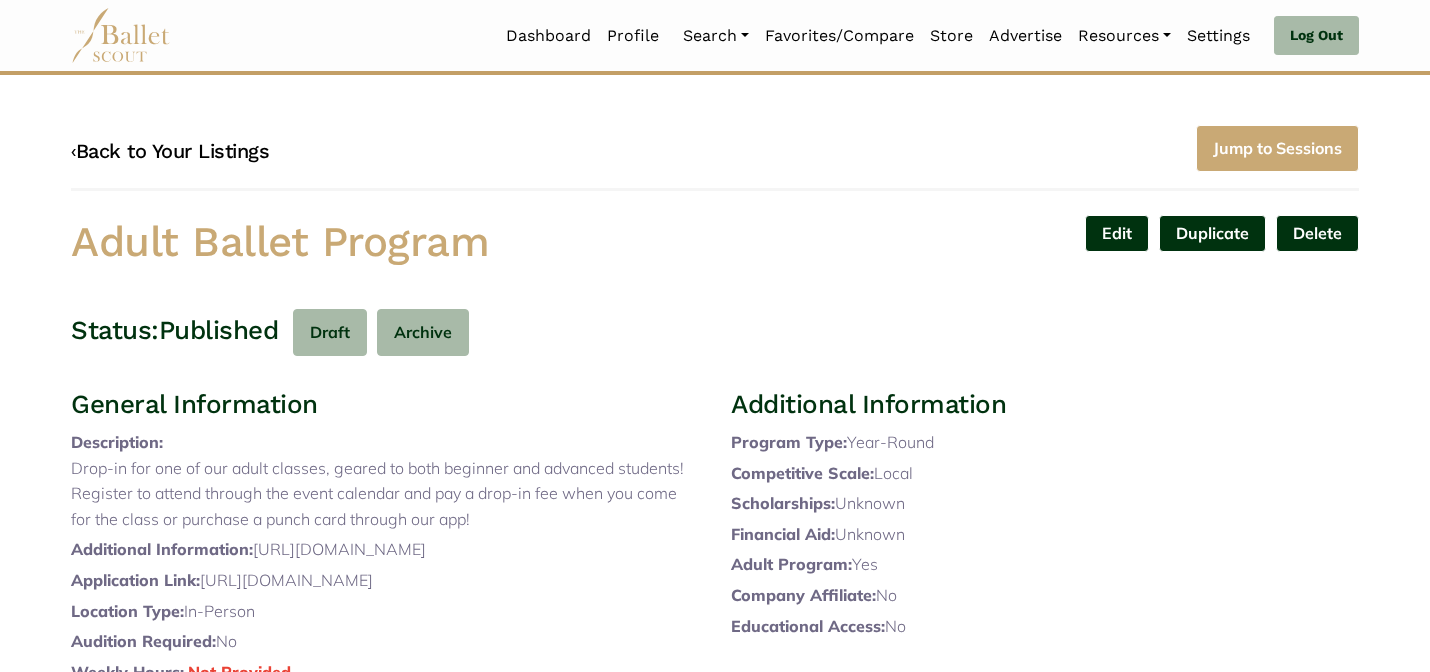 click on "‹  Back to Your Listings" at bounding box center (170, 151) 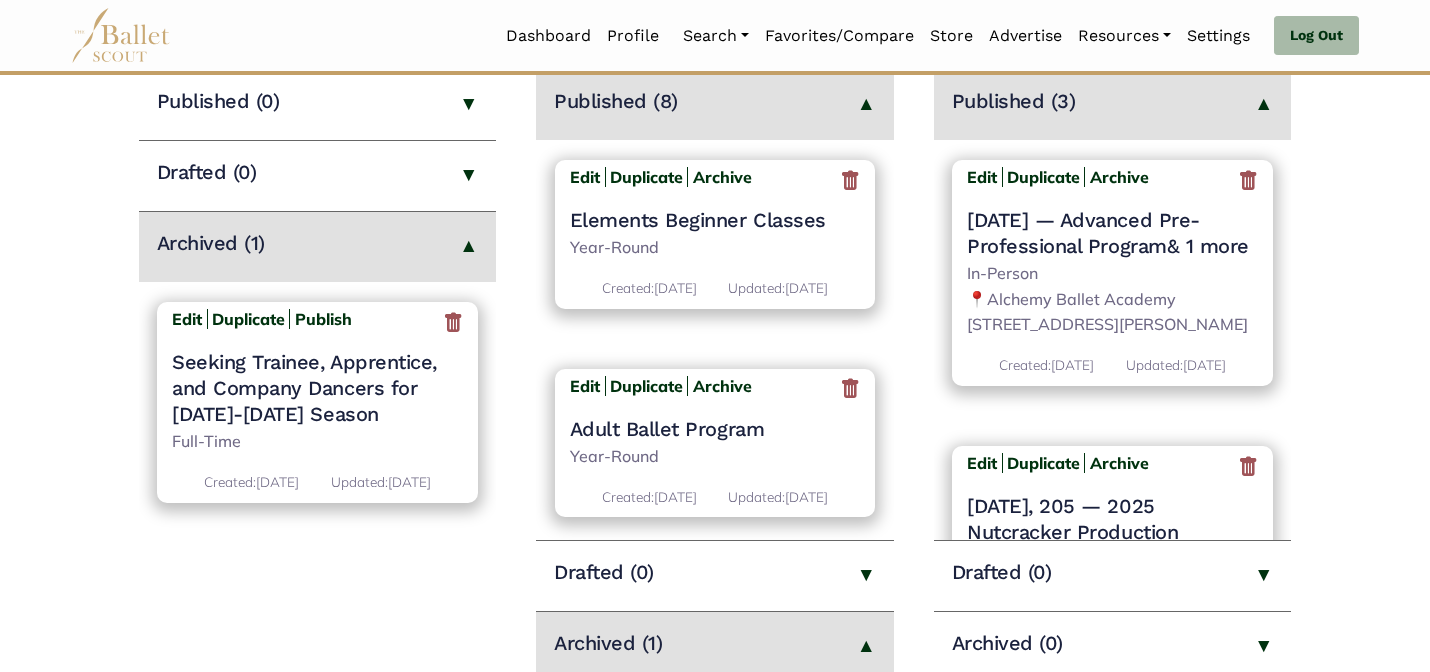 scroll, scrollTop: 320, scrollLeft: 0, axis: vertical 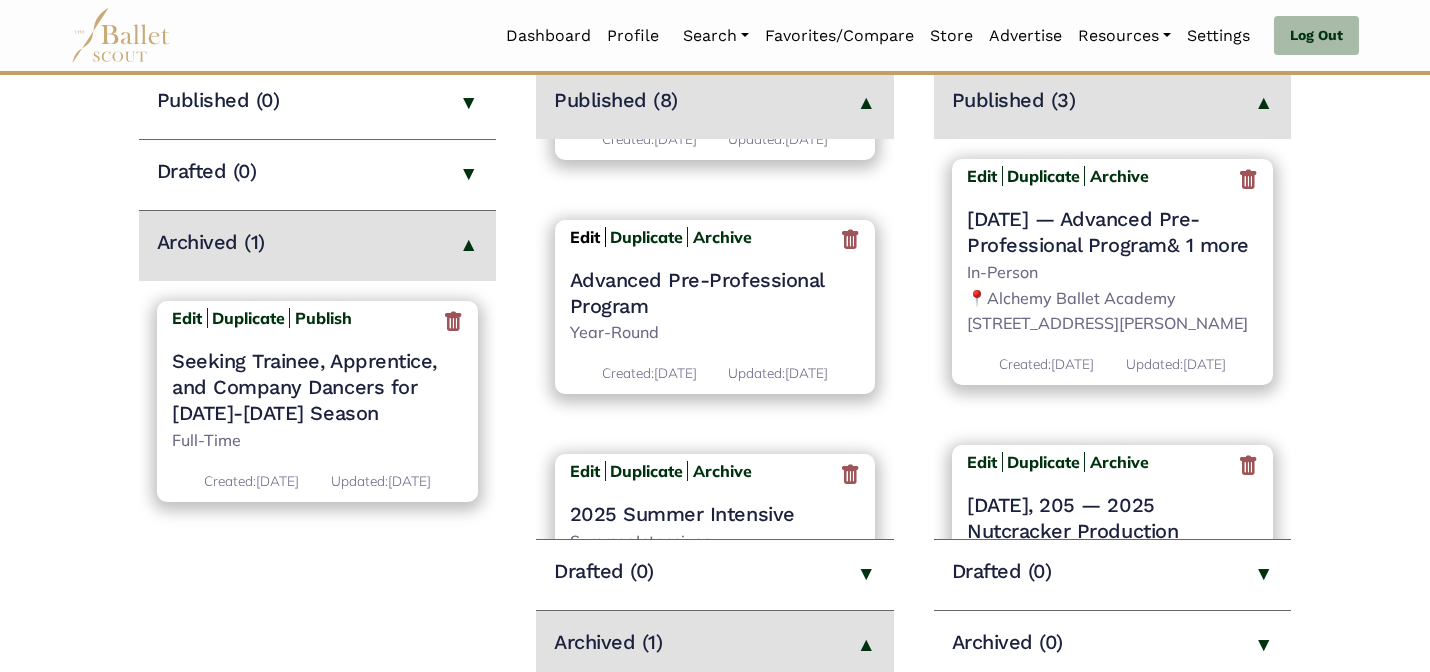 click on "Edit" at bounding box center [585, 237] 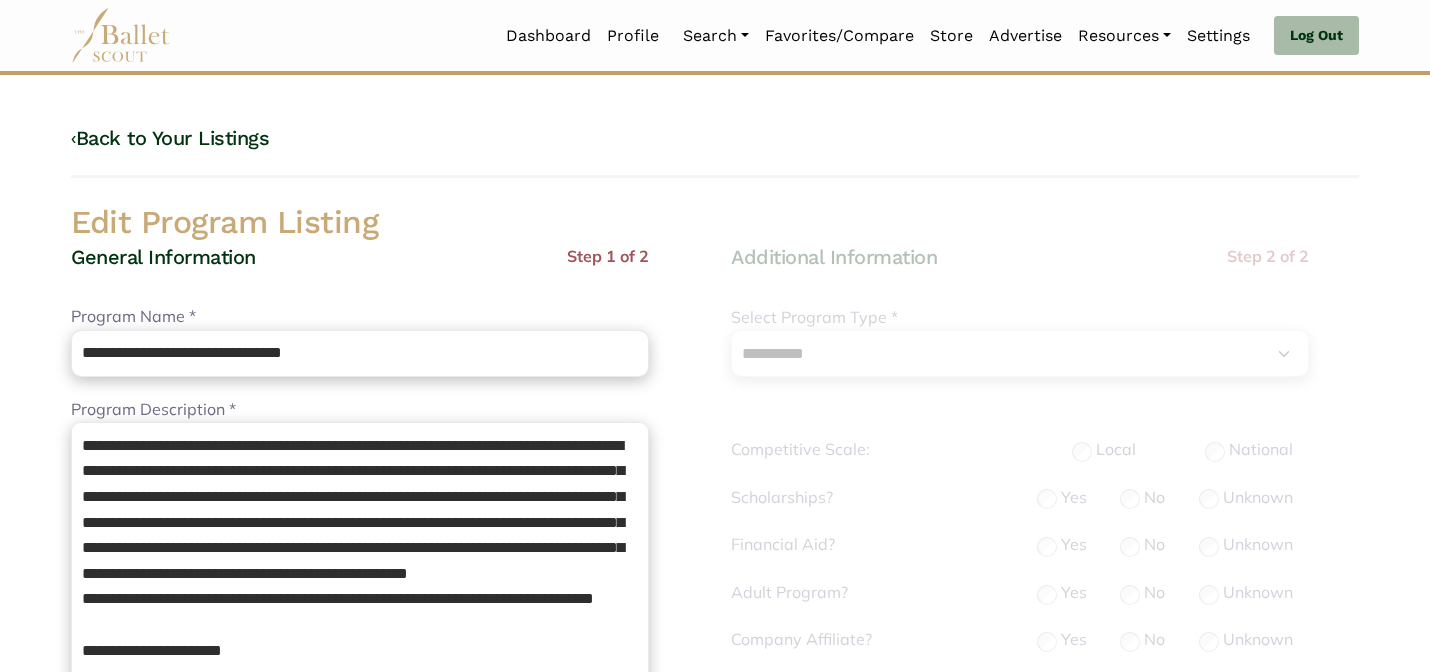 select on "**" 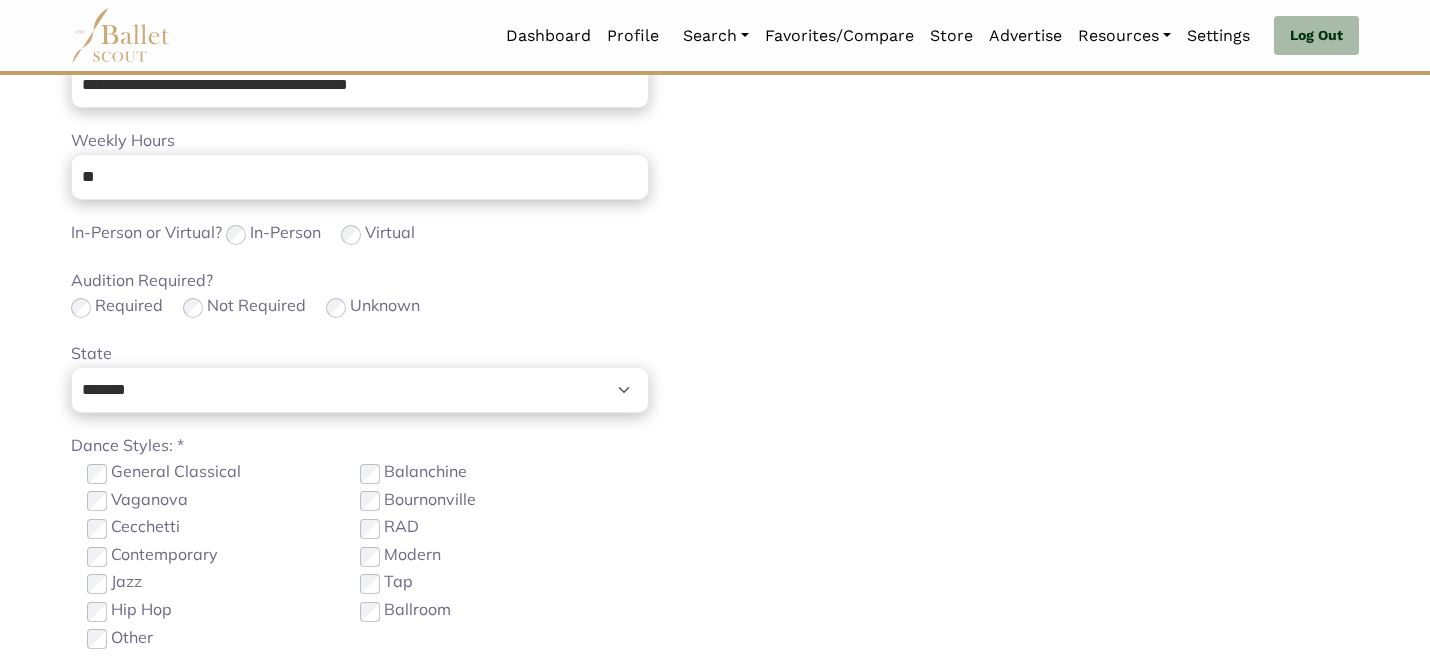 scroll, scrollTop: 1264, scrollLeft: 0, axis: vertical 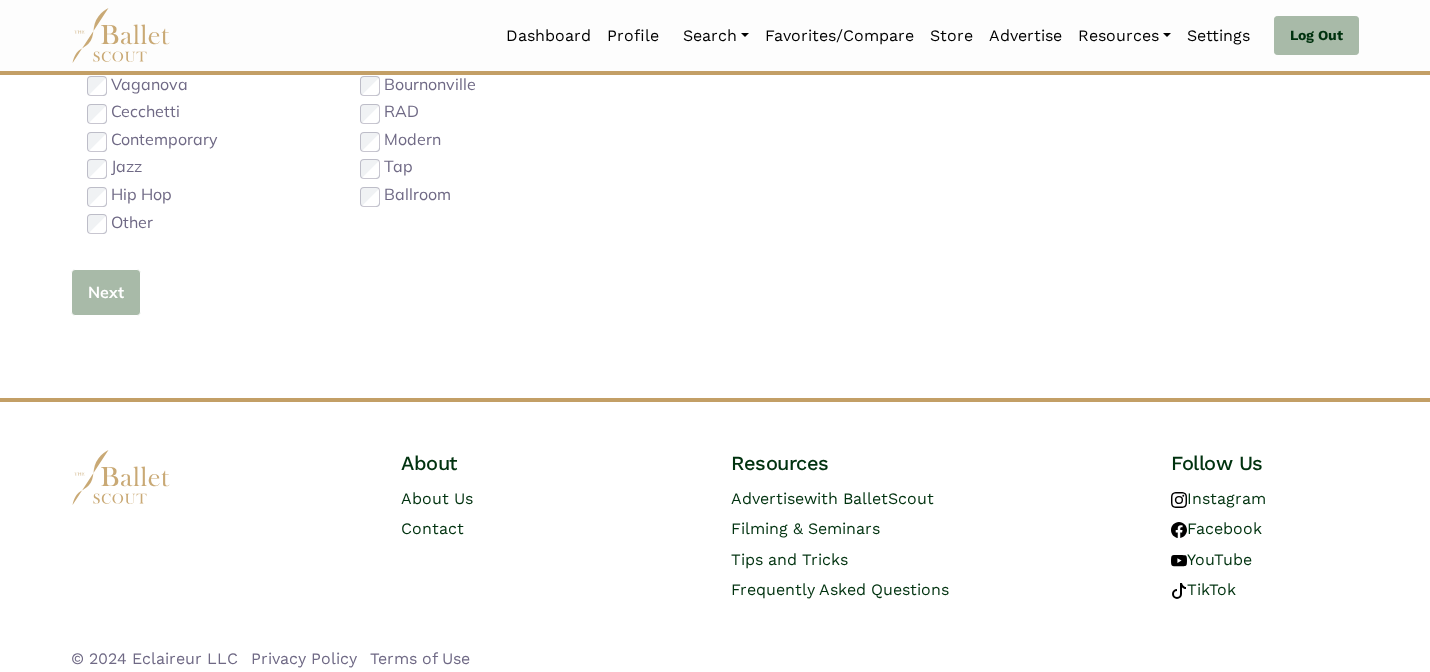 click on "Next" at bounding box center [106, 292] 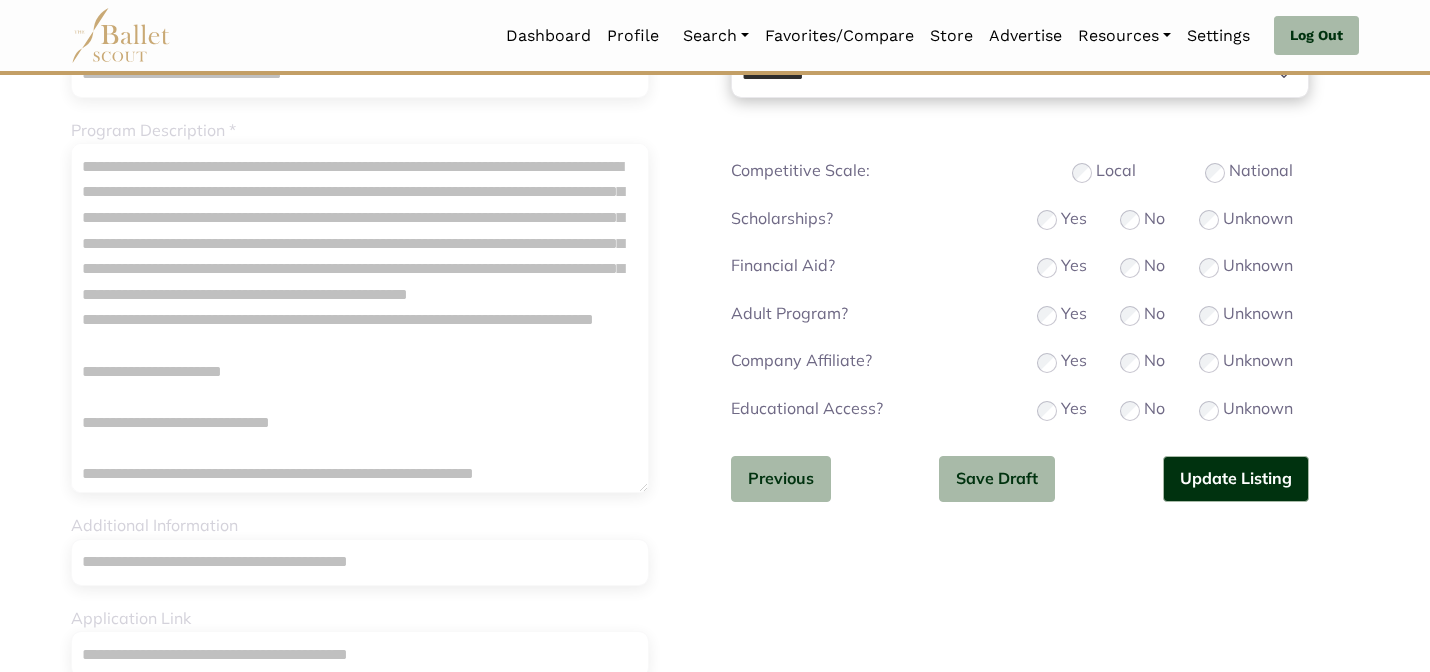 scroll, scrollTop: 280, scrollLeft: 0, axis: vertical 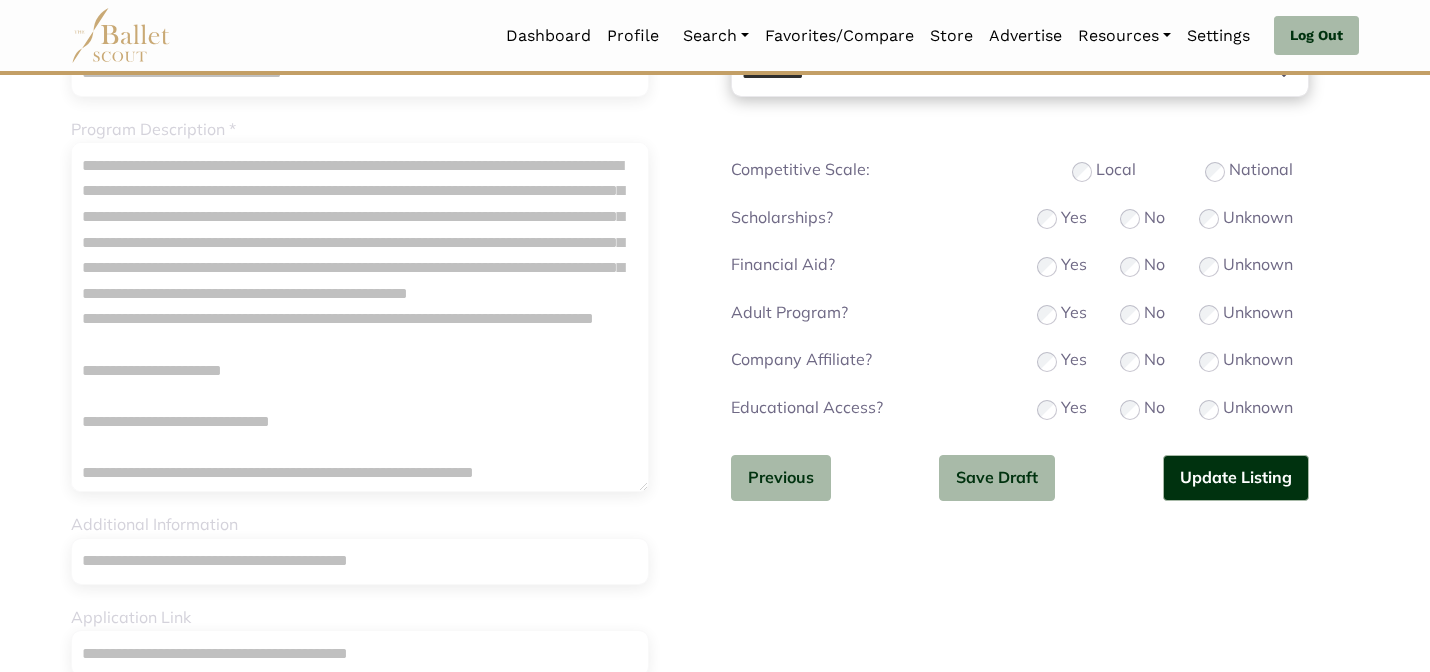 click on "Unknown" at bounding box center [1258, 360] 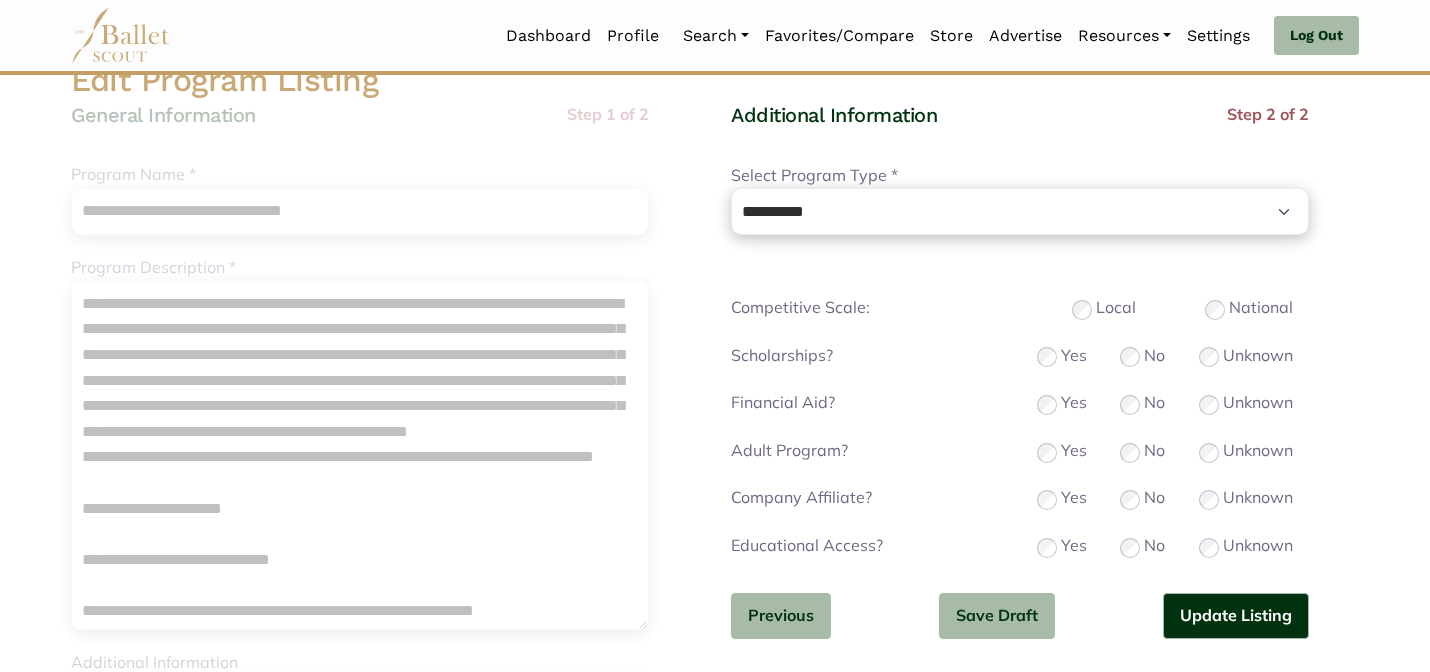 scroll, scrollTop: 120, scrollLeft: 0, axis: vertical 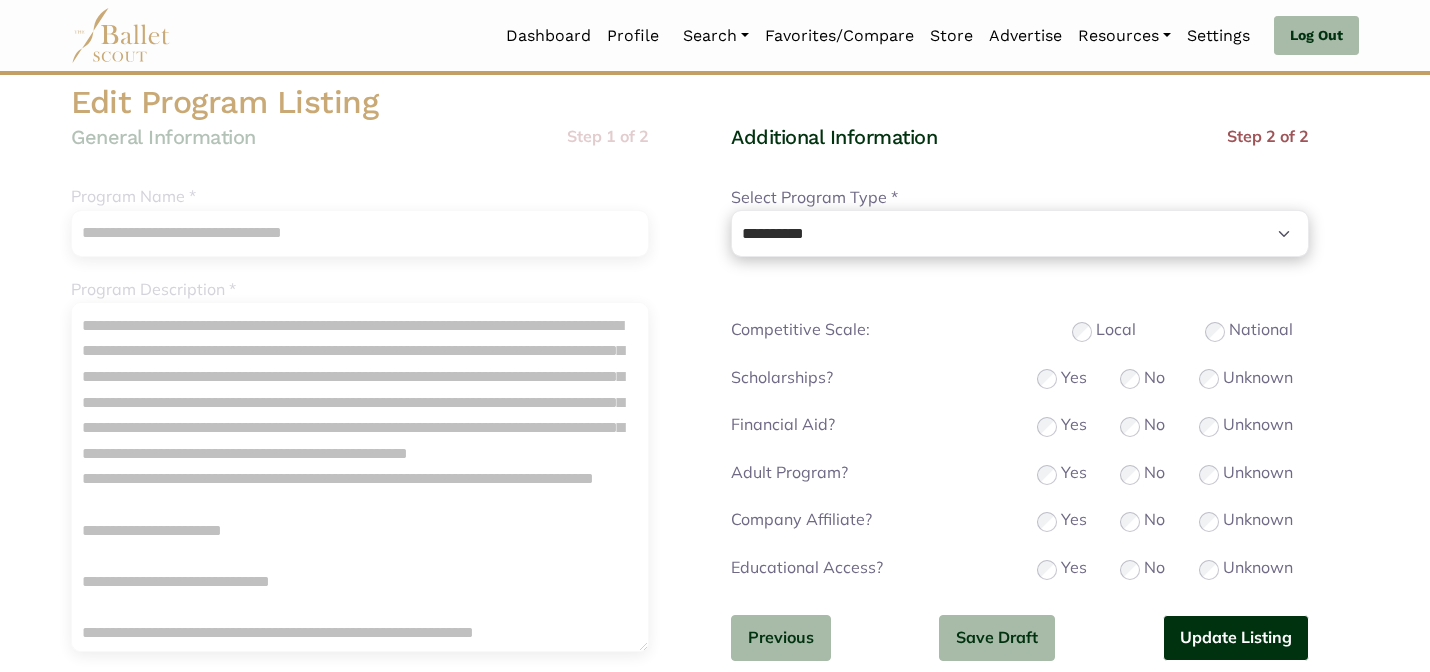 click on "Update Listing" at bounding box center [1236, 638] 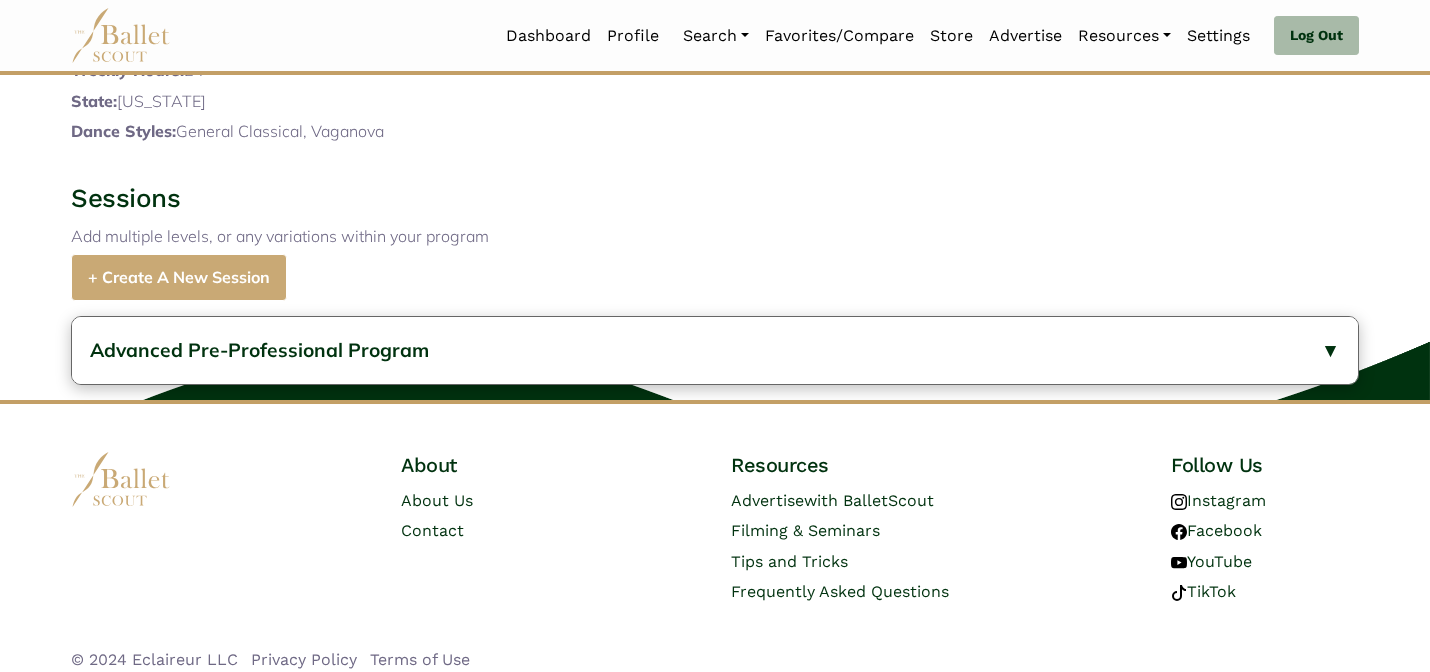 scroll, scrollTop: 1083, scrollLeft: 0, axis: vertical 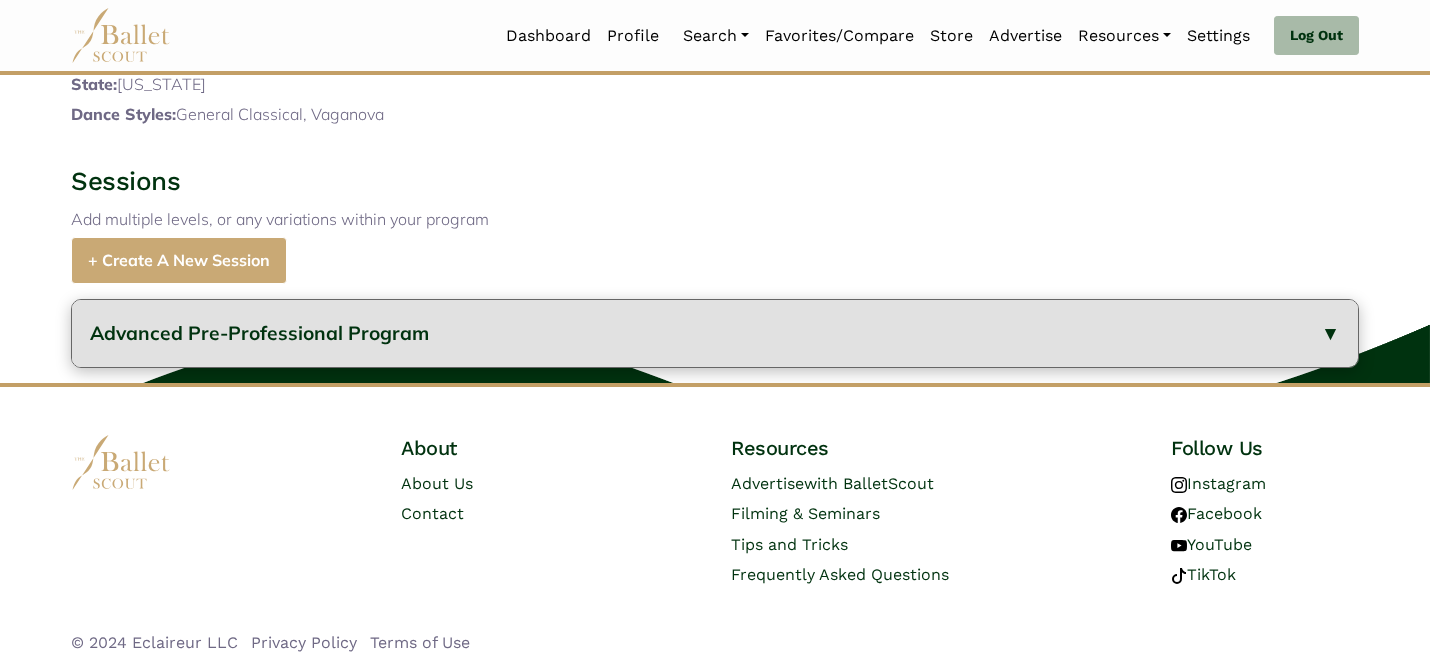 click on "Advanced Pre-Professional Program" at bounding box center (715, 333) 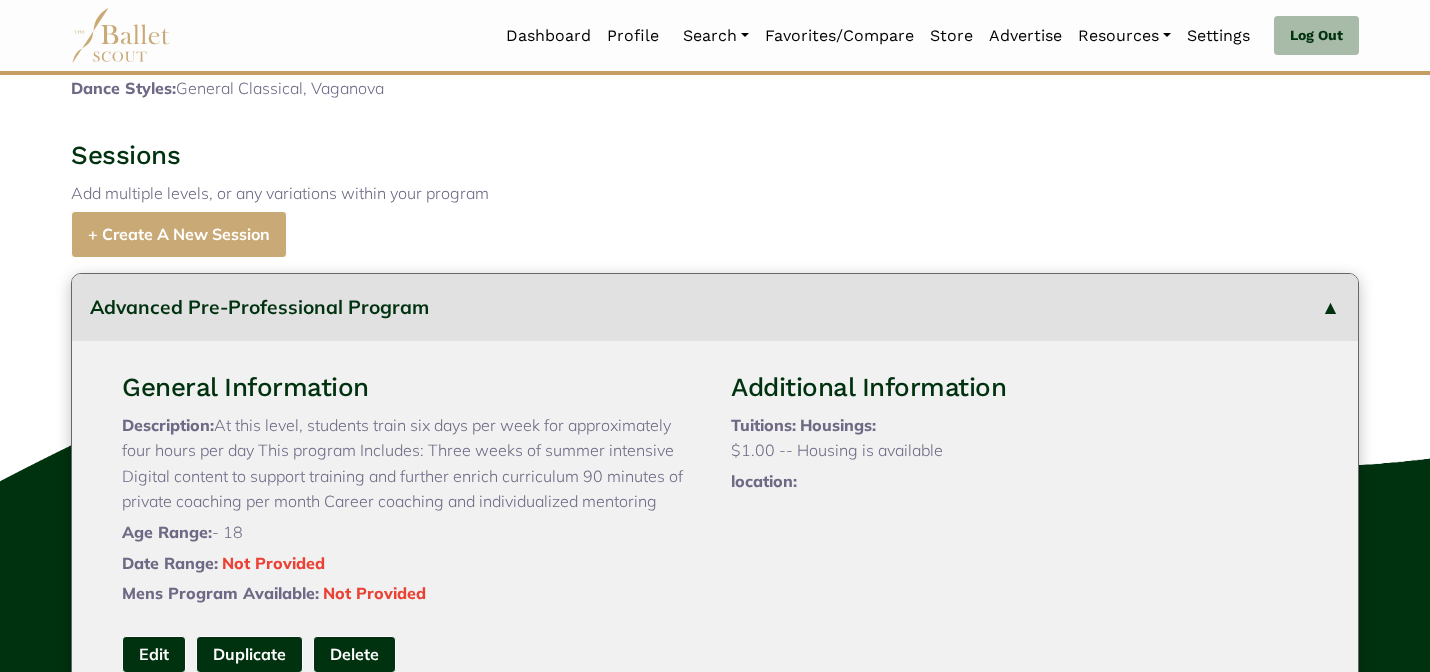 type 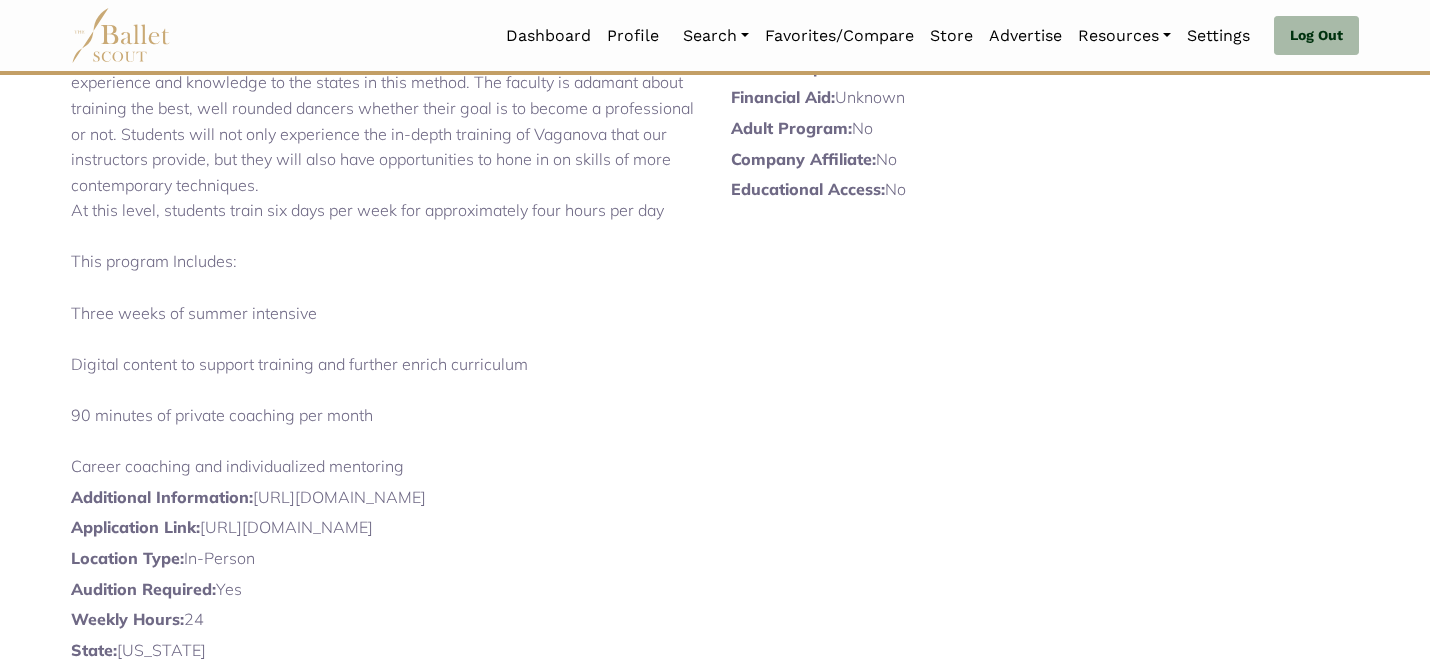 scroll, scrollTop: 0, scrollLeft: 0, axis: both 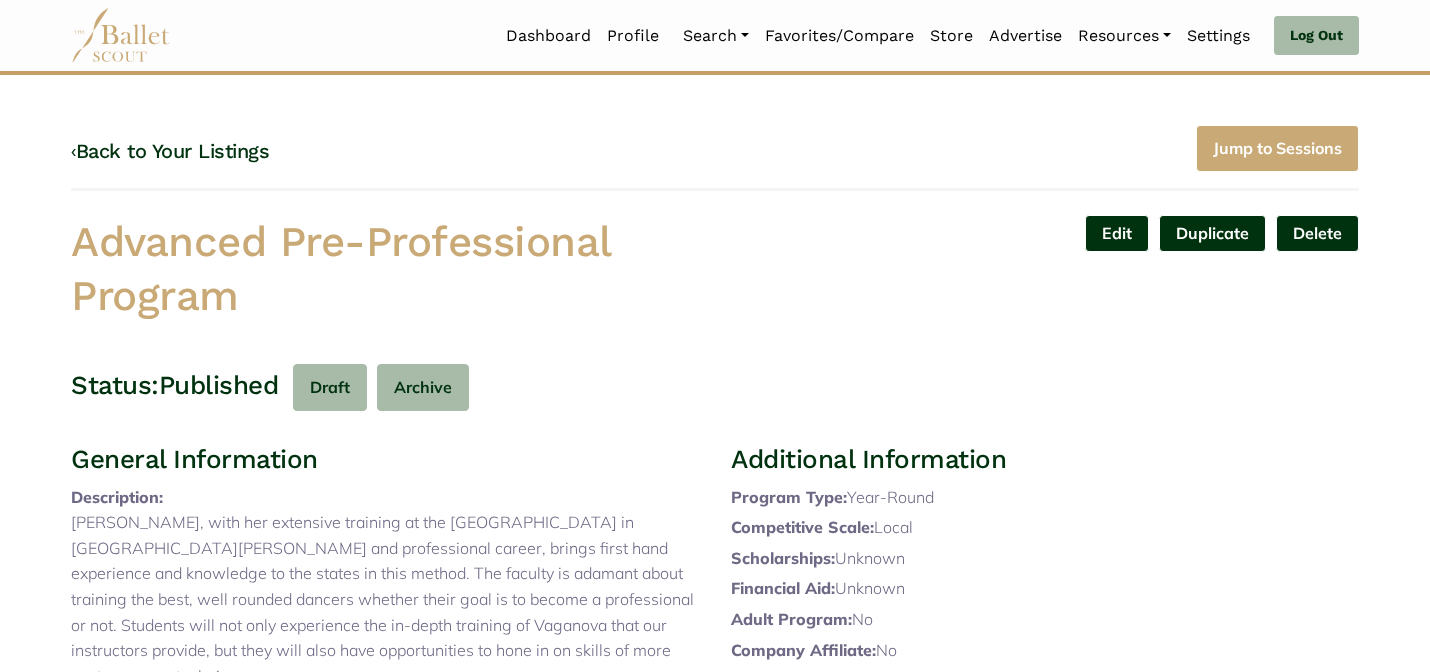 click on "‹  Back to Your Listings
Jump to Sessions" at bounding box center (715, 158) 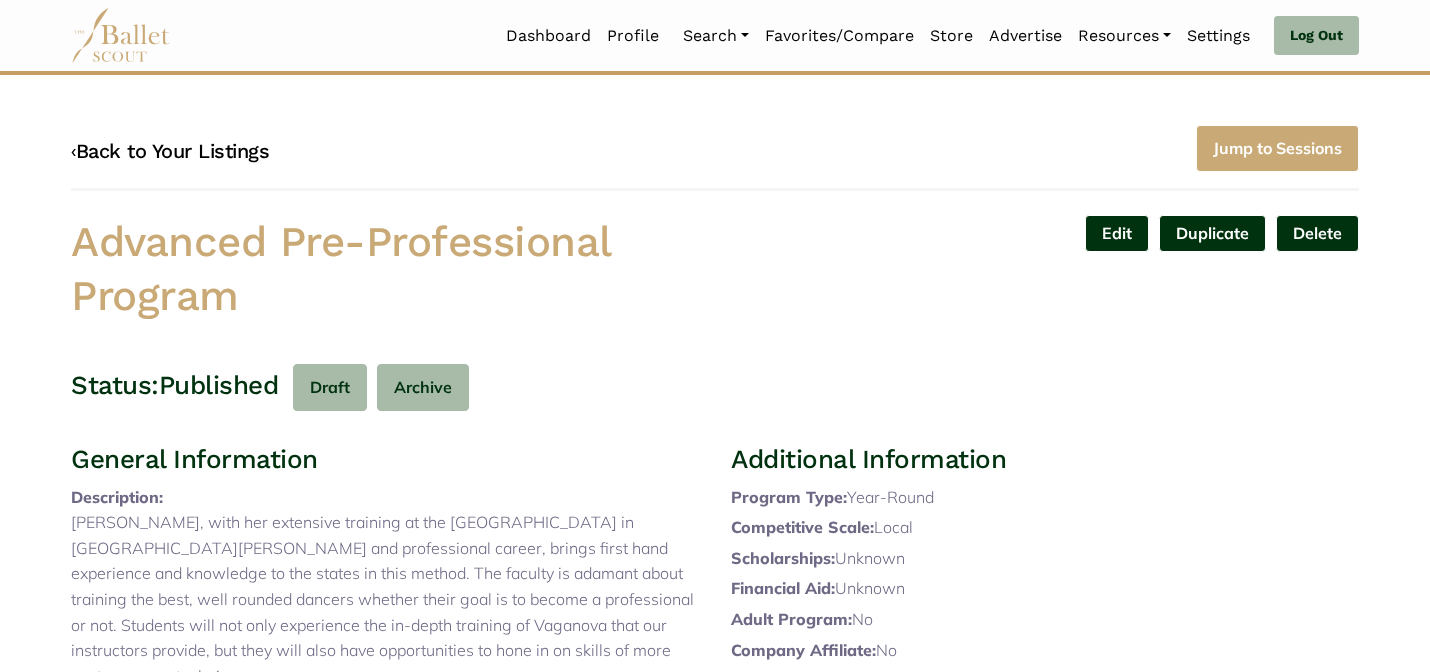 click on "‹  Back to Your Listings" at bounding box center [170, 151] 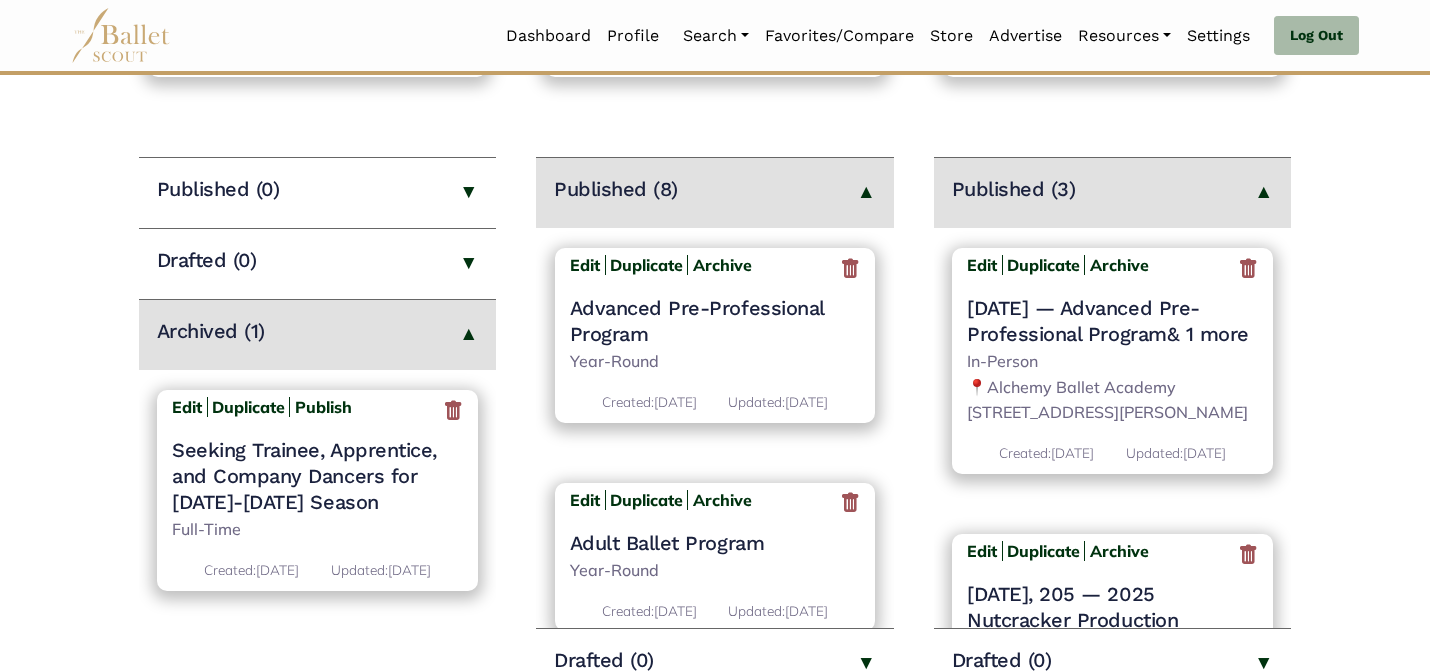 scroll, scrollTop: 240, scrollLeft: 0, axis: vertical 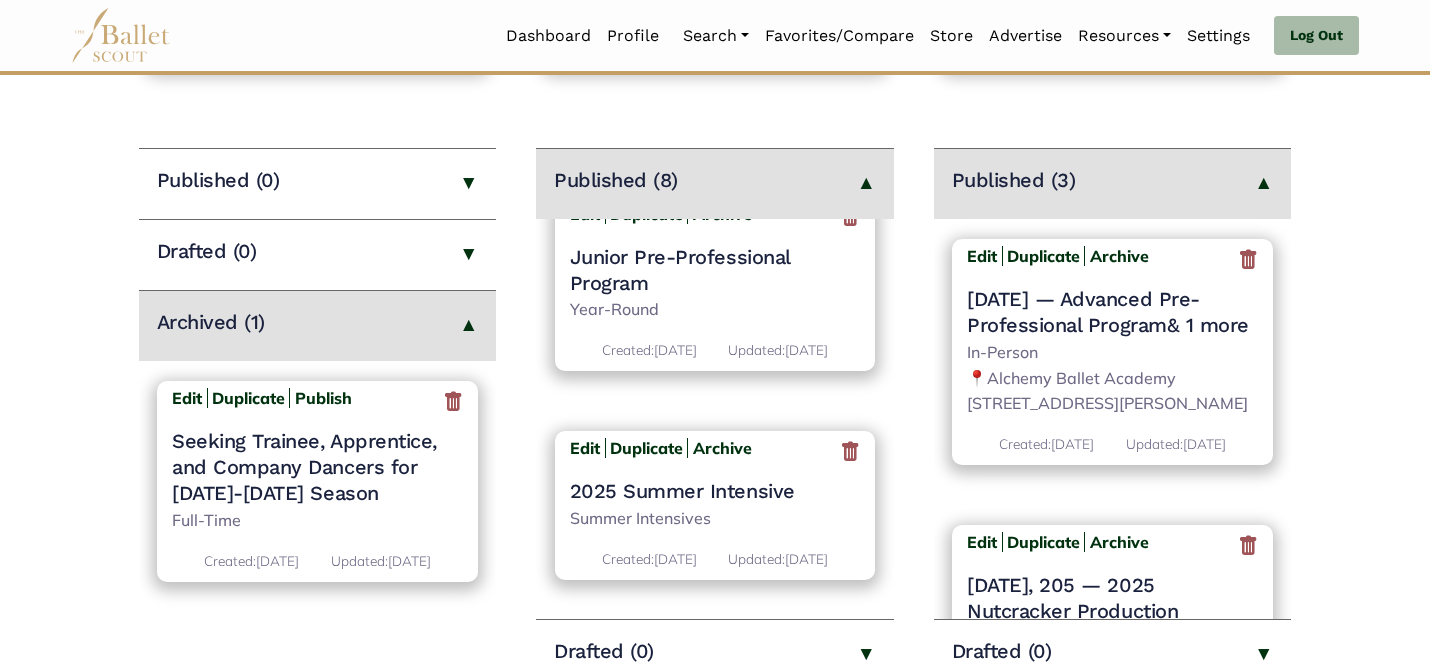 click on "Edit
Duplicate
Archive
Junior Pre-Professional Program
Year-Round
Created:  Nov. 11, 2023
Updated:  June 18, 2025" at bounding box center (715, 284) 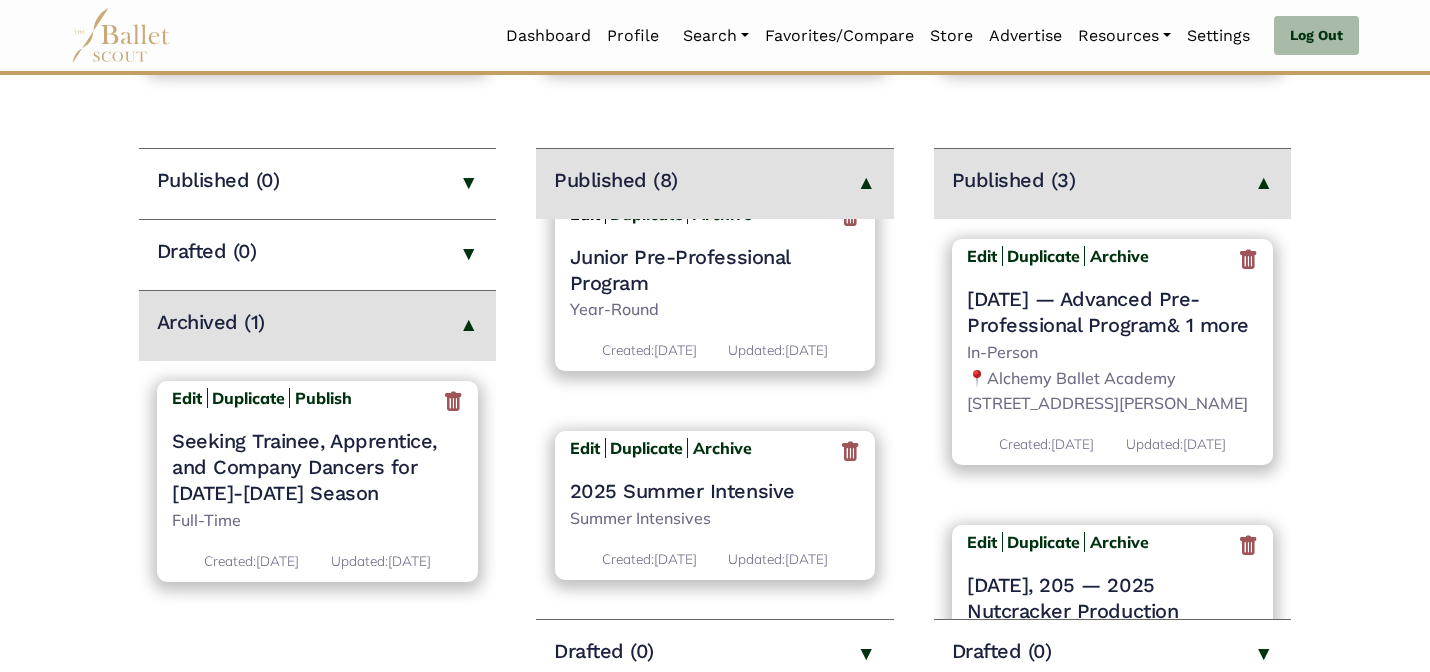 click on "Edit" at bounding box center (585, 214) 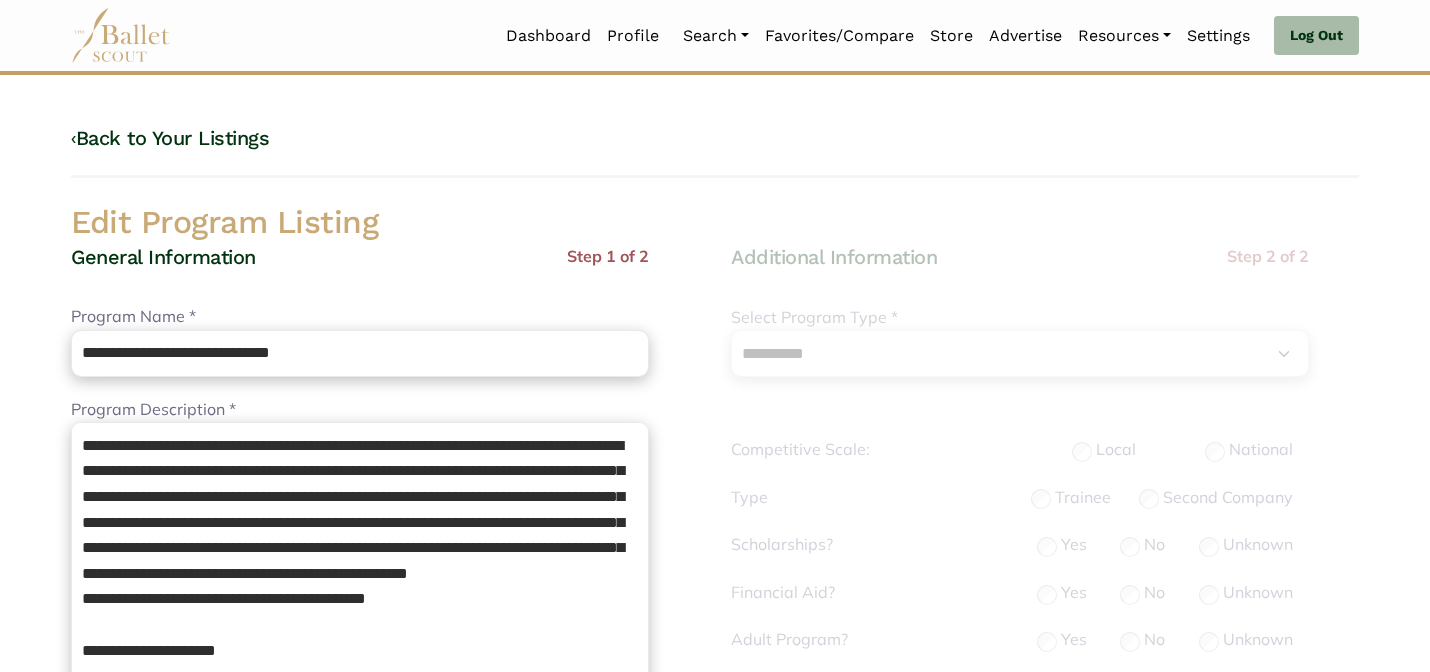 select on "**" 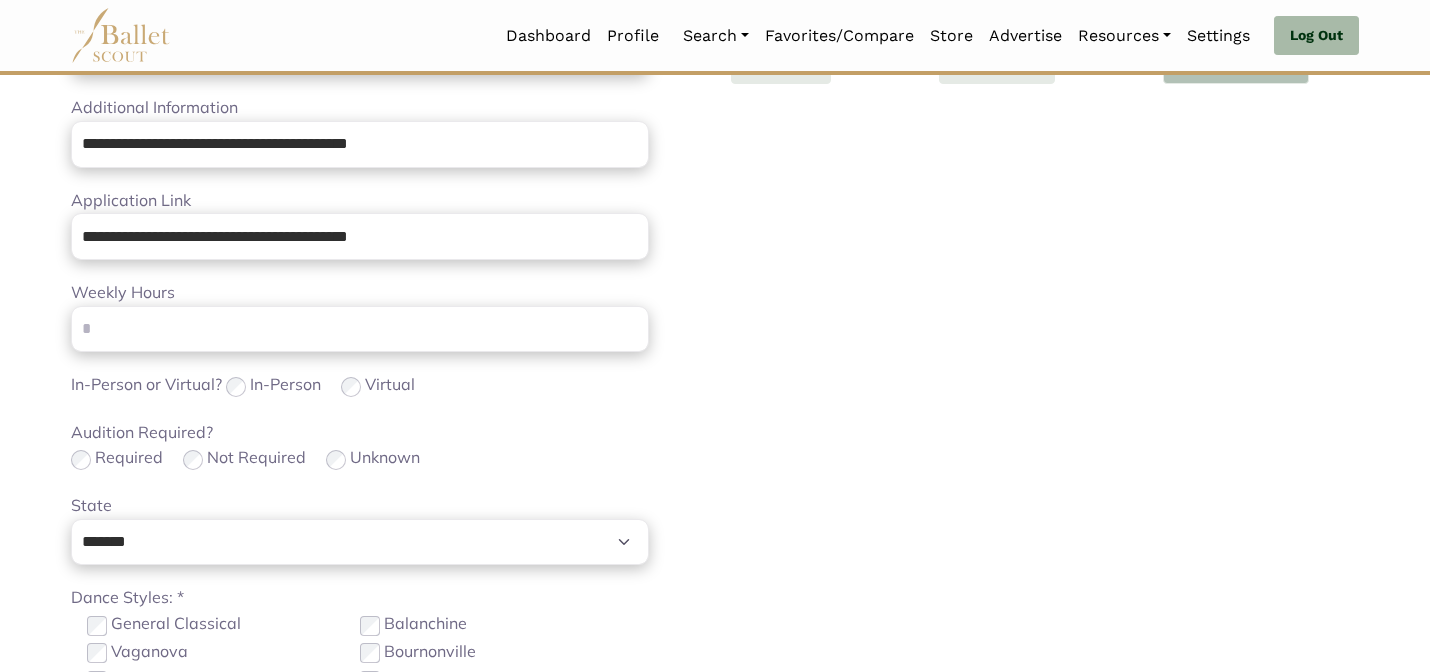 scroll, scrollTop: 632, scrollLeft: 0, axis: vertical 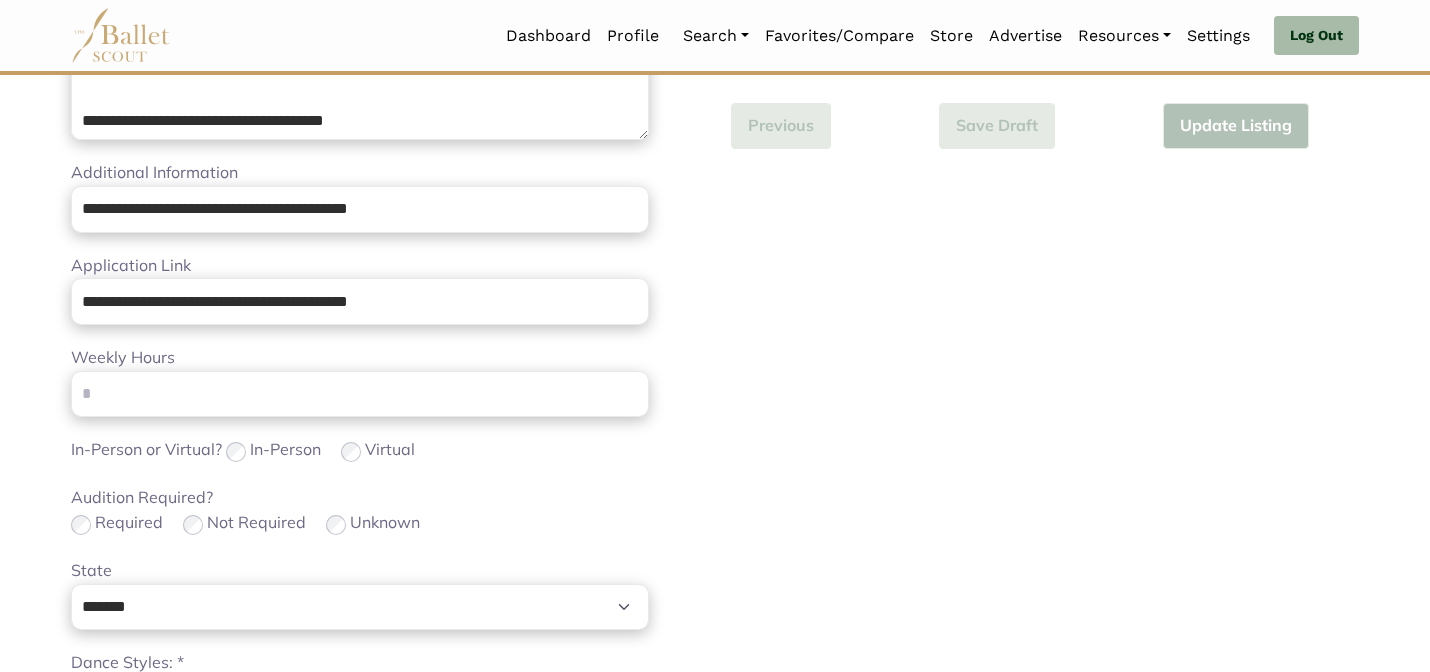 click on "Audition Required?
Required
Not Required
Unknown" at bounding box center (360, 511) 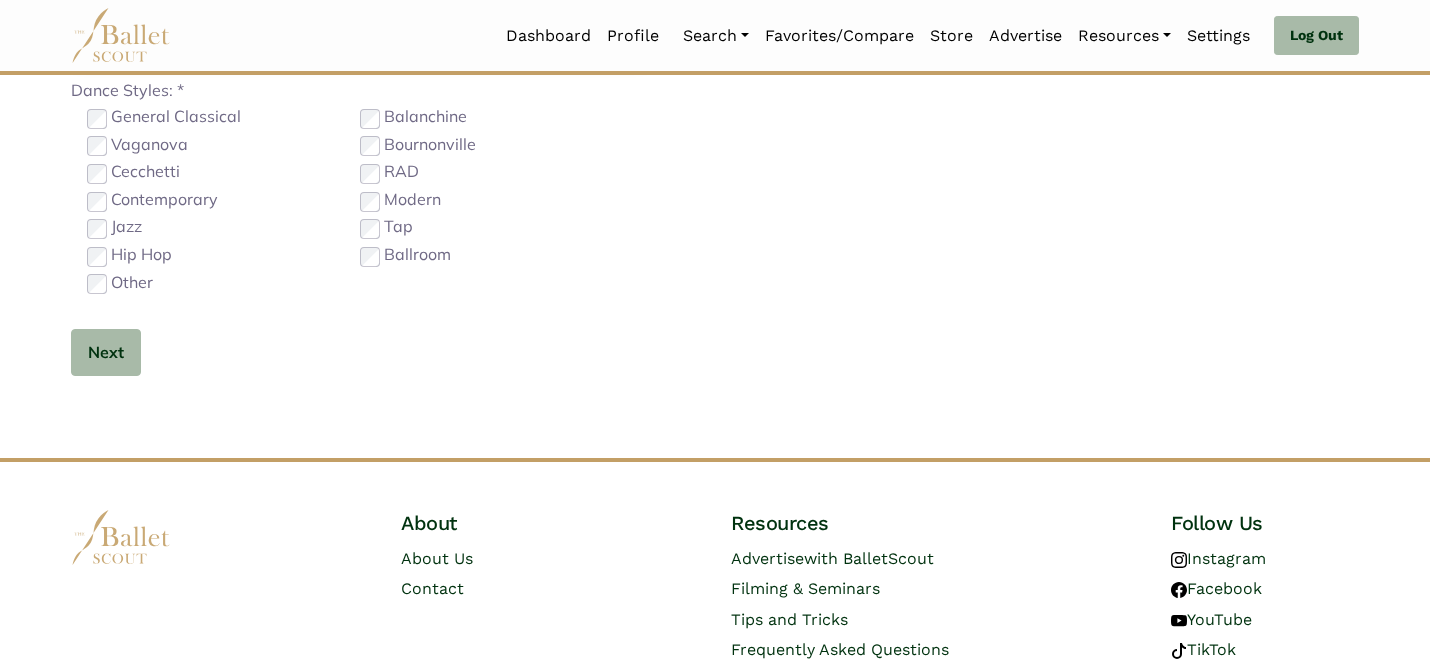 scroll, scrollTop: 1264, scrollLeft: 0, axis: vertical 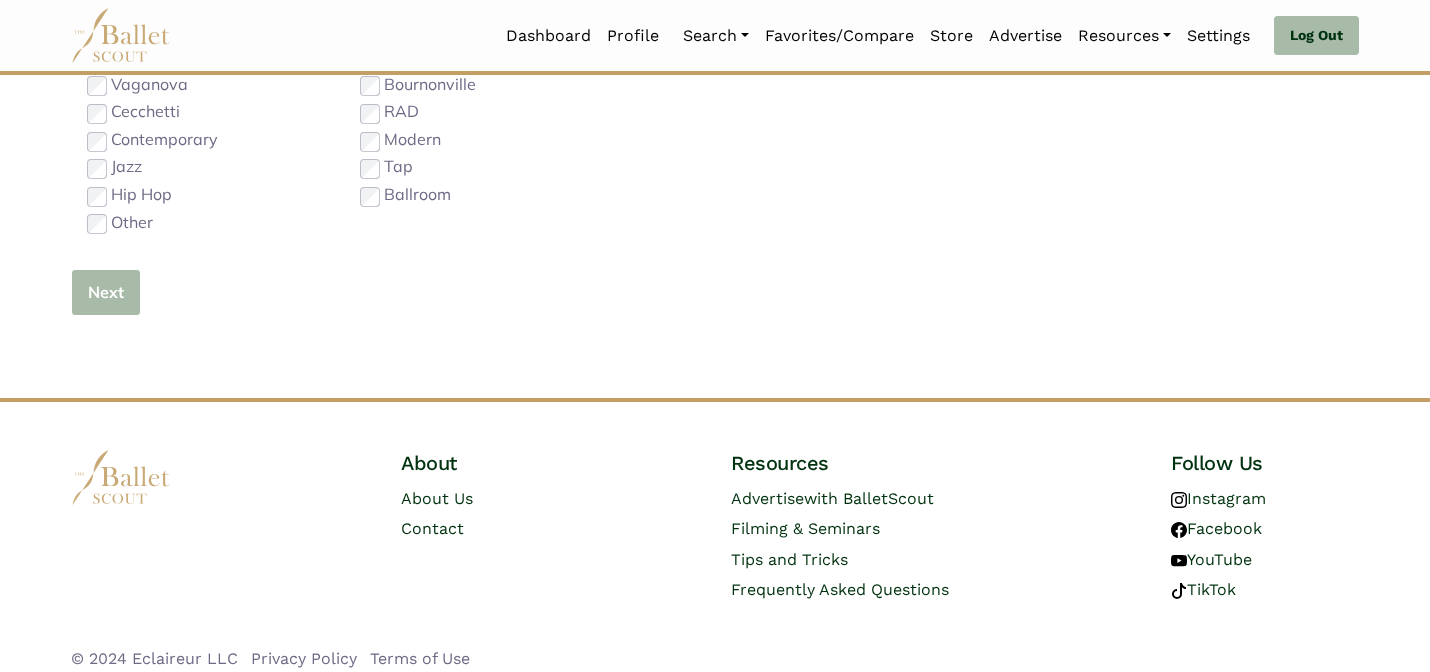 click on "Next" at bounding box center [106, 292] 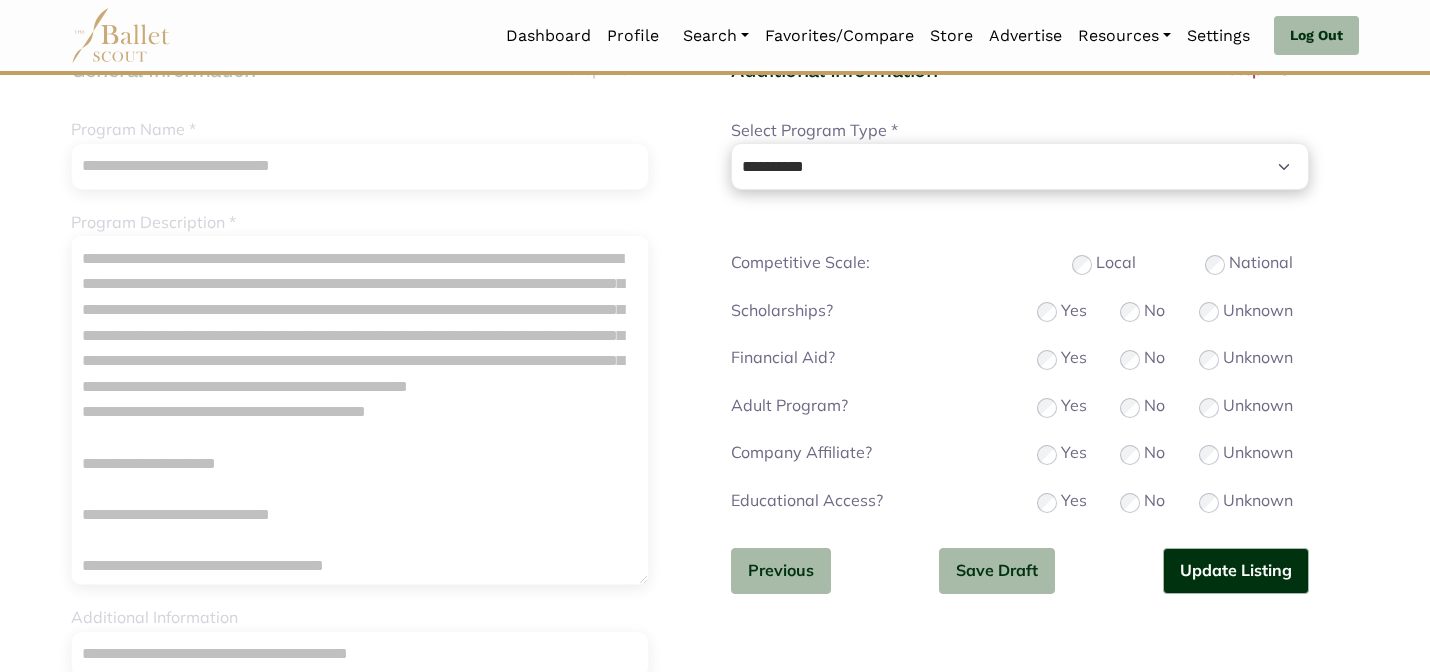 scroll, scrollTop: 200, scrollLeft: 0, axis: vertical 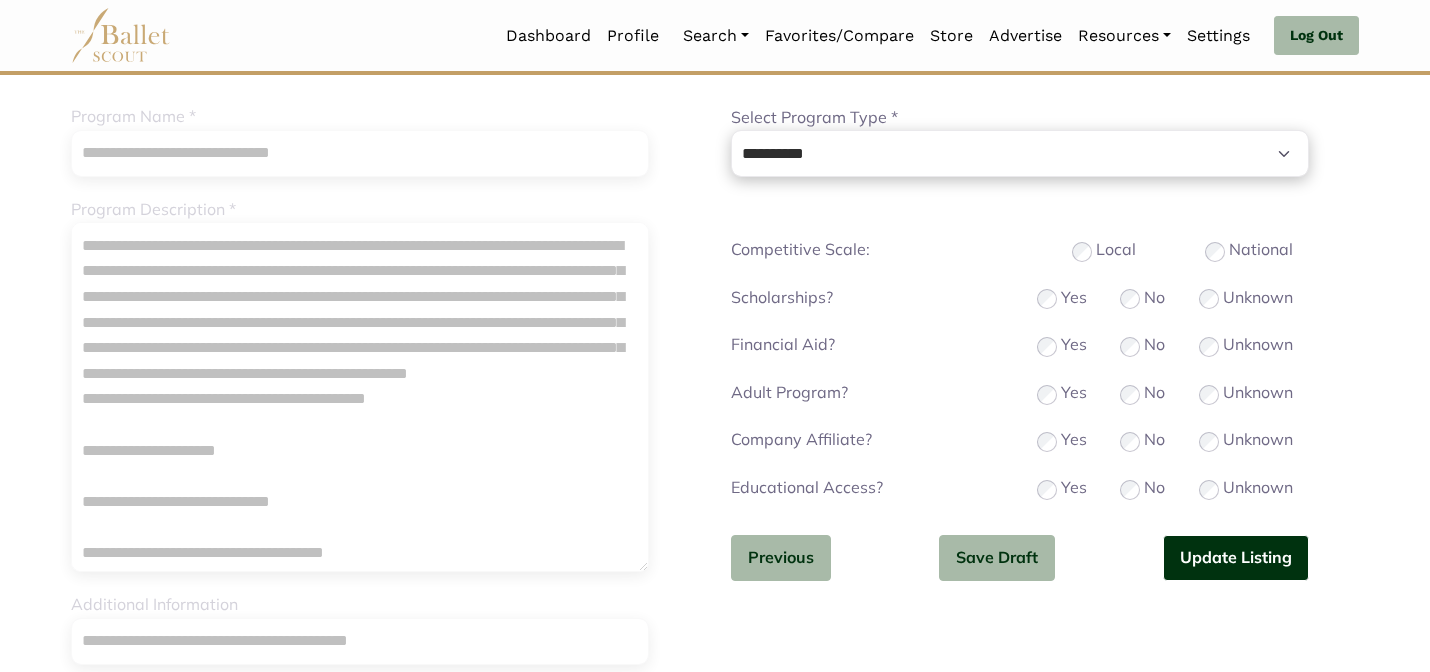 click on "Update Listing" at bounding box center (1236, 558) 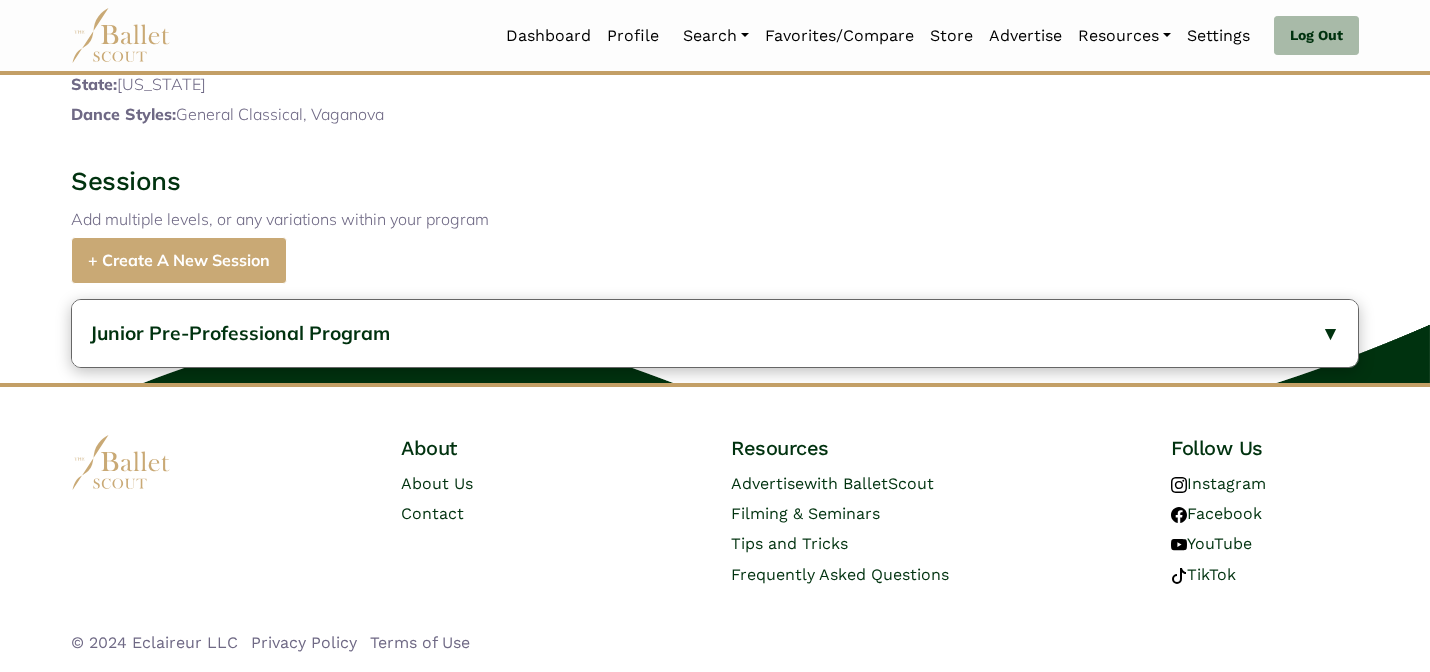 scroll, scrollTop: 1031, scrollLeft: 0, axis: vertical 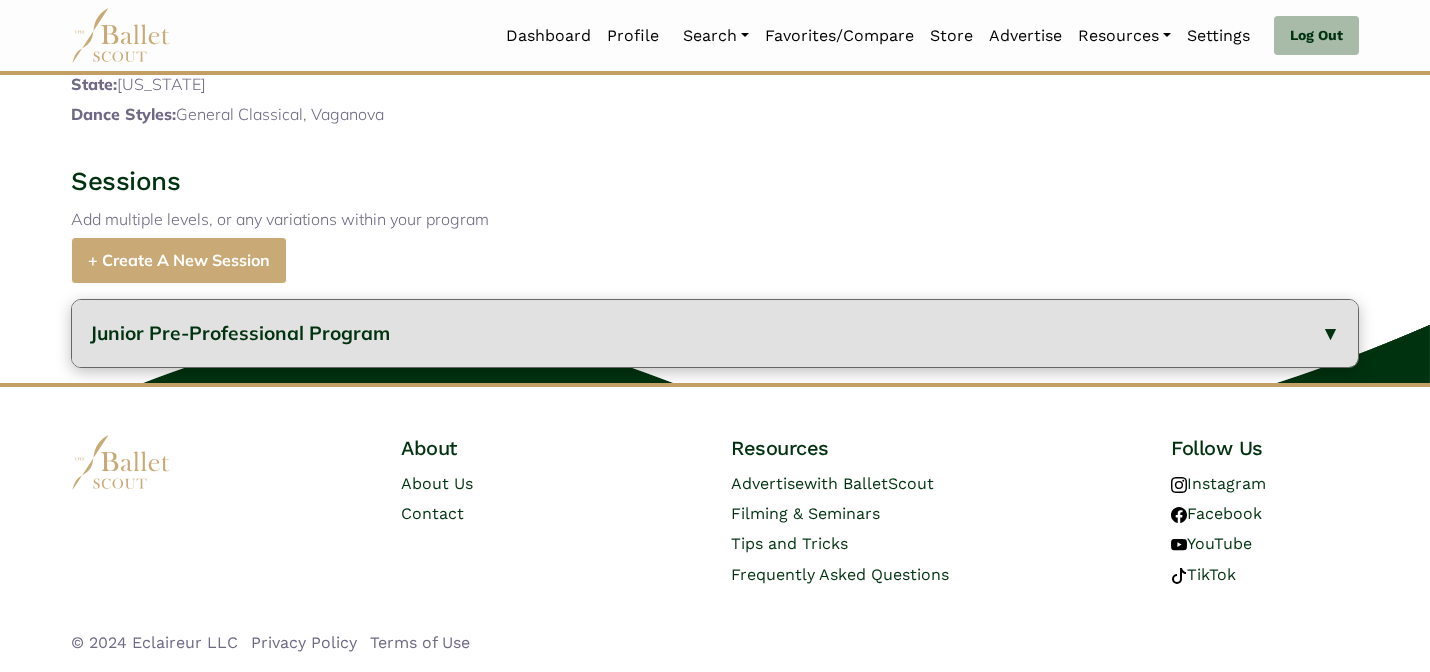 click on "Junior Pre-Professional Program" at bounding box center [240, 333] 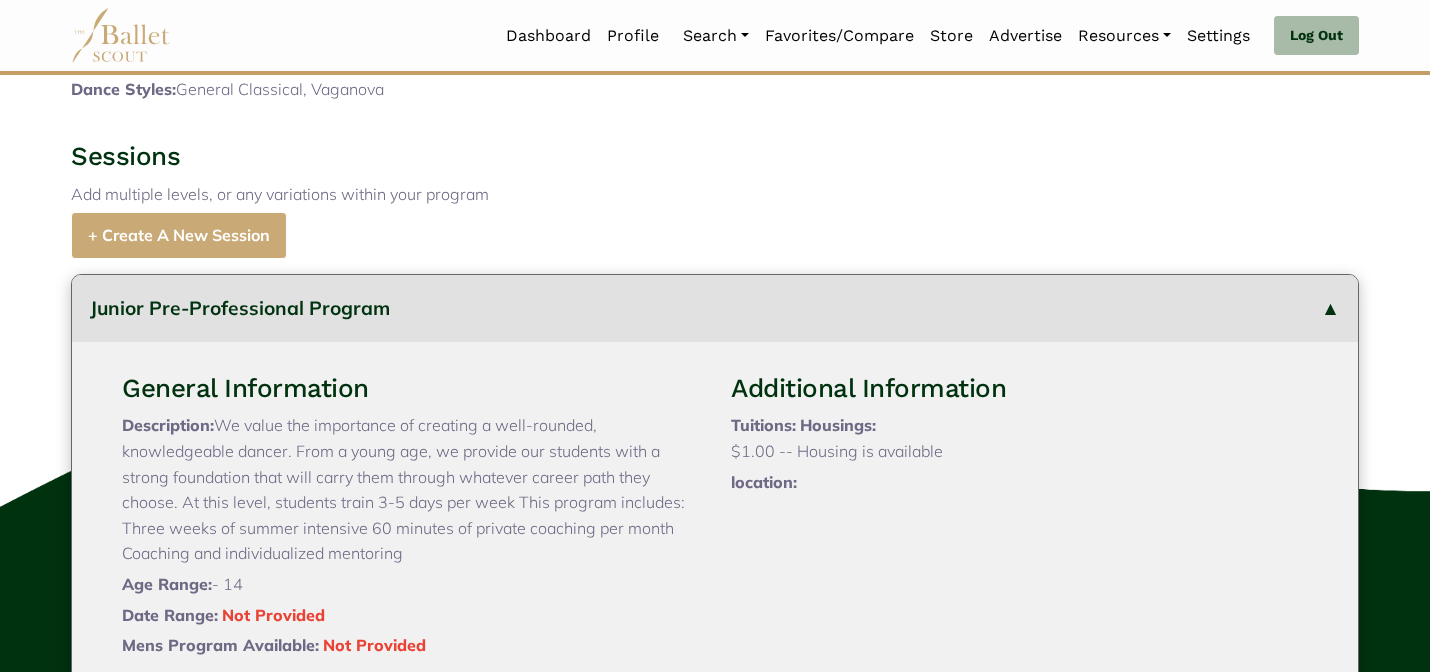 click on "Dance Styles:
General Classical, Vaganova" at bounding box center [385, 90] 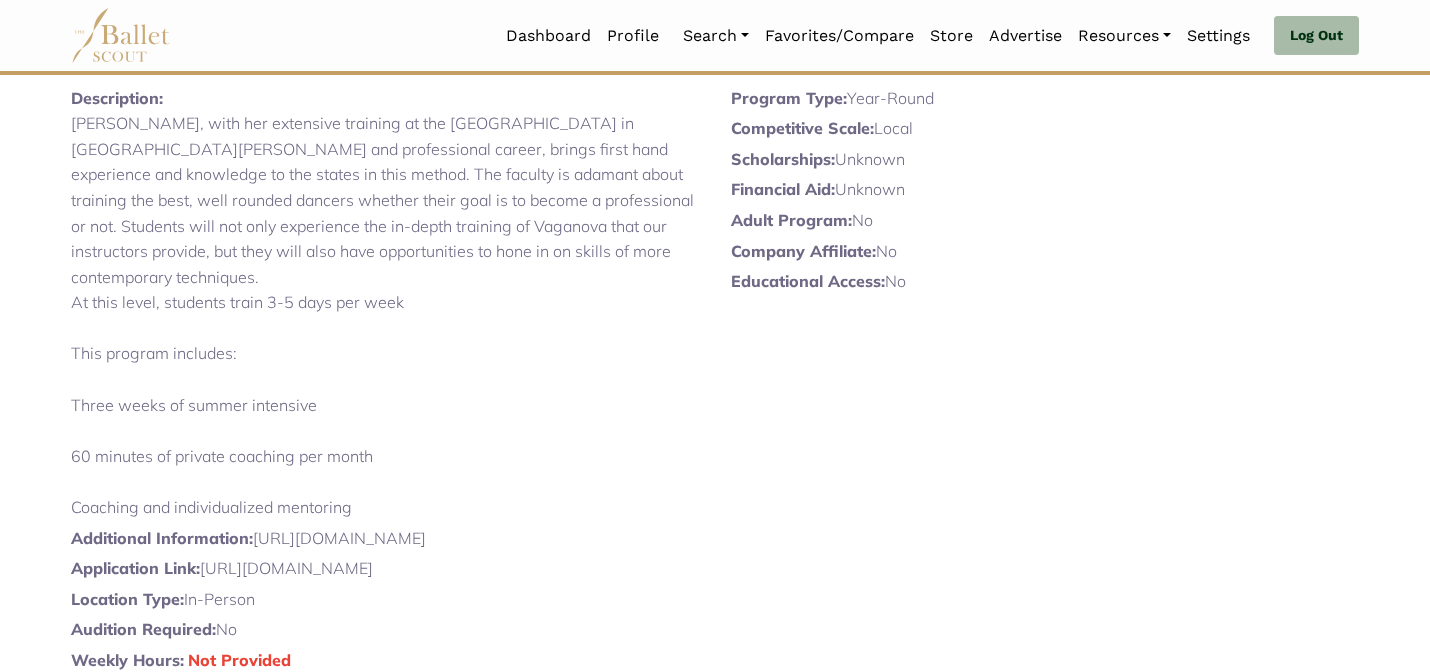 scroll, scrollTop: 0, scrollLeft: 0, axis: both 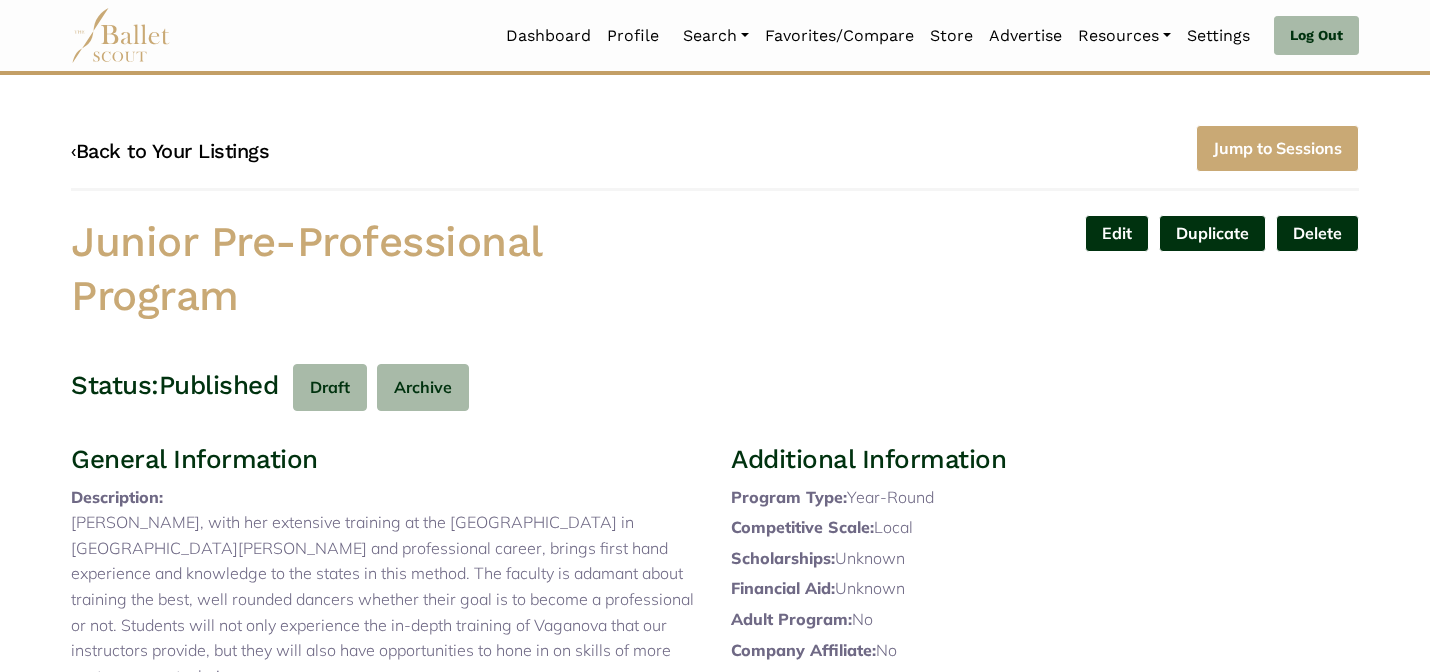 click on "‹  Back to Your Listings" at bounding box center (170, 151) 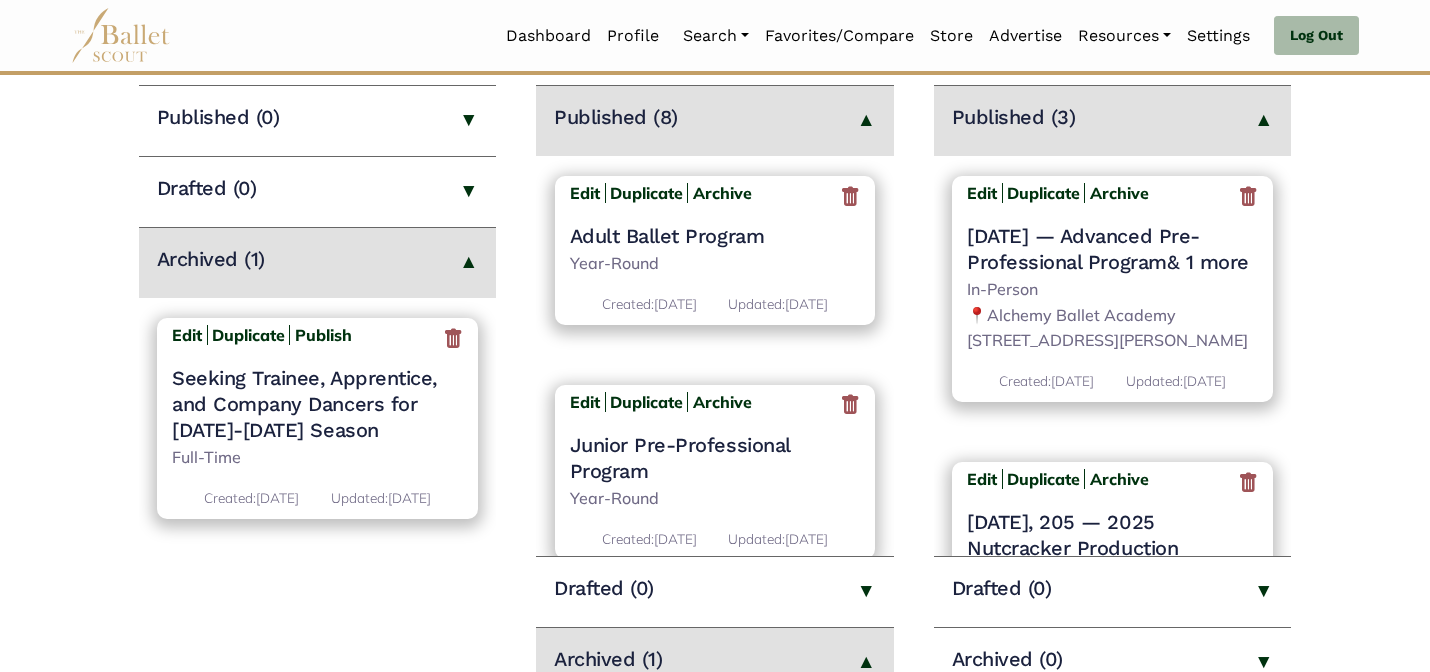 scroll, scrollTop: 343, scrollLeft: 0, axis: vertical 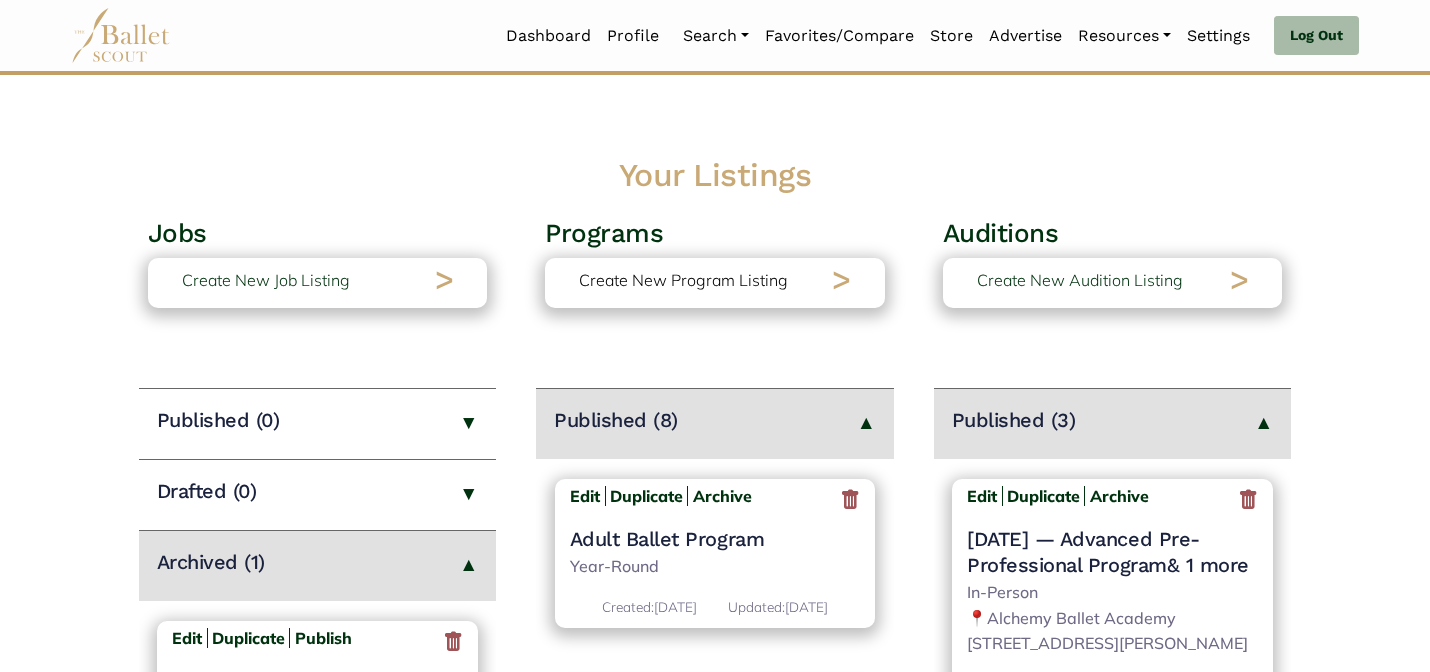 click on "Create New Program Listing" at bounding box center [683, 281] 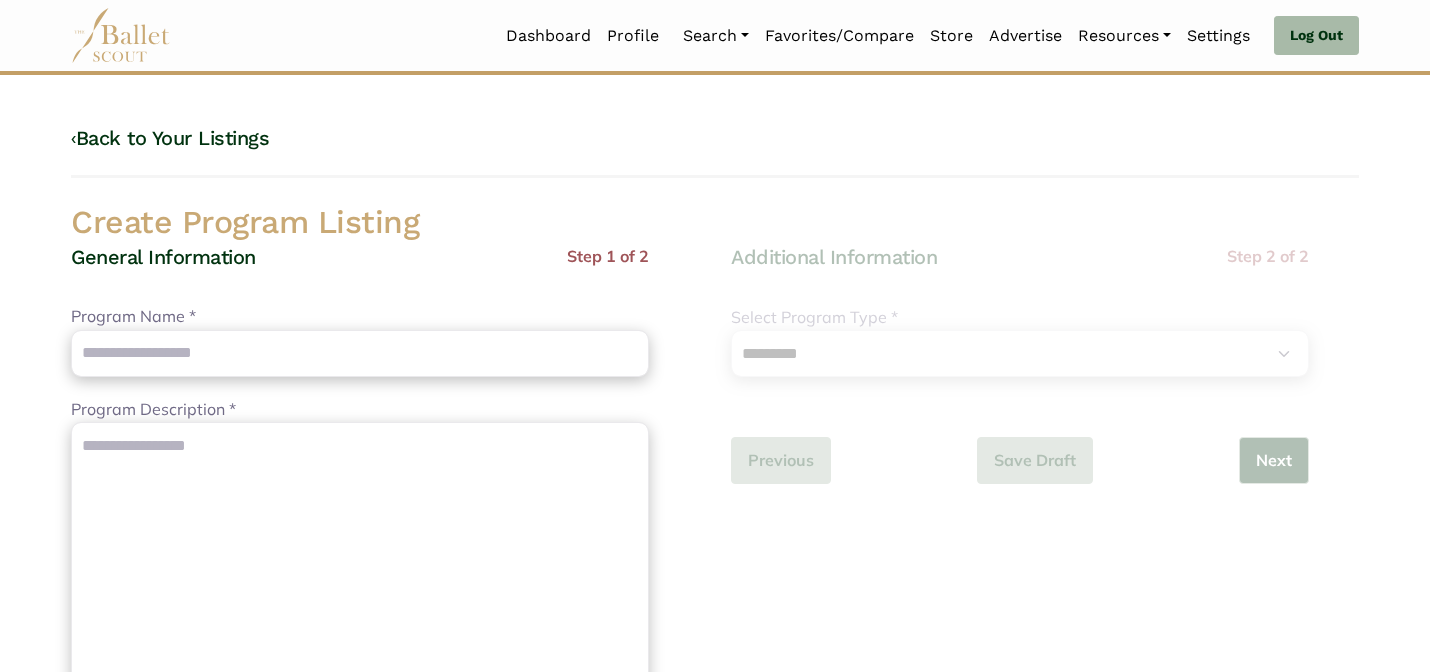 scroll, scrollTop: 0, scrollLeft: 0, axis: both 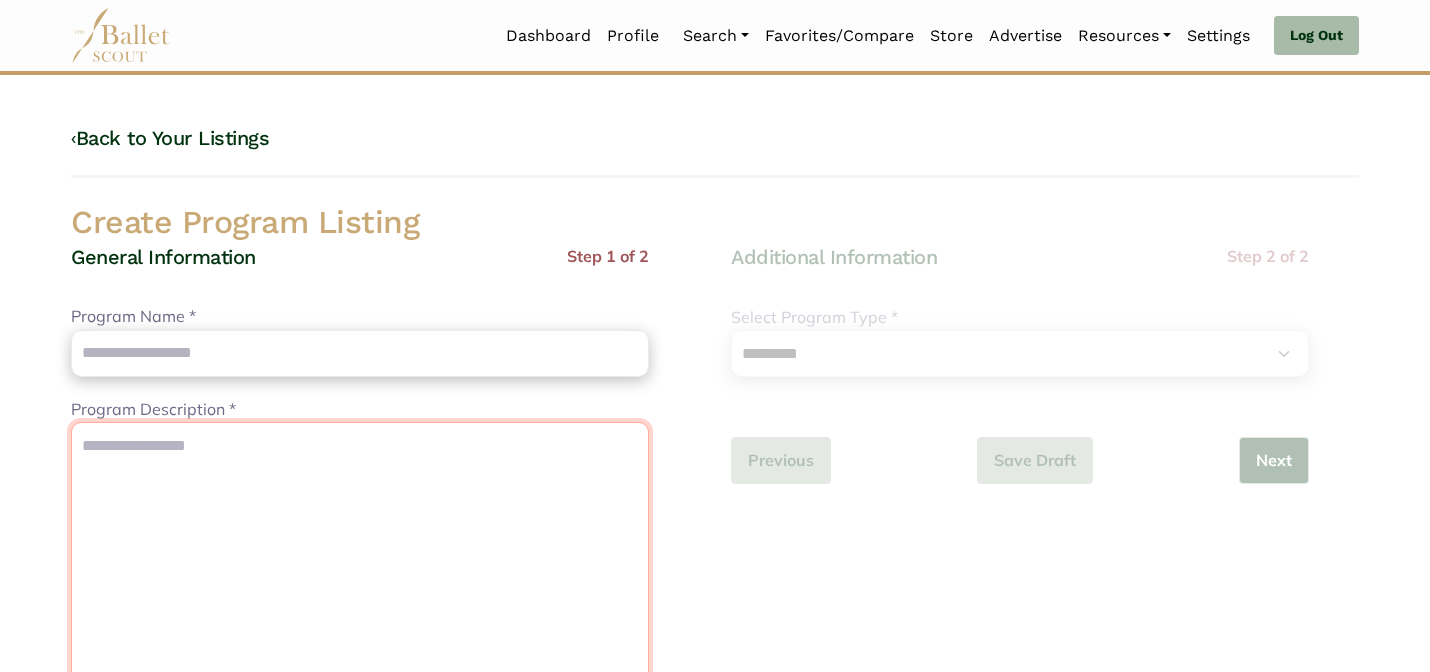 click on "Program Description *" at bounding box center [360, 597] 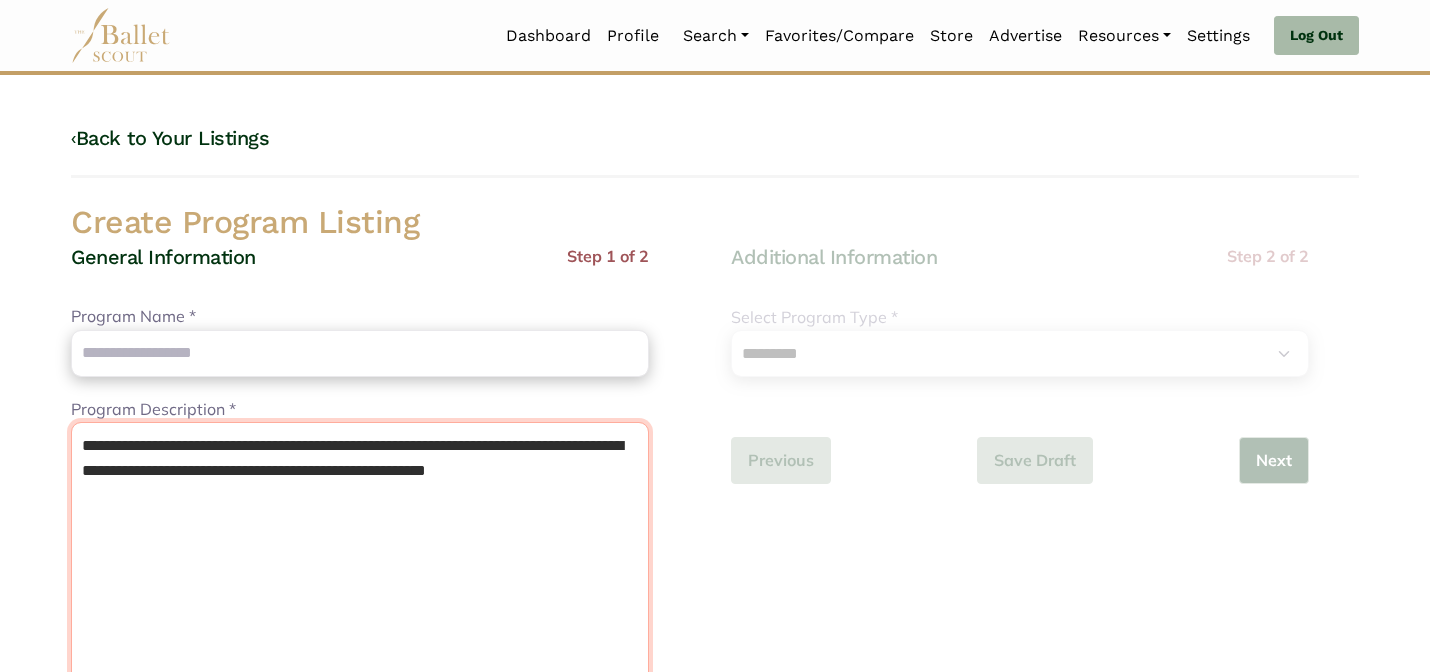 type on "**********" 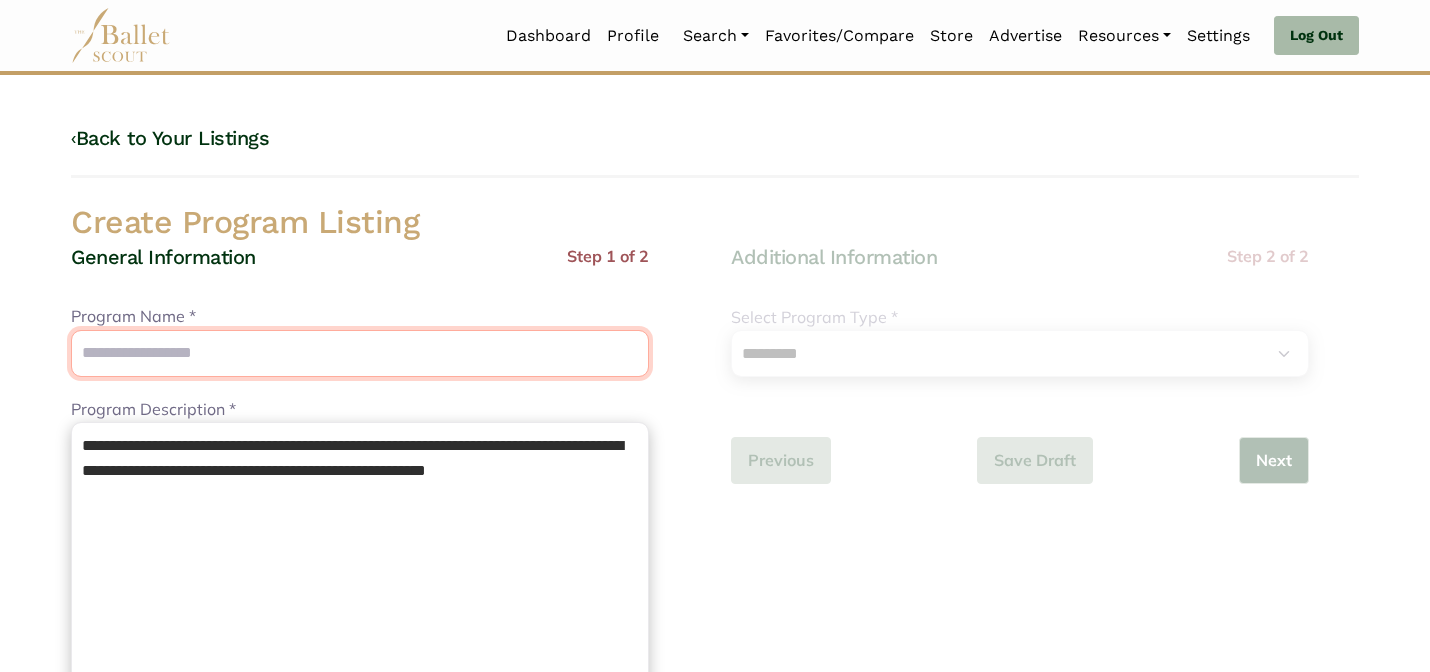 click on "Program Name *" at bounding box center [360, 353] 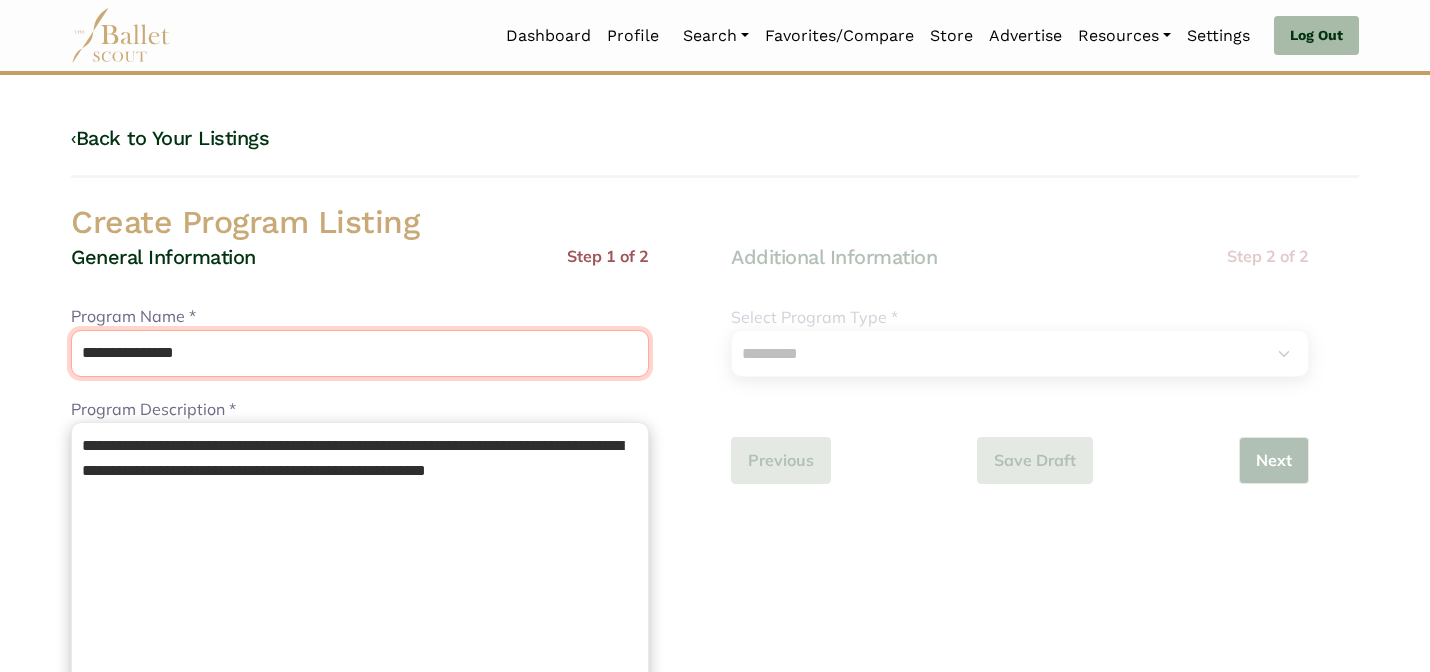 type on "**********" 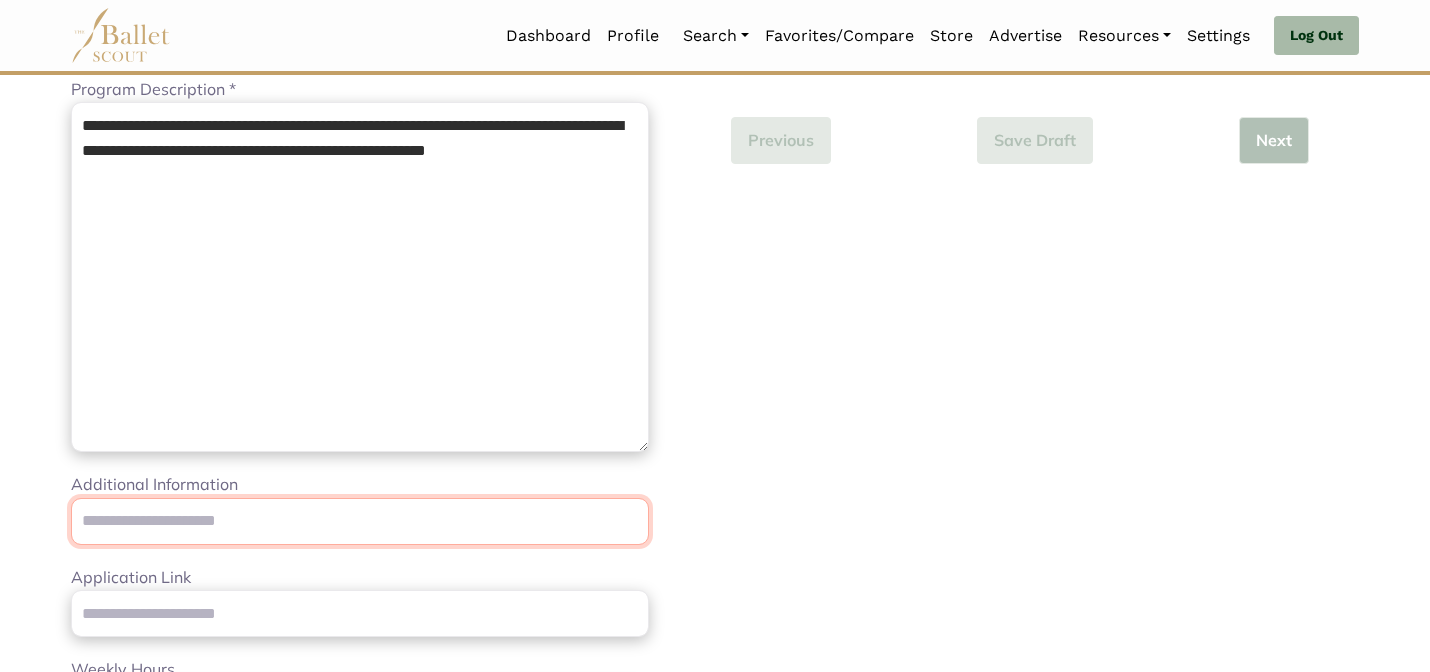 scroll, scrollTop: 506, scrollLeft: 0, axis: vertical 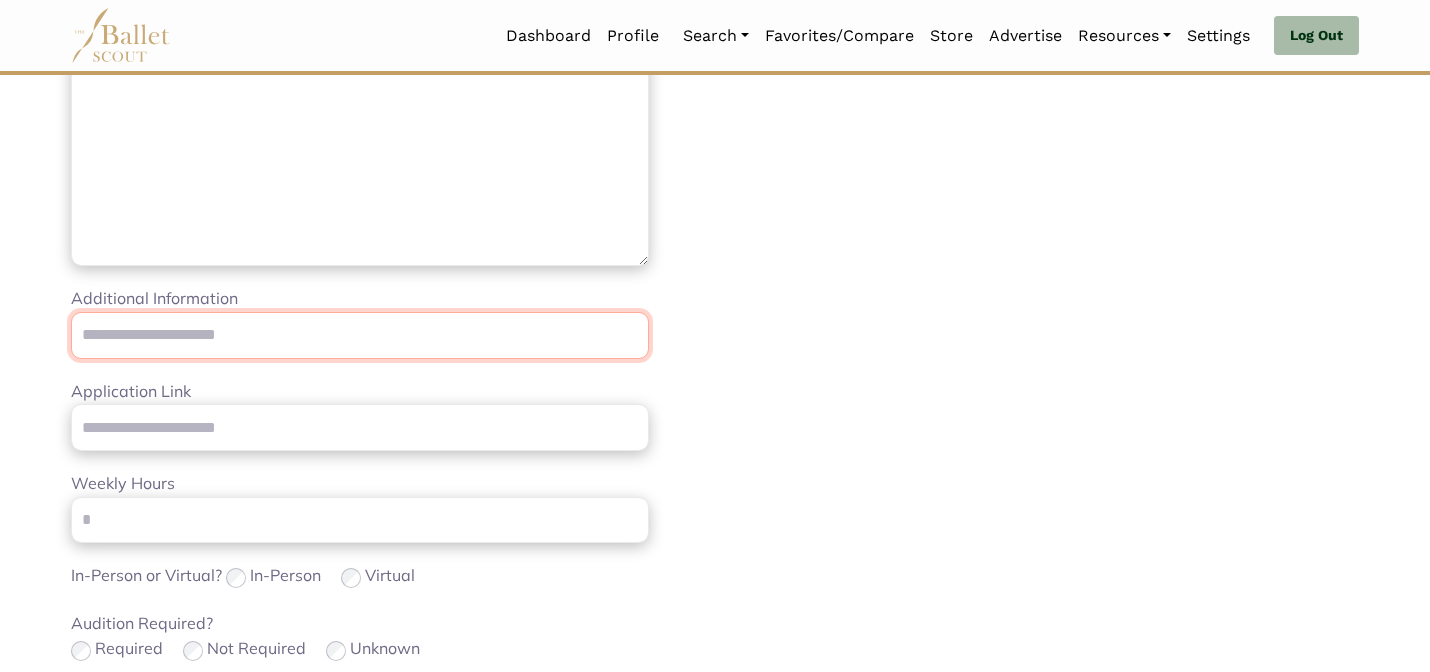 paste on "**********" 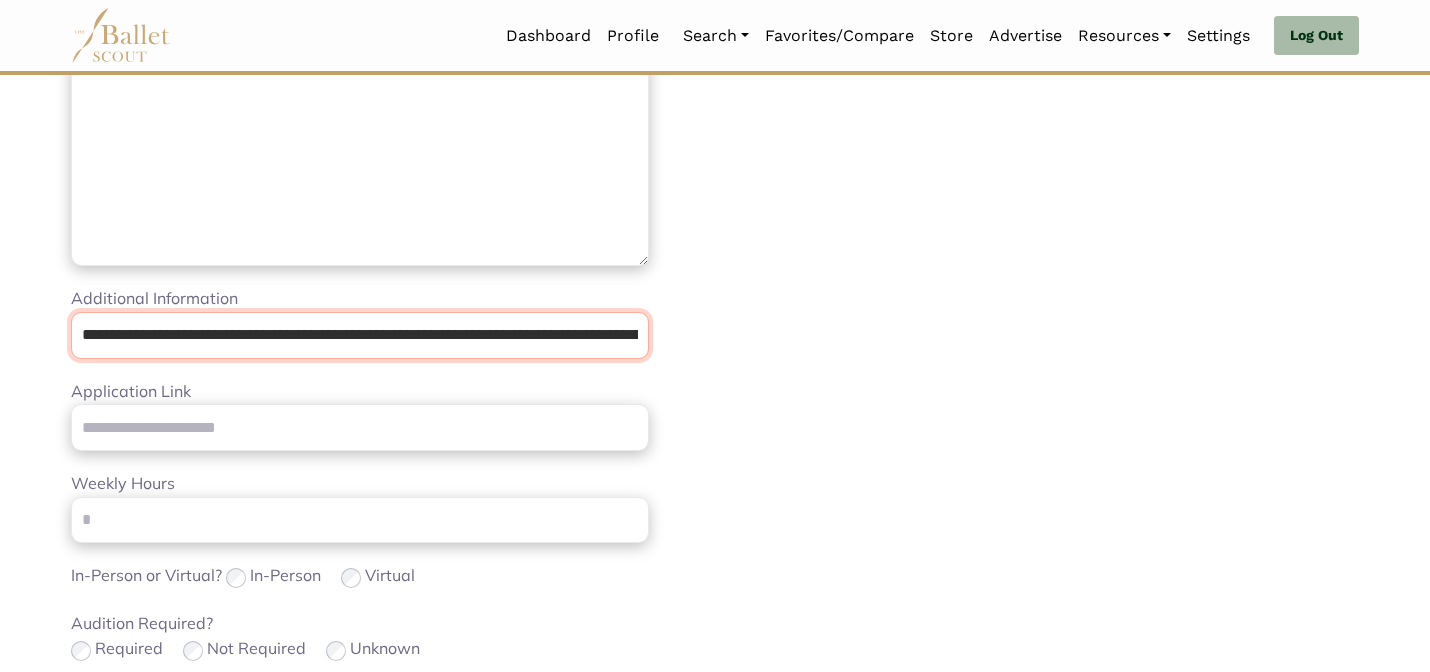 scroll, scrollTop: 0, scrollLeft: 280, axis: horizontal 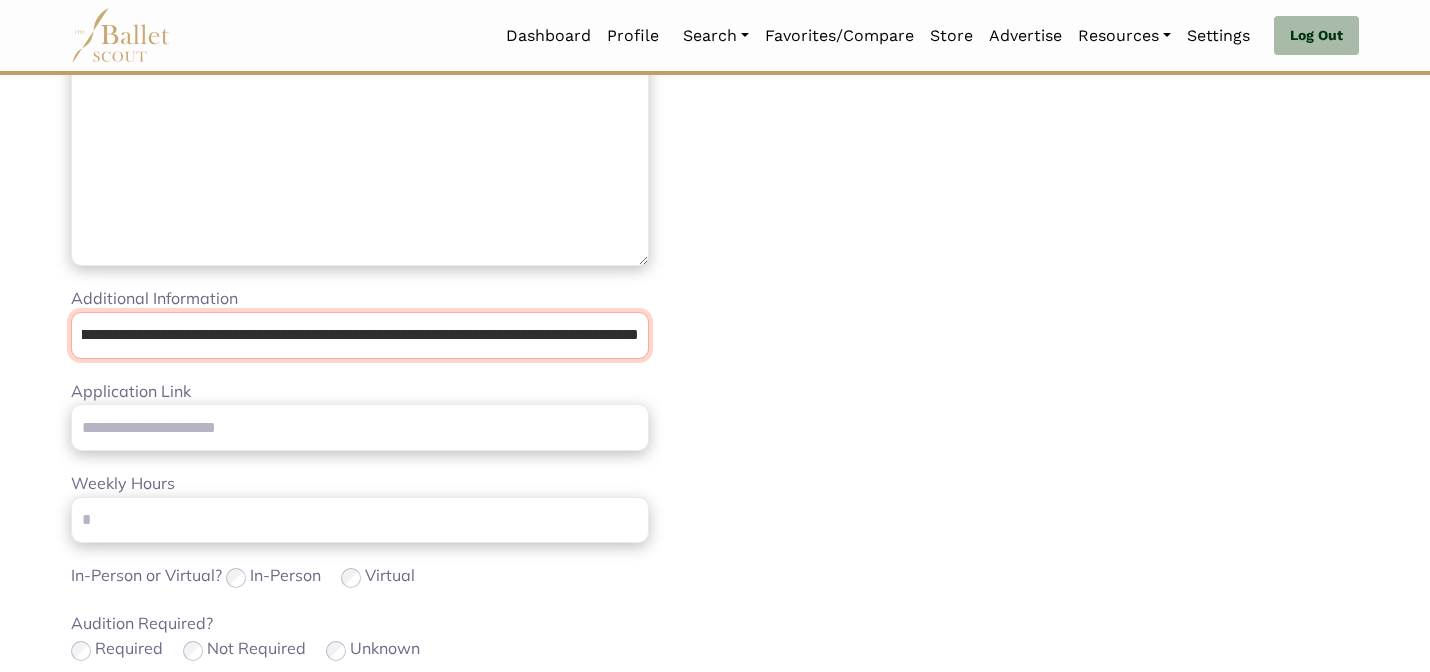 type on "**********" 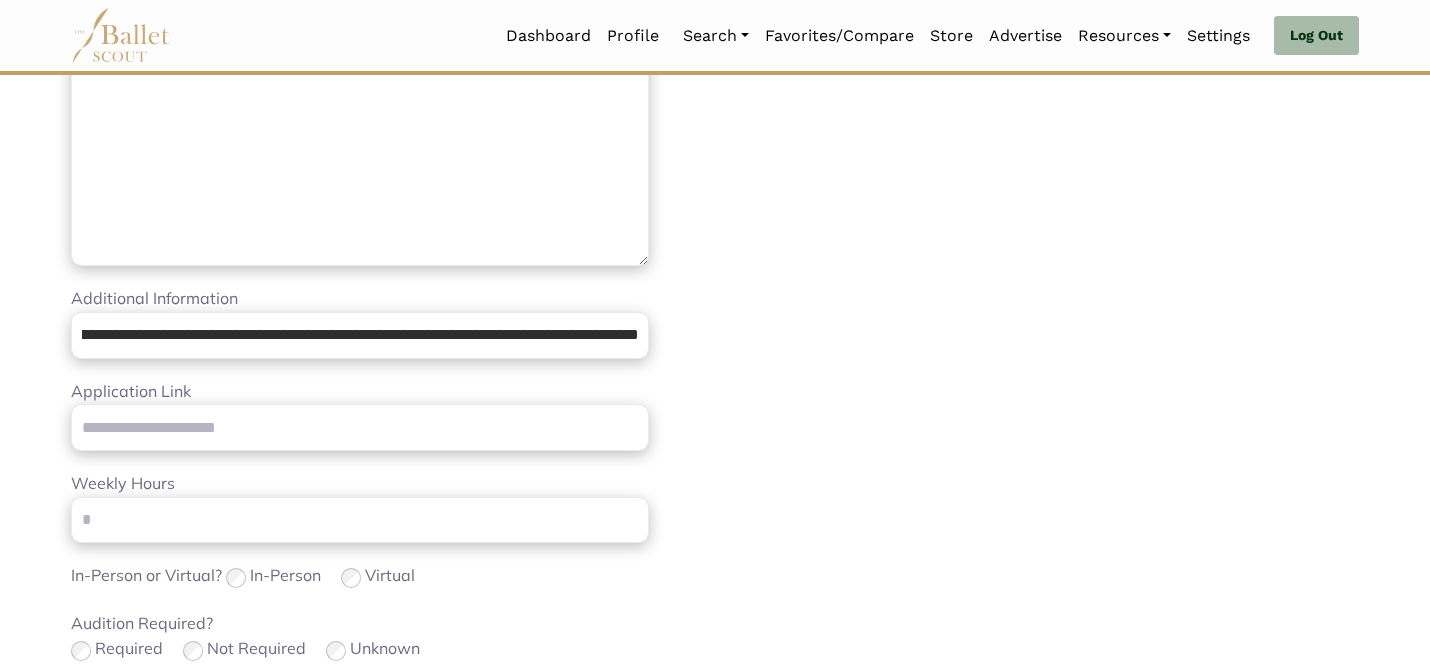 click on "Loading...
Please Wait
Dashboard
Profile" at bounding box center [715, 469] 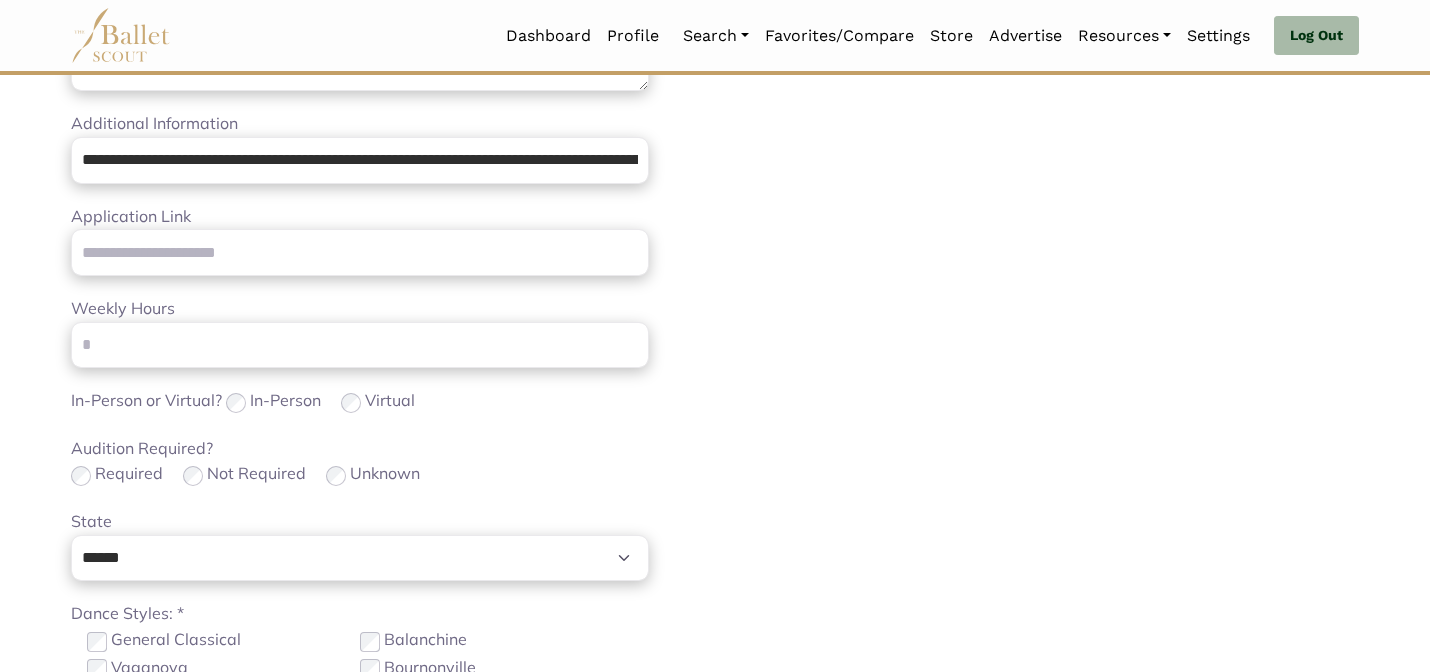 scroll, scrollTop: 706, scrollLeft: 0, axis: vertical 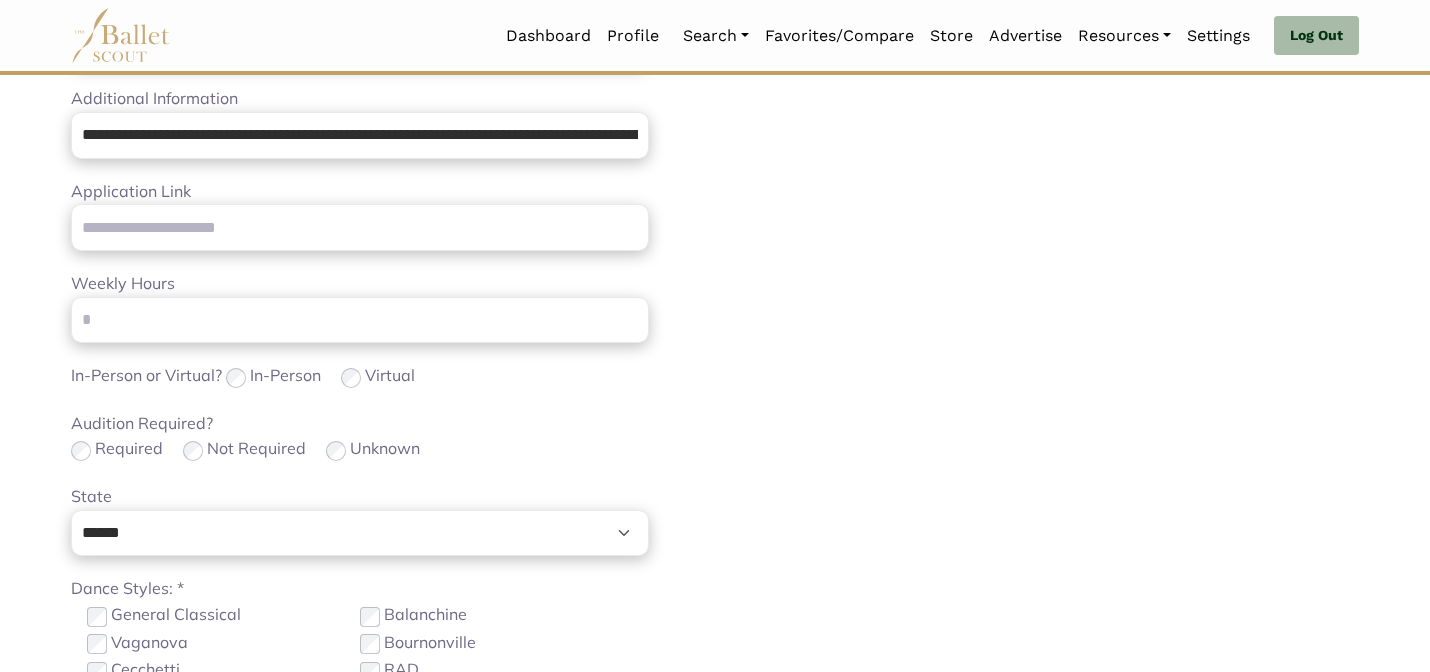 click on "**********" at bounding box center (1045, 247) 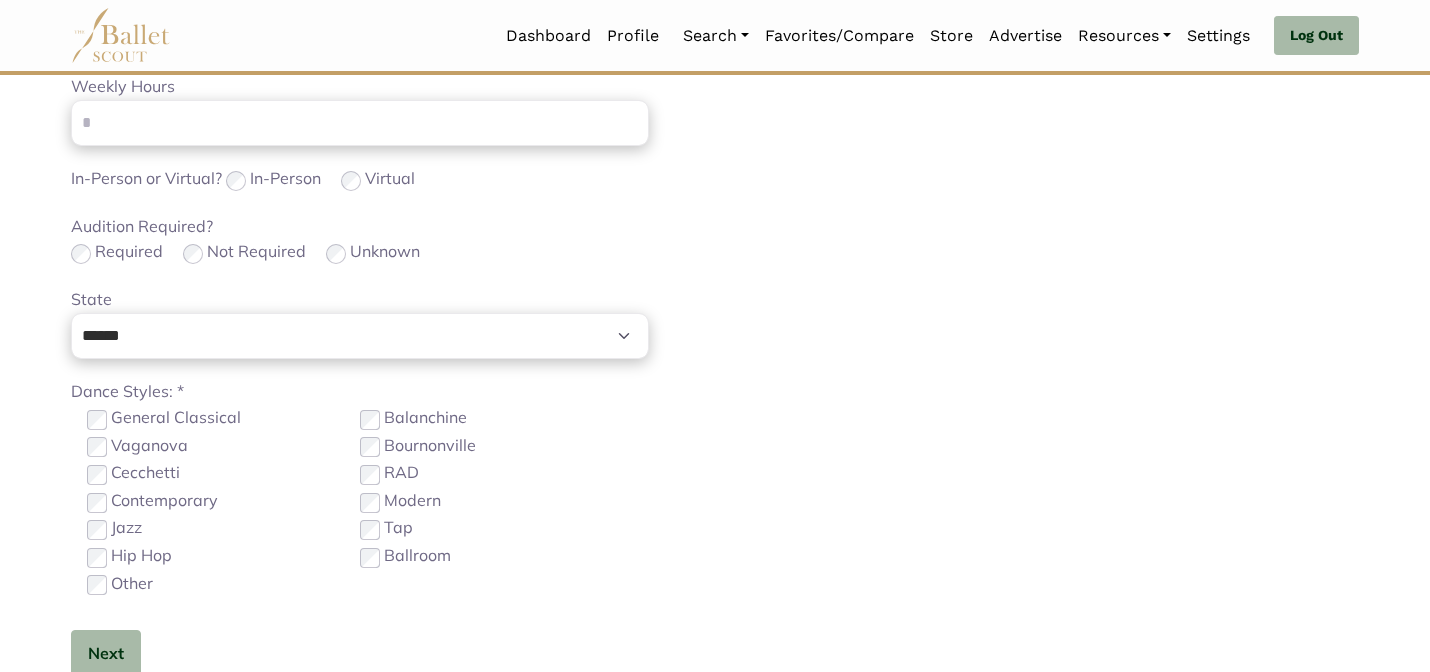 scroll, scrollTop: 906, scrollLeft: 0, axis: vertical 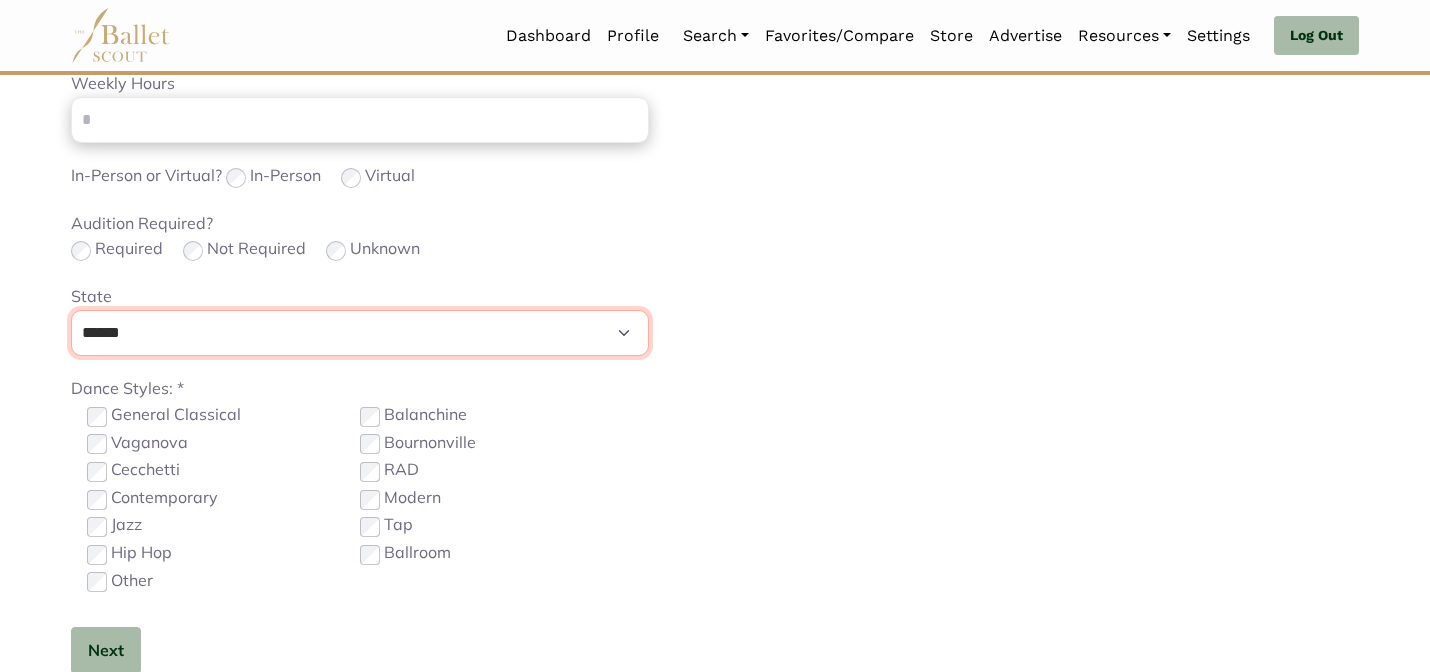 click on "**********" at bounding box center (360, 333) 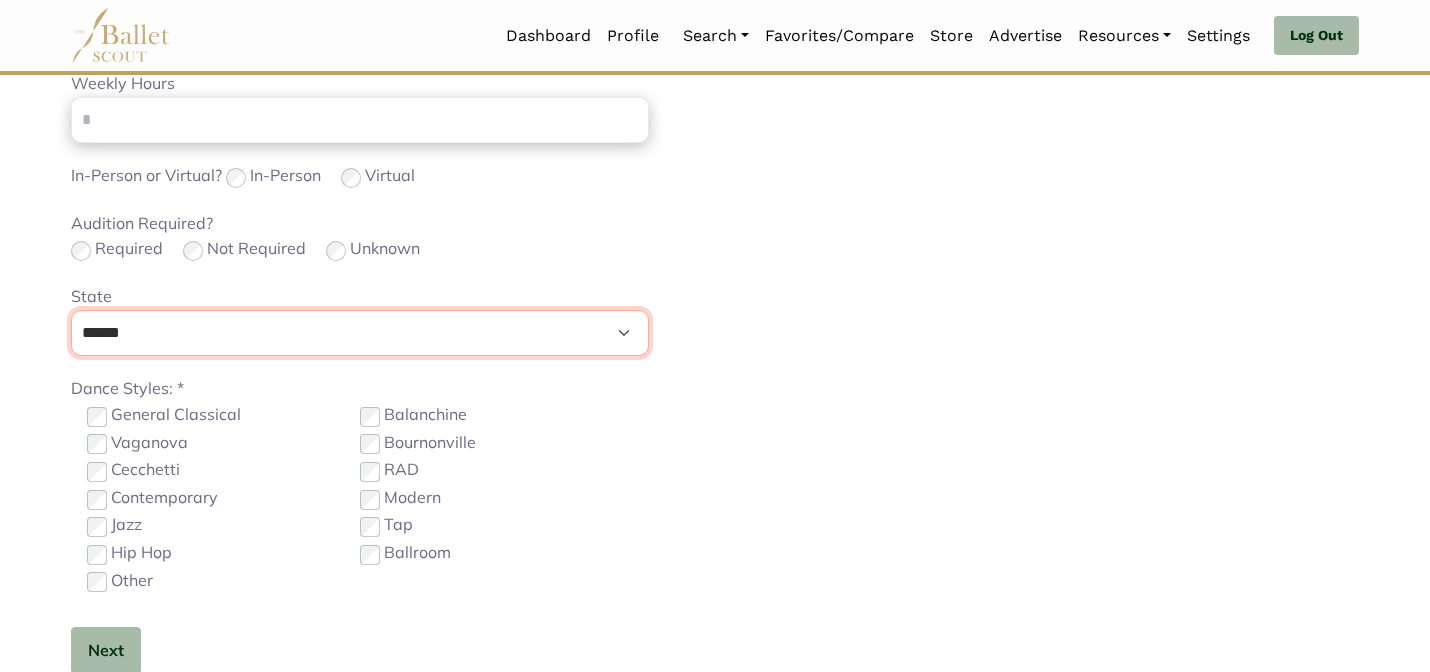 select on "**" 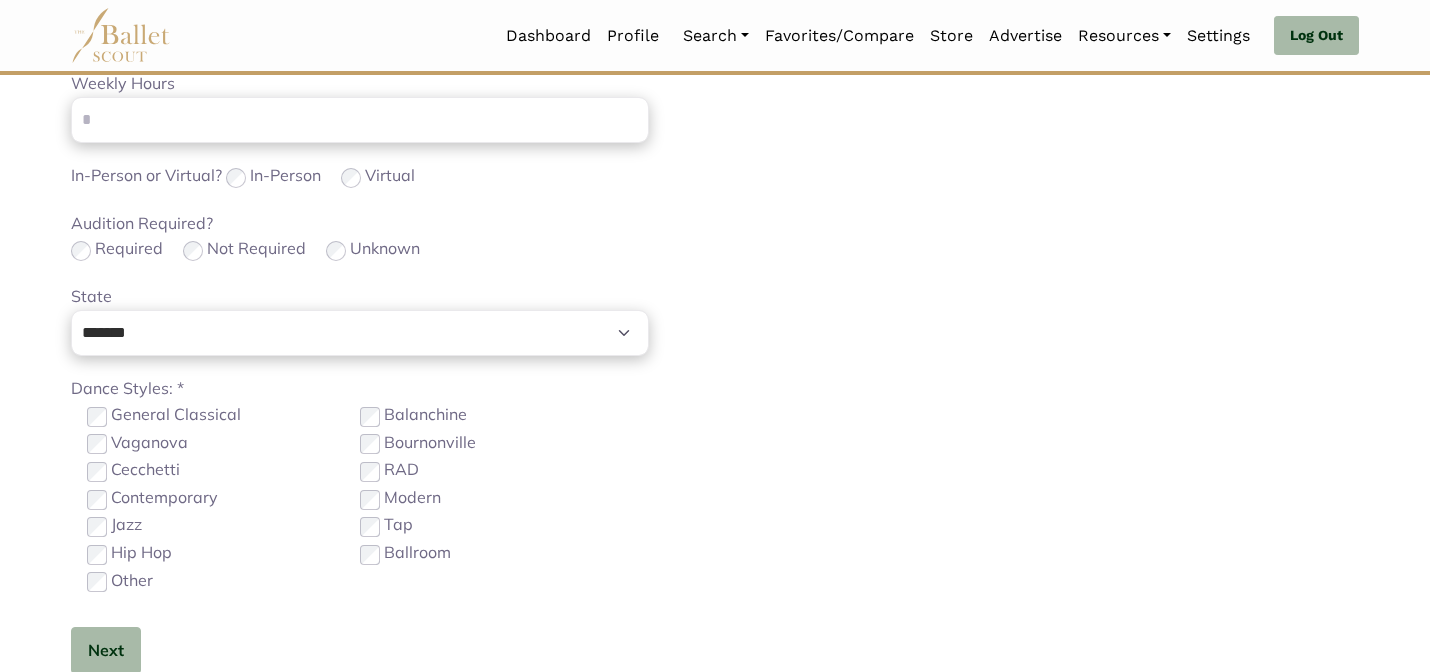 click on "Loading...
Please Wait
Dashboard
Profile" at bounding box center [715, 69] 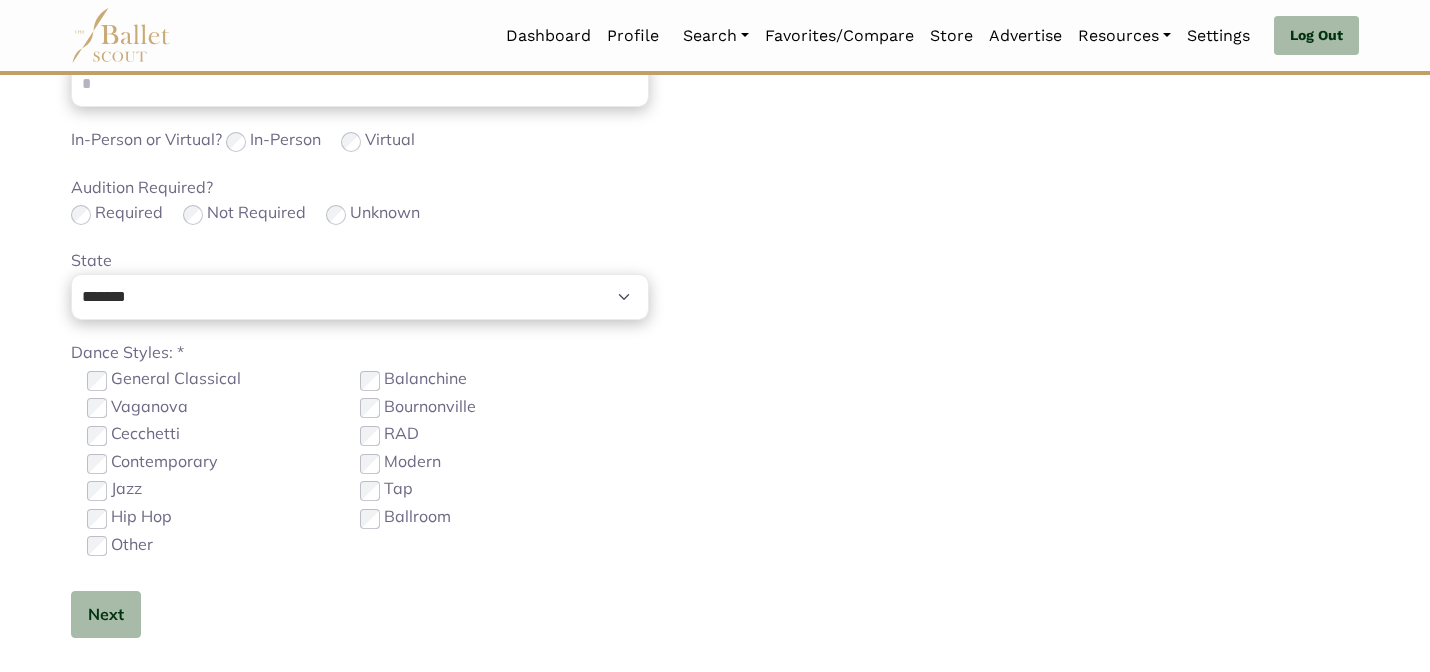 scroll, scrollTop: 946, scrollLeft: 0, axis: vertical 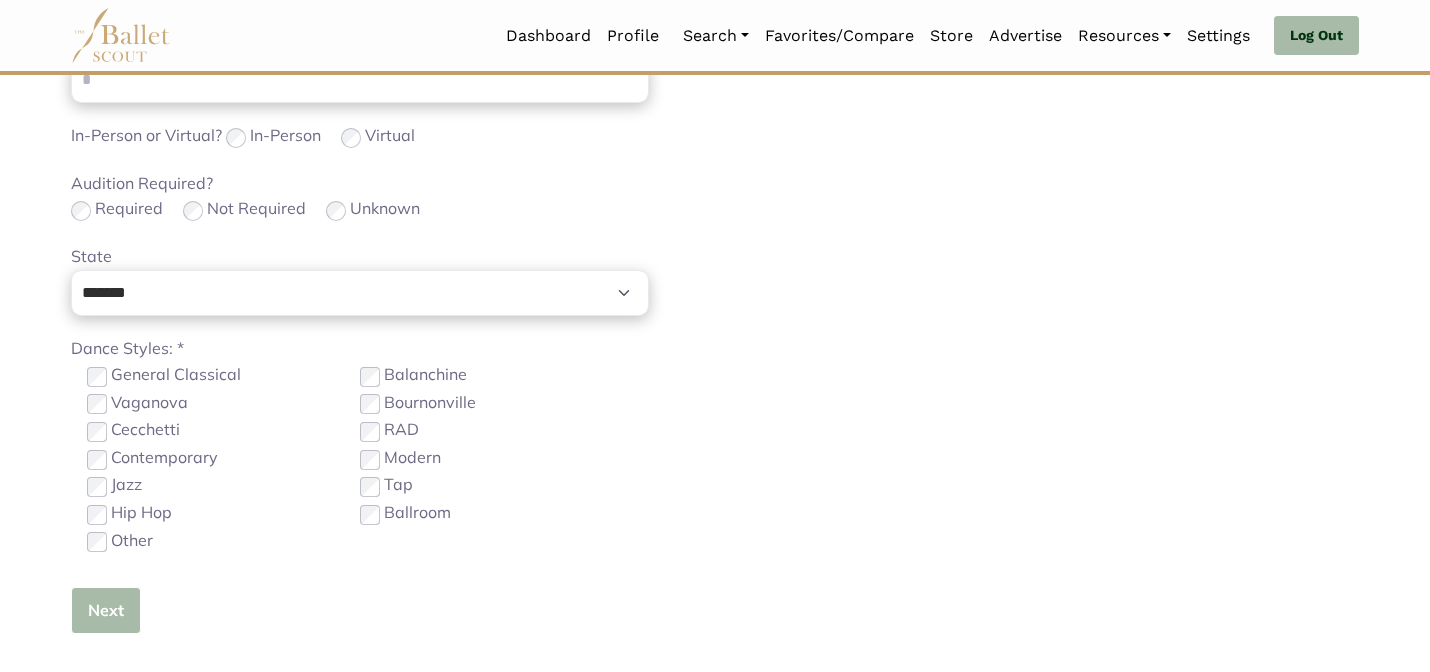 click on "Next" at bounding box center [106, 610] 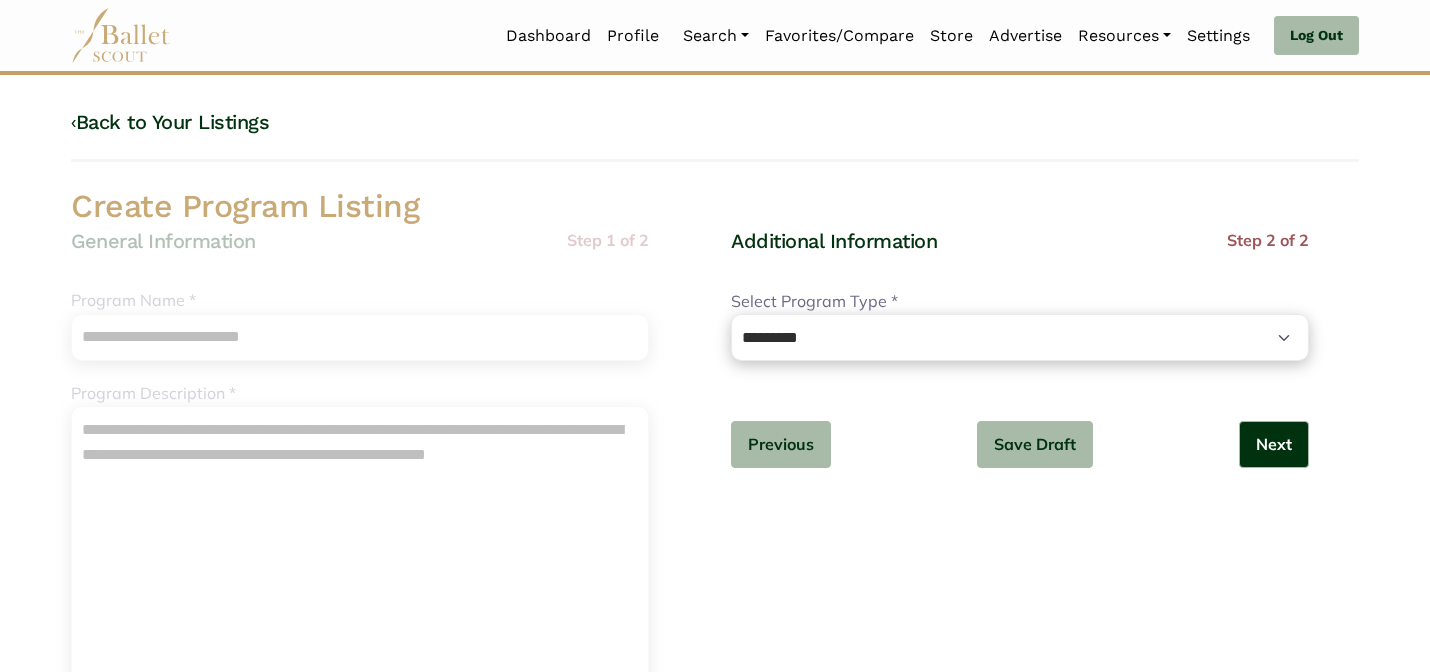 scroll, scrollTop: 0, scrollLeft: 0, axis: both 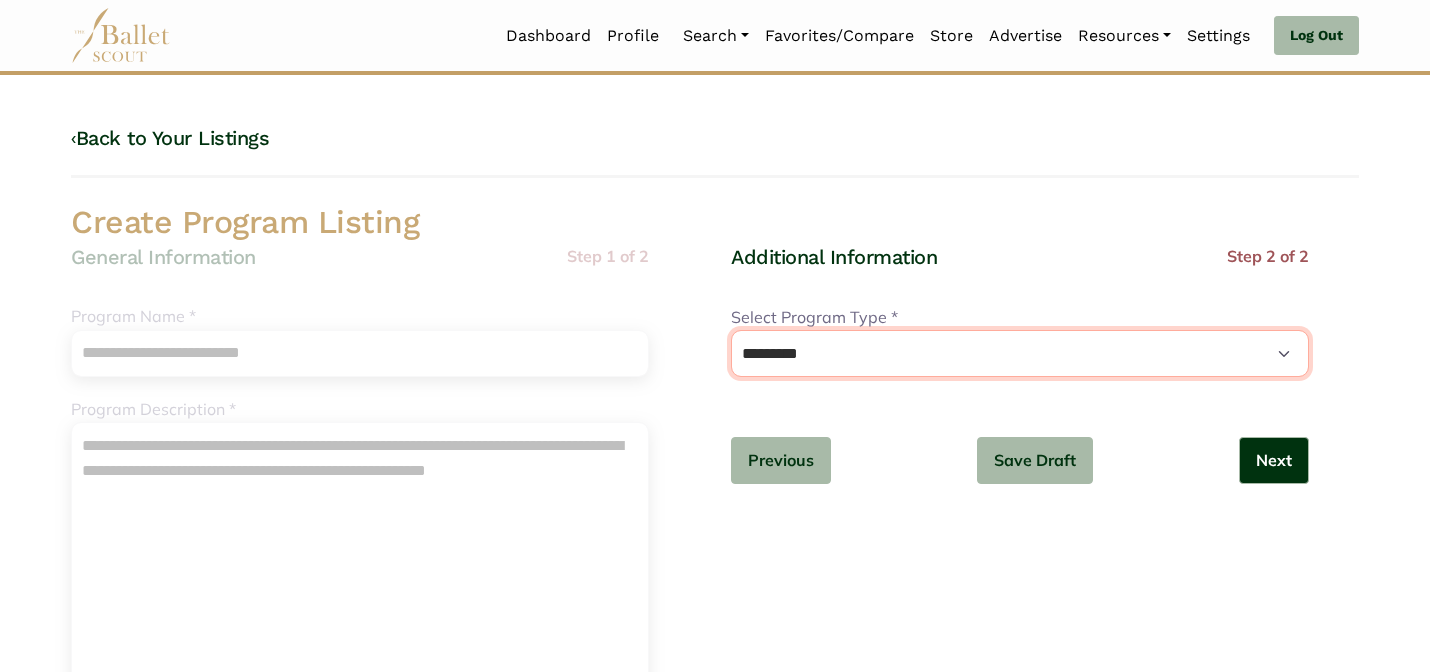 click on "**********" at bounding box center [1020, 353] 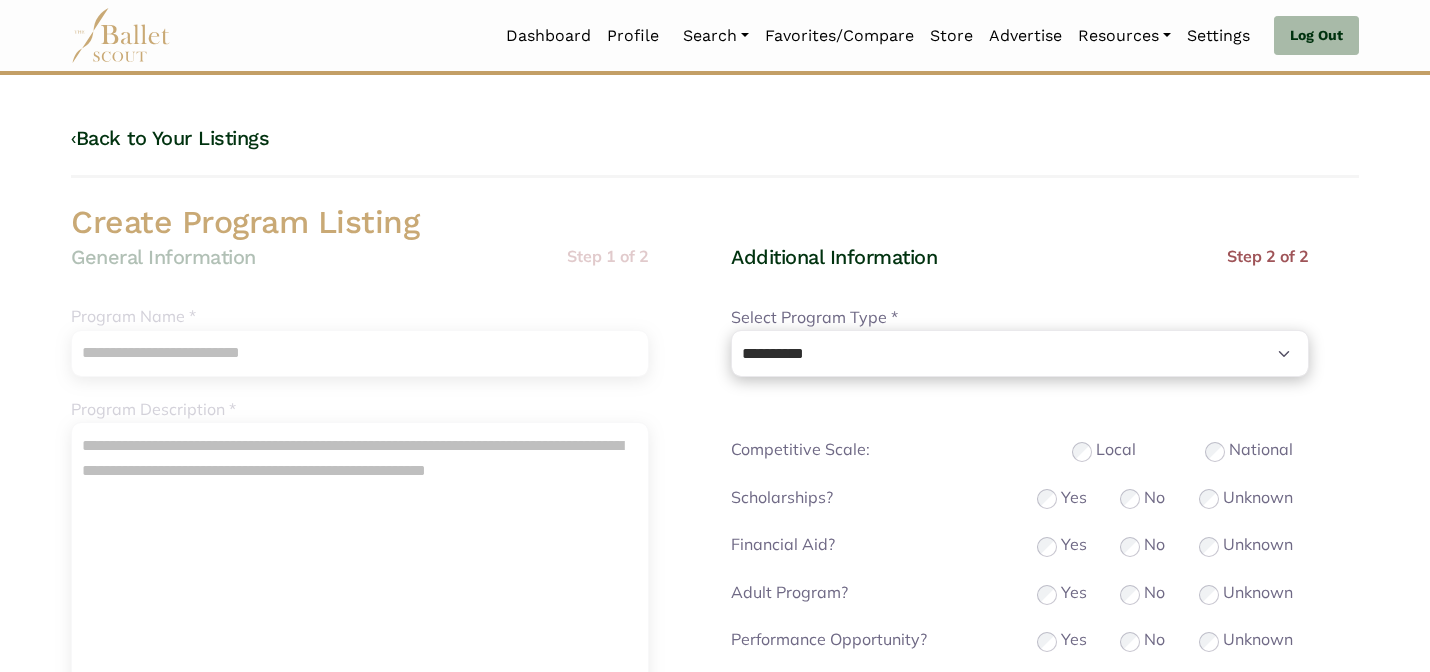 click on "Additional Information" at bounding box center (933, 259) 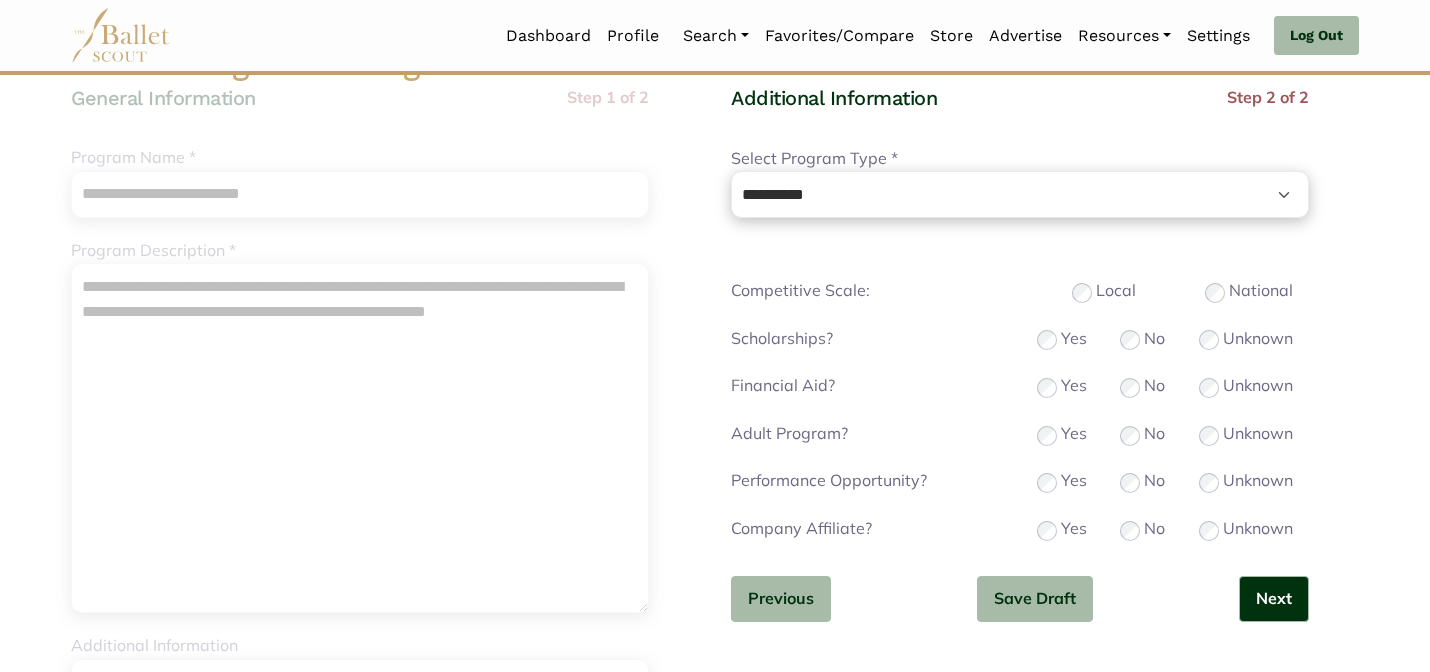 scroll, scrollTop: 160, scrollLeft: 0, axis: vertical 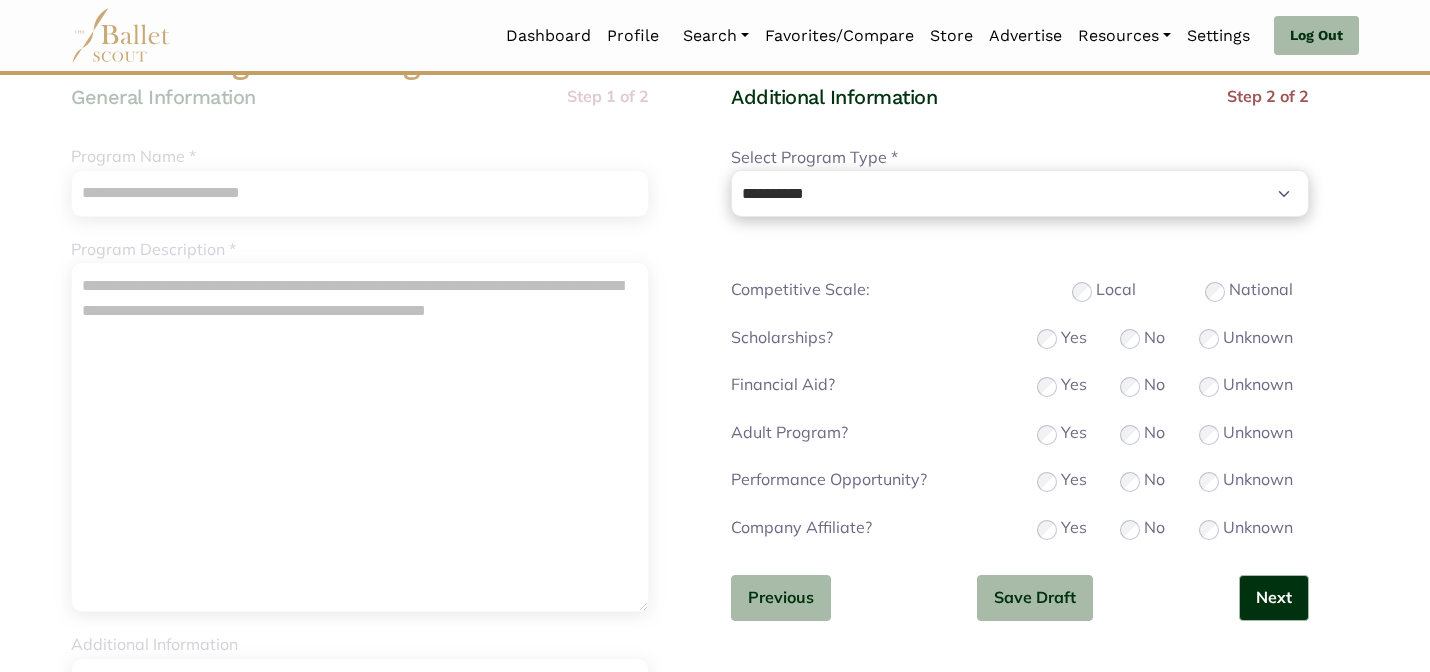 click on "**********" at bounding box center [1045, 369] 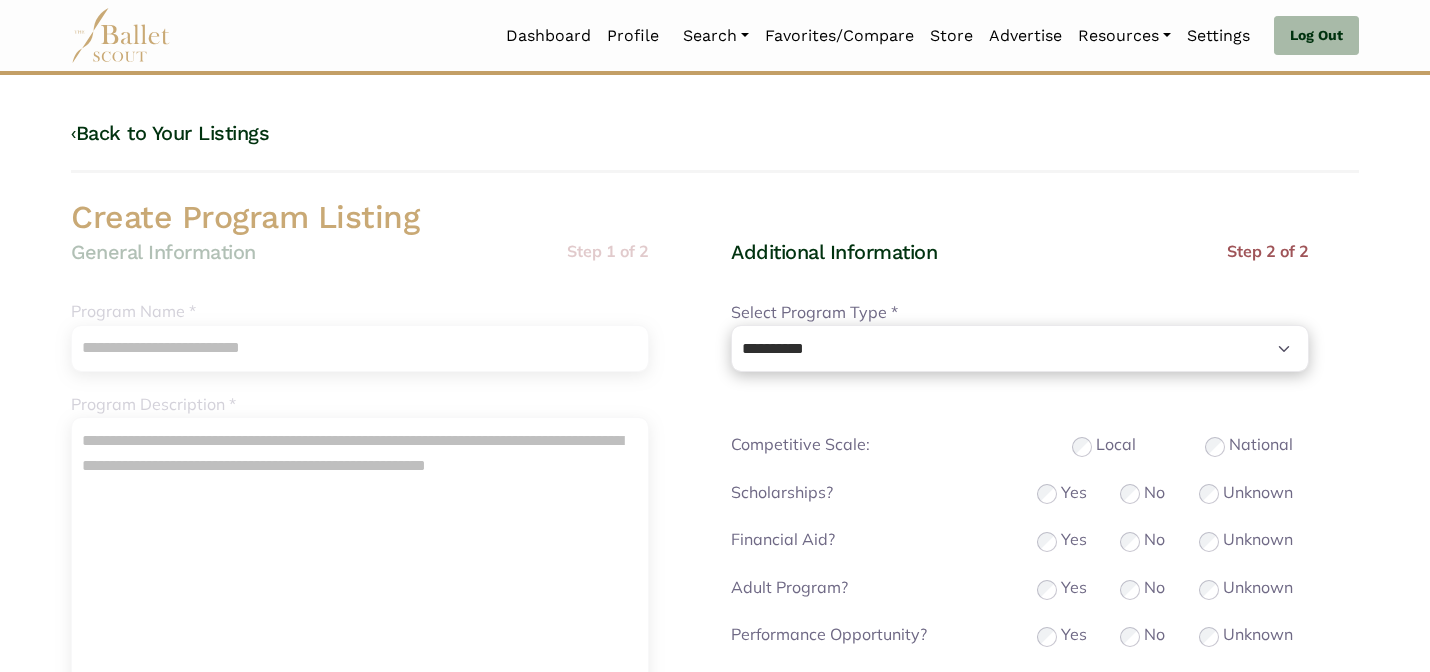 scroll, scrollTop: 0, scrollLeft: 0, axis: both 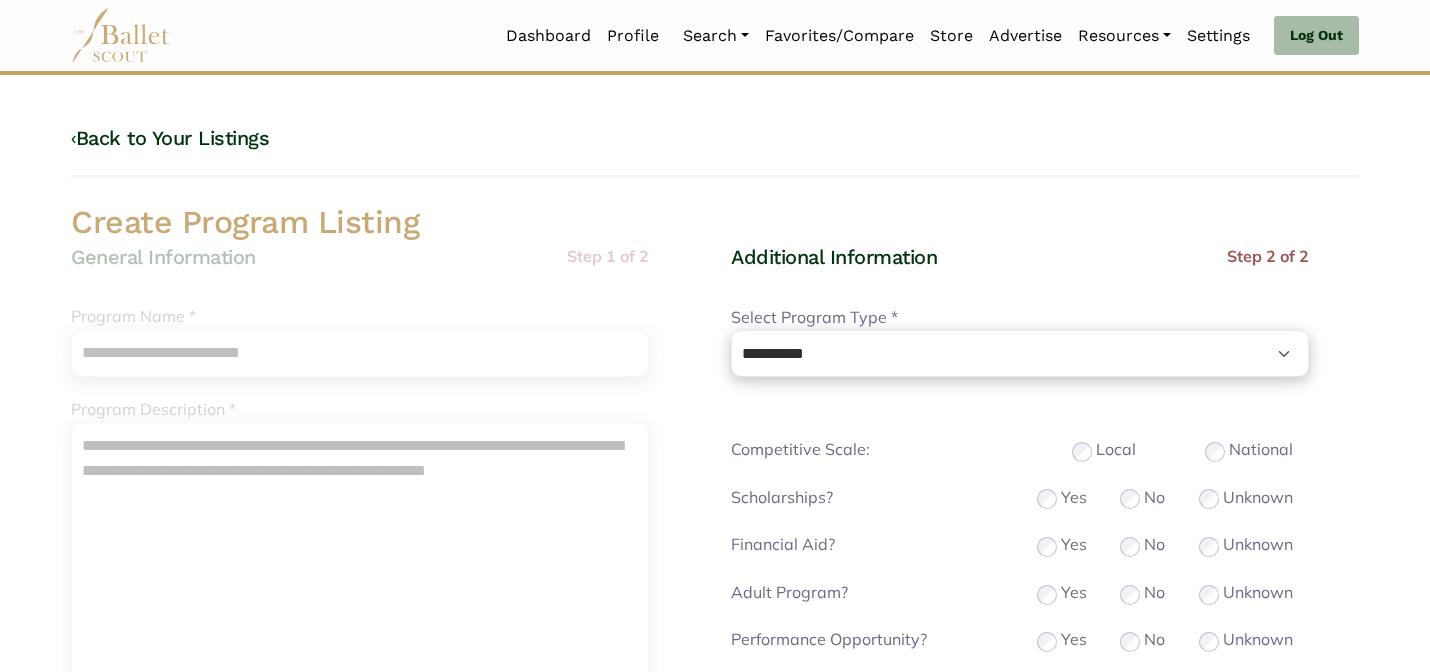 click on "Loading...
Please Wait
Dashboard
Profile" at bounding box center [715, 975] 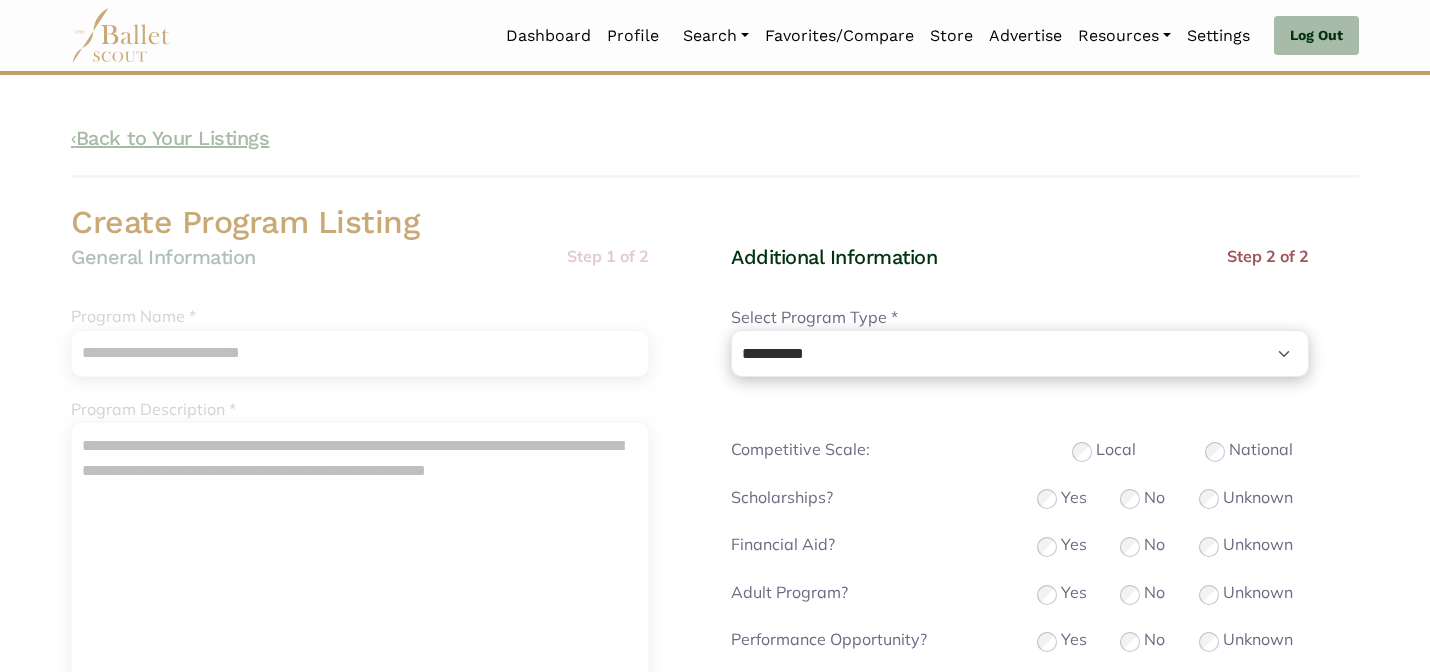 click on "‹  Back to Your Listings" at bounding box center (170, 138) 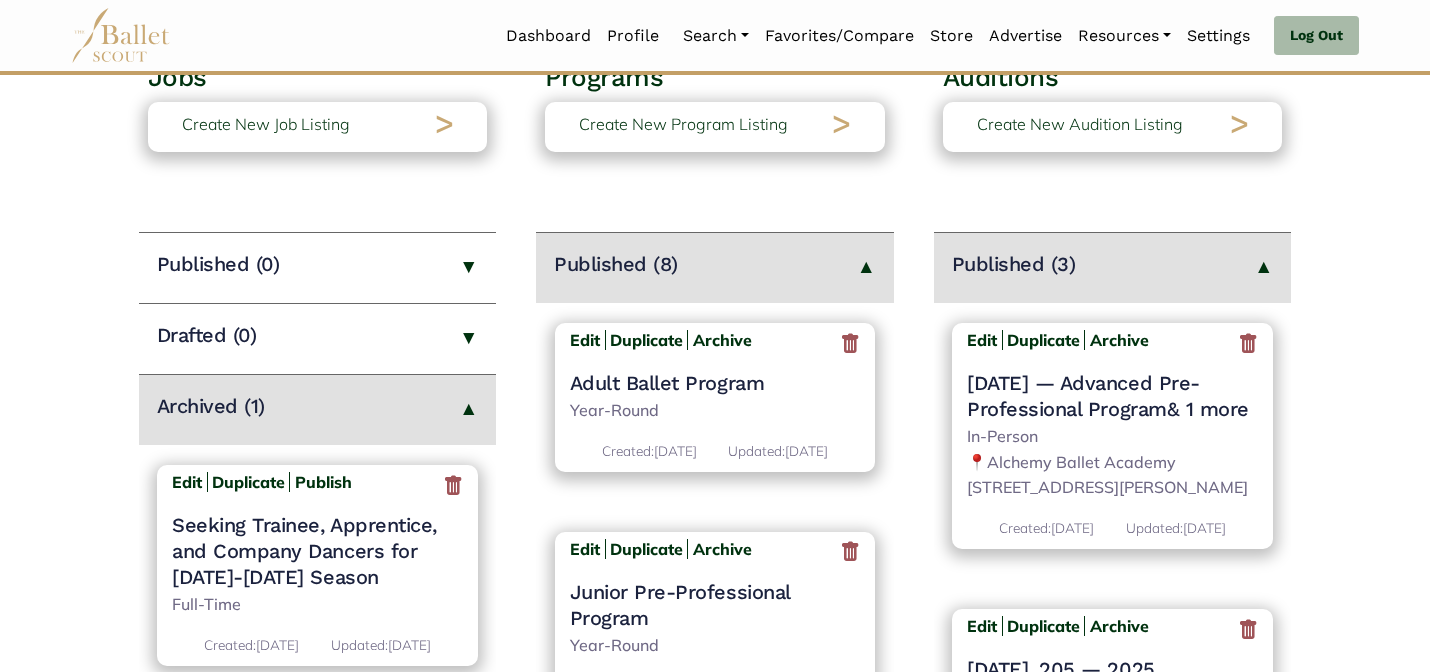 scroll, scrollTop: 160, scrollLeft: 0, axis: vertical 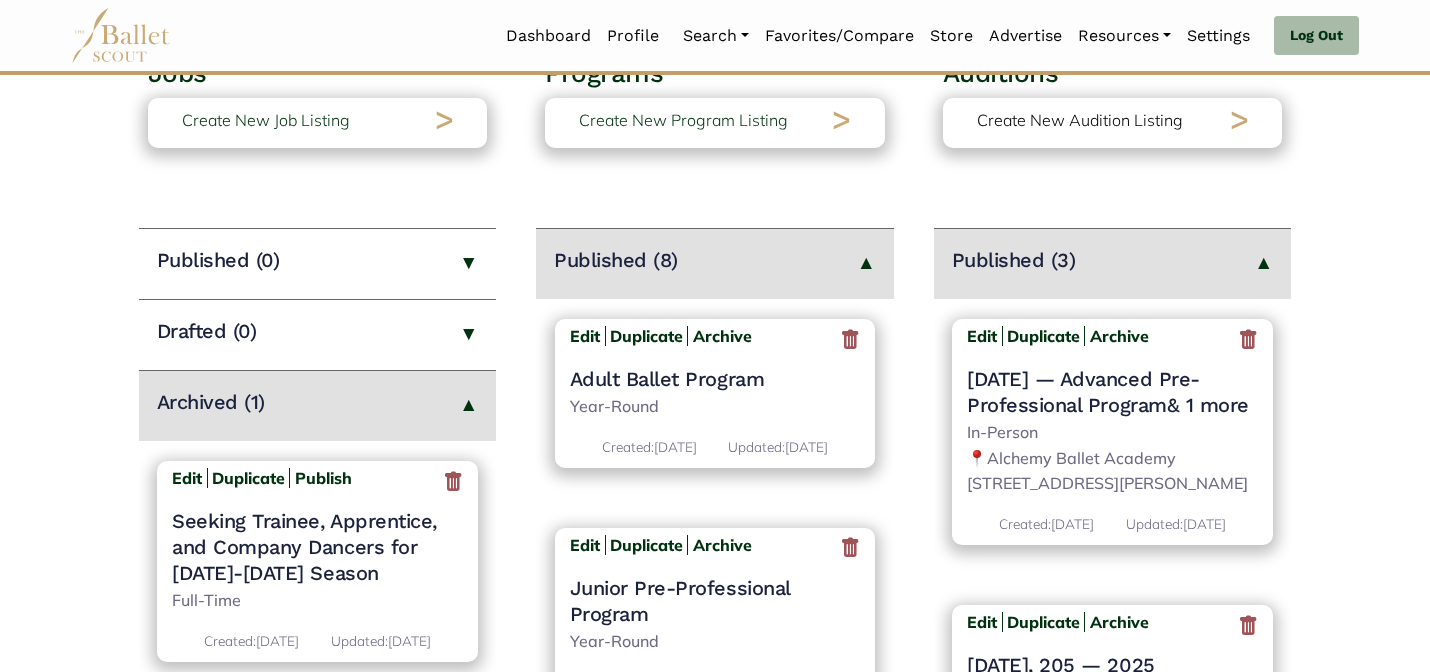click on "Create New Audition Listing" at bounding box center (1080, 121) 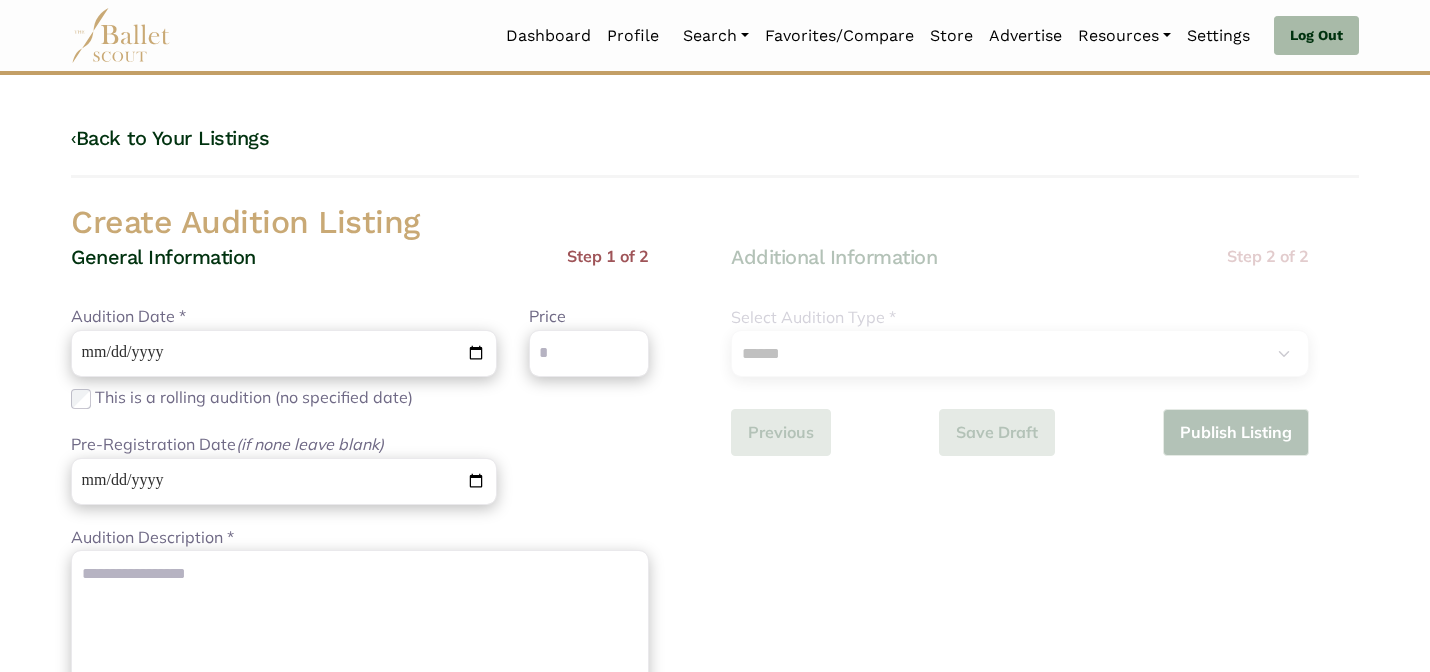 scroll, scrollTop: 0, scrollLeft: 0, axis: both 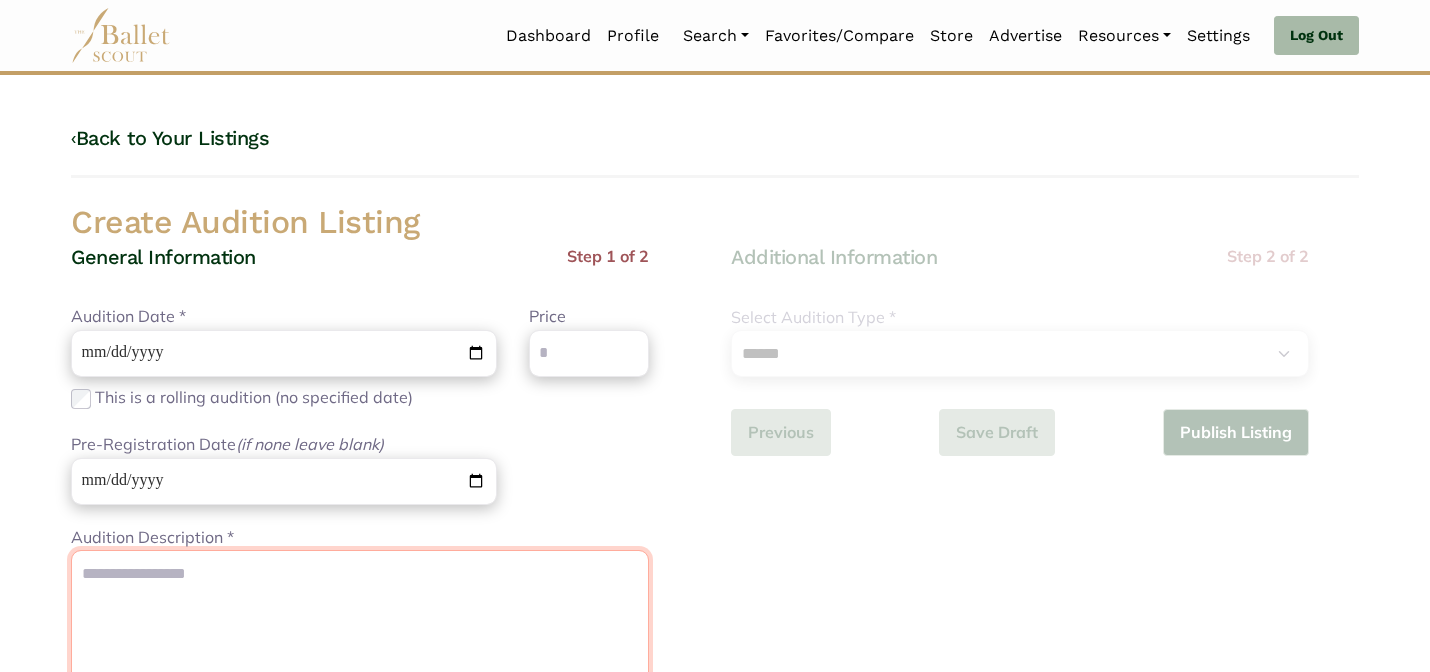 click on "Audition Description *" at bounding box center [360, 725] 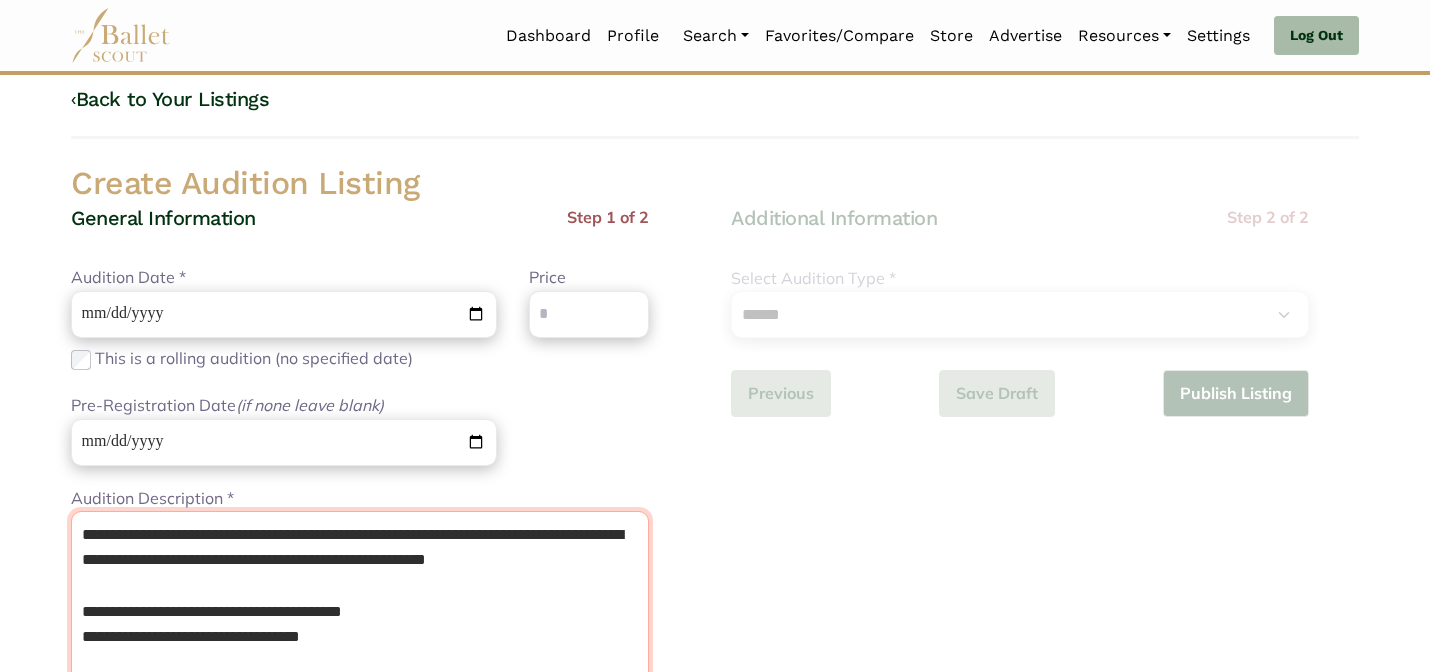 type on "**********" 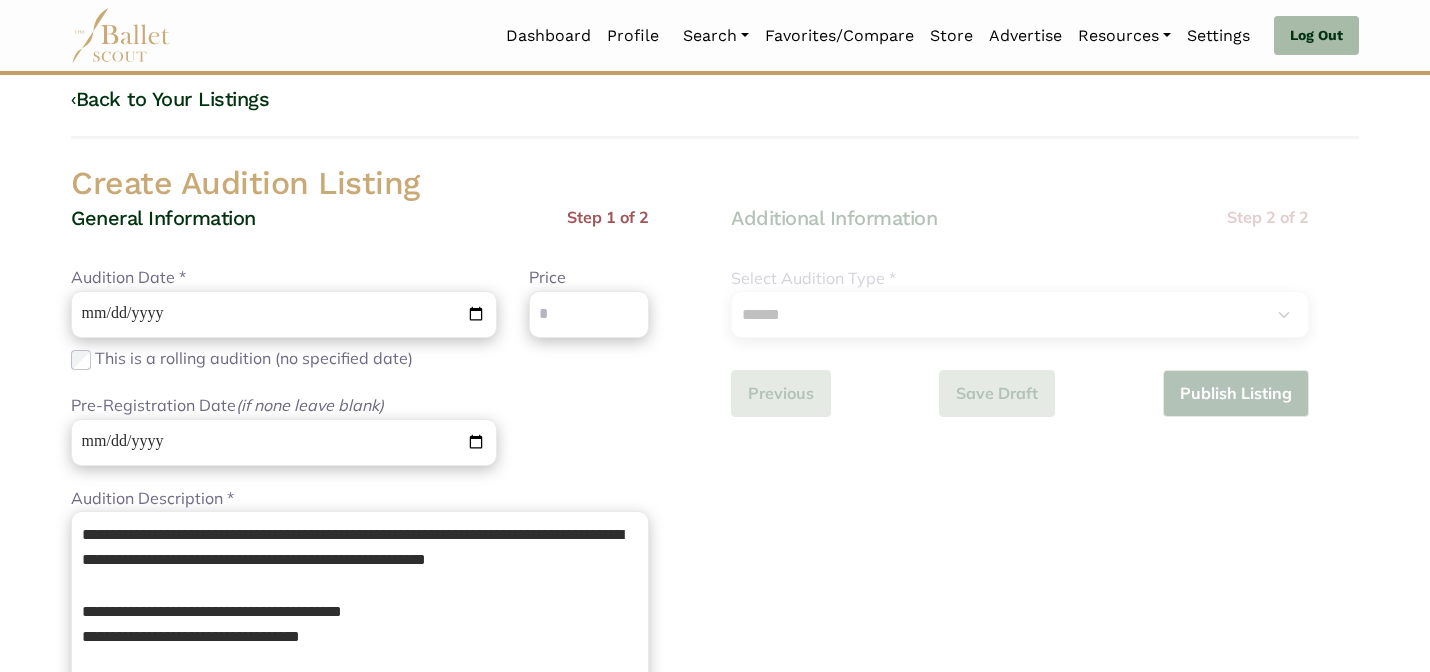 click on "Audition Date *
Please enter a valid date
This is a rolling audition (no specified date)
Price
Please enter a valid price
Pre-Registration Date  (if none leave blank)
Please enter a valid date" at bounding box center [360, 375] 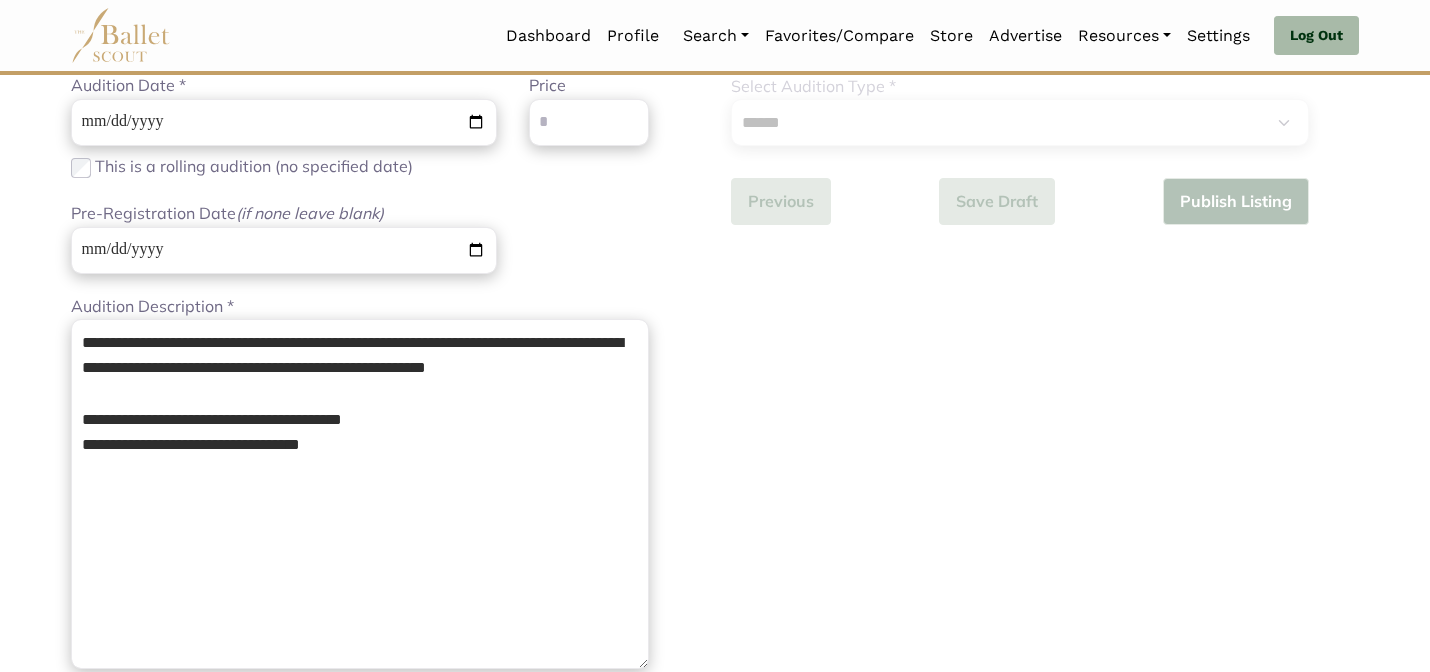 scroll, scrollTop: 239, scrollLeft: 0, axis: vertical 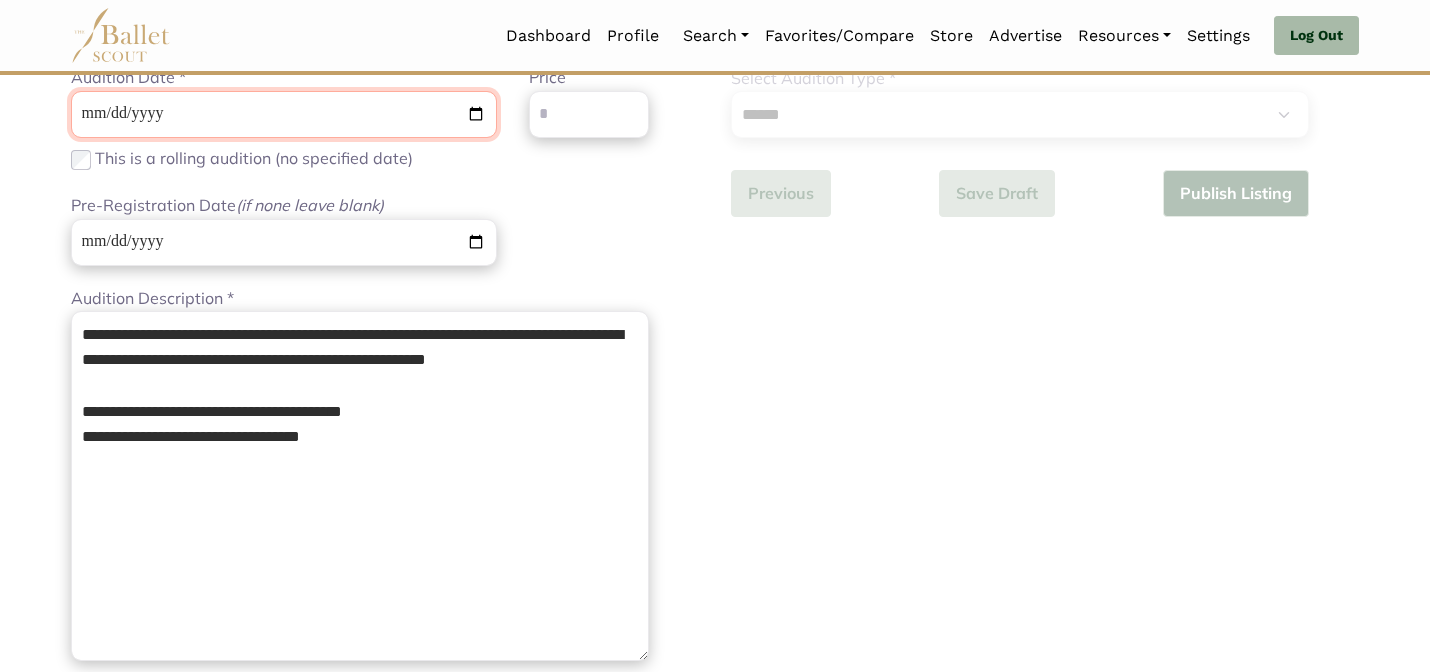 click on "Audition Date *" at bounding box center [284, 114] 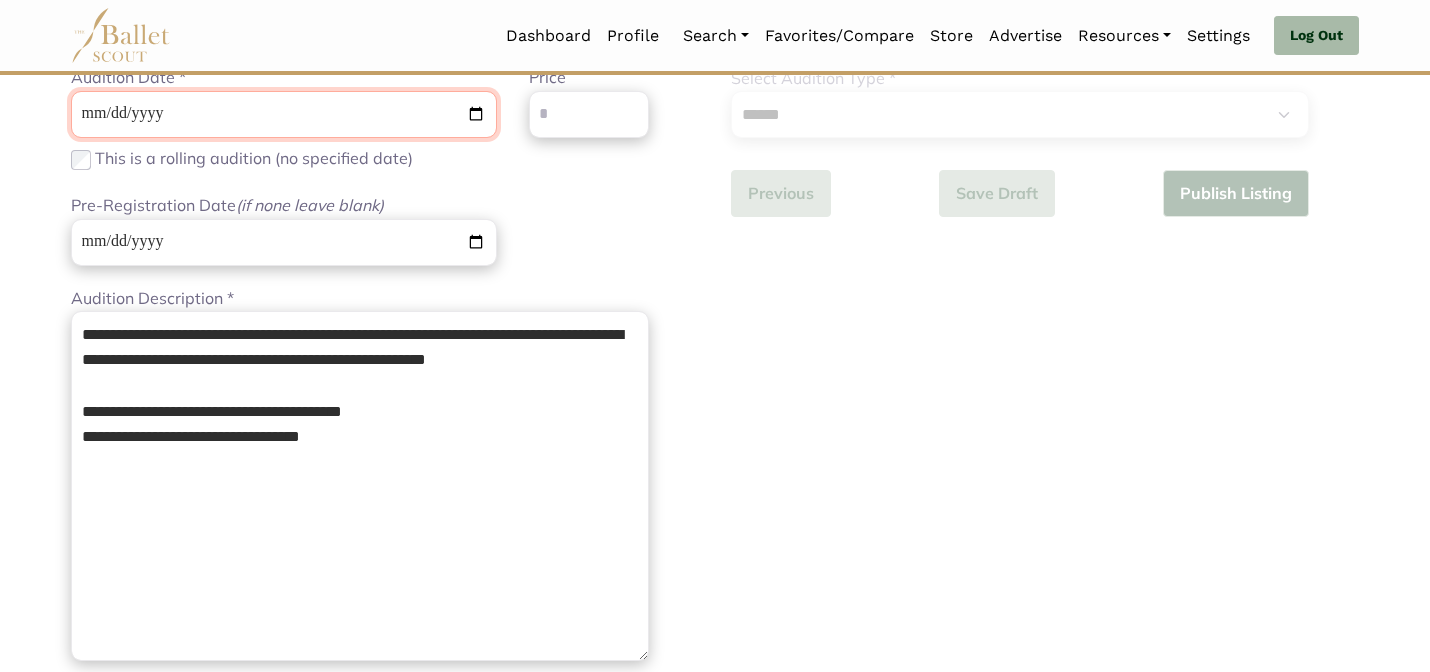 type on "**********" 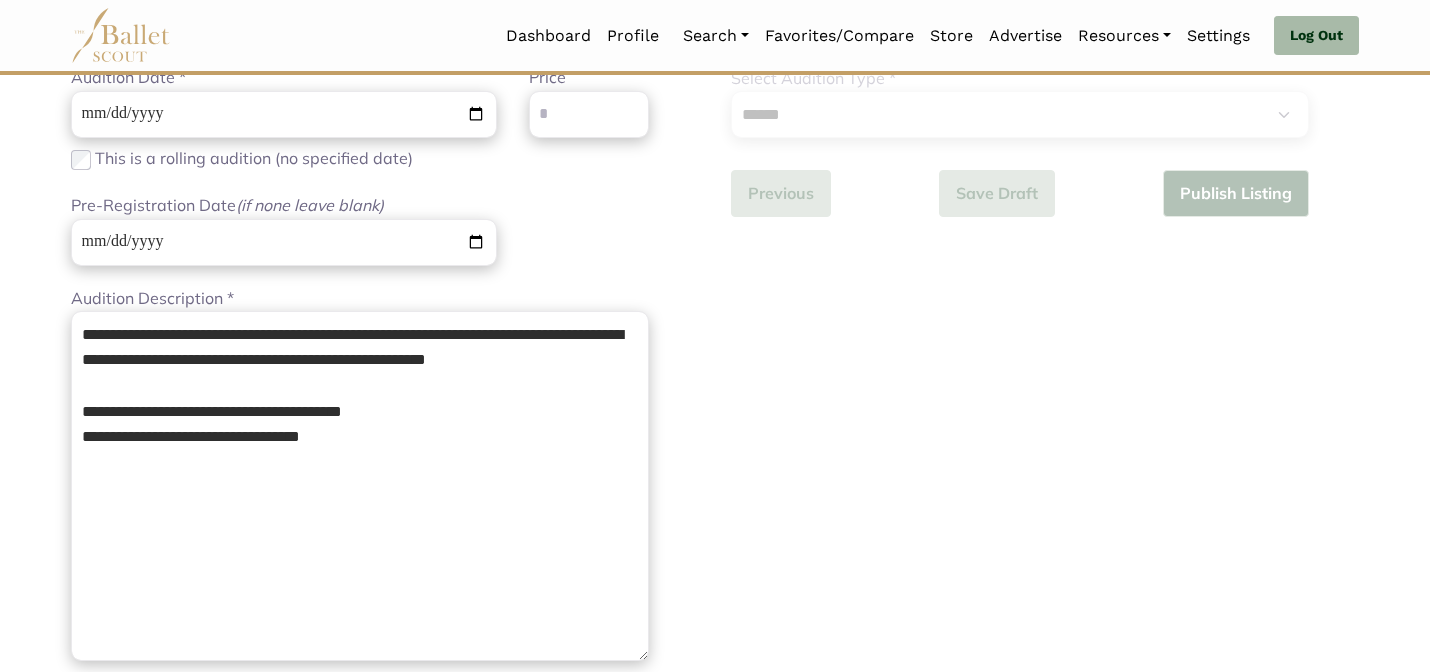 click on "**********" at bounding box center [360, 175] 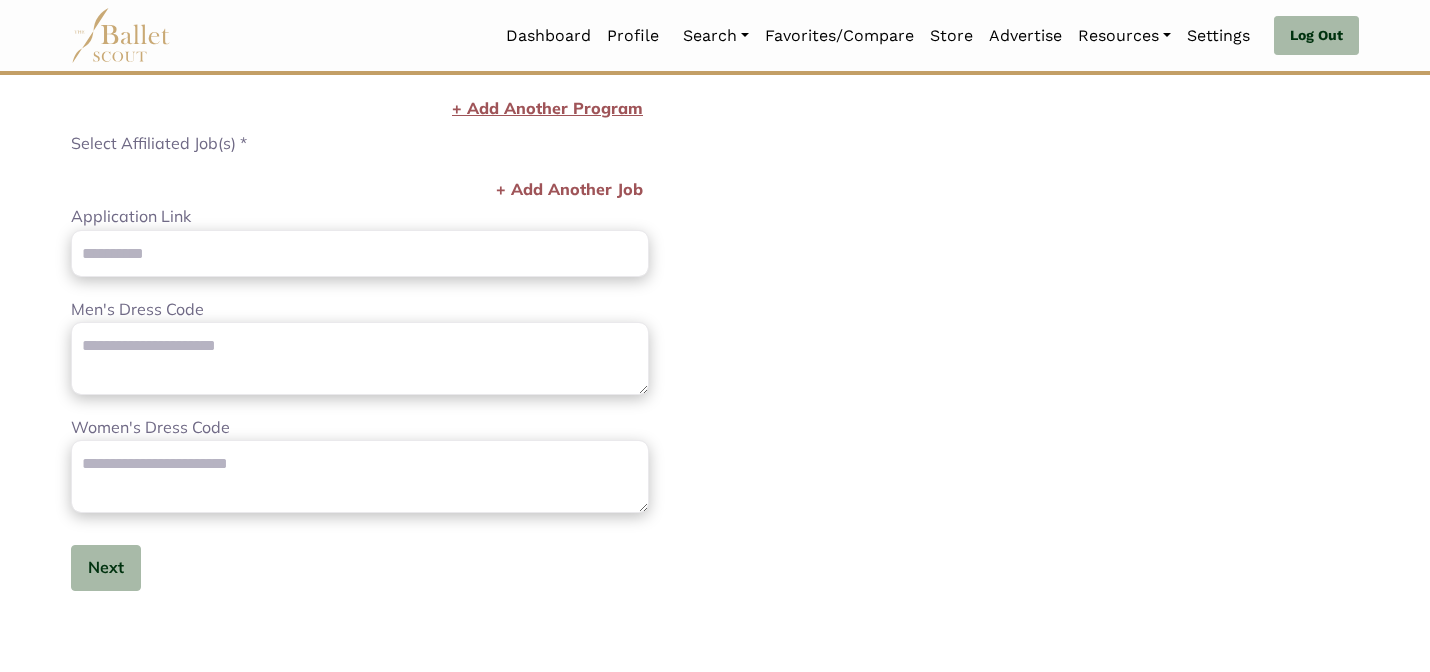 click on "+ Add Another Program" at bounding box center [547, 109] 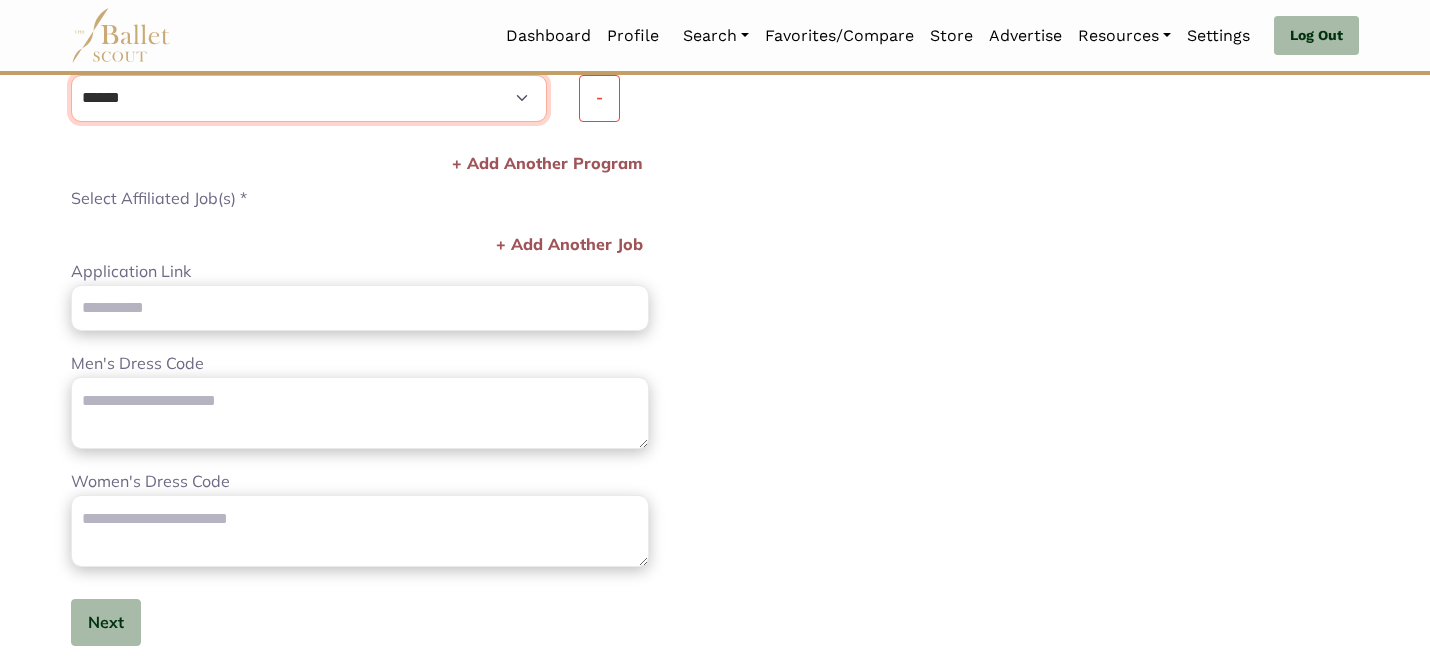 click on "**********" at bounding box center [309, 98] 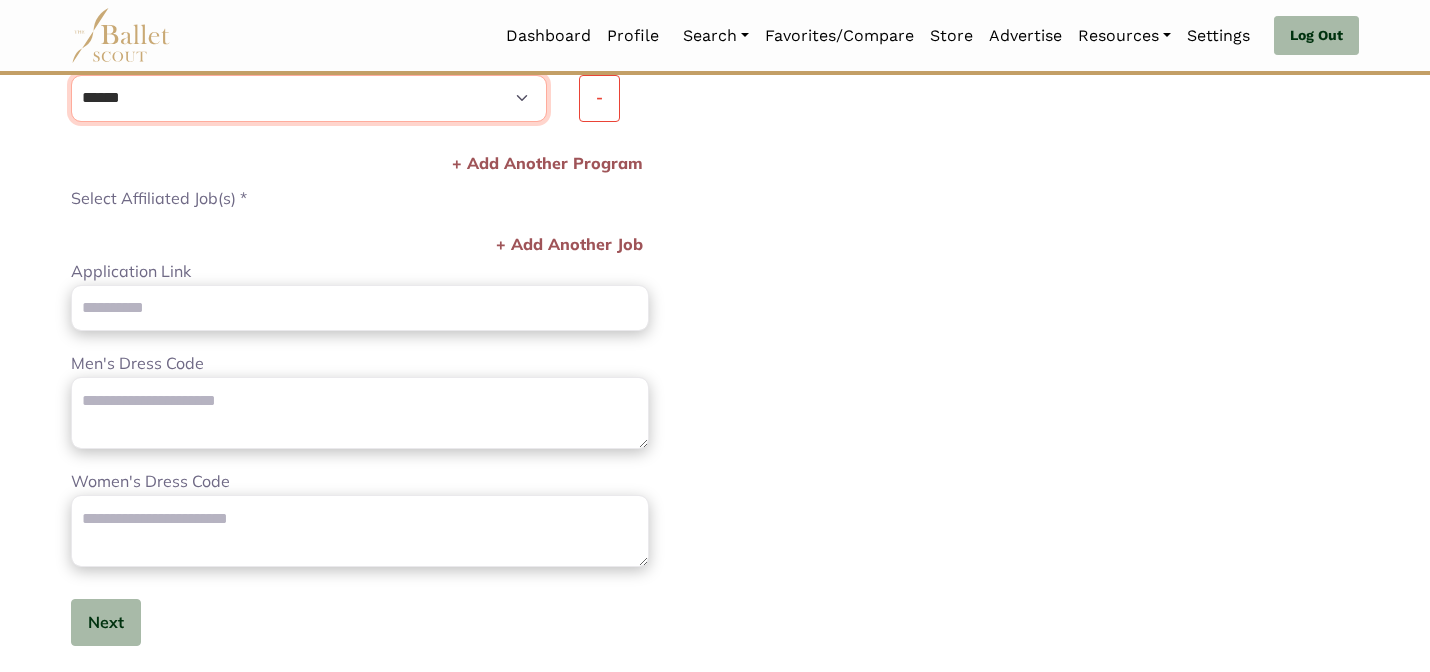 select on "***" 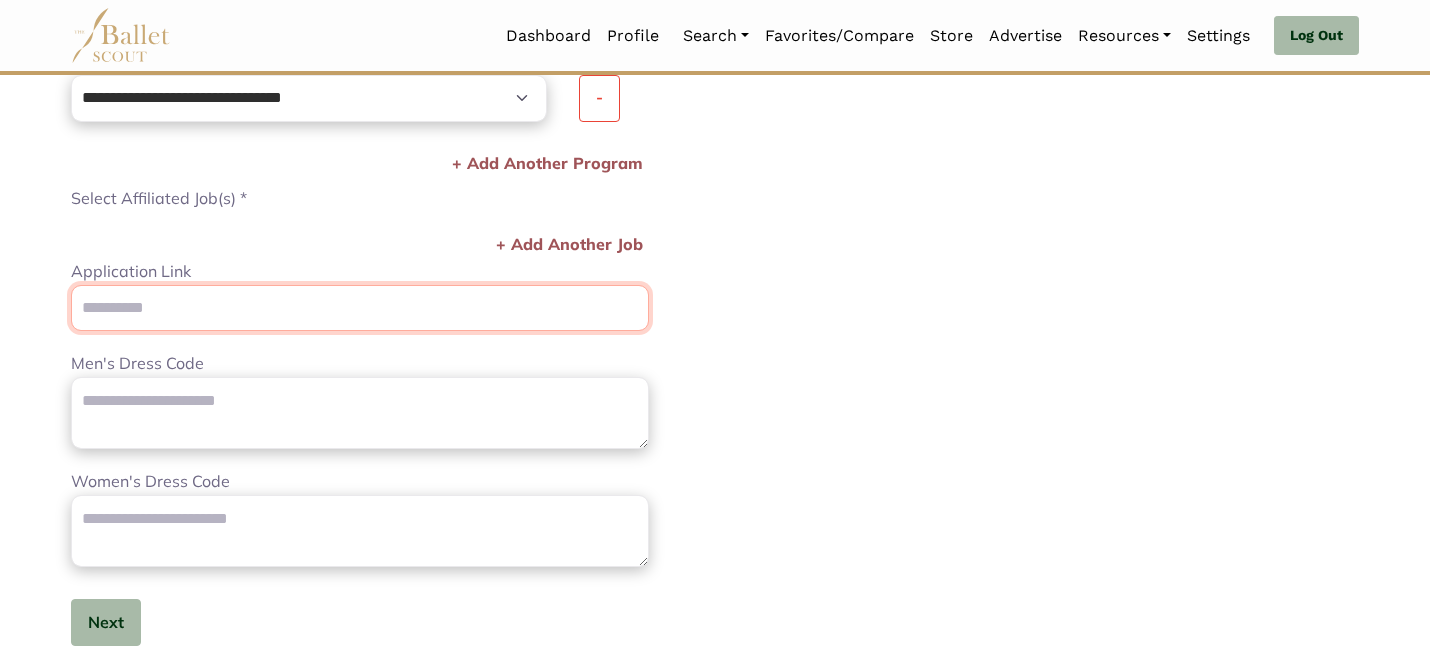 click on "Application Link" at bounding box center [360, 308] 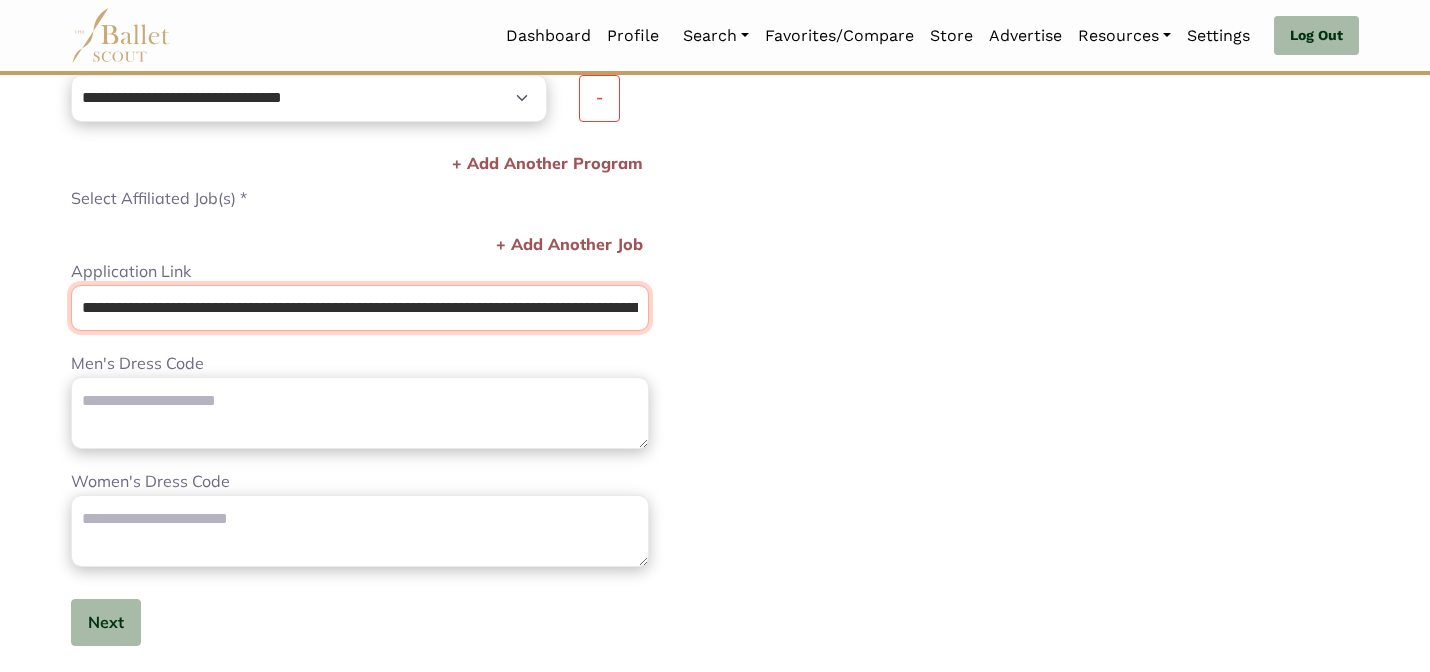 scroll, scrollTop: 0, scrollLeft: 280, axis: horizontal 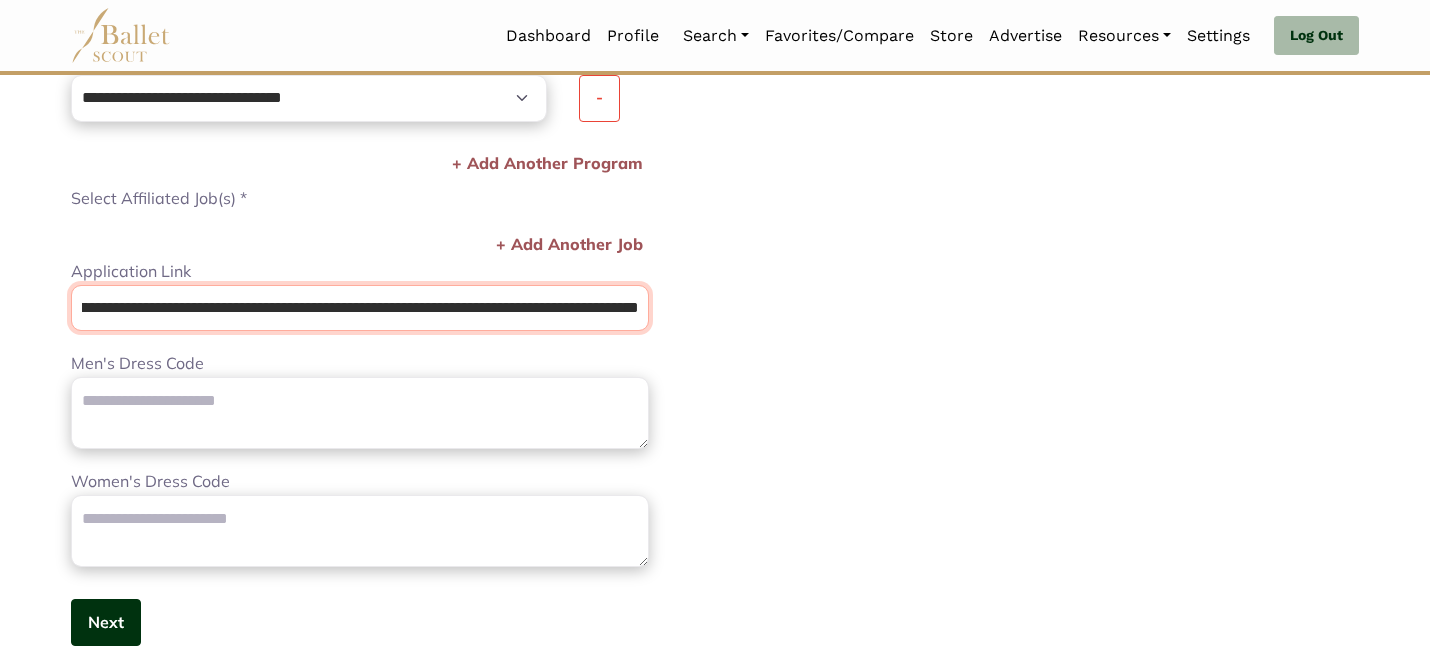 type on "**********" 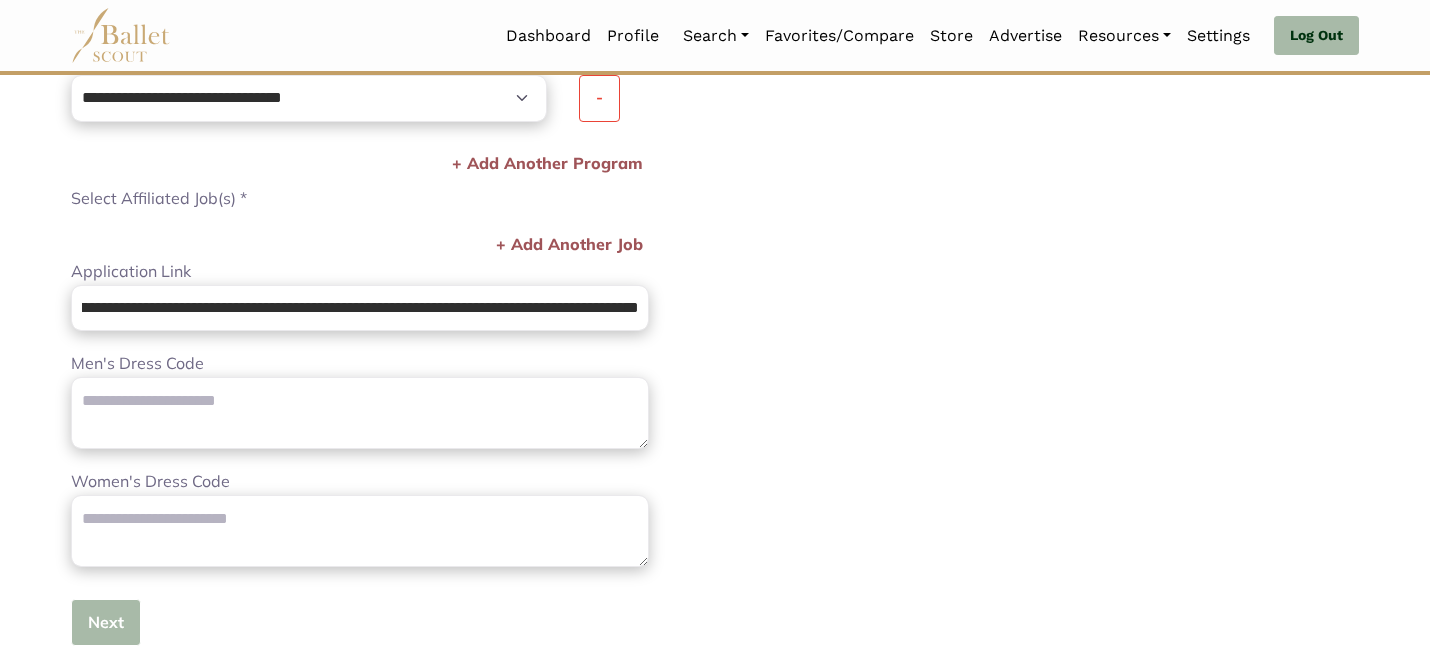 scroll, scrollTop: 0, scrollLeft: 0, axis: both 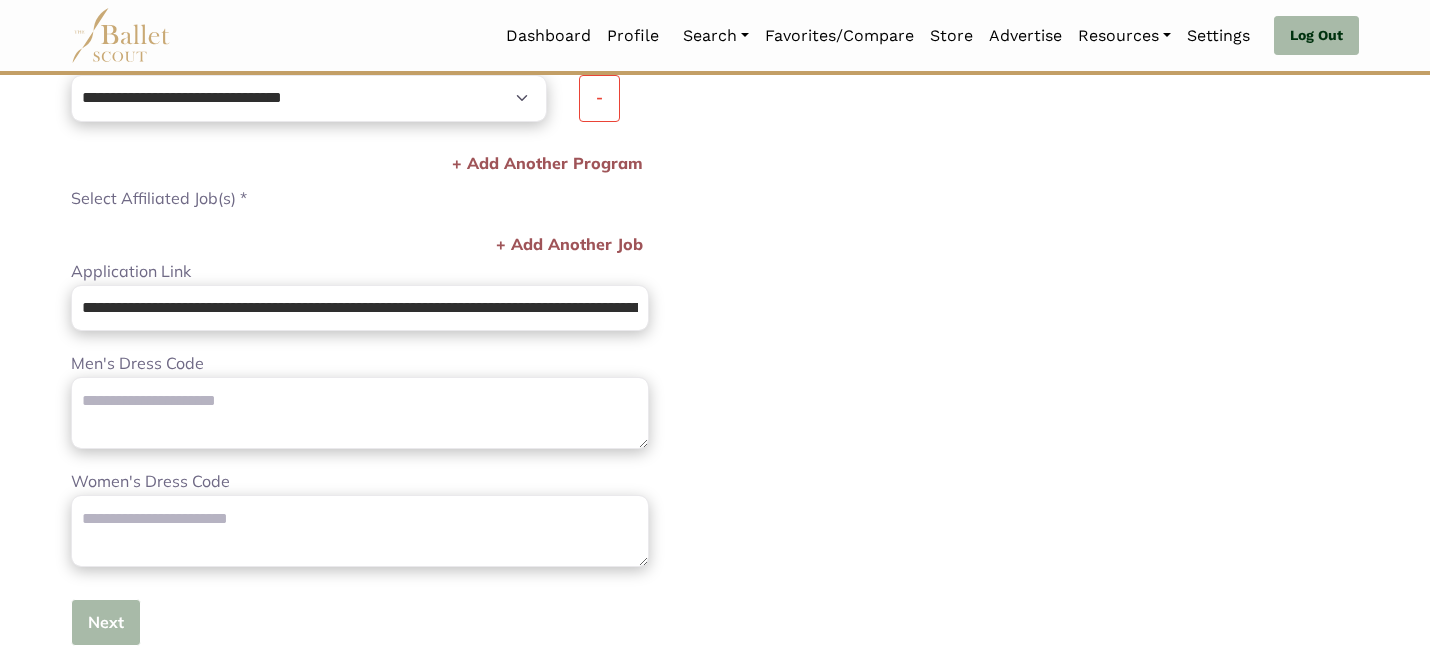 click on "Next" at bounding box center (106, 622) 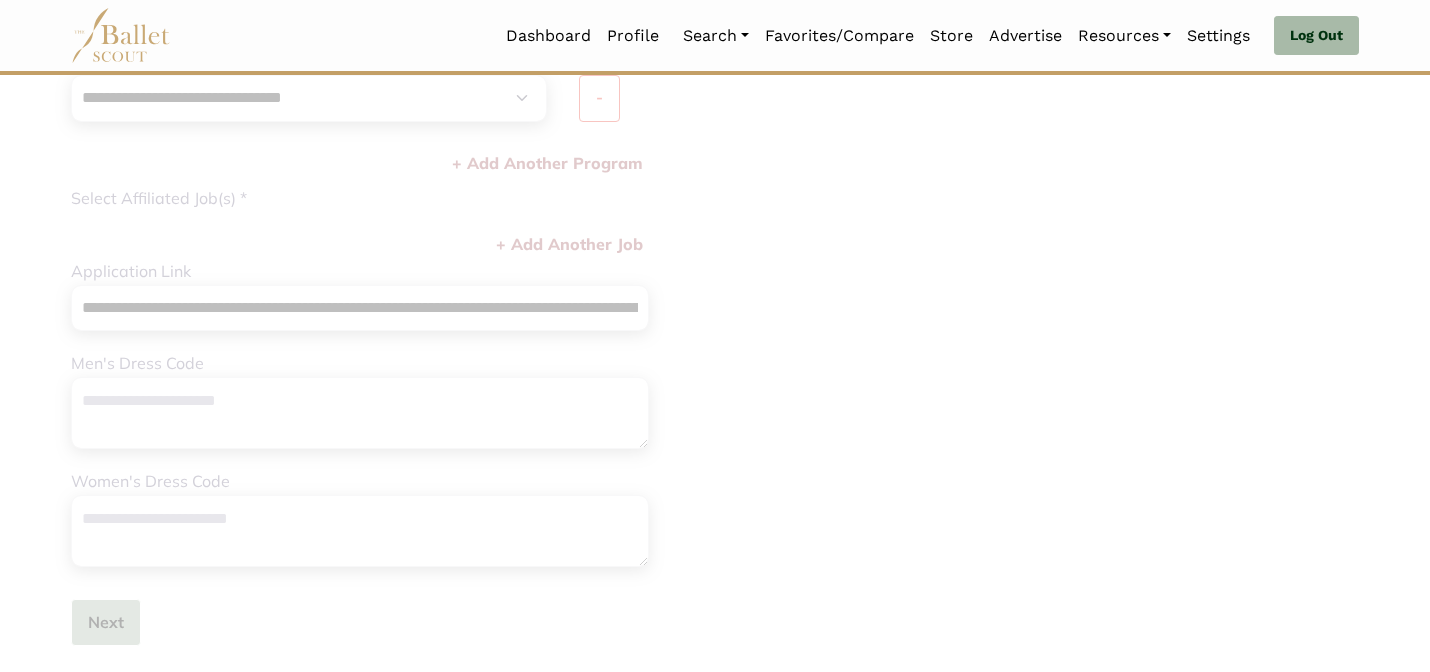 type 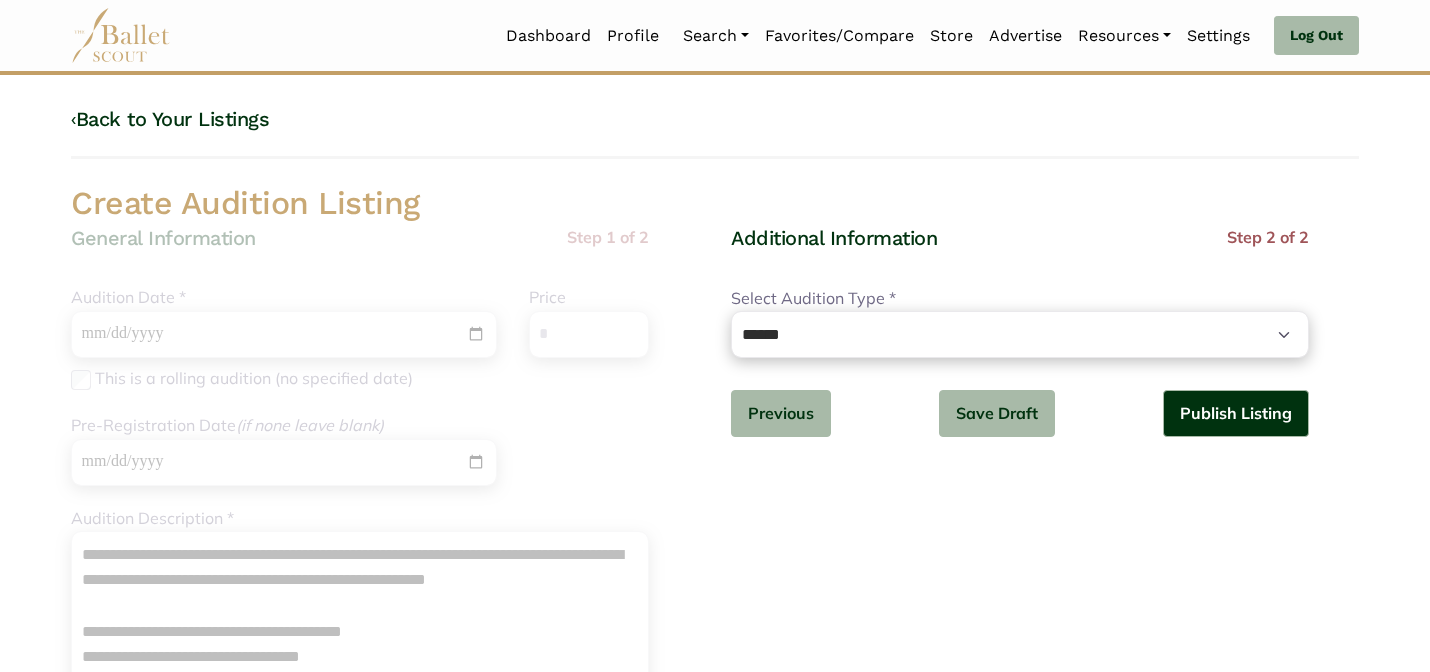scroll, scrollTop: 0, scrollLeft: 0, axis: both 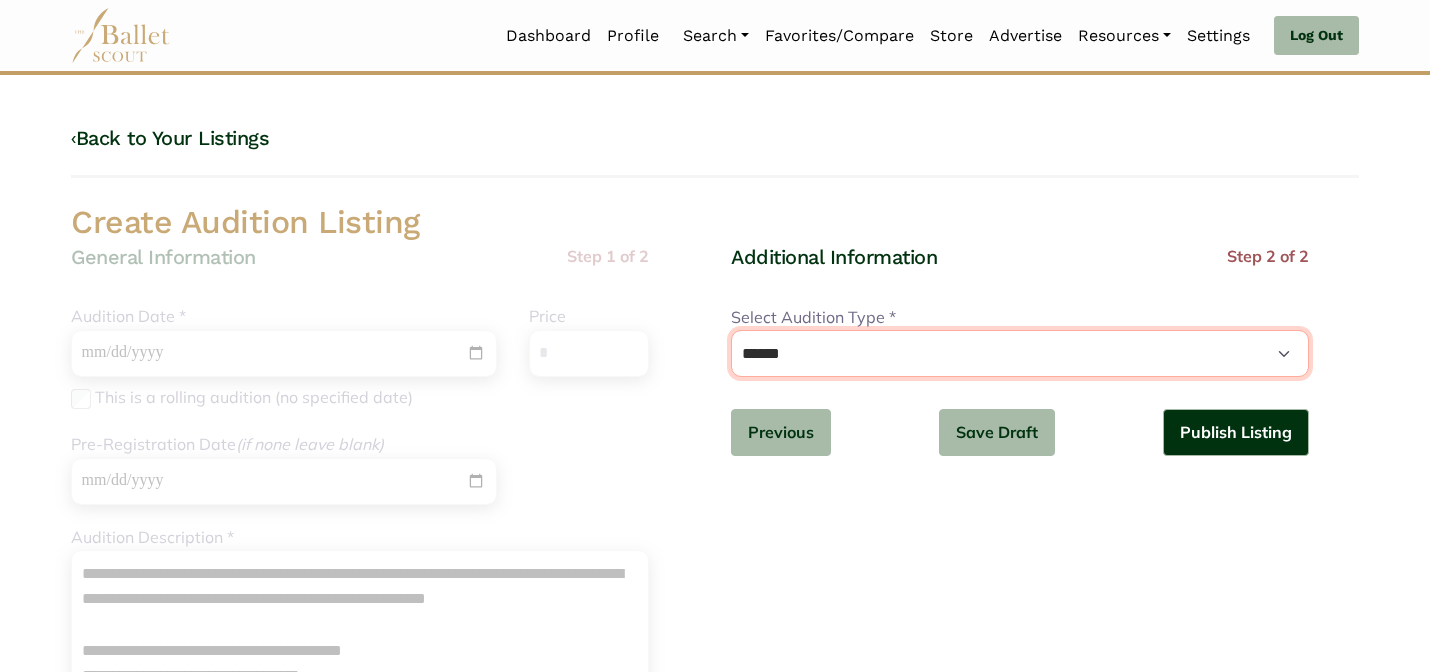 click on "**********" at bounding box center [1020, 353] 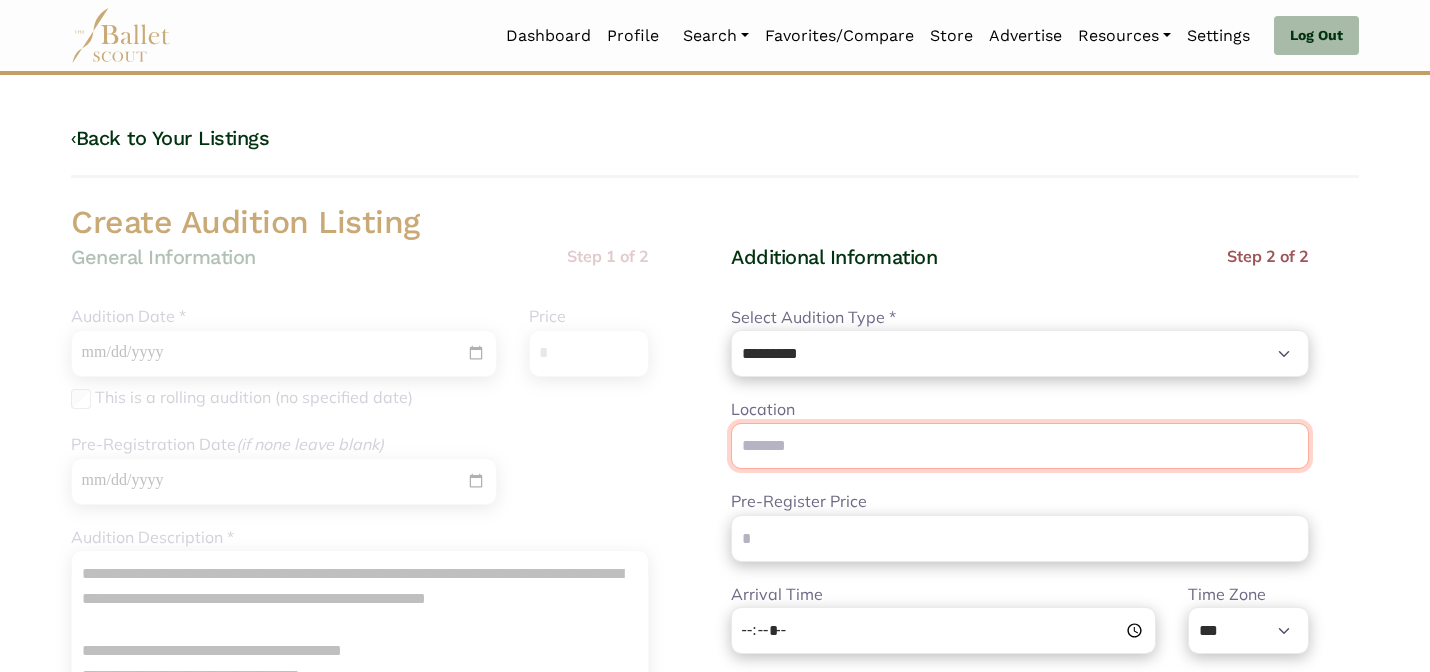 click on "Location" at bounding box center [1020, 446] 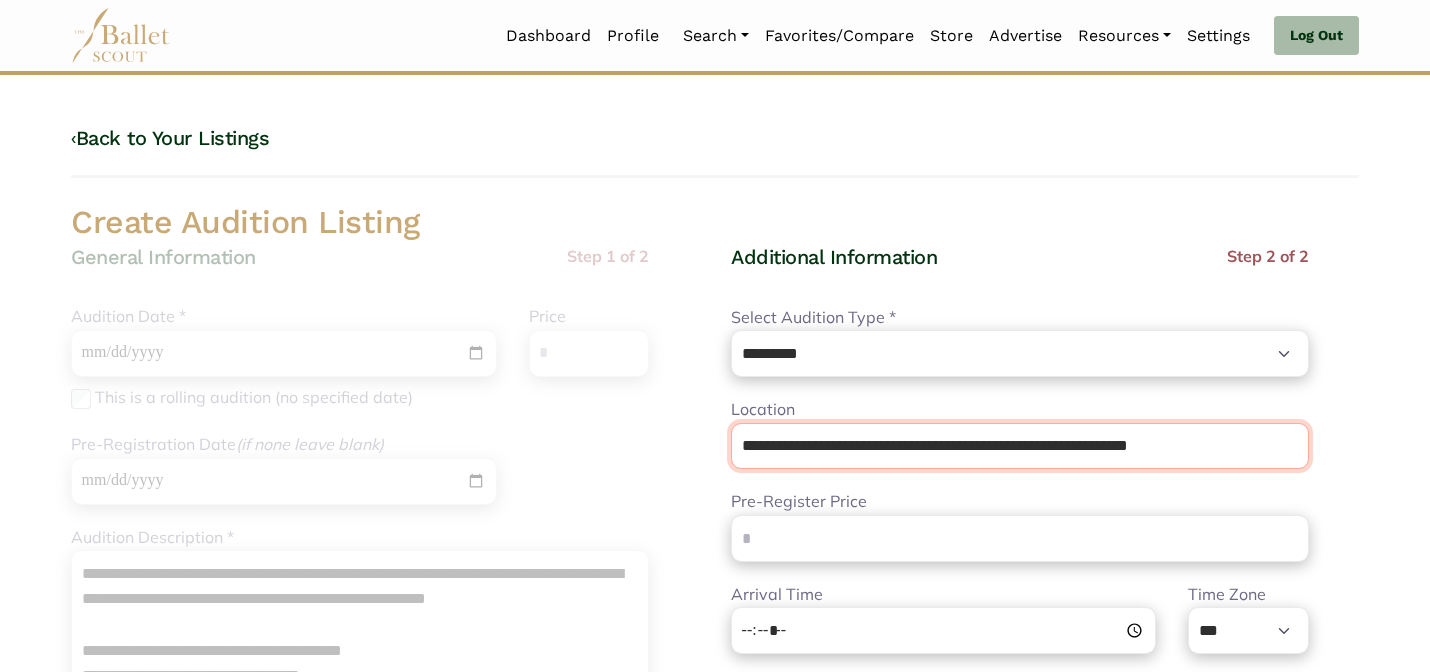 click on "**********" at bounding box center (1020, 446) 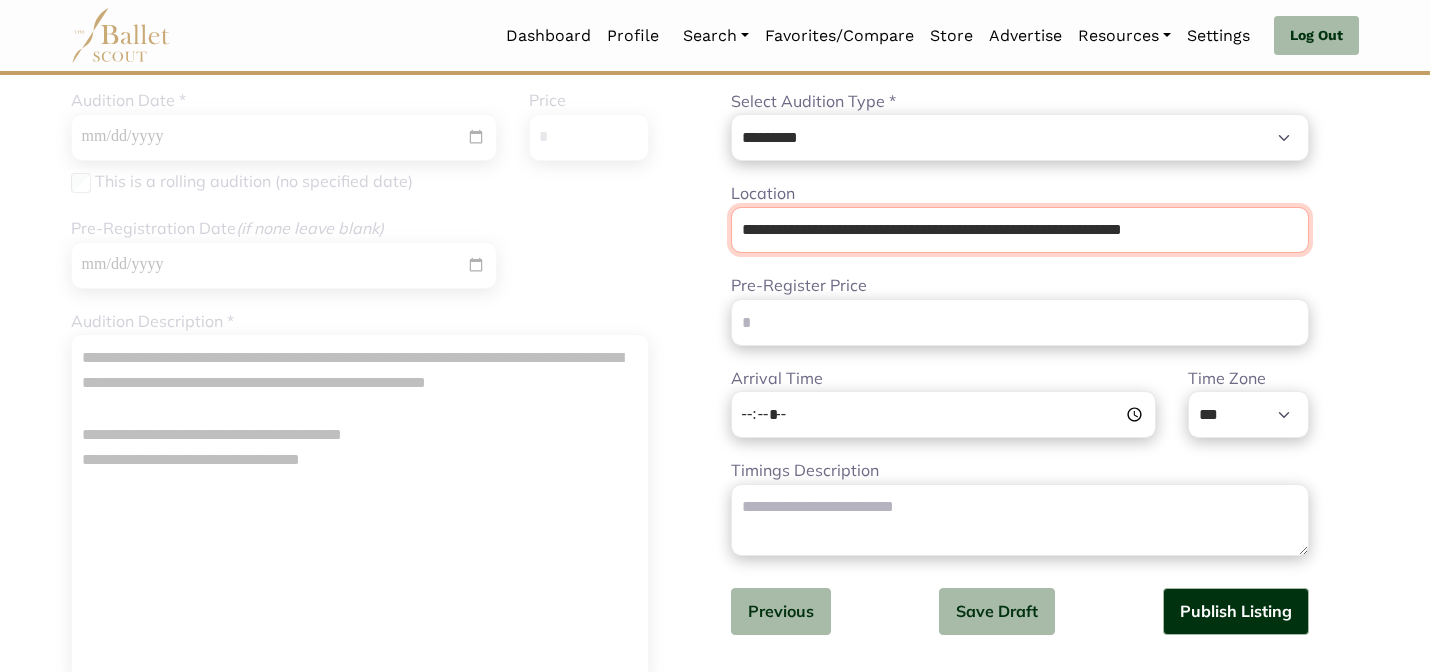 scroll, scrollTop: 208, scrollLeft: 0, axis: vertical 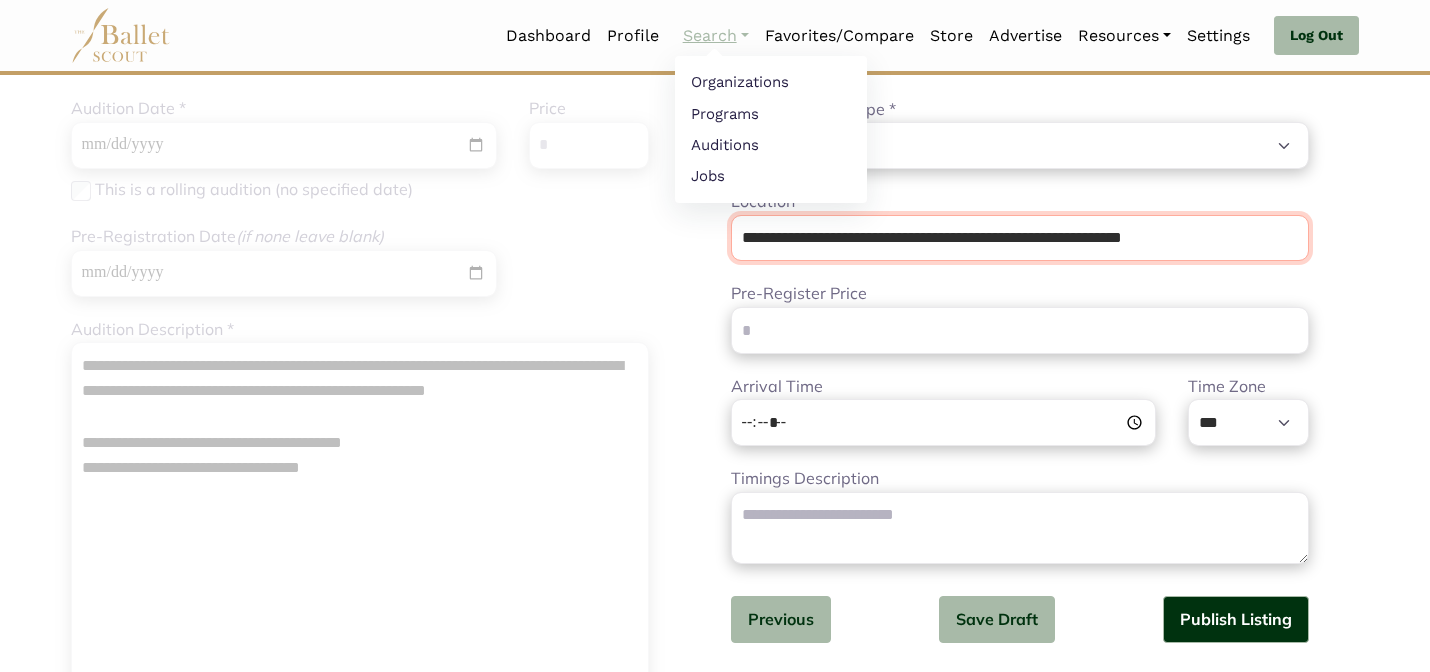 type on "**********" 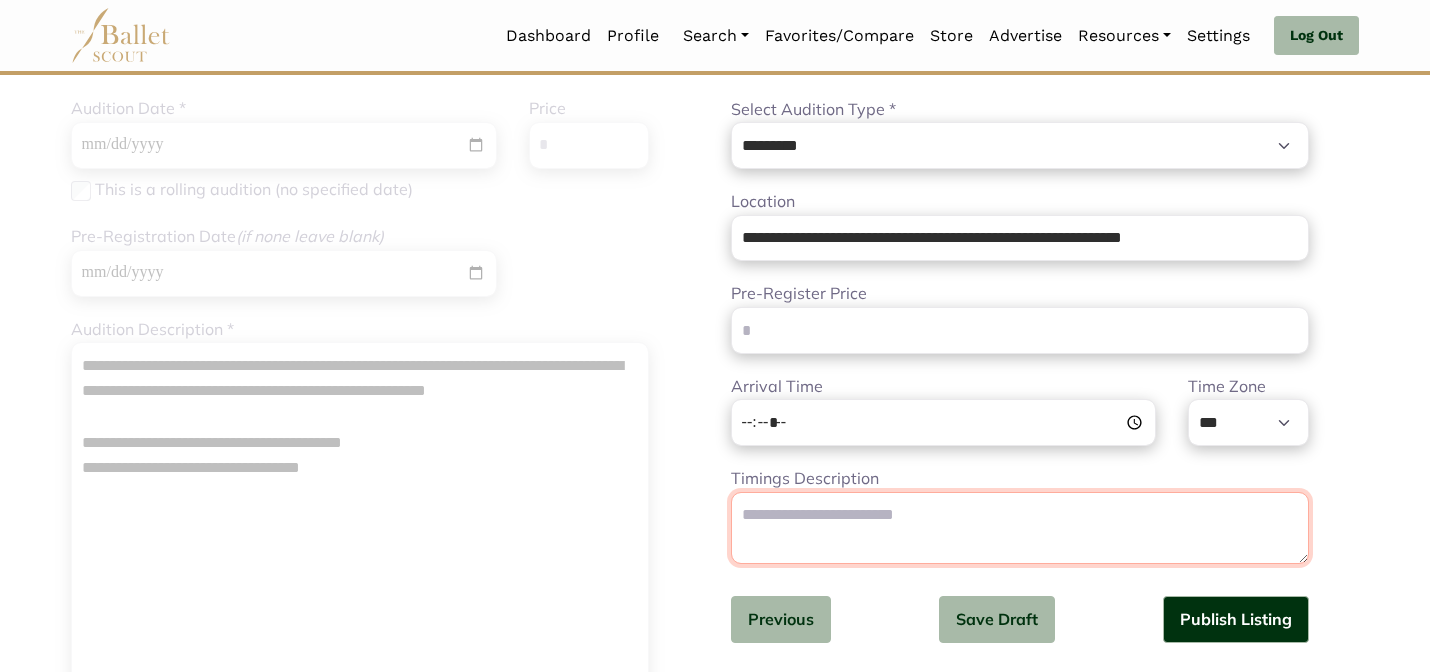 click on "Timings Description" at bounding box center [1020, 528] 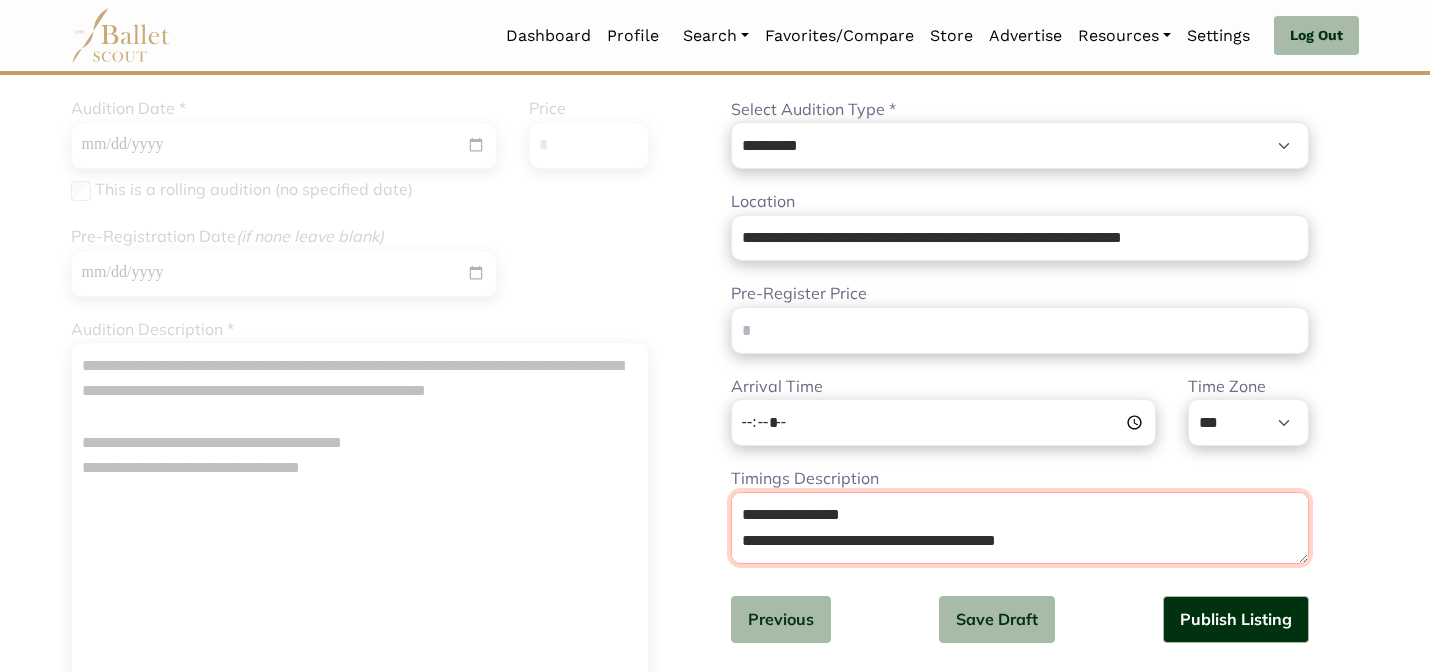 scroll, scrollTop: 90, scrollLeft: 0, axis: vertical 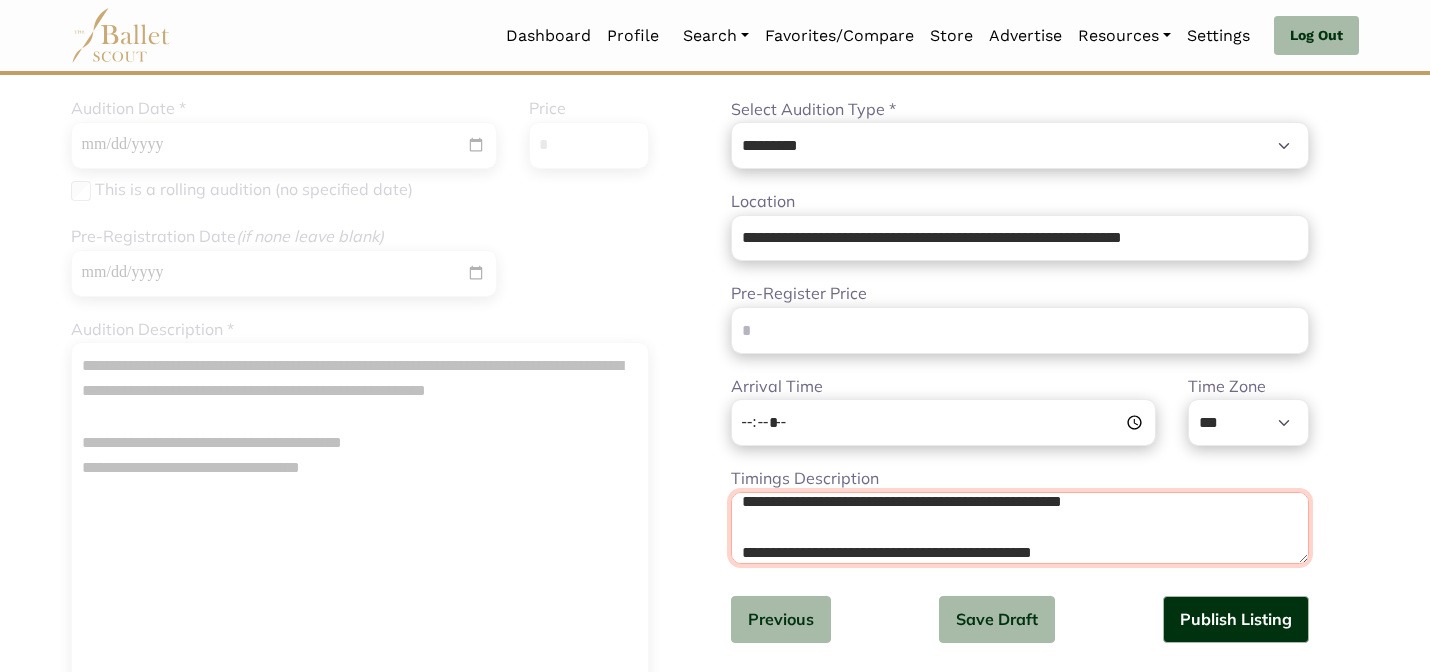 click on "**********" at bounding box center [1020, 528] 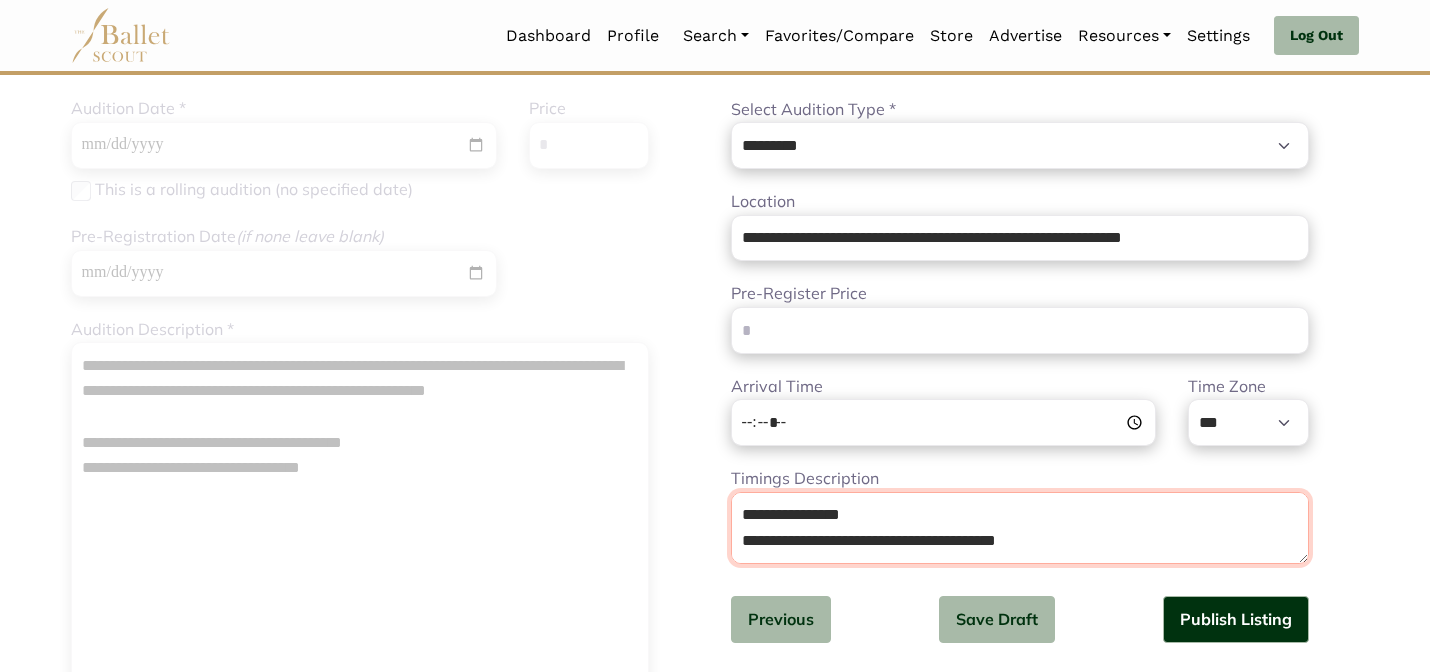 drag, startPoint x: 926, startPoint y: 530, endPoint x: 904, endPoint y: 445, distance: 87.80091 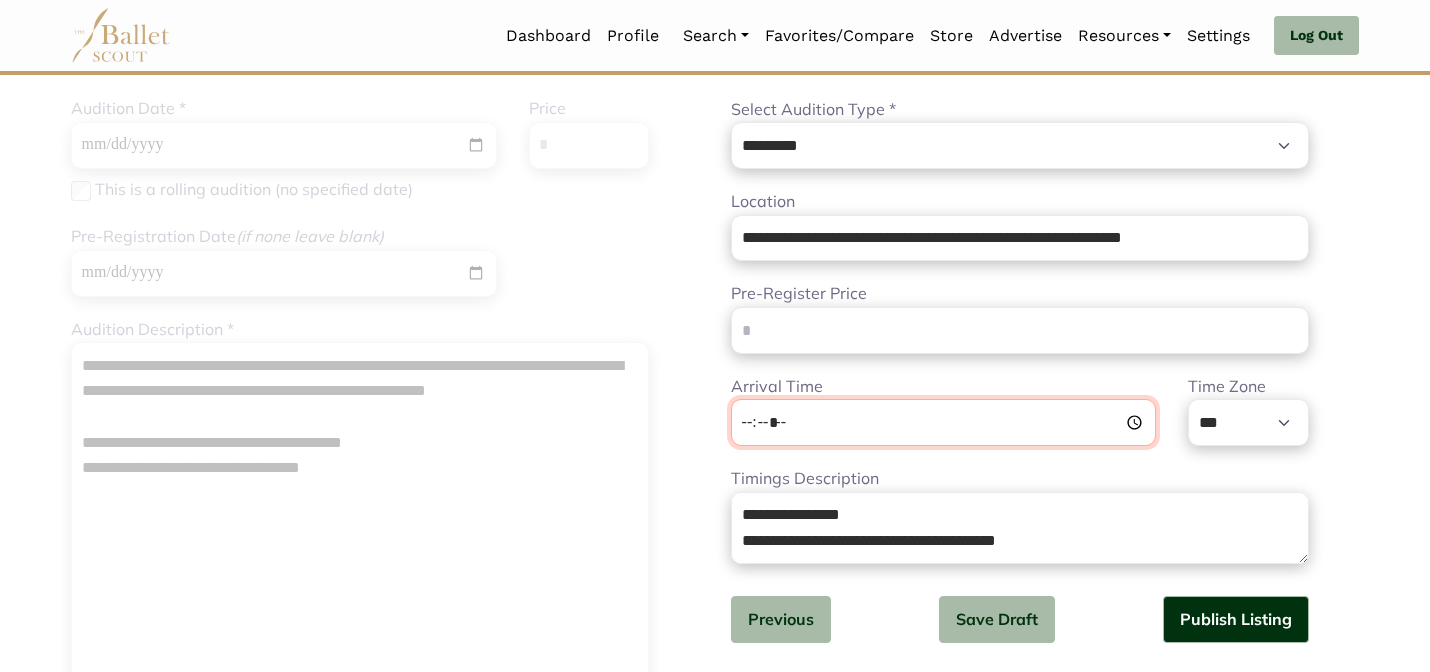 click on "Arrival Time" at bounding box center (943, 422) 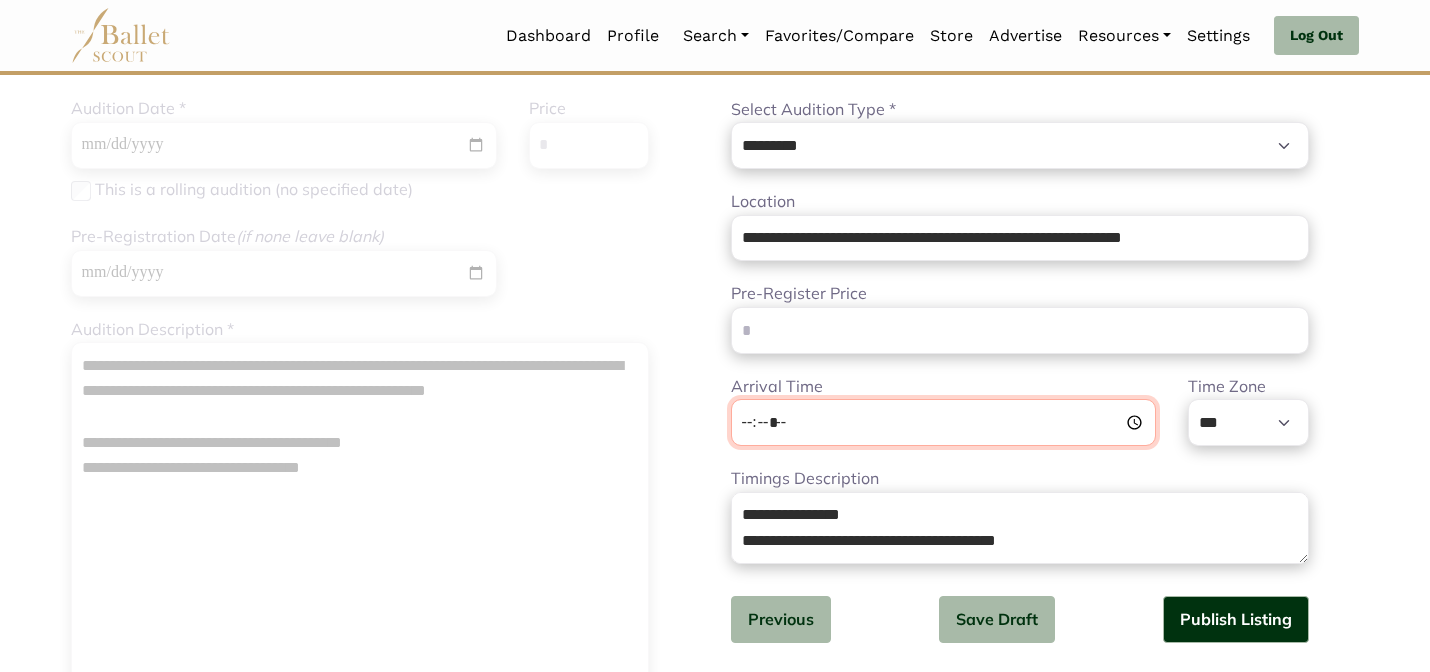 type on "*****" 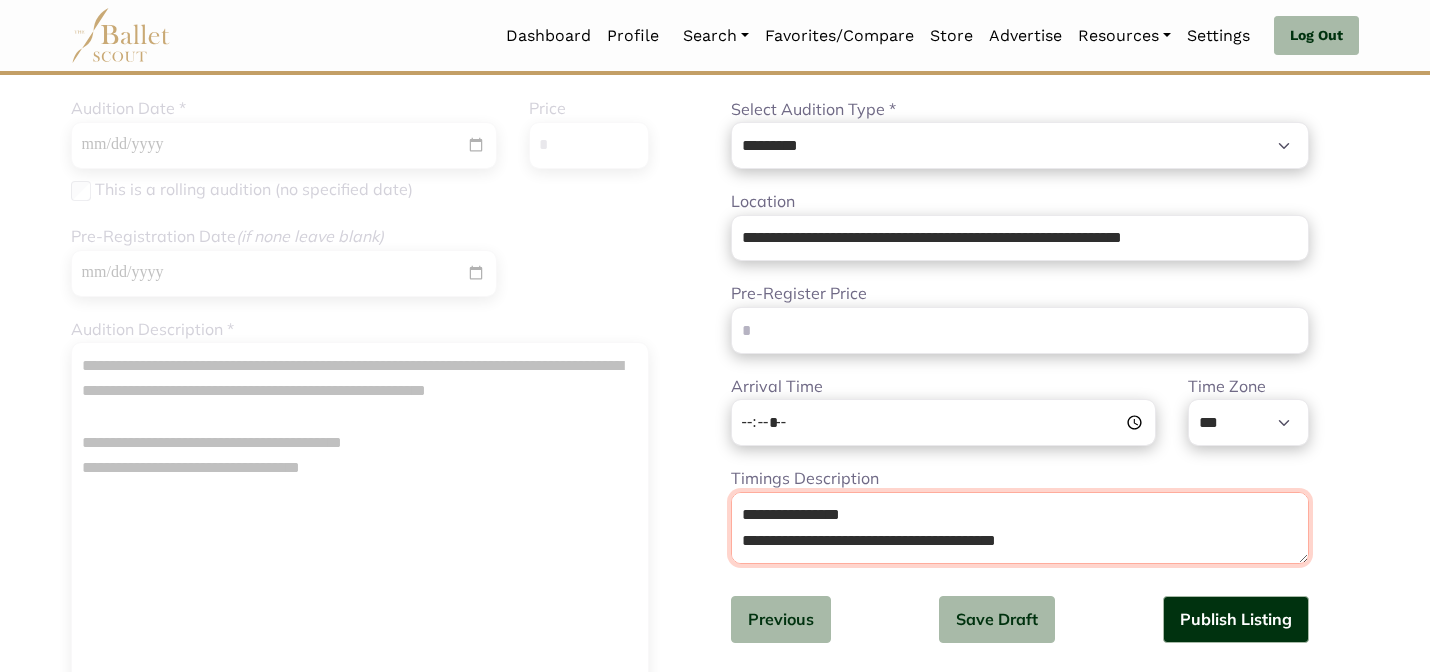scroll, scrollTop: 103, scrollLeft: 0, axis: vertical 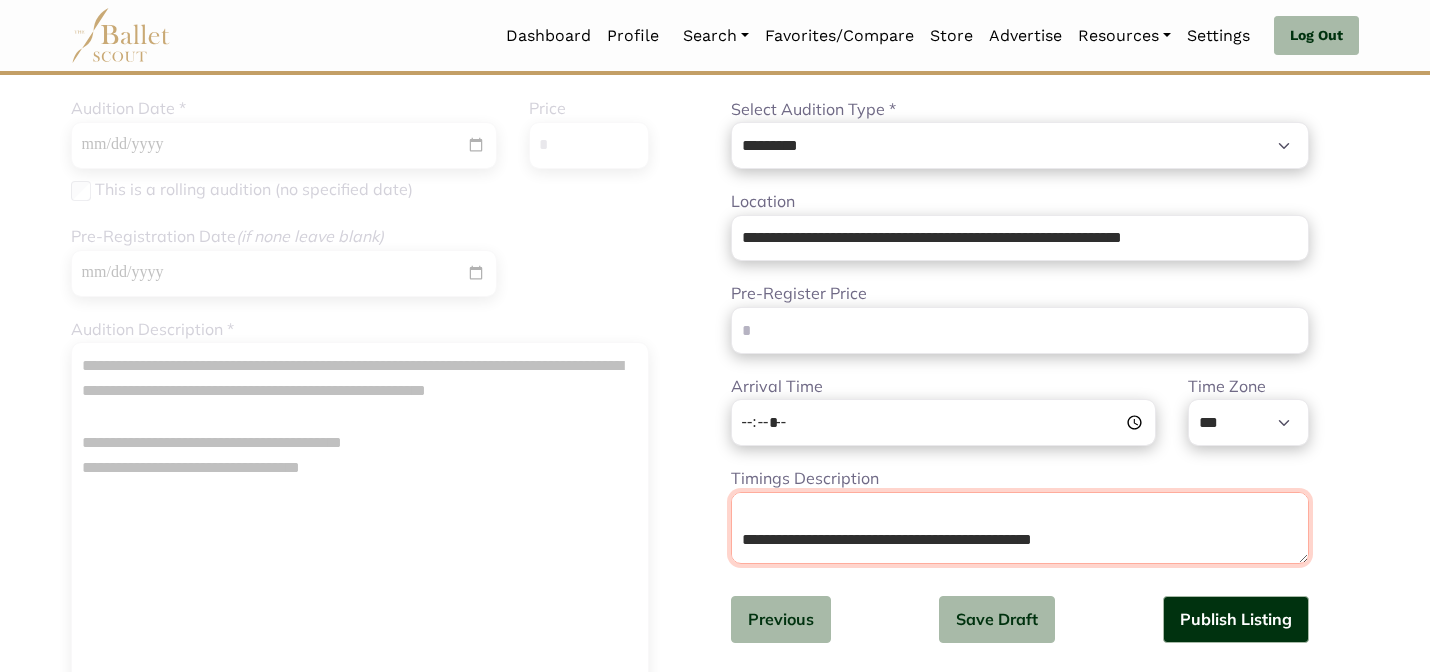 drag, startPoint x: 940, startPoint y: 541, endPoint x: 939, endPoint y: 554, distance: 13.038404 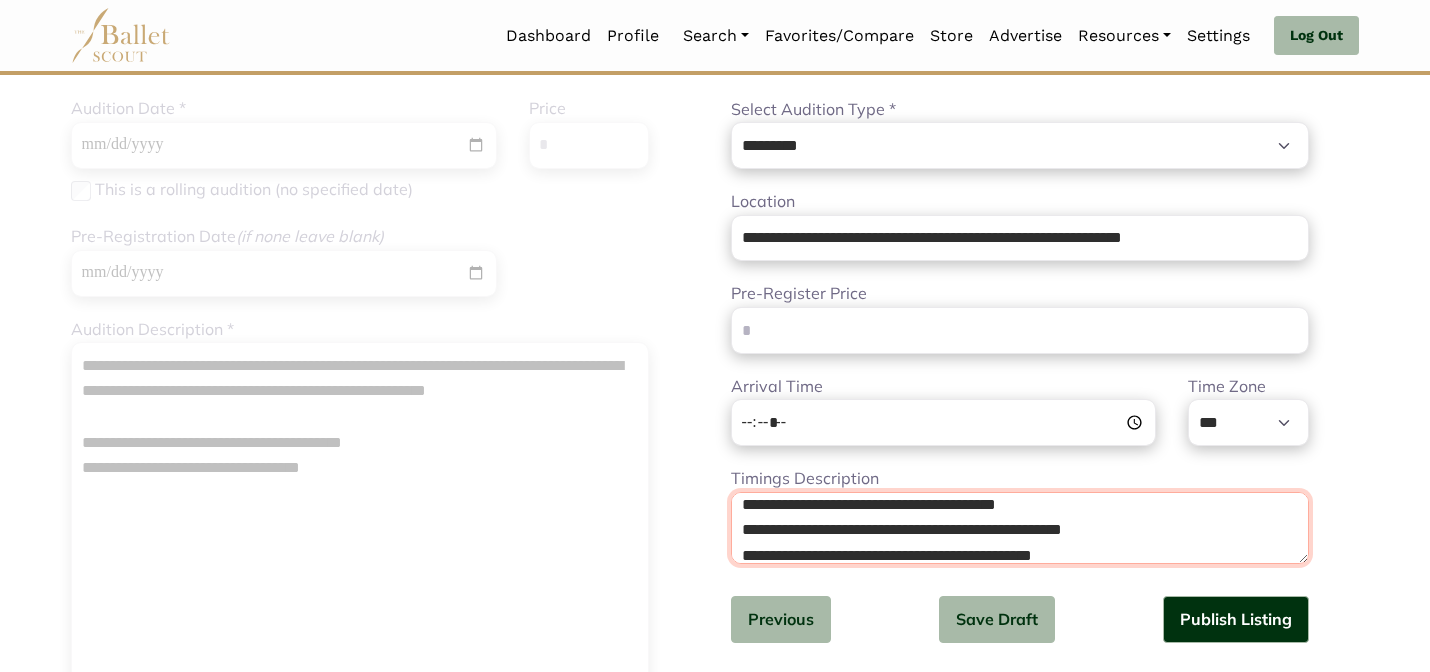 scroll, scrollTop: 0, scrollLeft: 0, axis: both 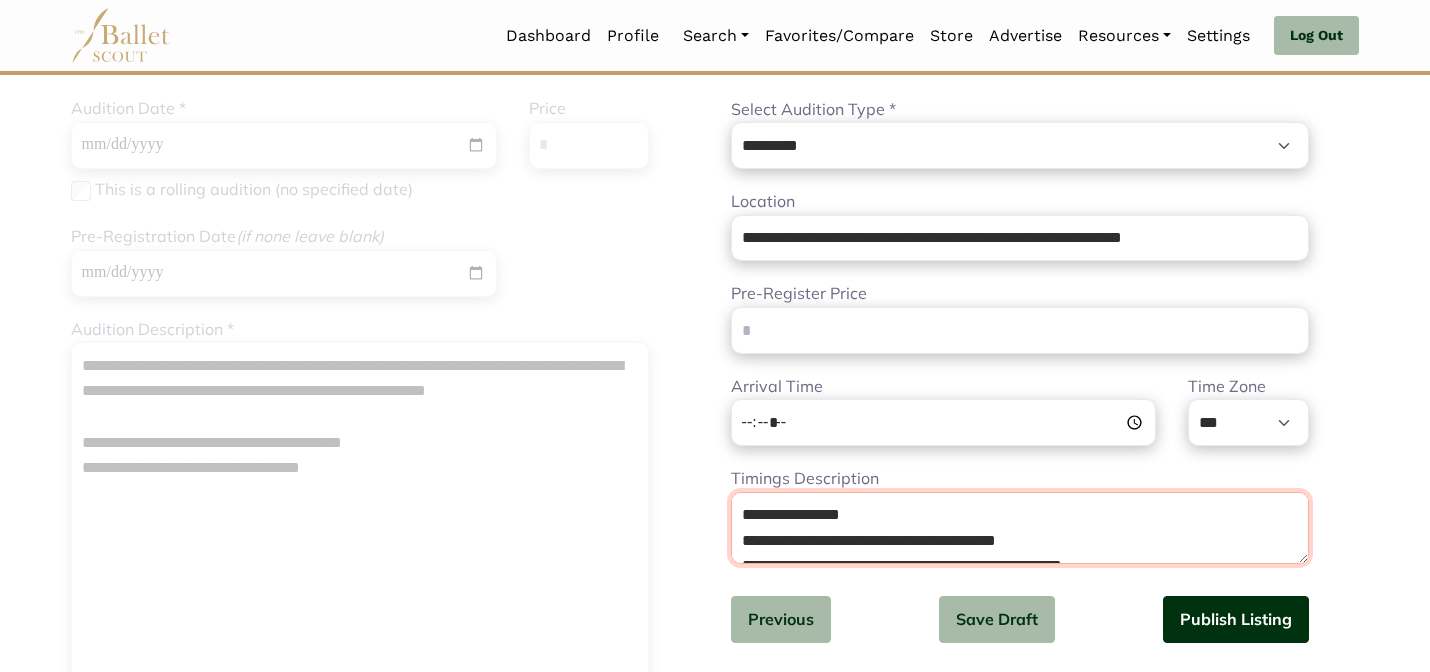 type on "**********" 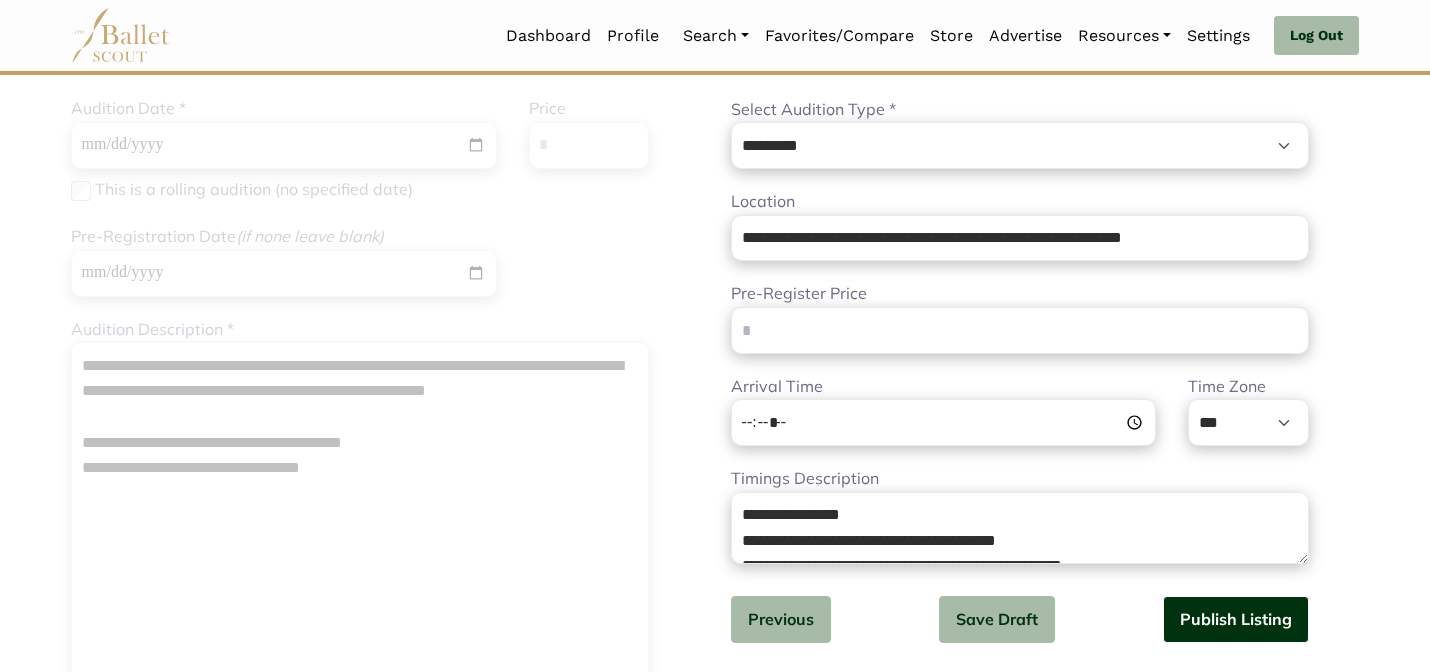 click on "Publish Listing" at bounding box center [1236, 619] 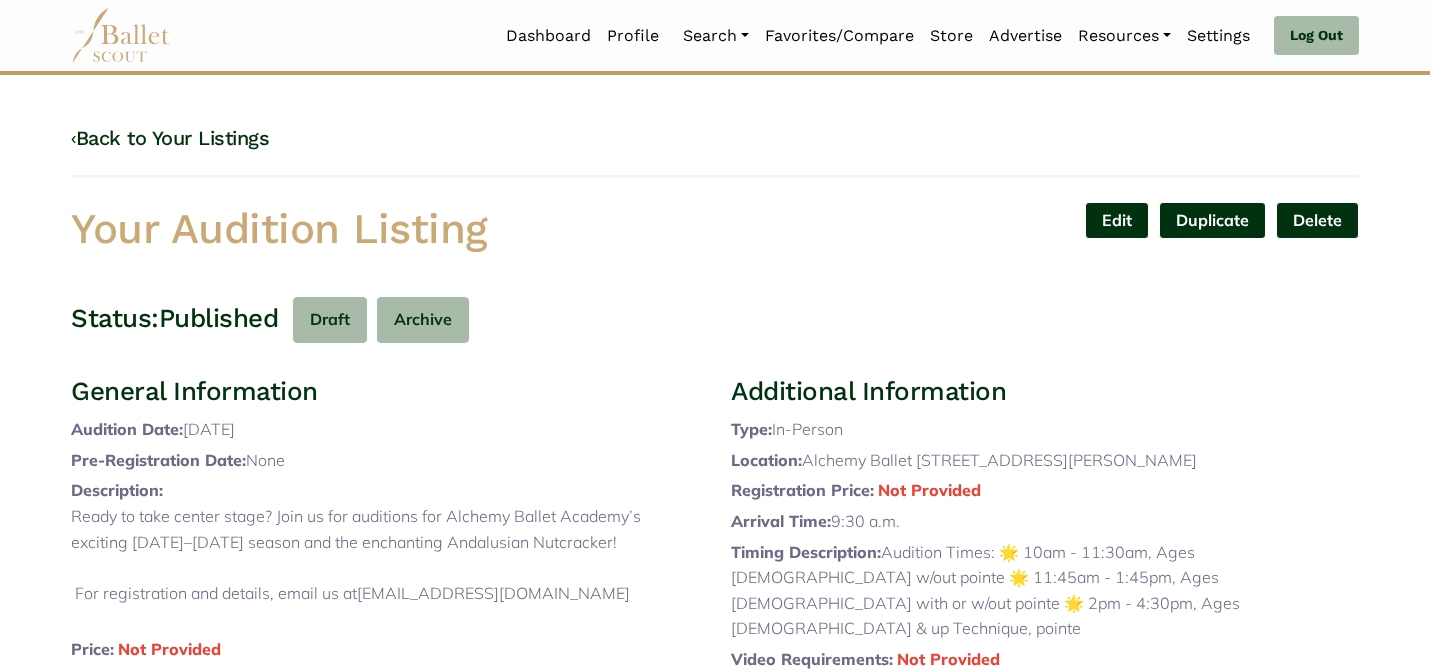 scroll, scrollTop: 0, scrollLeft: 0, axis: both 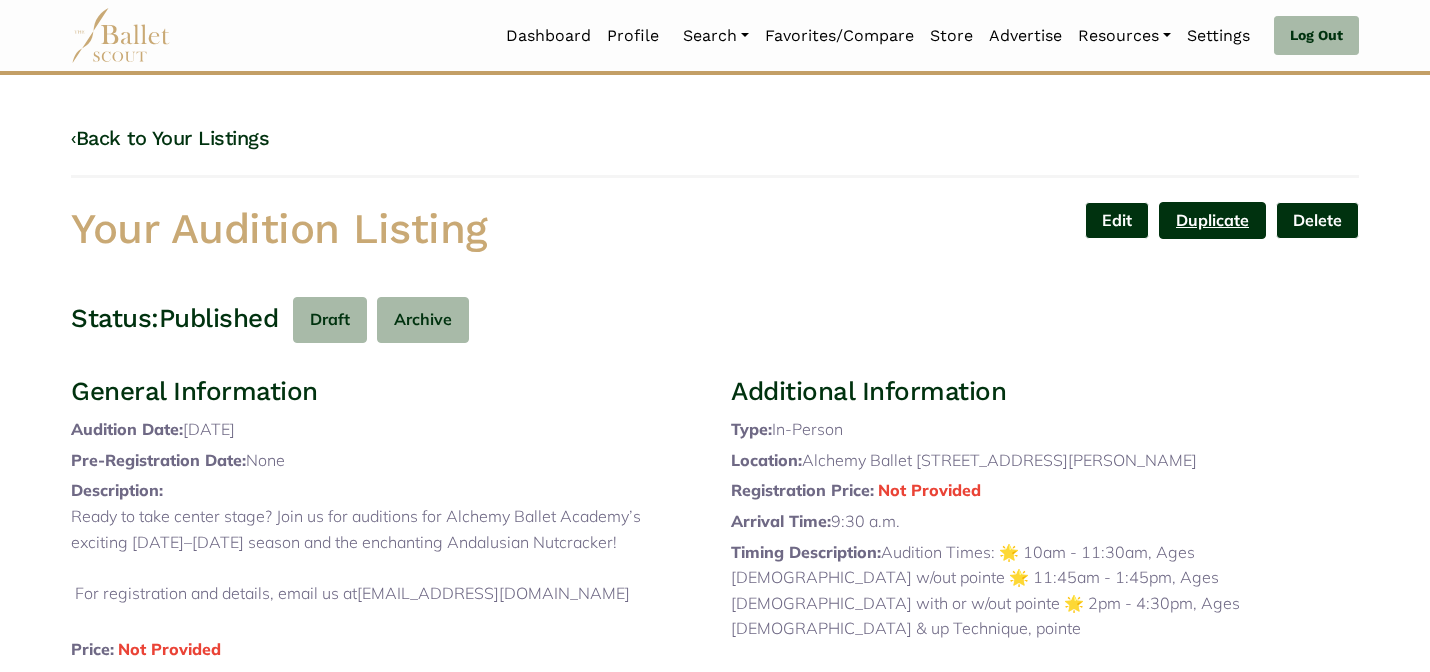 click on "Duplicate" at bounding box center (1212, 220) 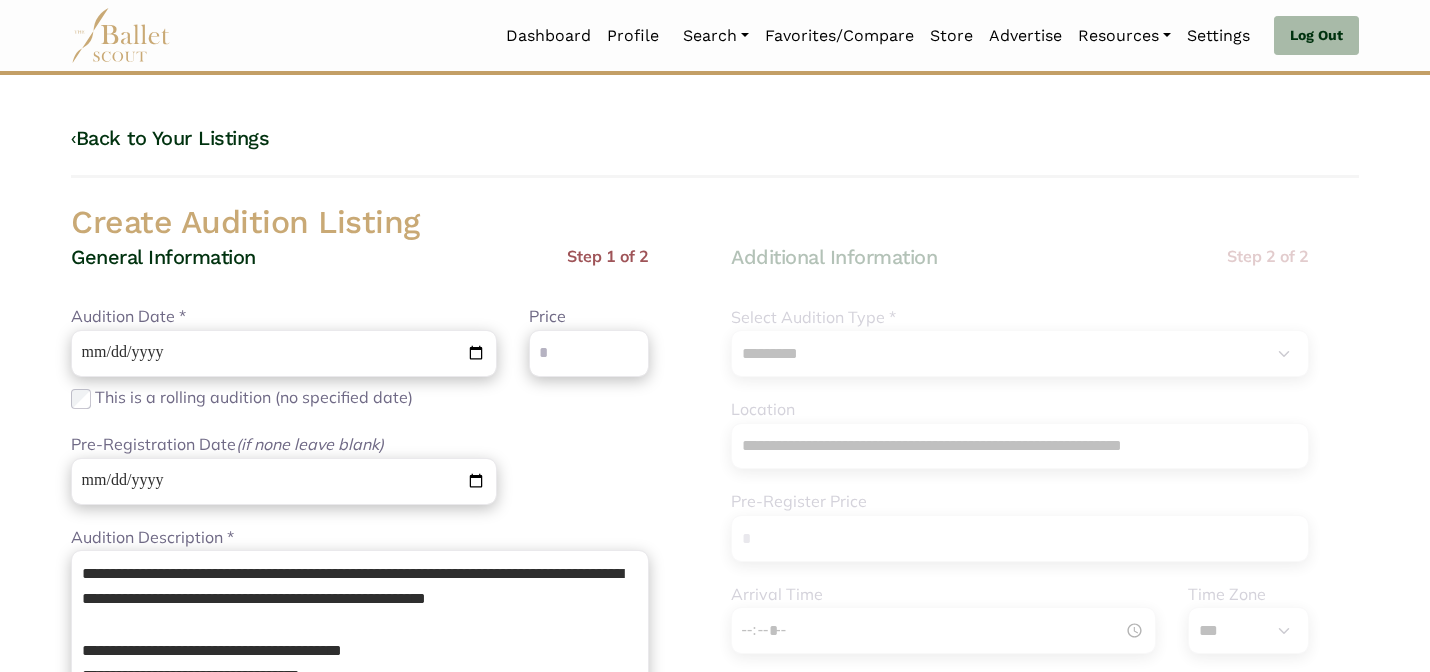 select on "***" 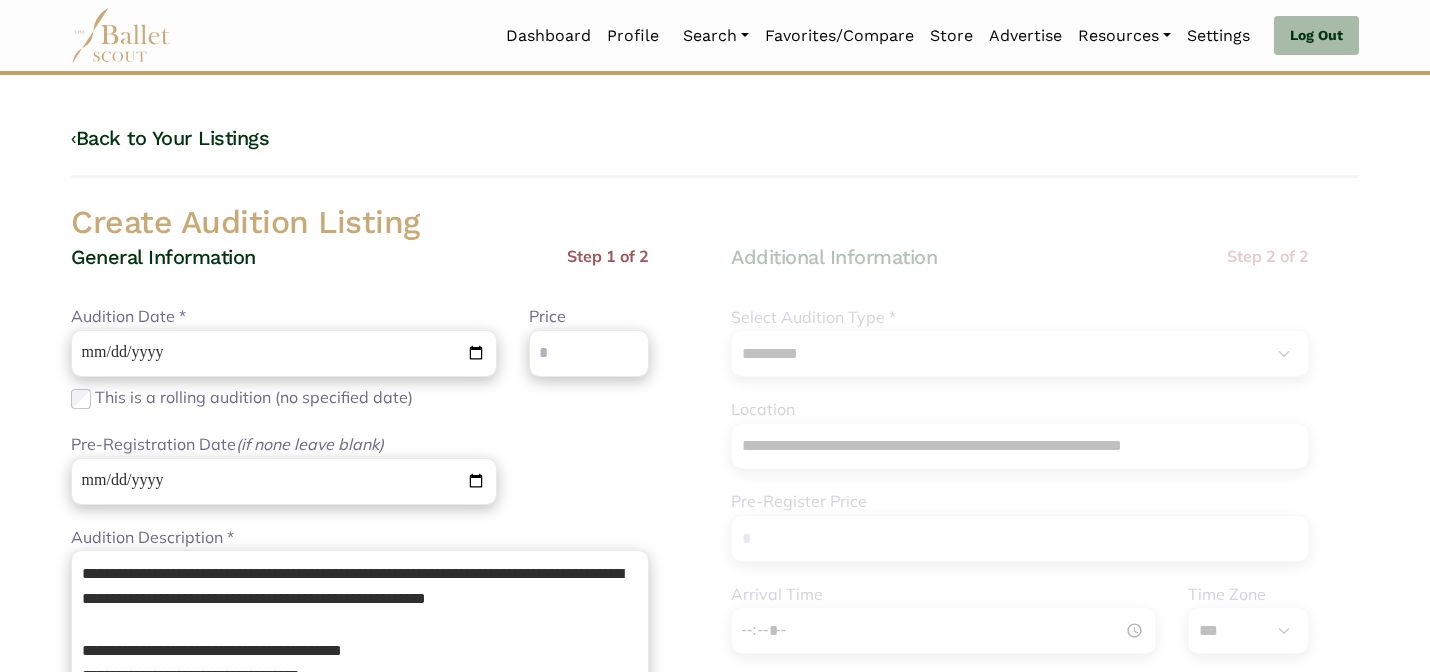 scroll, scrollTop: 0, scrollLeft: 0, axis: both 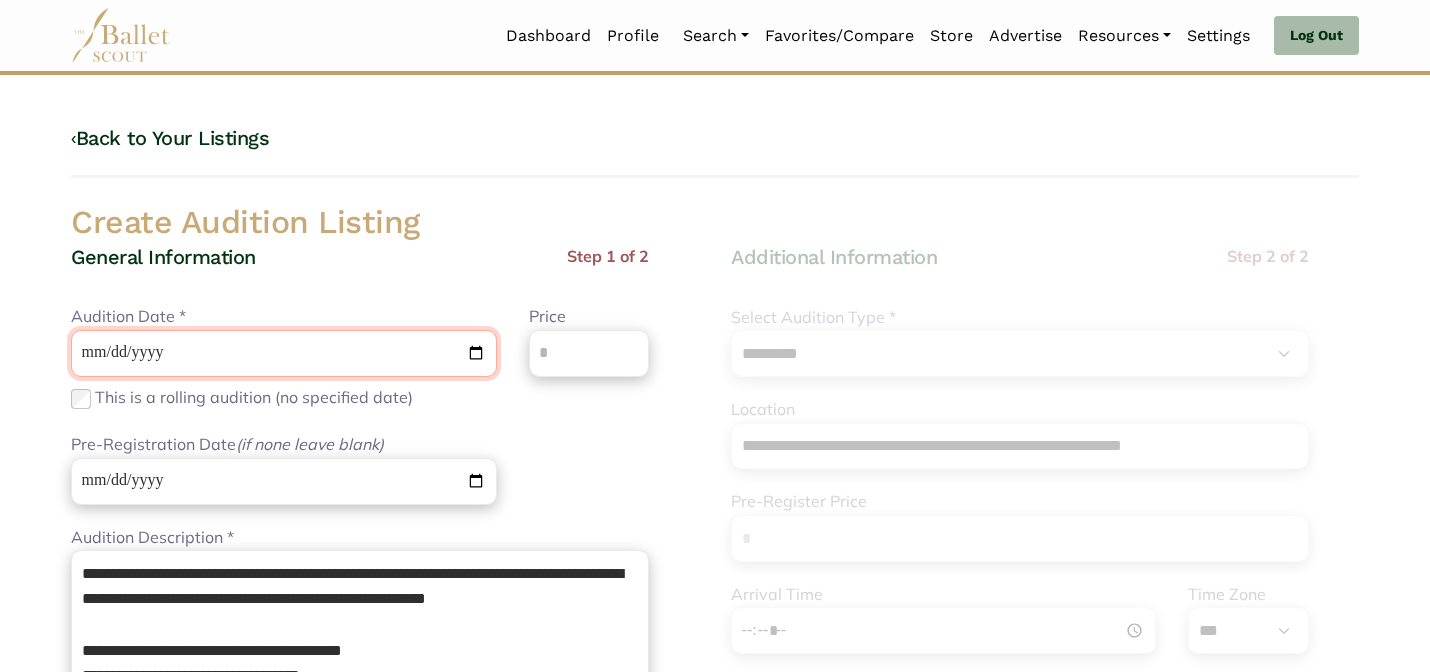 click on "**********" at bounding box center (284, 353) 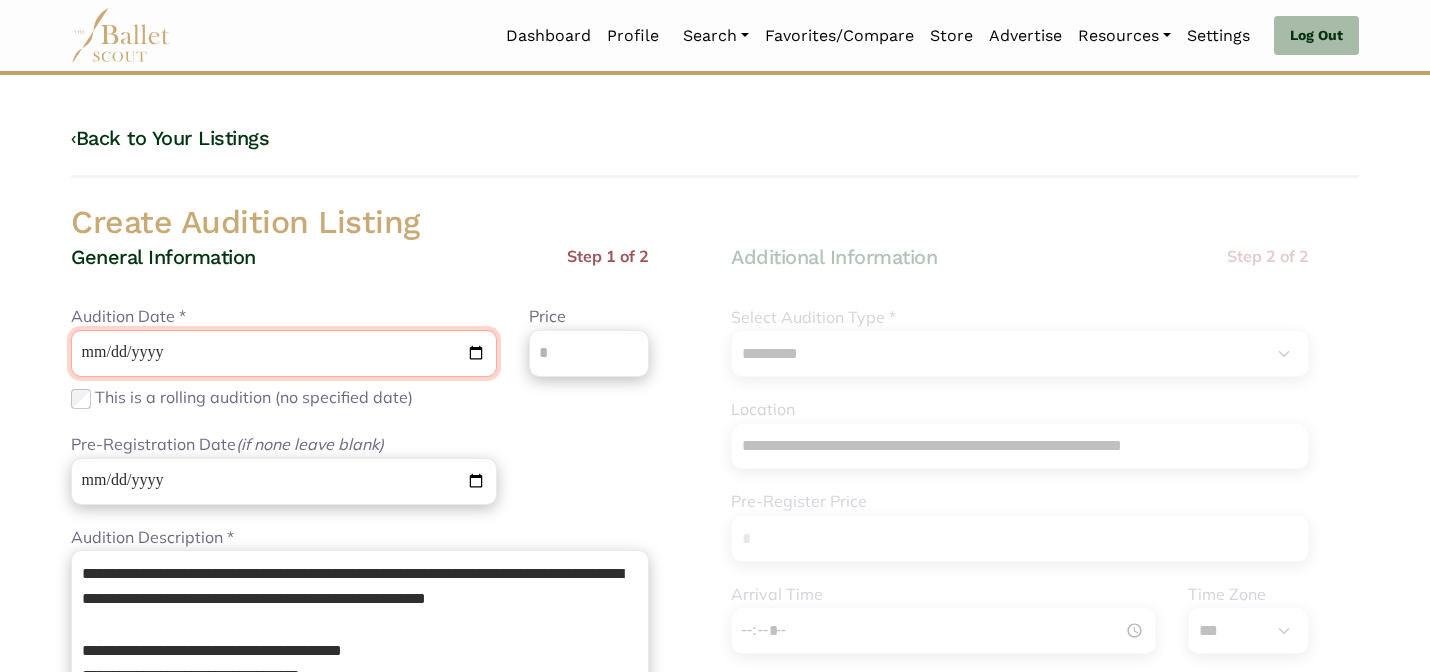 type on "**********" 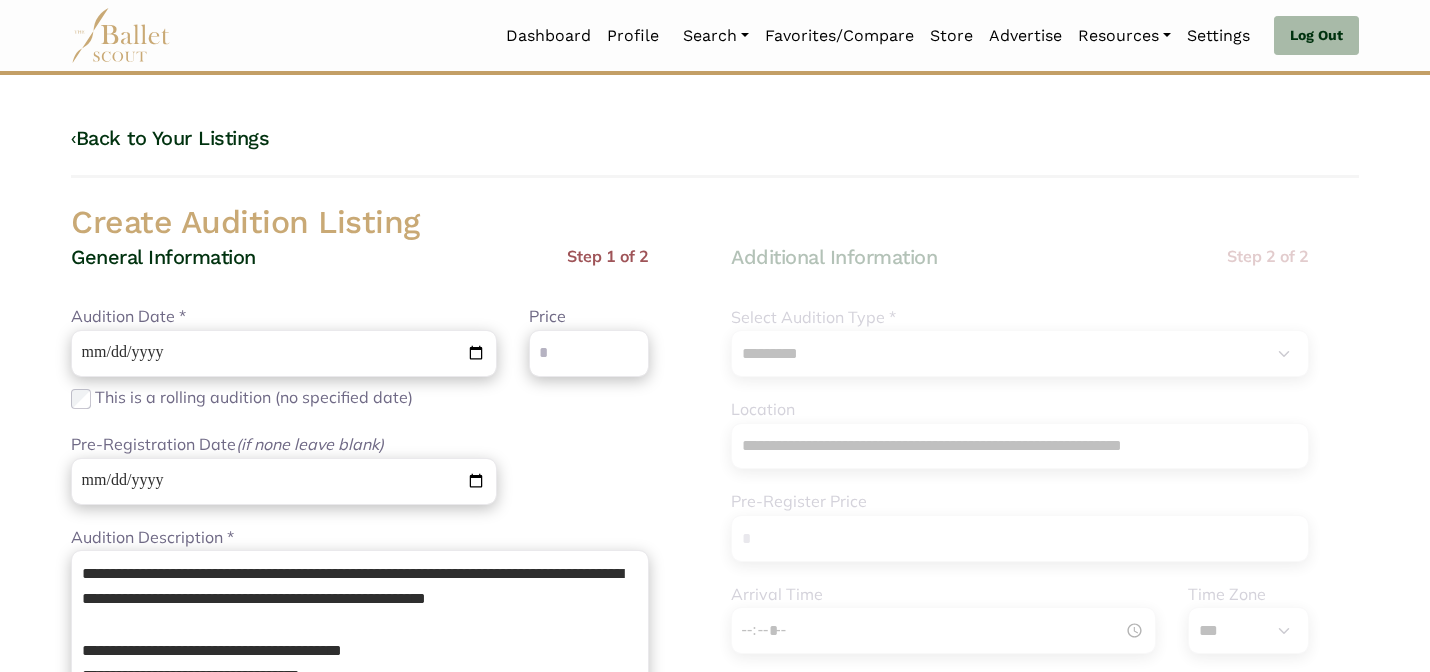 click on "General Information
Step 1 of 2" at bounding box center [360, 274] 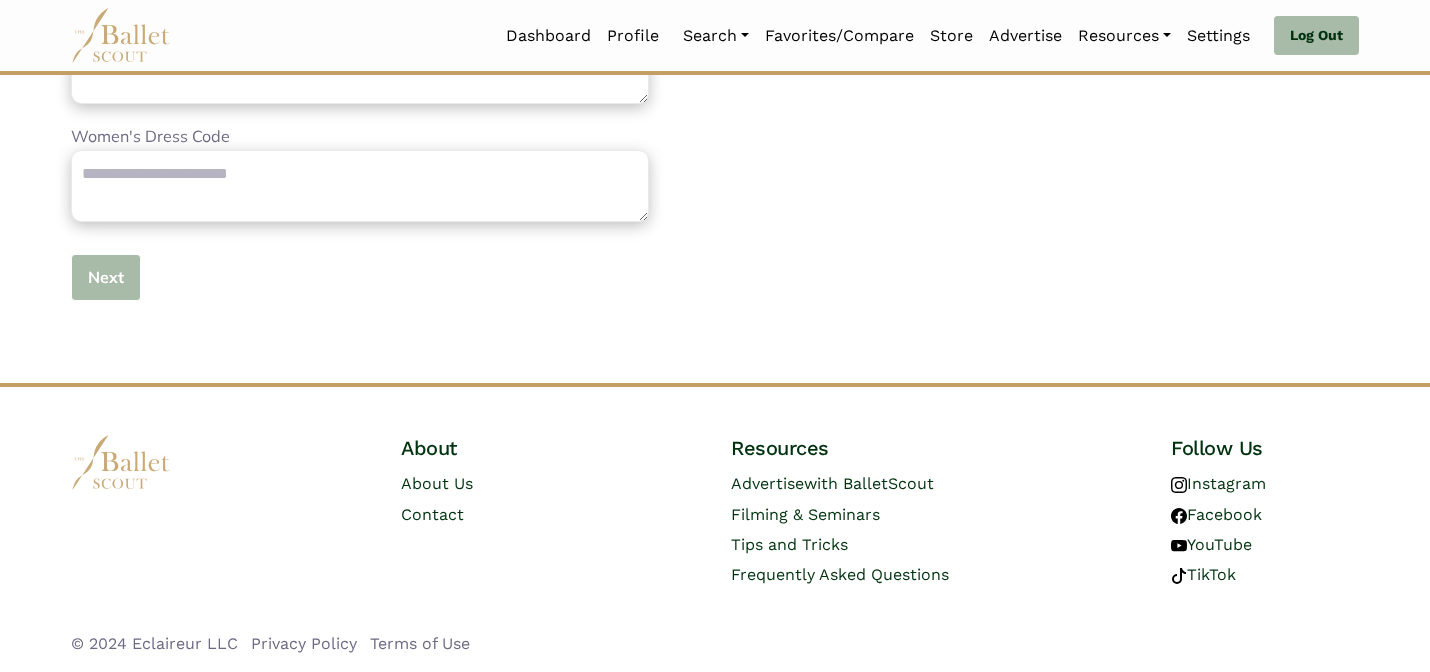 click on "Next" at bounding box center [106, 277] 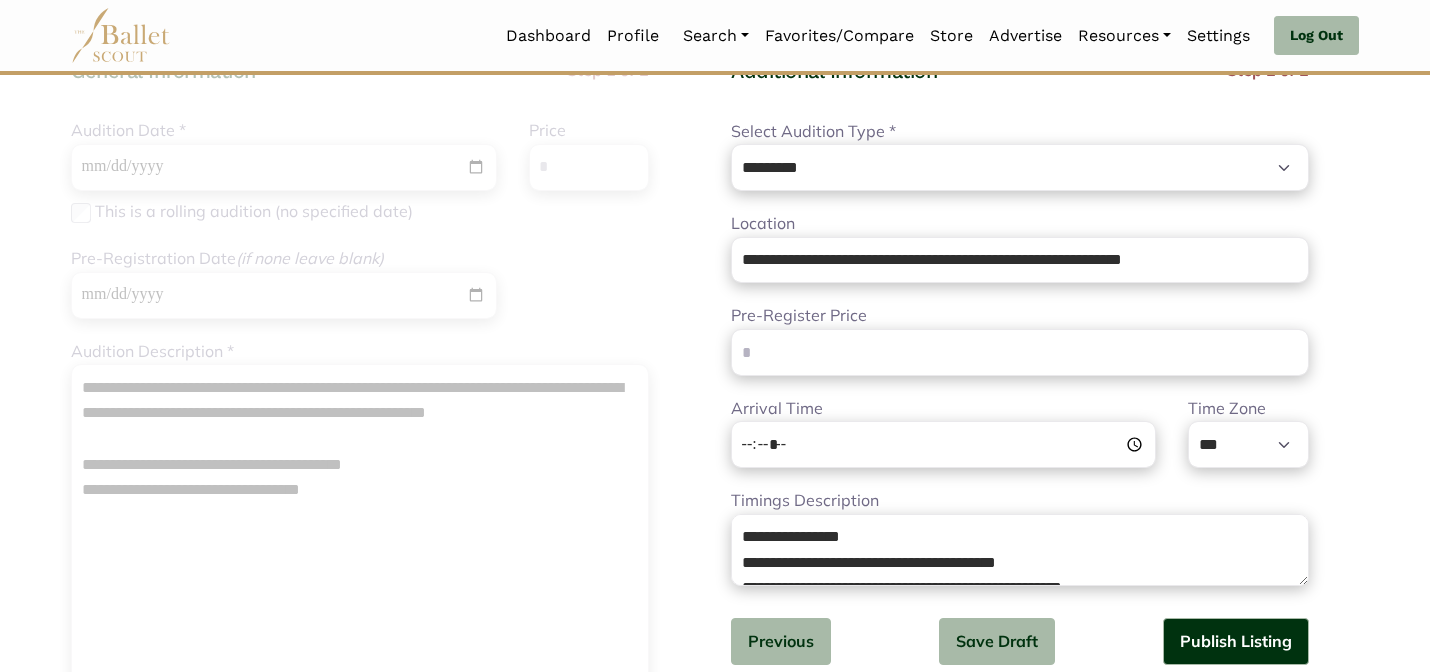 scroll, scrollTop: 200, scrollLeft: 0, axis: vertical 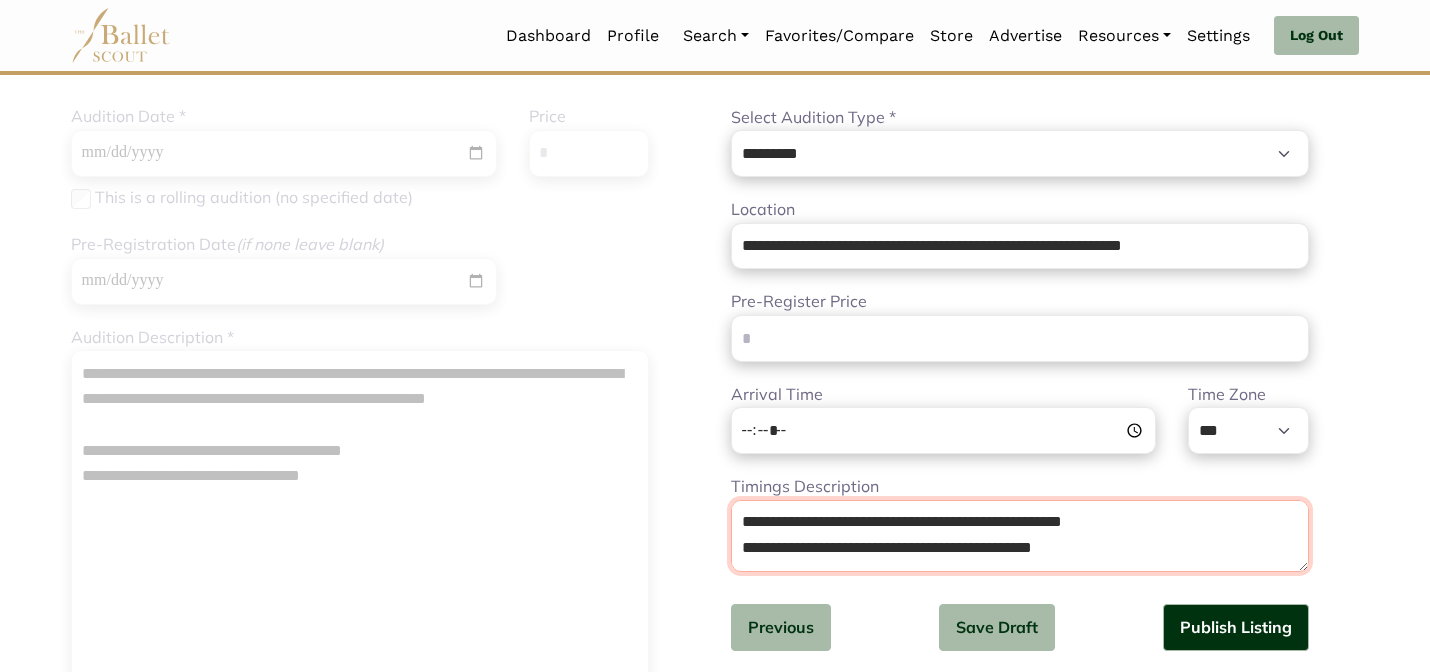 drag, startPoint x: 887, startPoint y: 527, endPoint x: 883, endPoint y: 595, distance: 68.117546 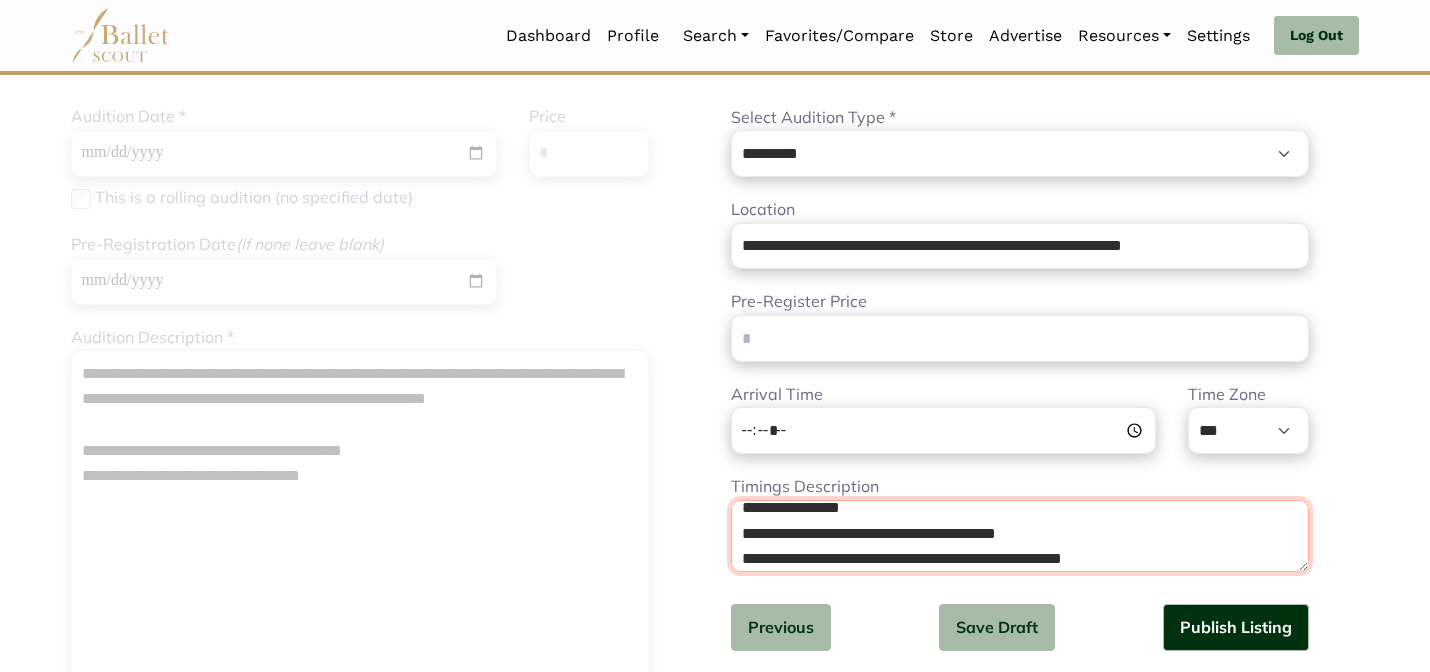 scroll, scrollTop: 0, scrollLeft: 0, axis: both 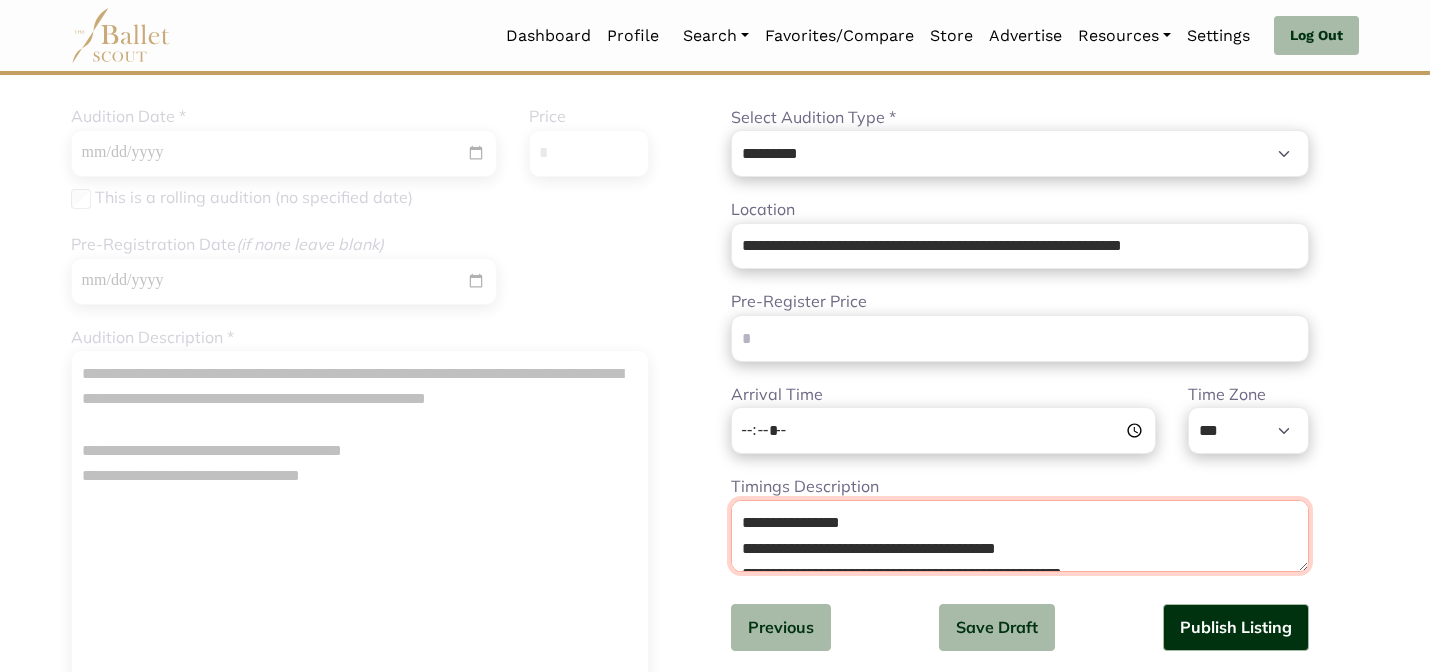 drag, startPoint x: 878, startPoint y: 555, endPoint x: 854, endPoint y: 493, distance: 66.48308 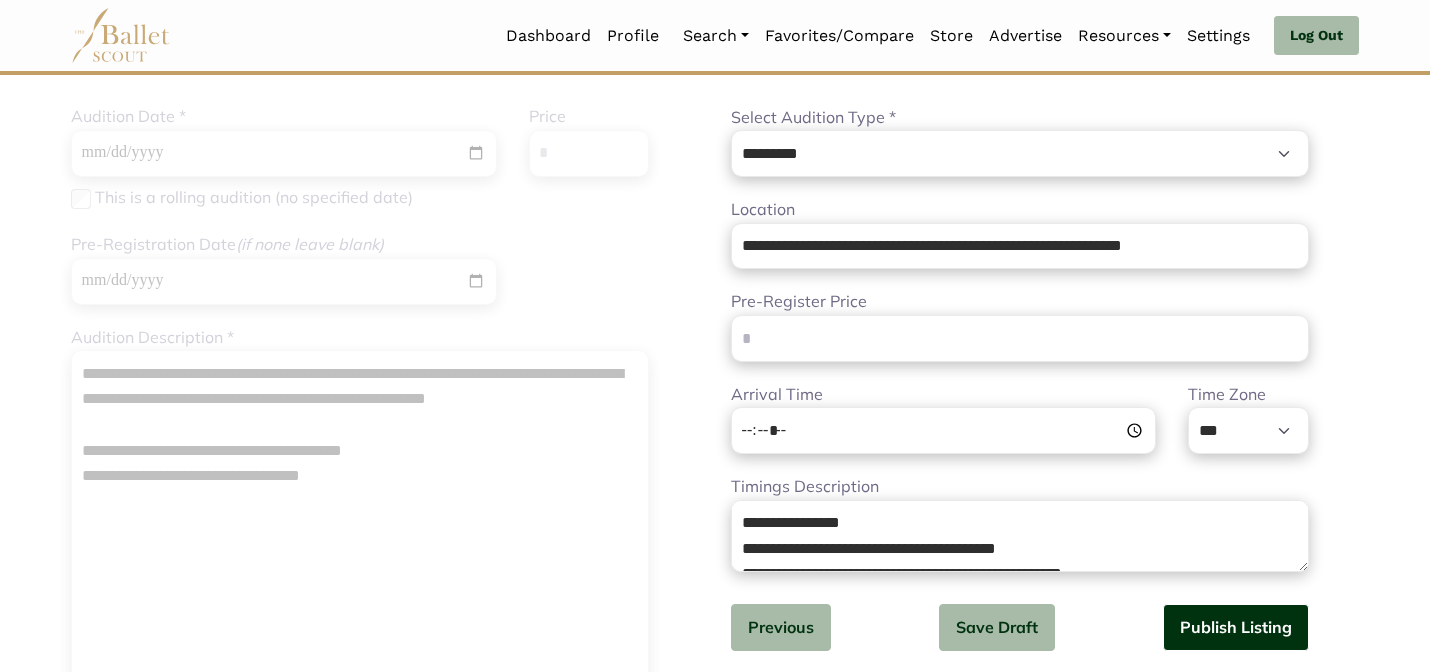 click on "Publish Listing" at bounding box center [1236, 627] 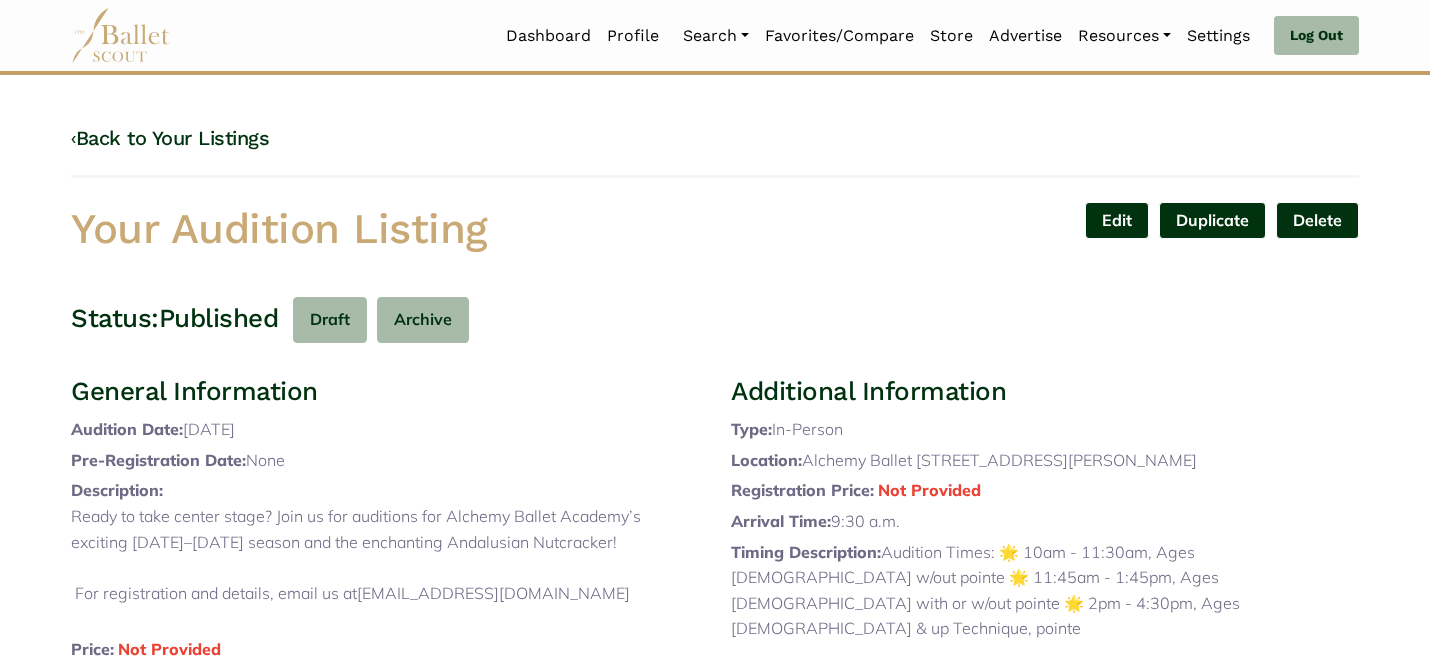 scroll, scrollTop: 0, scrollLeft: 0, axis: both 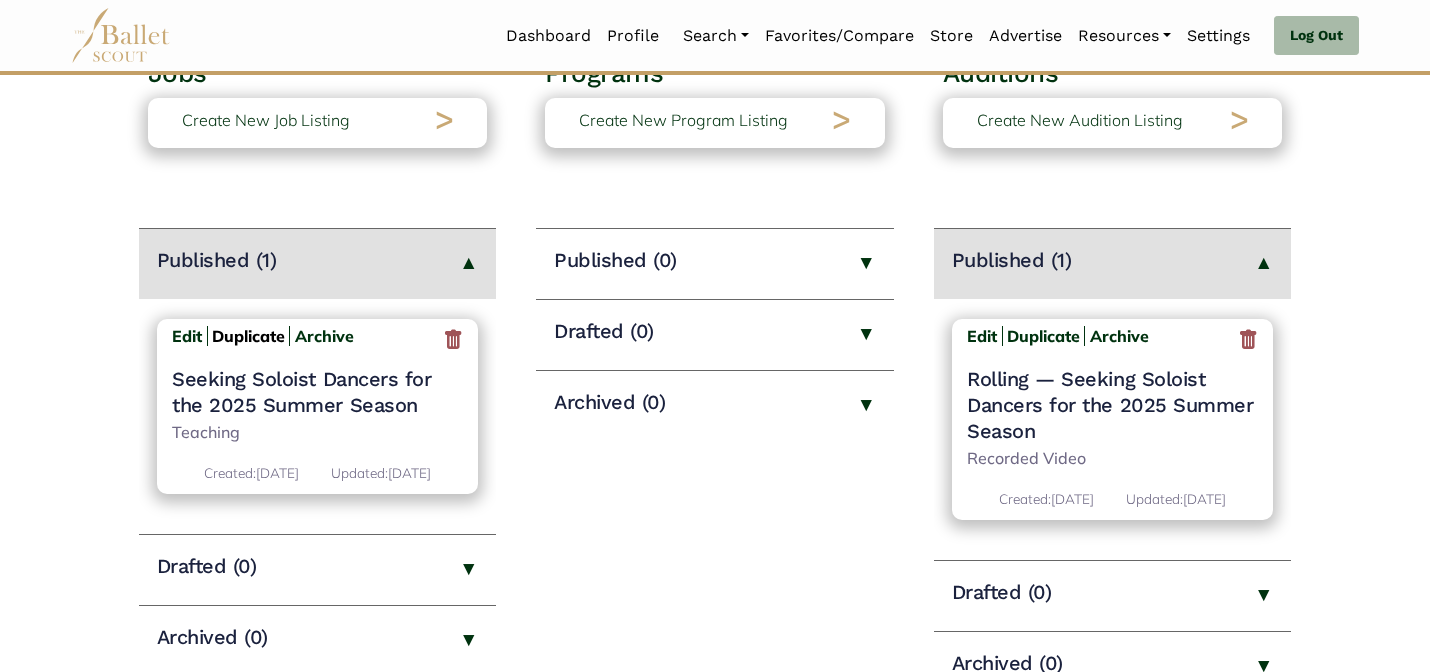 click on "Duplicate" at bounding box center (248, 336) 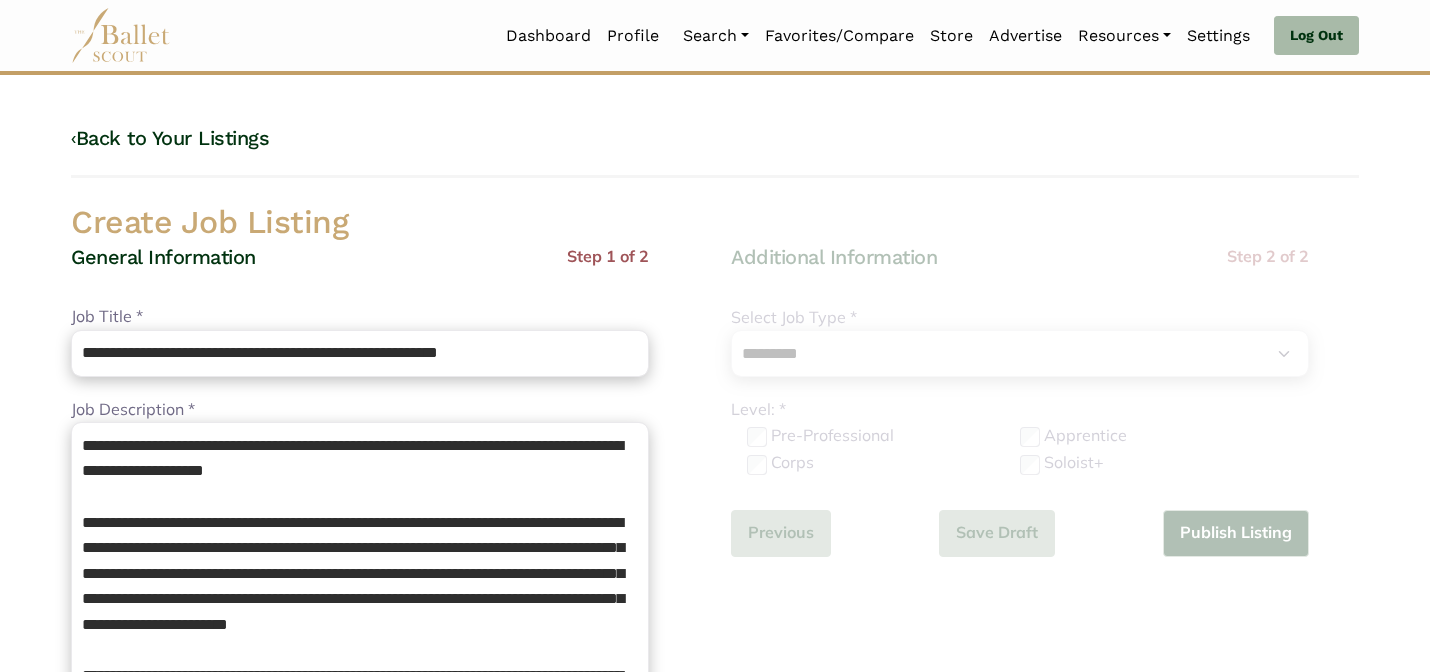 select on "*" 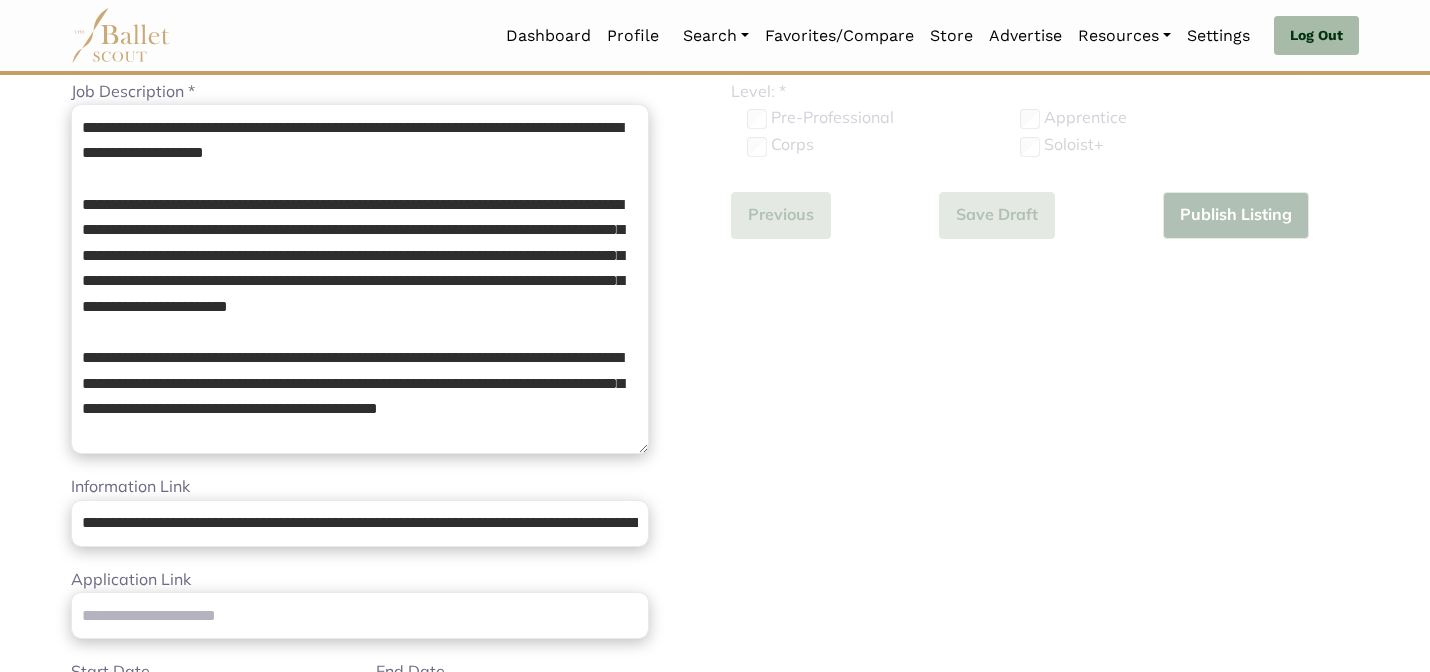scroll, scrollTop: 320, scrollLeft: 0, axis: vertical 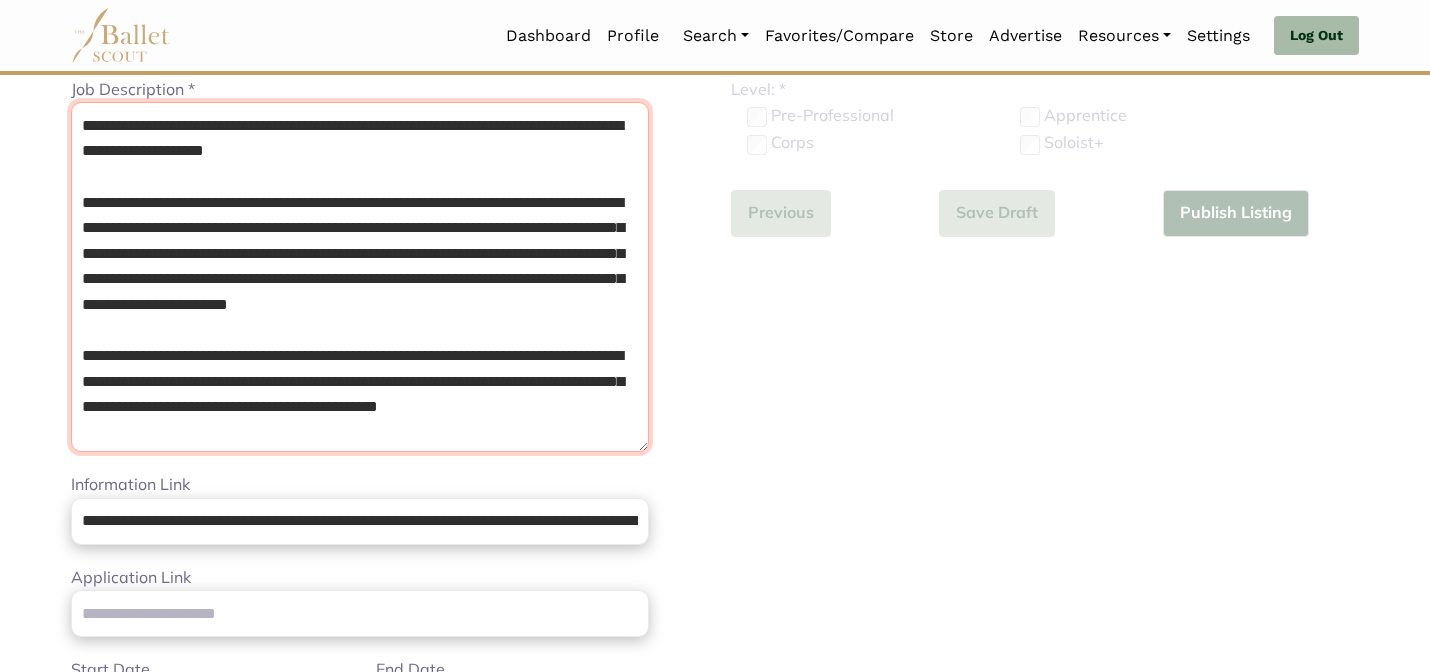 click on "**********" at bounding box center [360, 277] 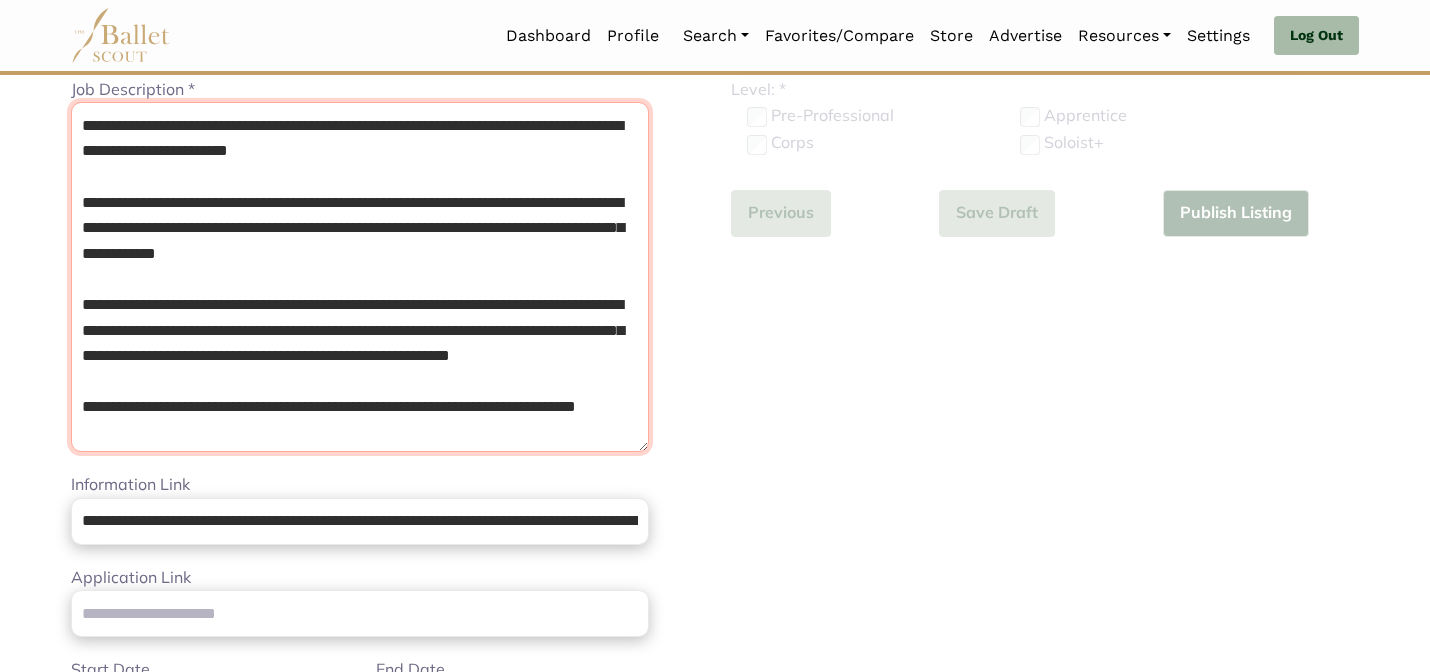 scroll, scrollTop: 43, scrollLeft: 0, axis: vertical 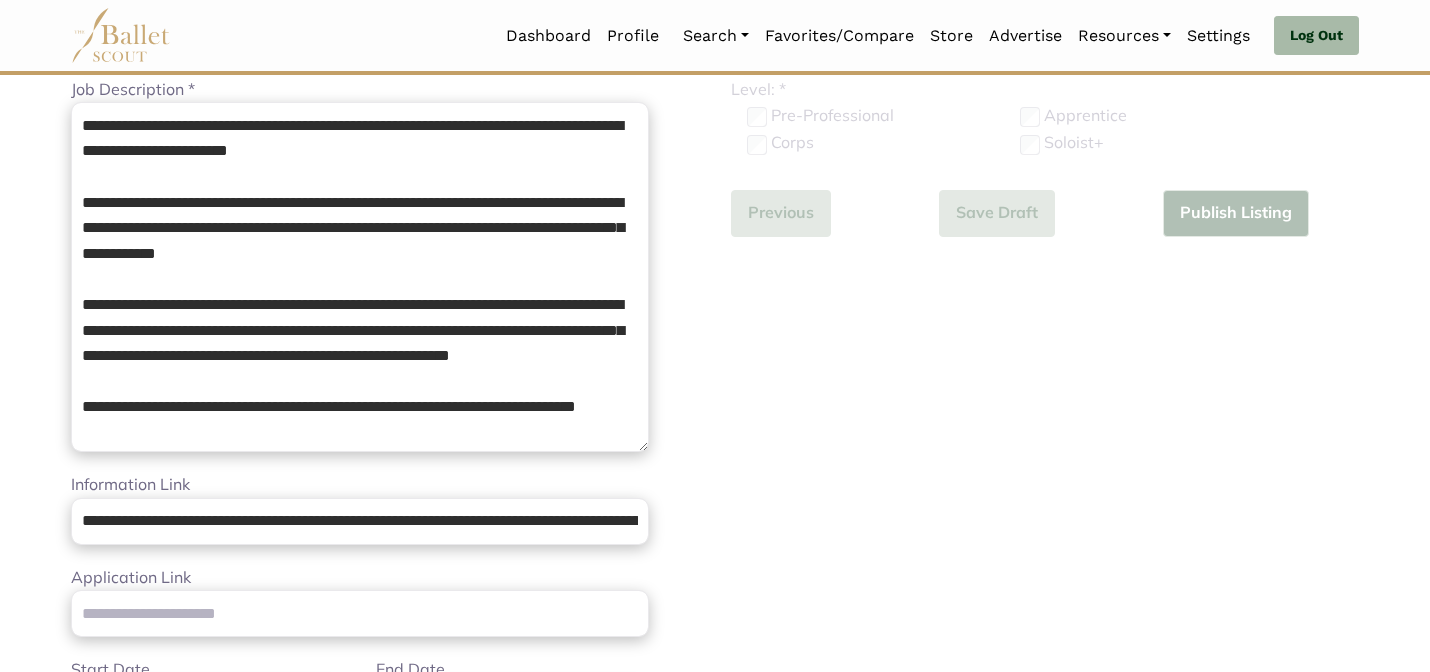 click on "Additional Information
Step 2 of 2
Select Job Type *
******
*********
***
********
Please select a valid job type
Level: *
Pre-Professional
Apprentice
Corps
Soloist+
Yes" at bounding box center [1045, 711] 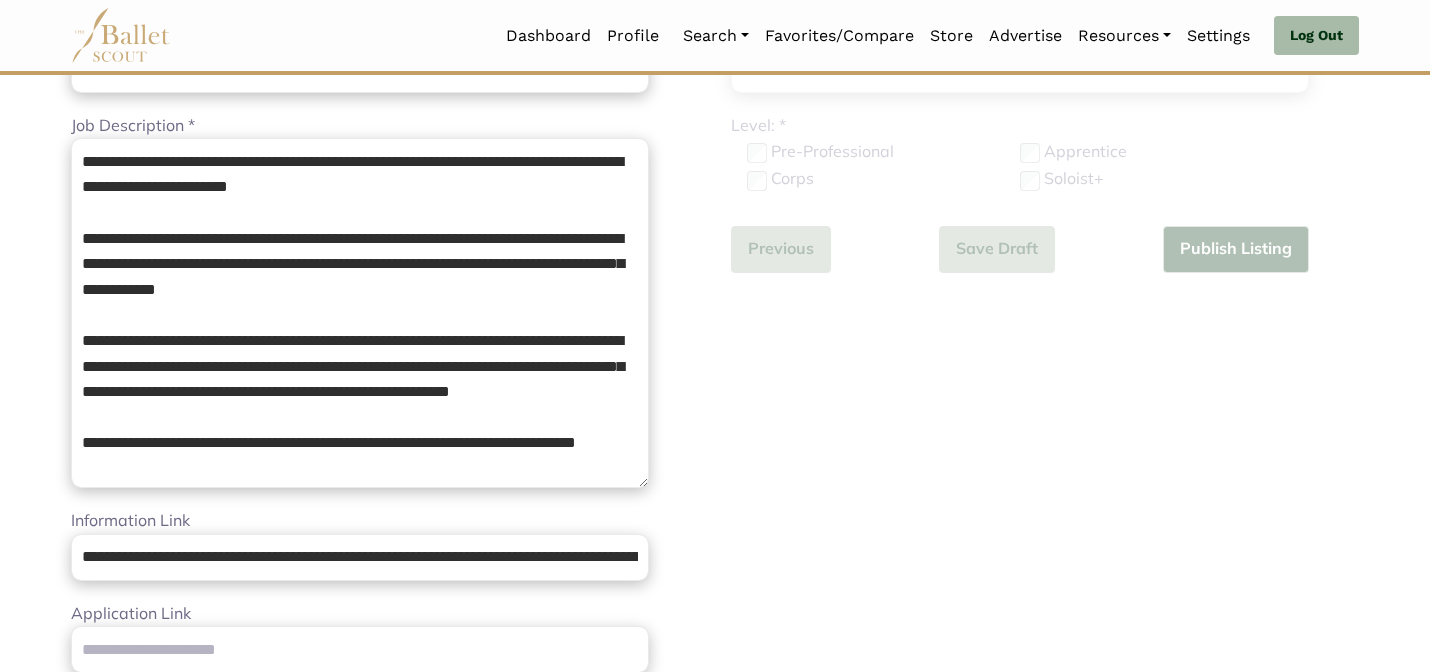 scroll, scrollTop: 280, scrollLeft: 0, axis: vertical 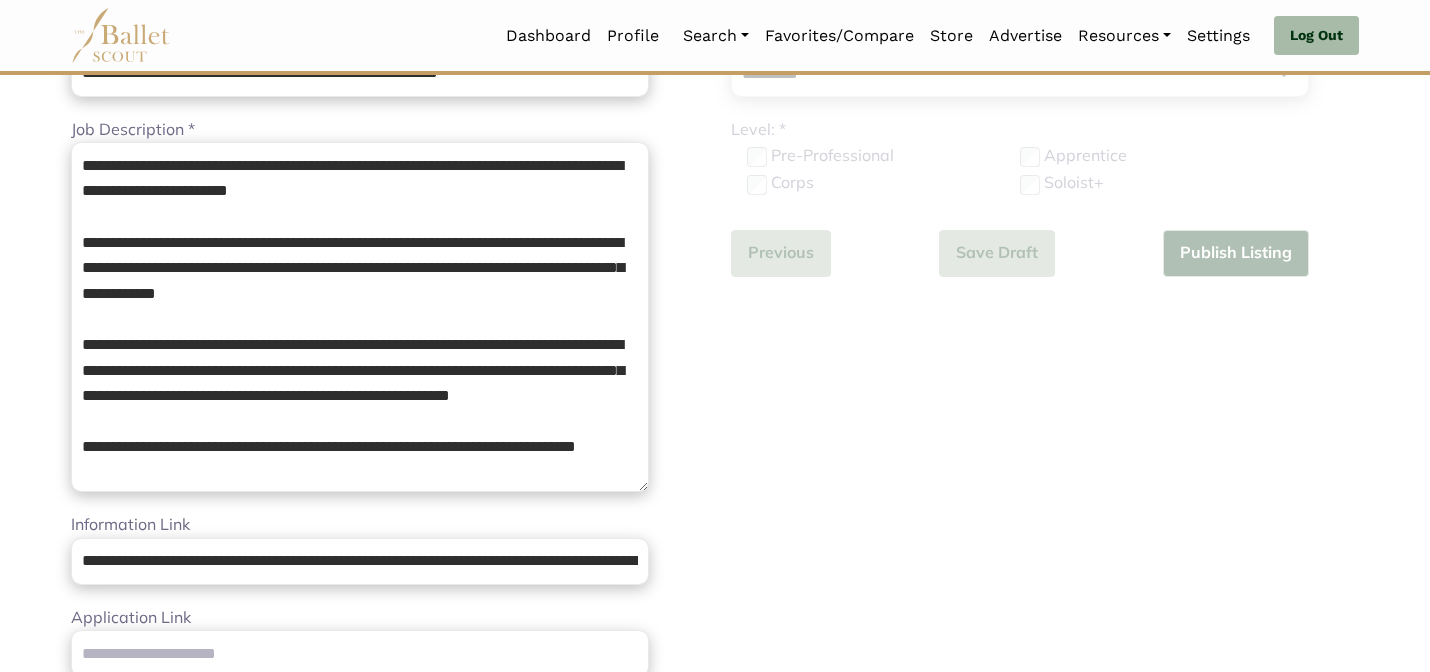 click on "Additional Information
Step 2 of 2
Select Job Type *
******
*********
***
********
Please select a valid job type
Level: *
Pre-Professional
Apprentice
Corps
Soloist+
Yes" at bounding box center (1045, 751) 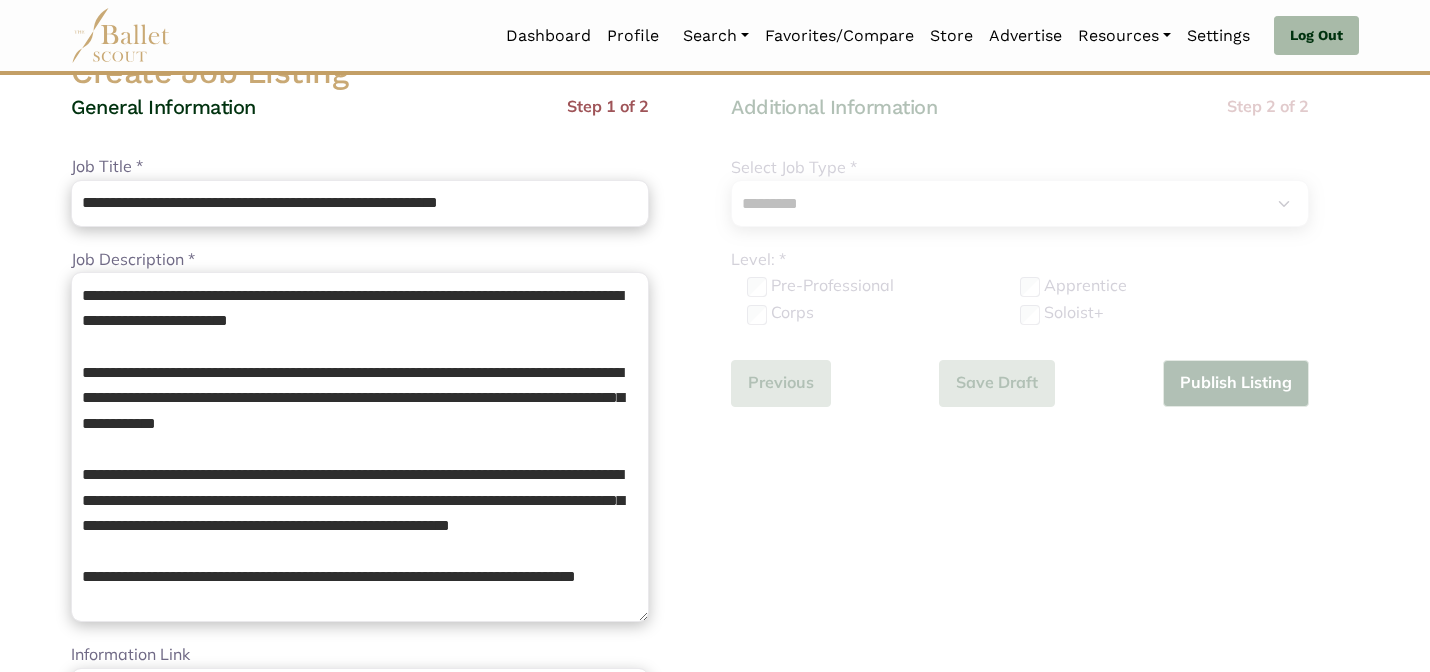 scroll, scrollTop: 120, scrollLeft: 0, axis: vertical 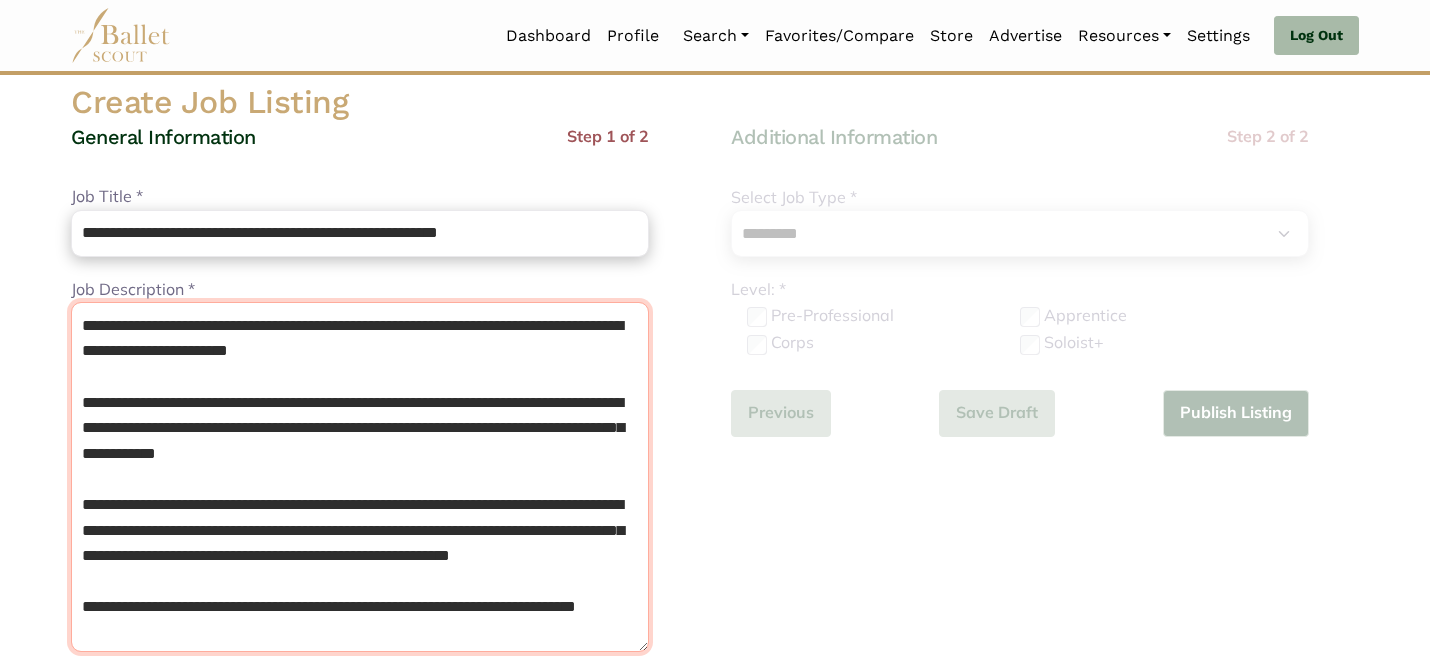 drag, startPoint x: 476, startPoint y: 328, endPoint x: 451, endPoint y: 289, distance: 46.32494 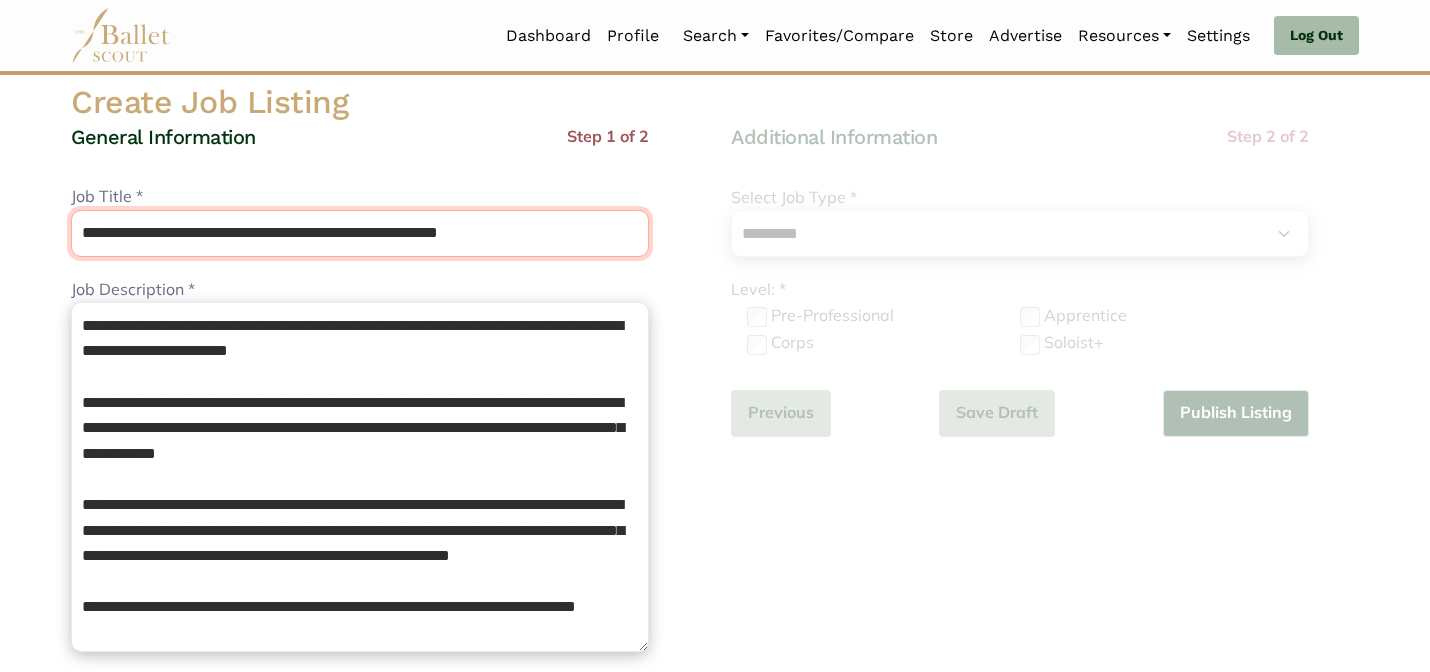 paste 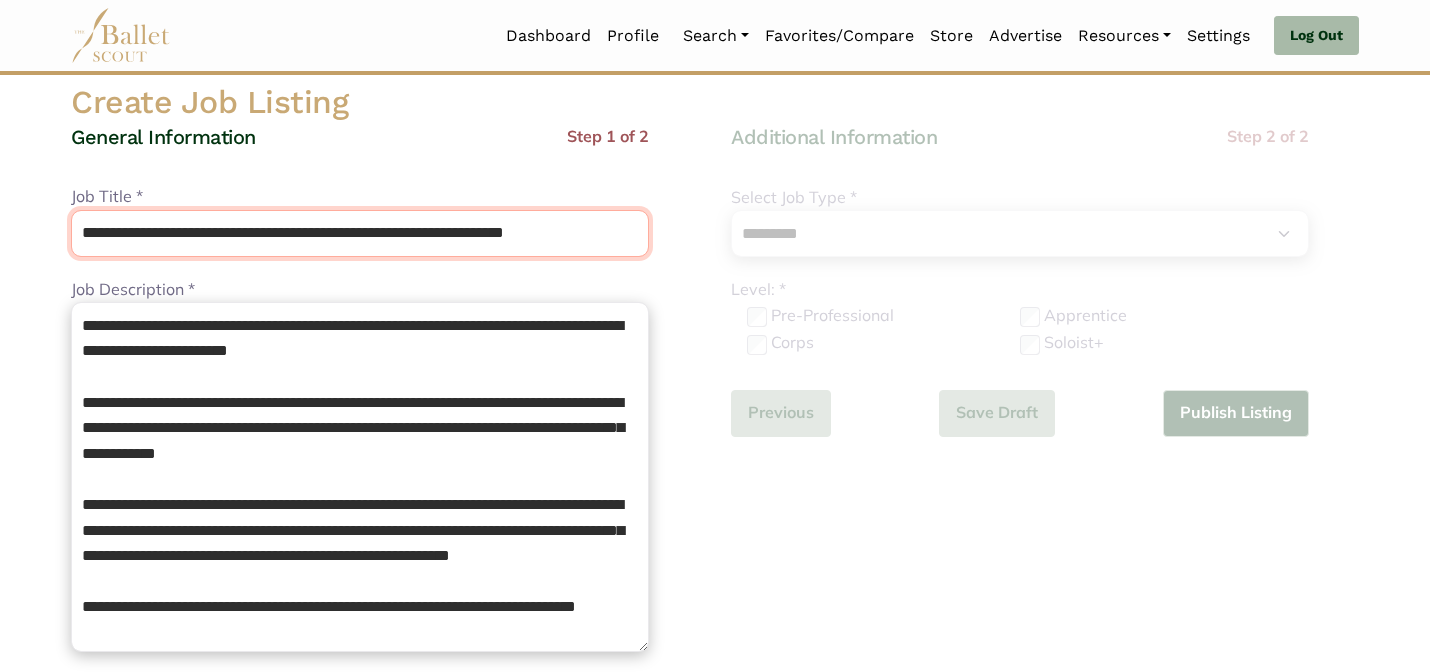type on "**********" 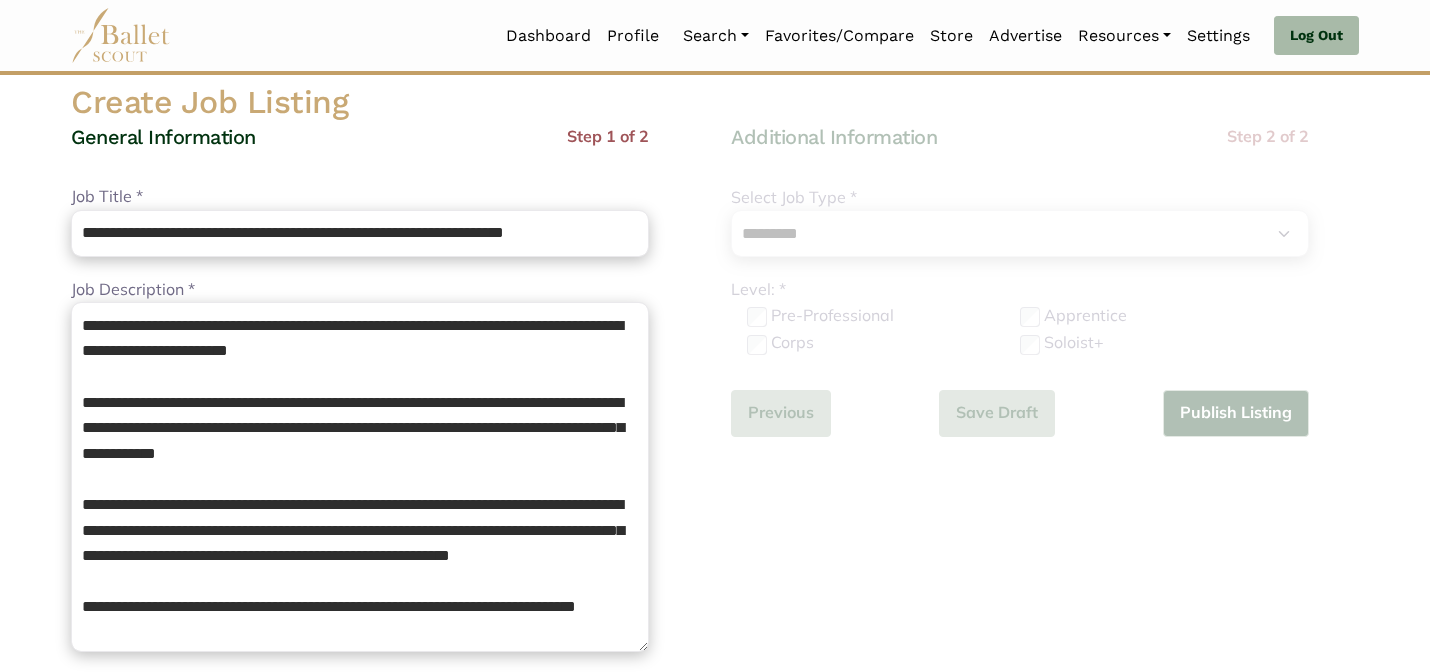 click on "General Information
Step 1 of 2" at bounding box center [360, 154] 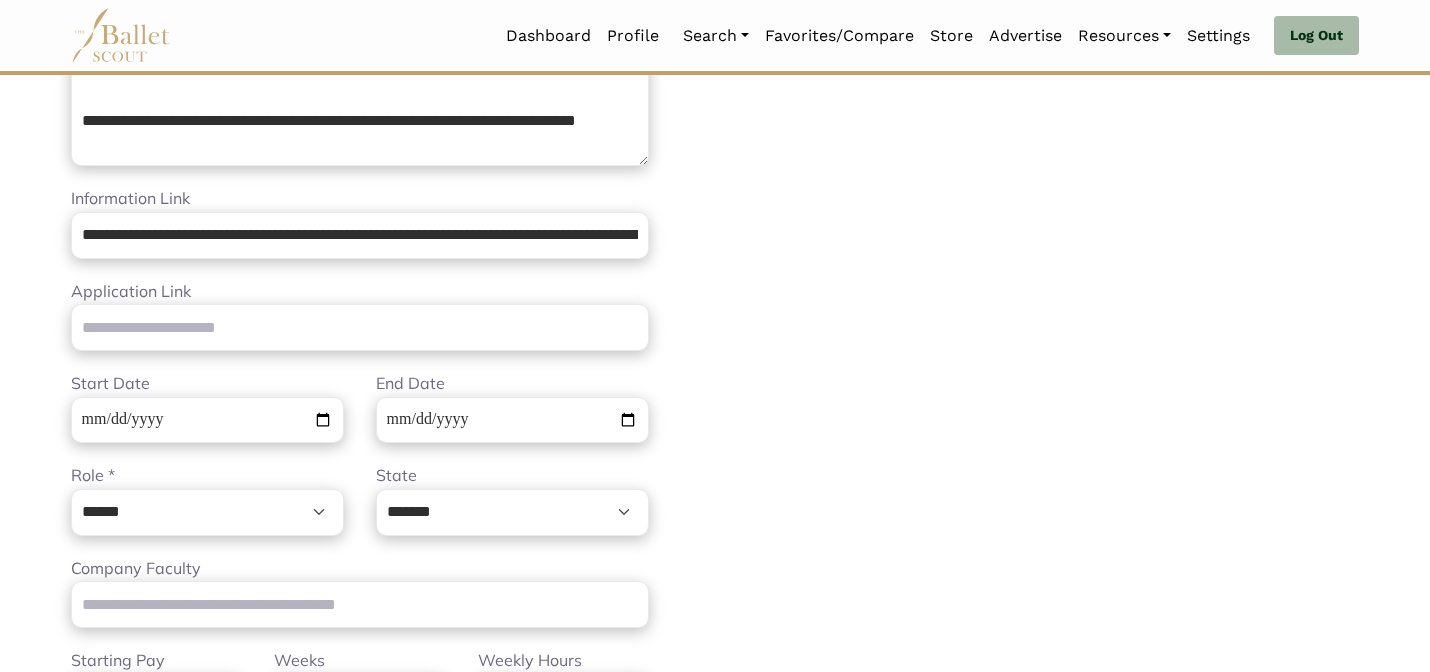 scroll, scrollTop: 592, scrollLeft: 0, axis: vertical 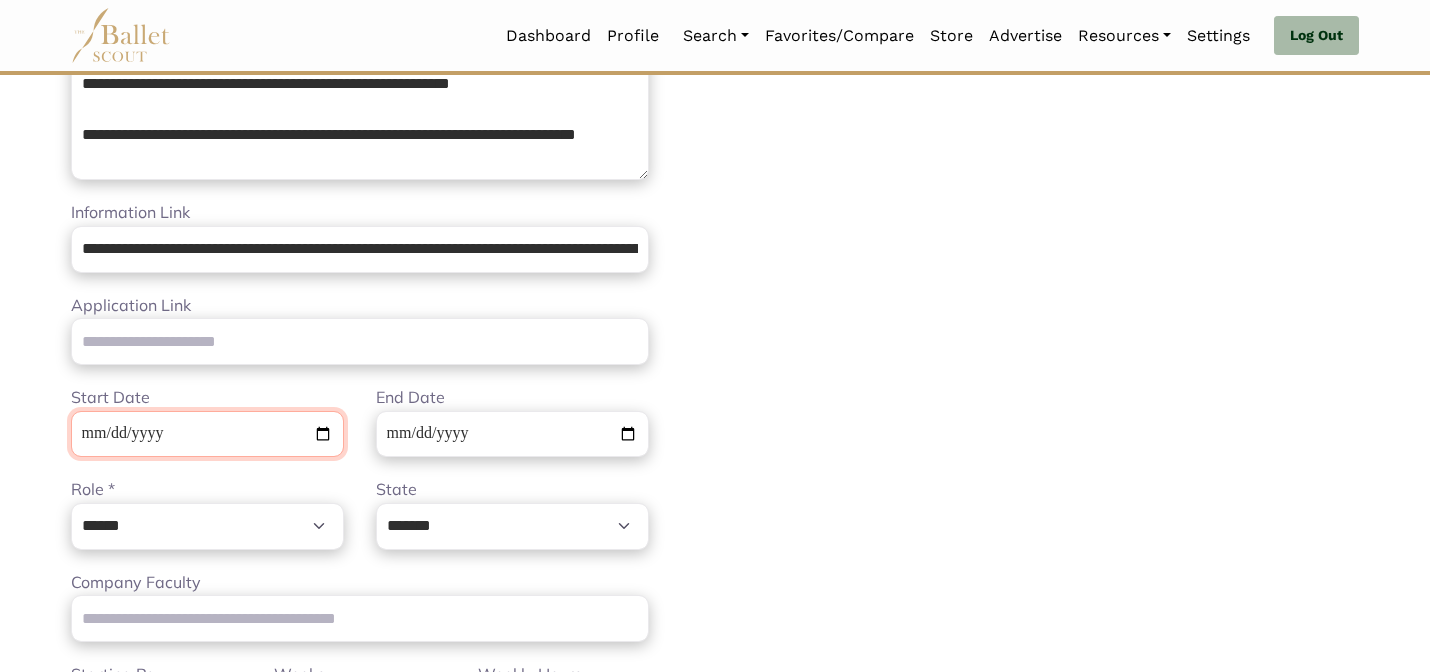 click on "**********" at bounding box center (207, 434) 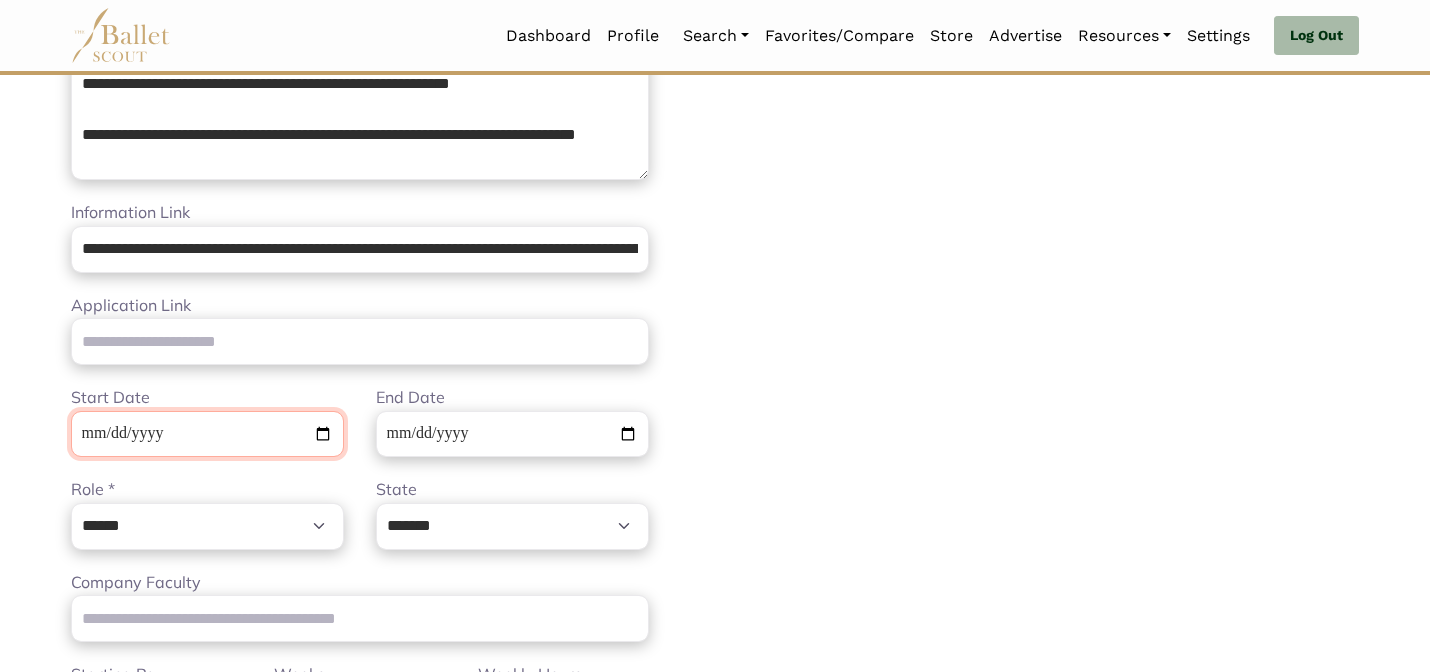 type on "**********" 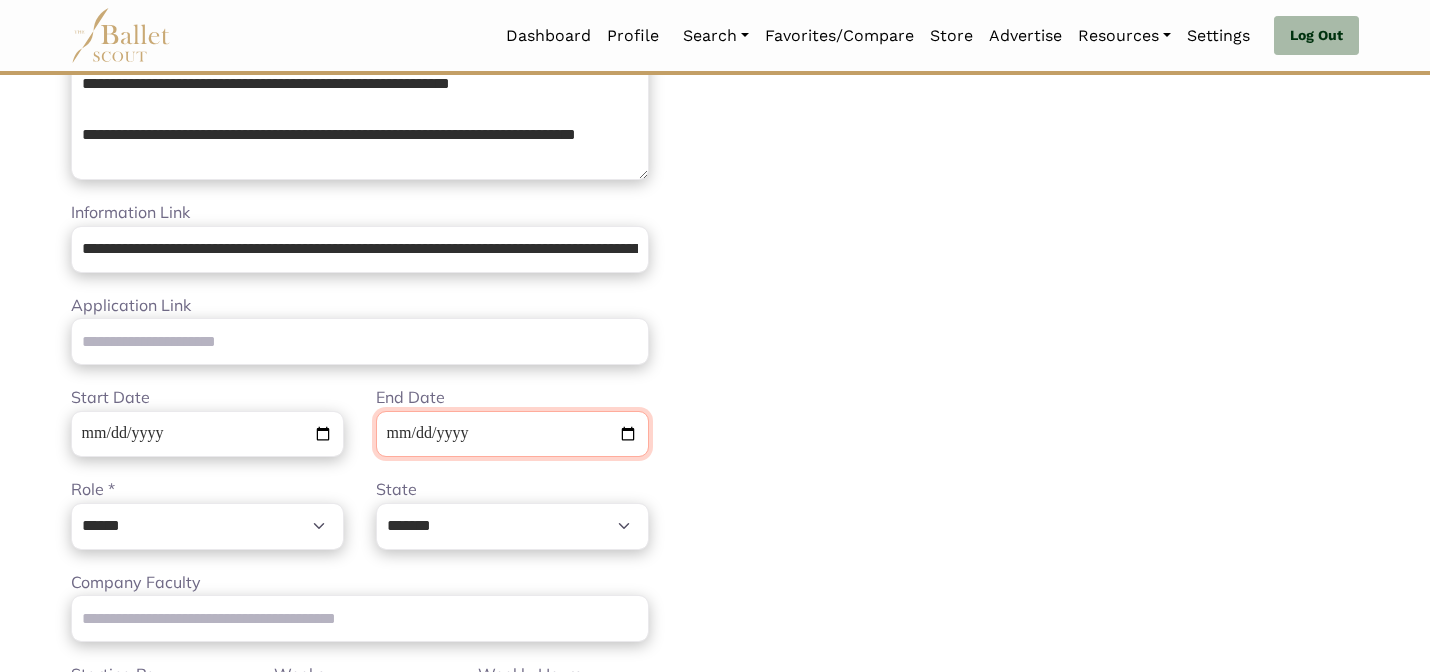 type on "**********" 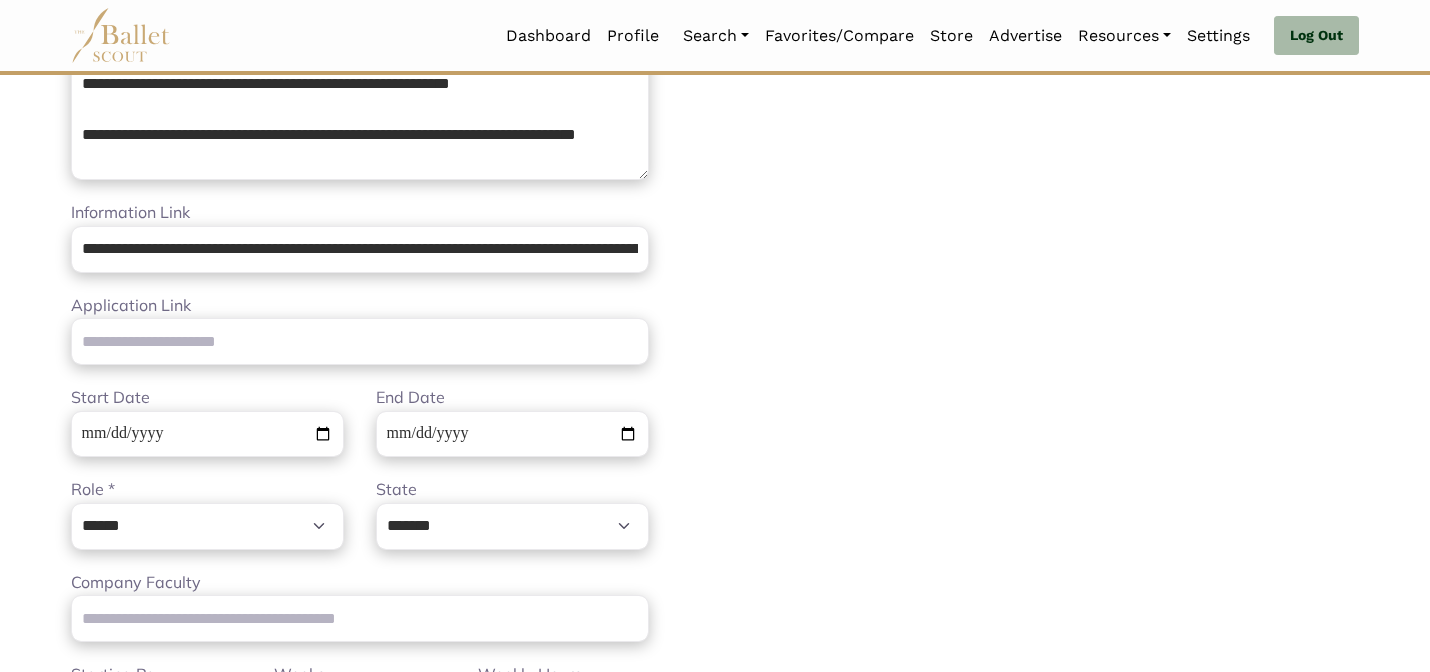 click on "Additional Information
Step 2 of 2
Select Job Type *
******
*********
***
********
Please select a valid job type
Level: *
Pre-Professional
Apprentice
Corps
Soloist+
Yes" at bounding box center [1045, 439] 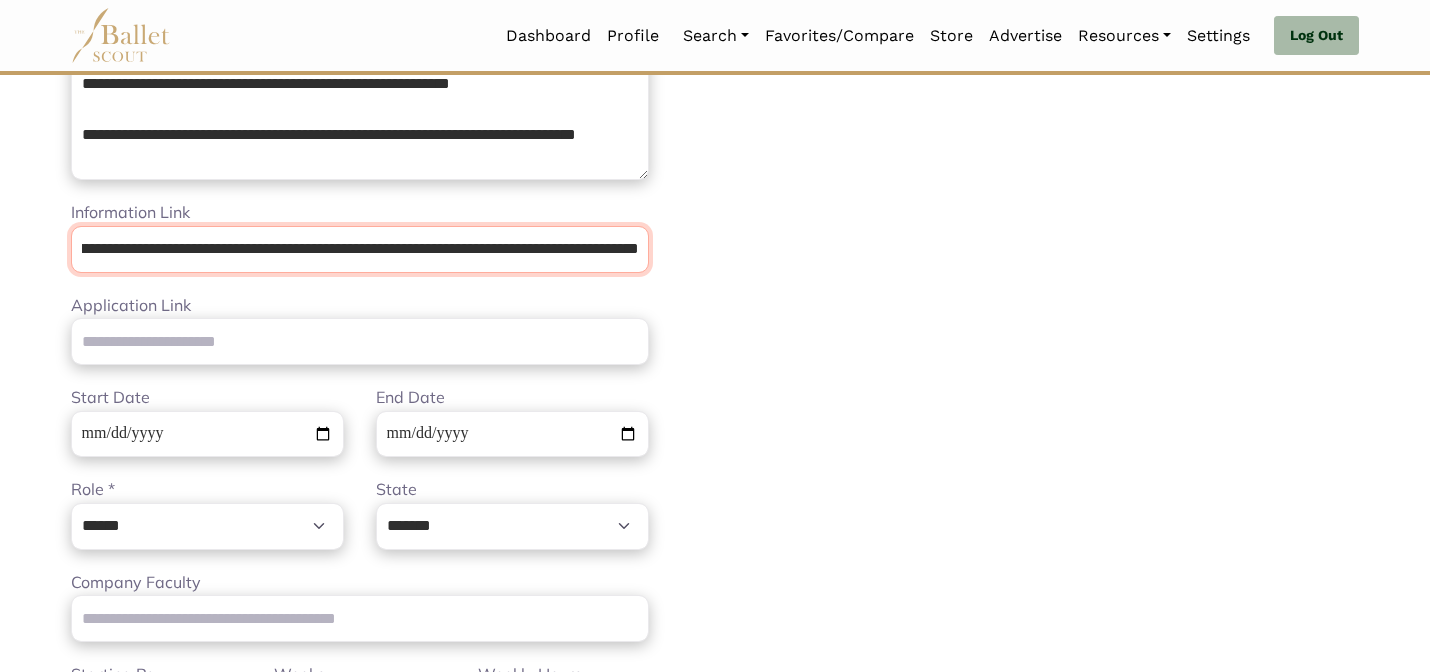 drag, startPoint x: 73, startPoint y: 238, endPoint x: 774, endPoint y: 473, distance: 739.3416 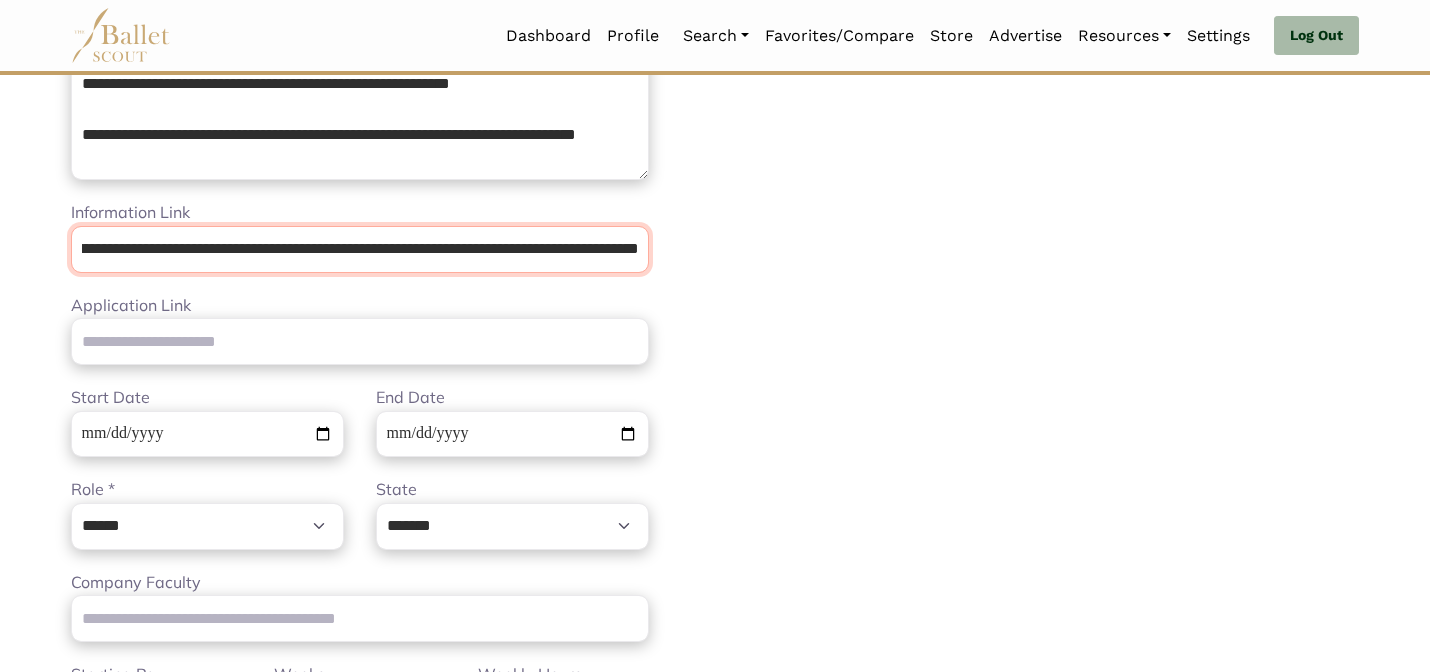 click on "**********" at bounding box center (715, 418) 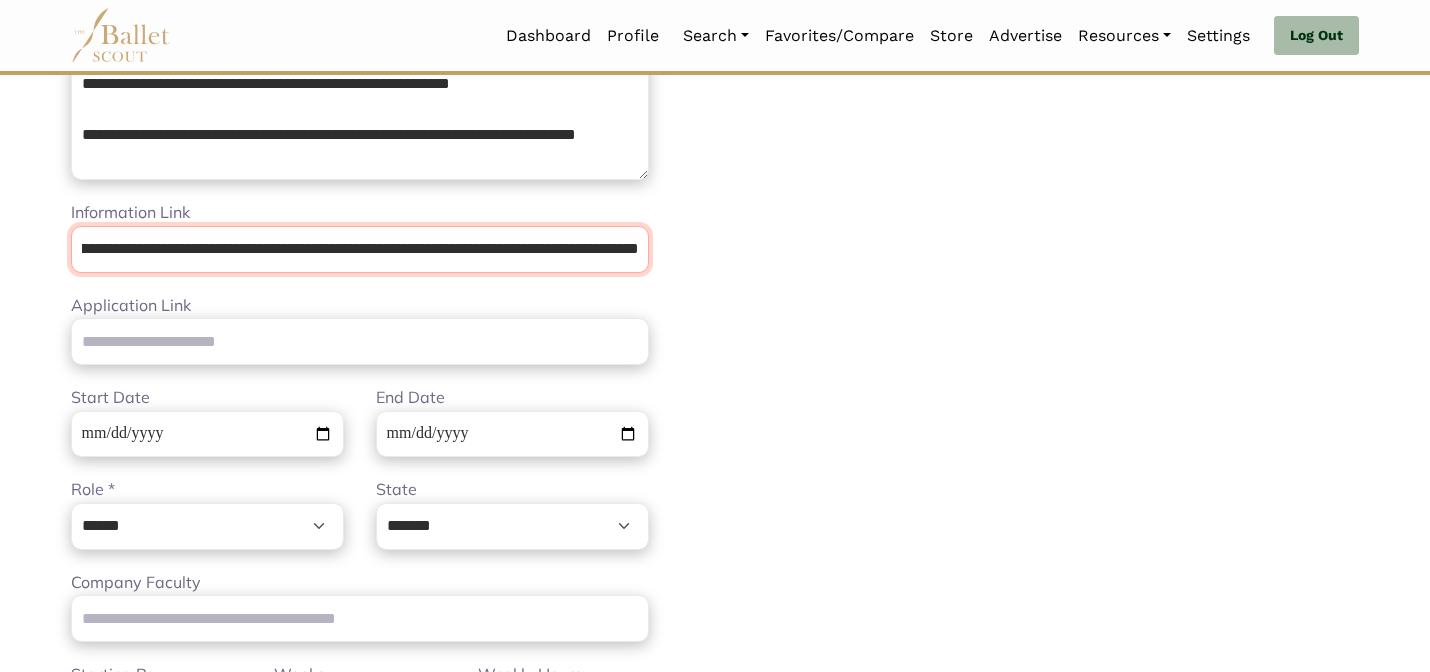 scroll, scrollTop: 0, scrollLeft: 266, axis: horizontal 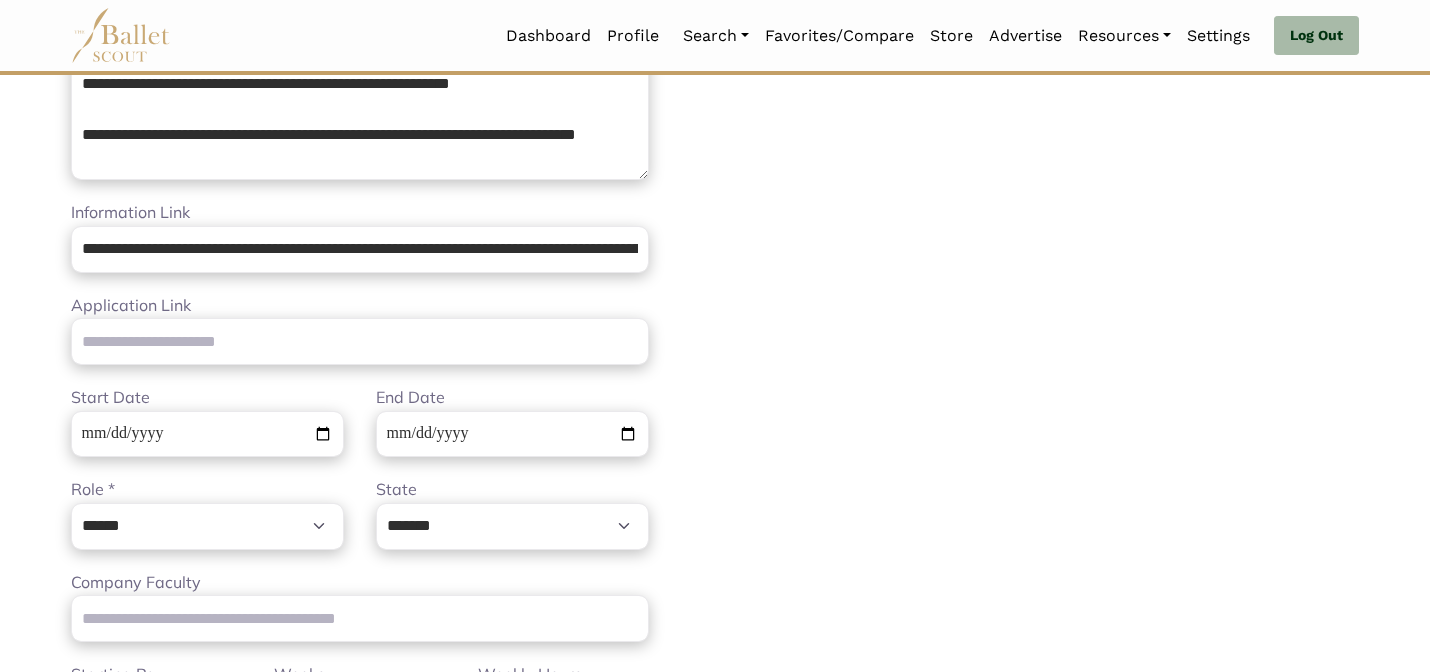 click on "Additional Information
Step 2 of 2
Select Job Type *
******
*********
***
********
Please select a valid job type
Level: *
Pre-Professional
Apprentice
Corps
Soloist+
Yes" at bounding box center [1045, 439] 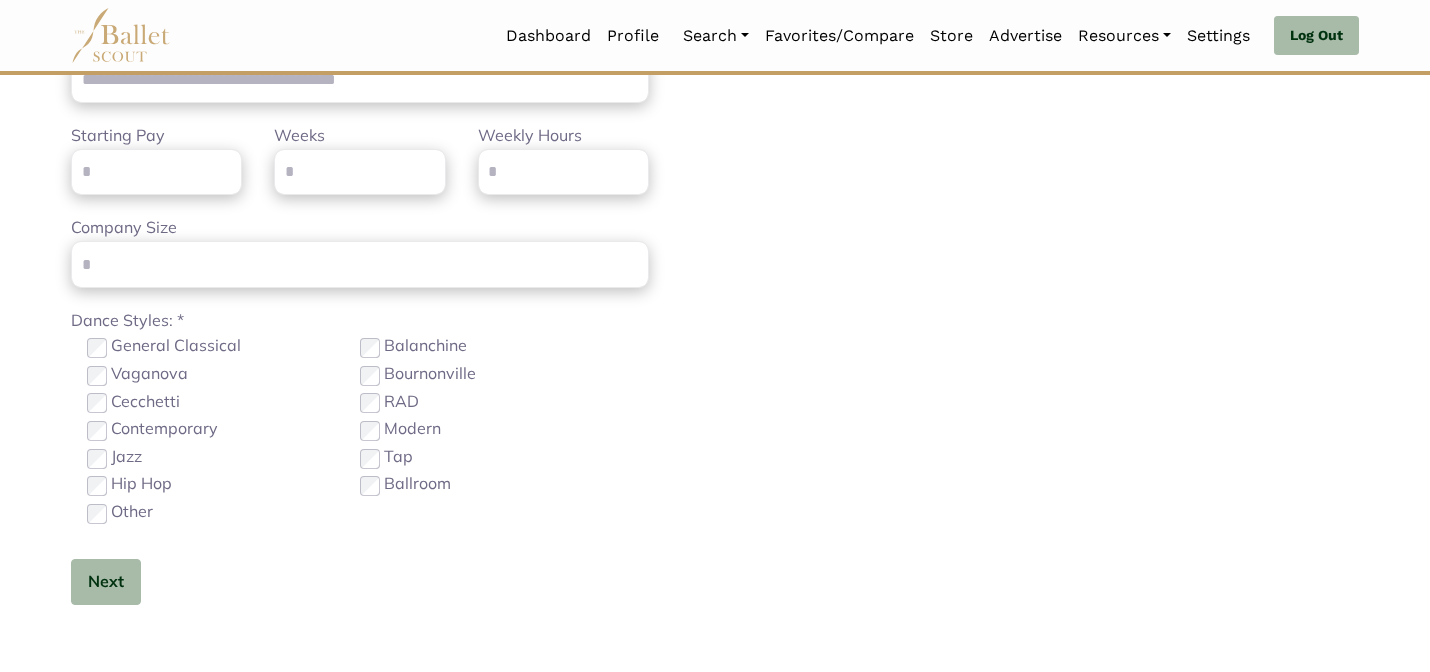 scroll, scrollTop: 1152, scrollLeft: 0, axis: vertical 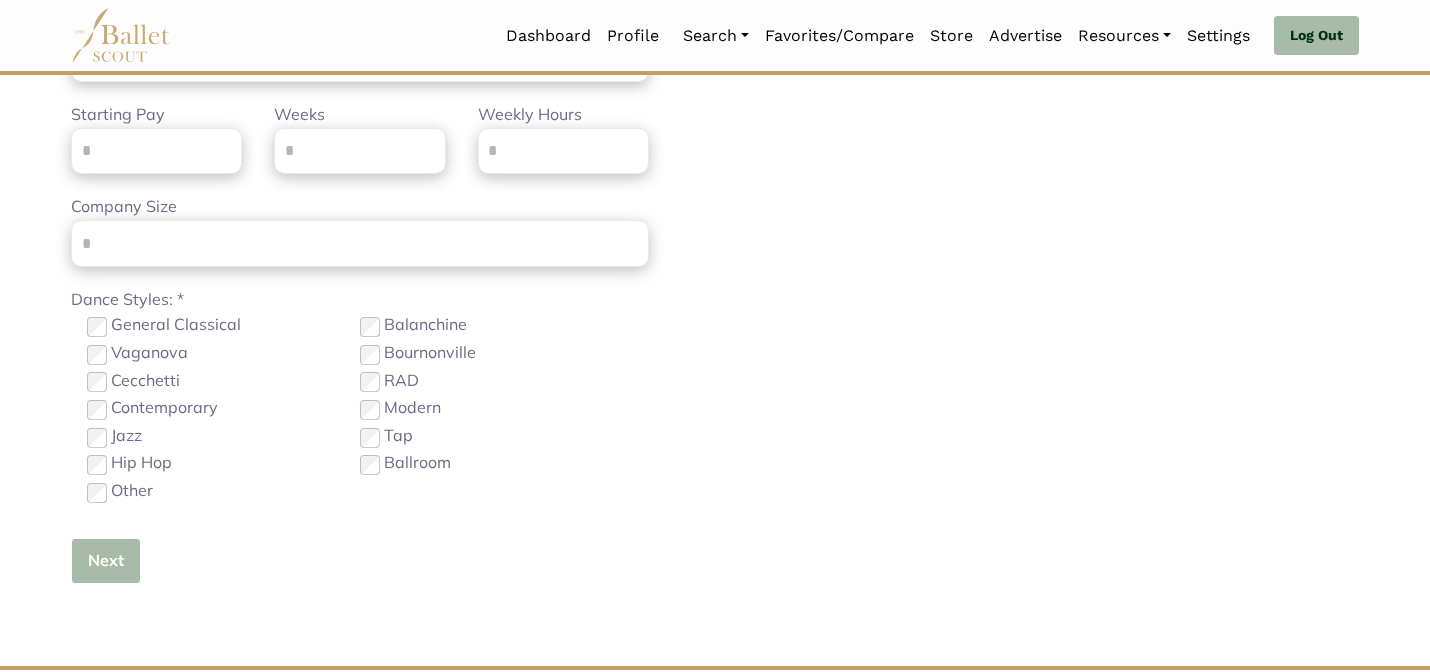 click on "Next" at bounding box center [106, 561] 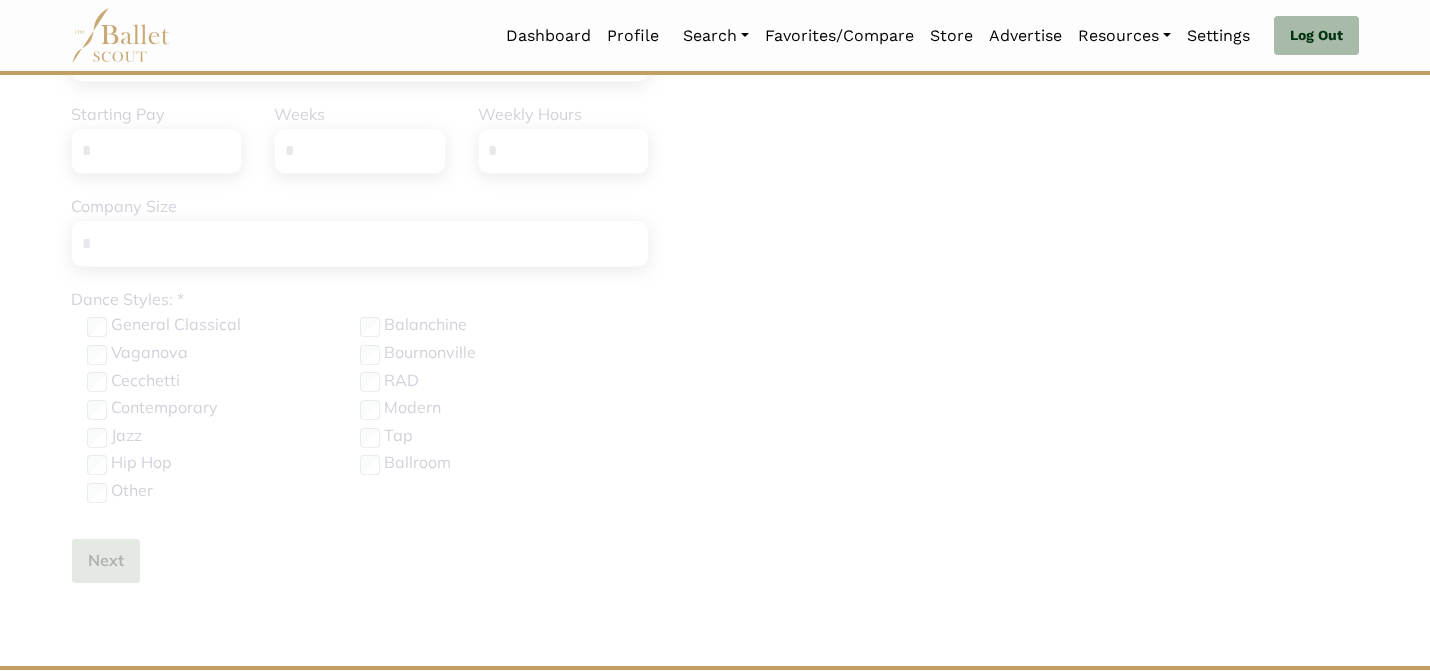 type 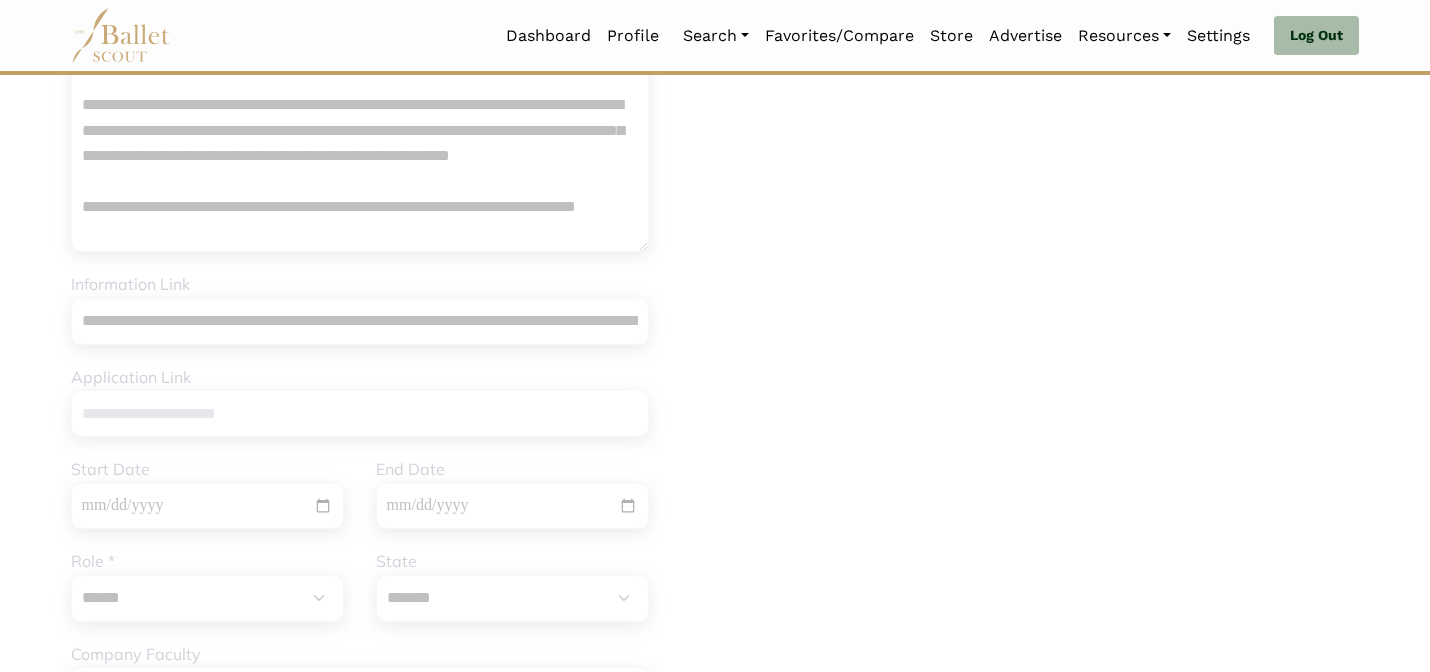 scroll, scrollTop: 0, scrollLeft: 0, axis: both 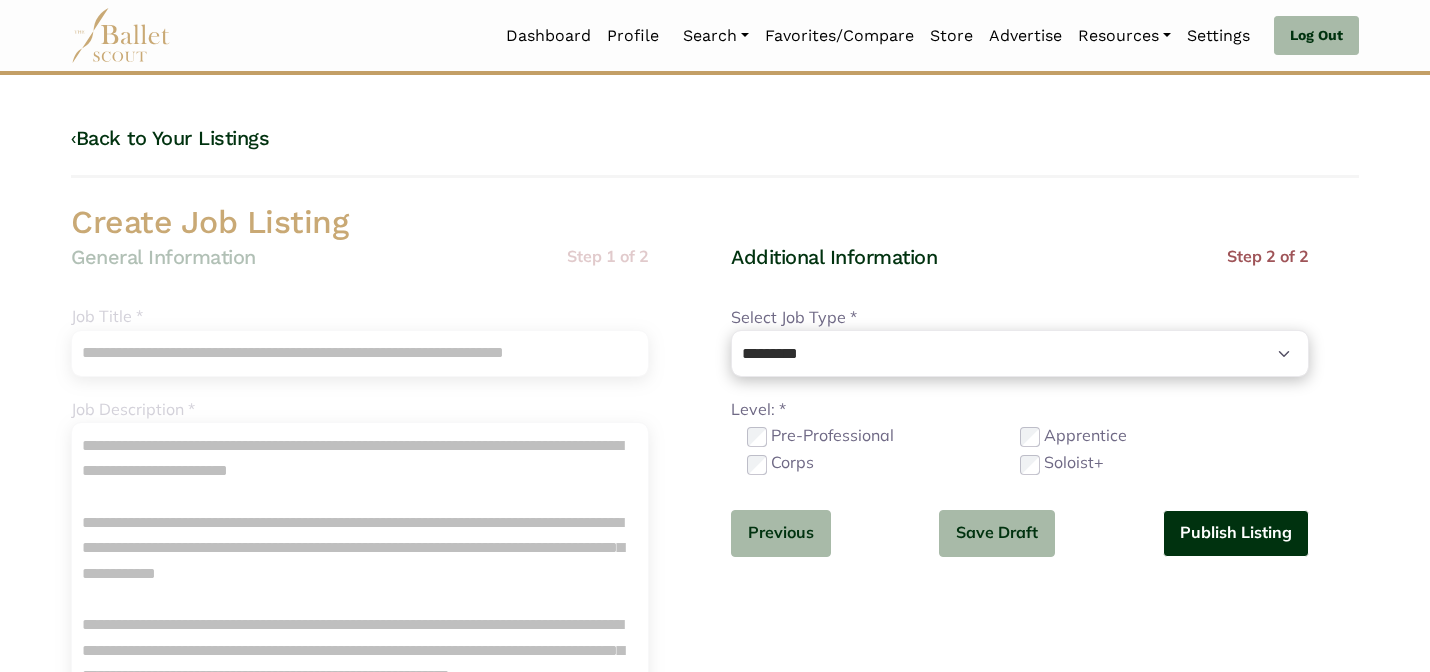 click on "Publish Listing" at bounding box center (1236, 533) 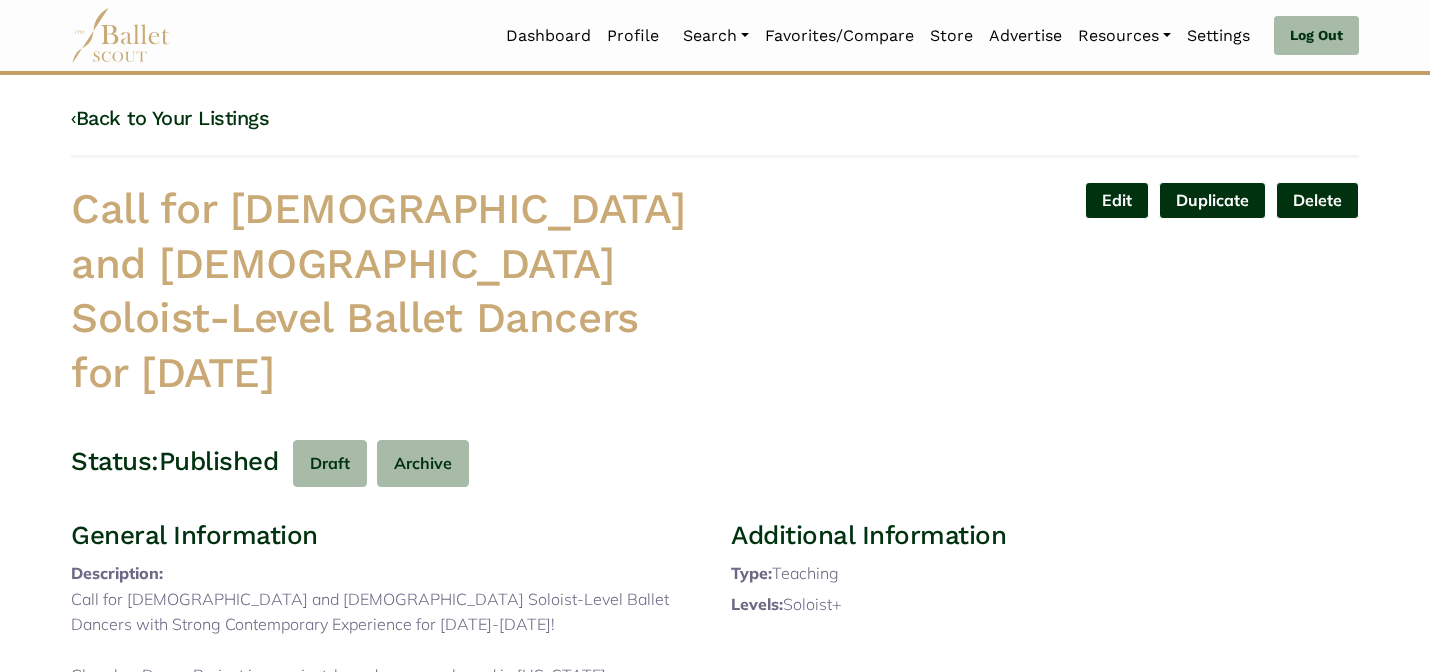 scroll, scrollTop: 0, scrollLeft: 0, axis: both 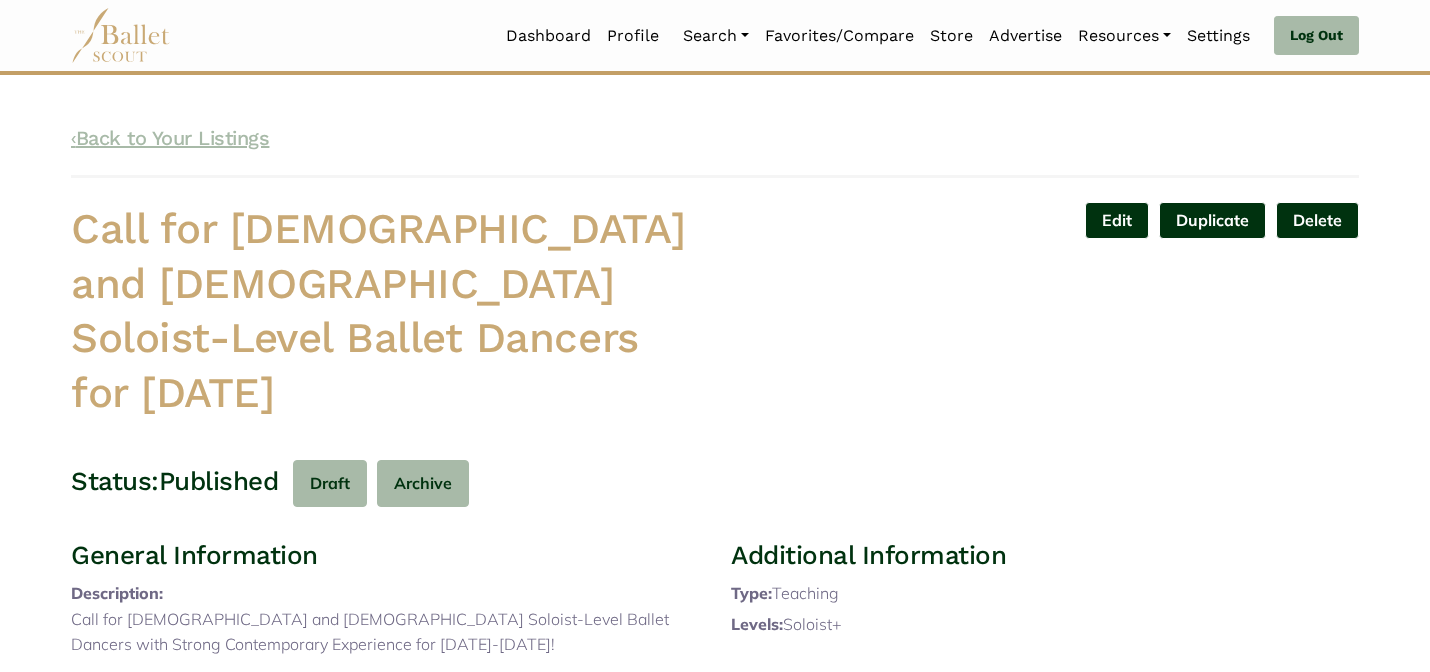 click on "‹  Back to Your Listings" at bounding box center (170, 138) 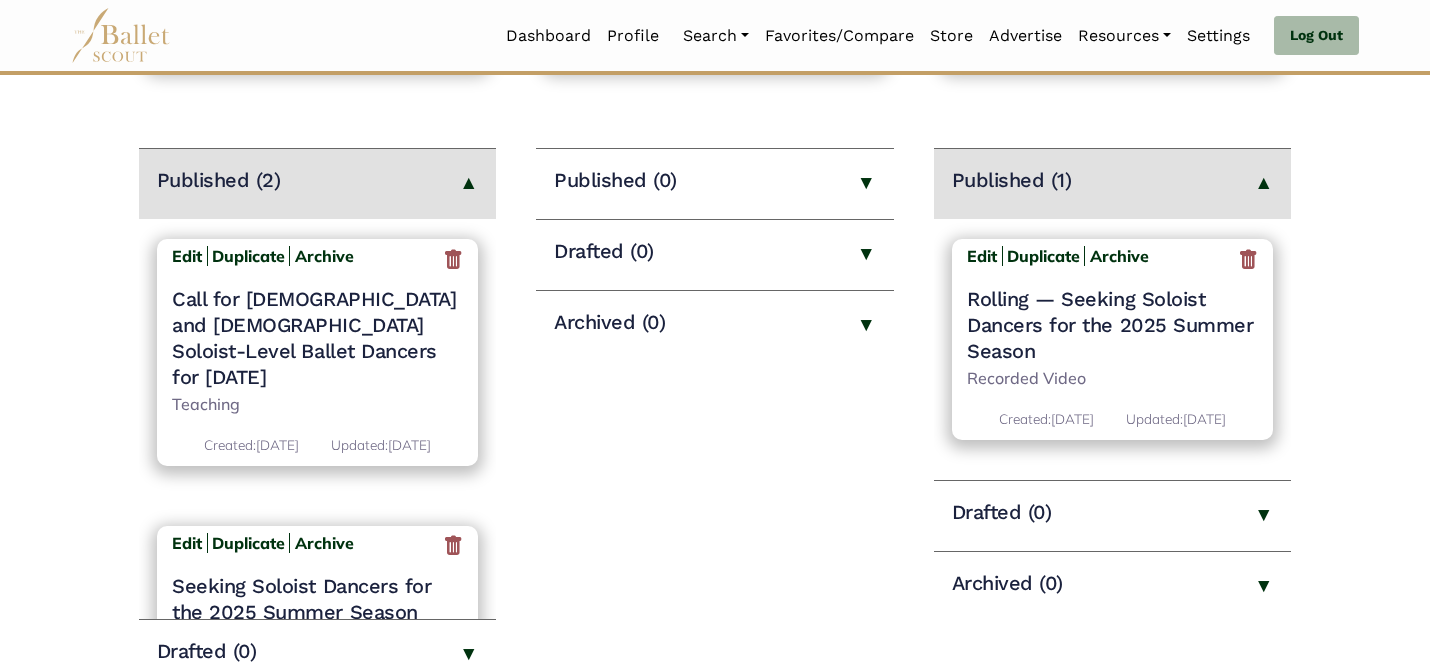 scroll, scrollTop: 280, scrollLeft: 0, axis: vertical 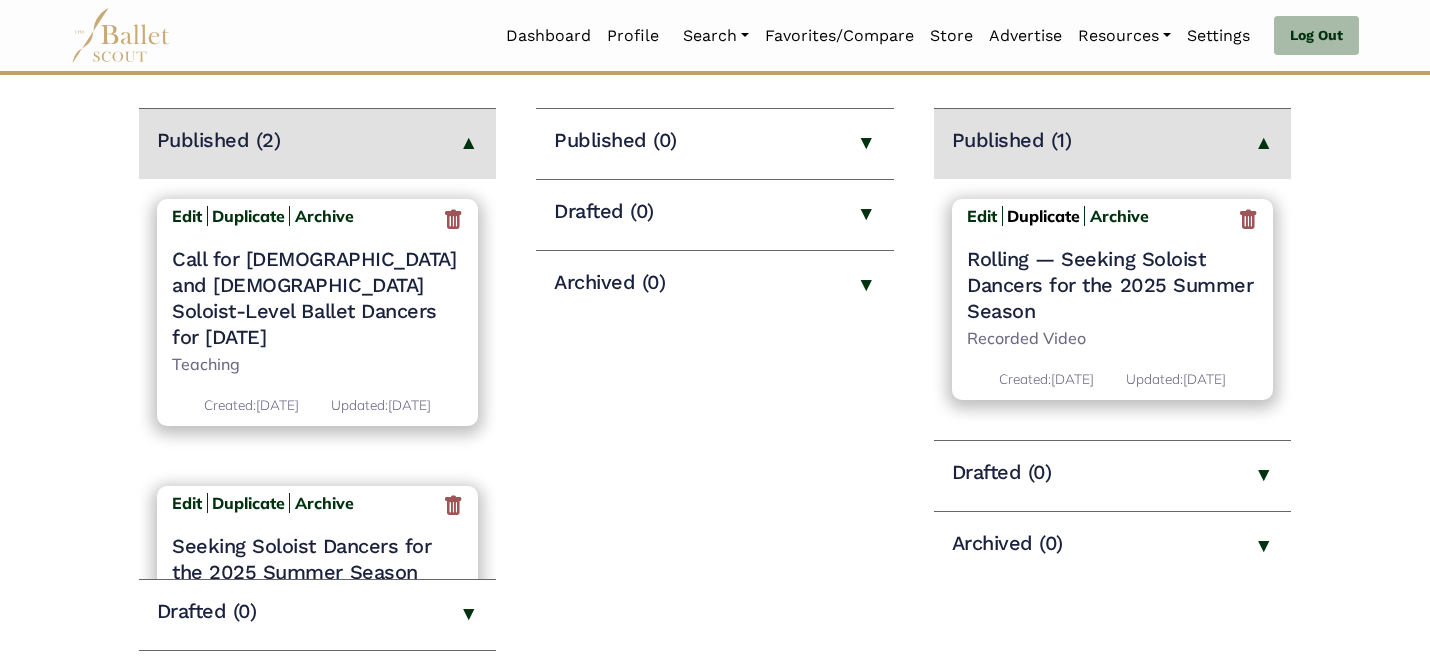 click on "Duplicate" at bounding box center (1043, 216) 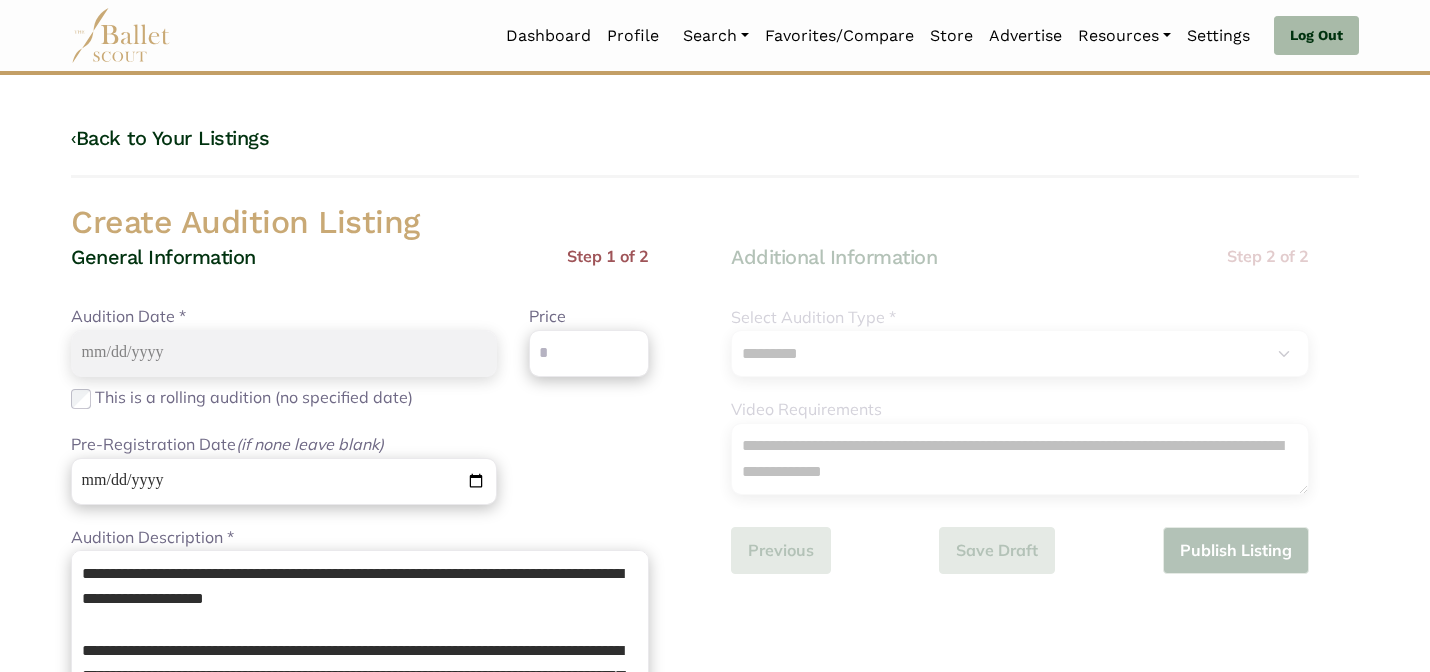 select on "****" 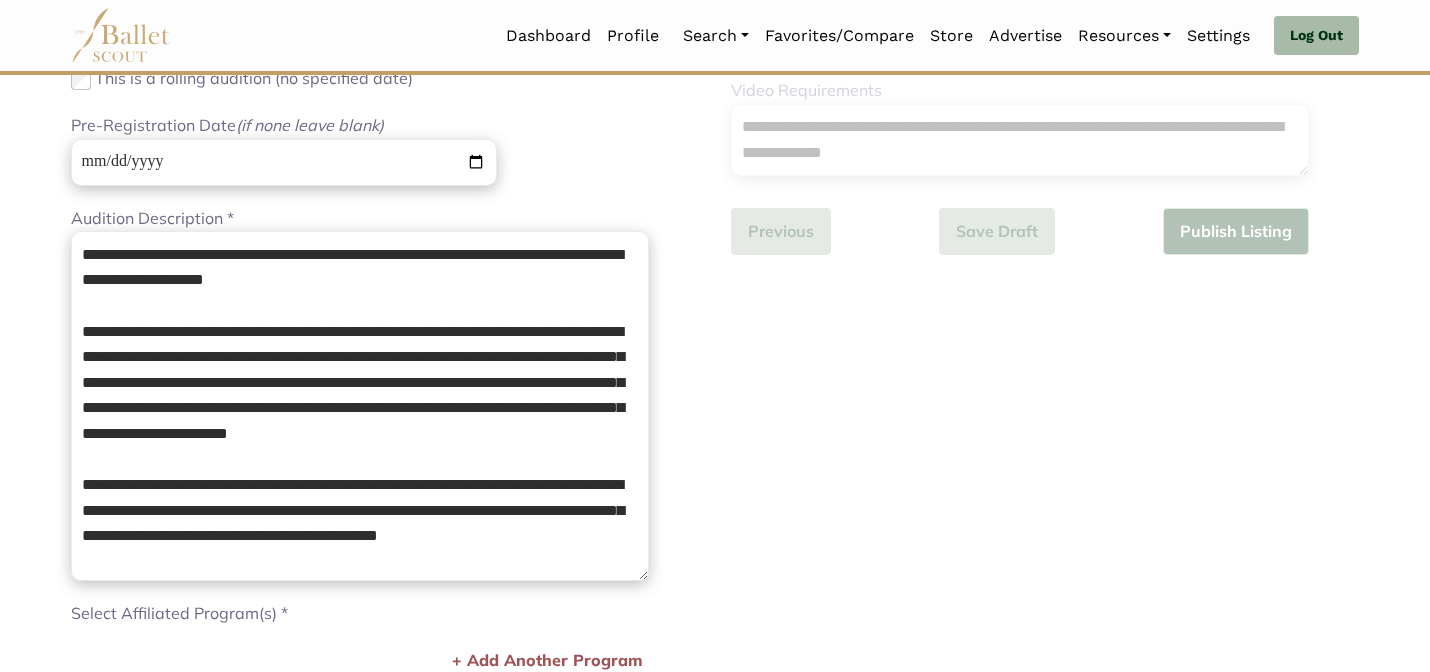 scroll, scrollTop: 320, scrollLeft: 0, axis: vertical 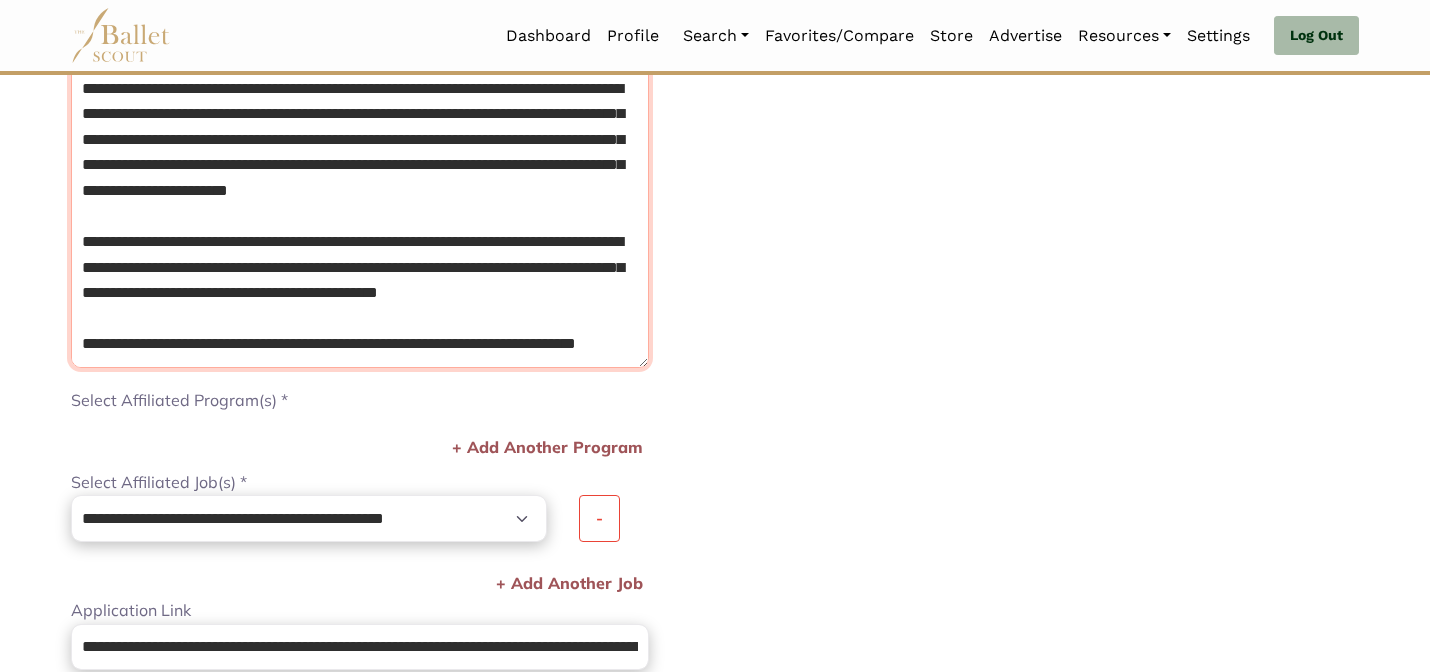 drag, startPoint x: 83, startPoint y: 255, endPoint x: 395, endPoint y: 668, distance: 517.60315 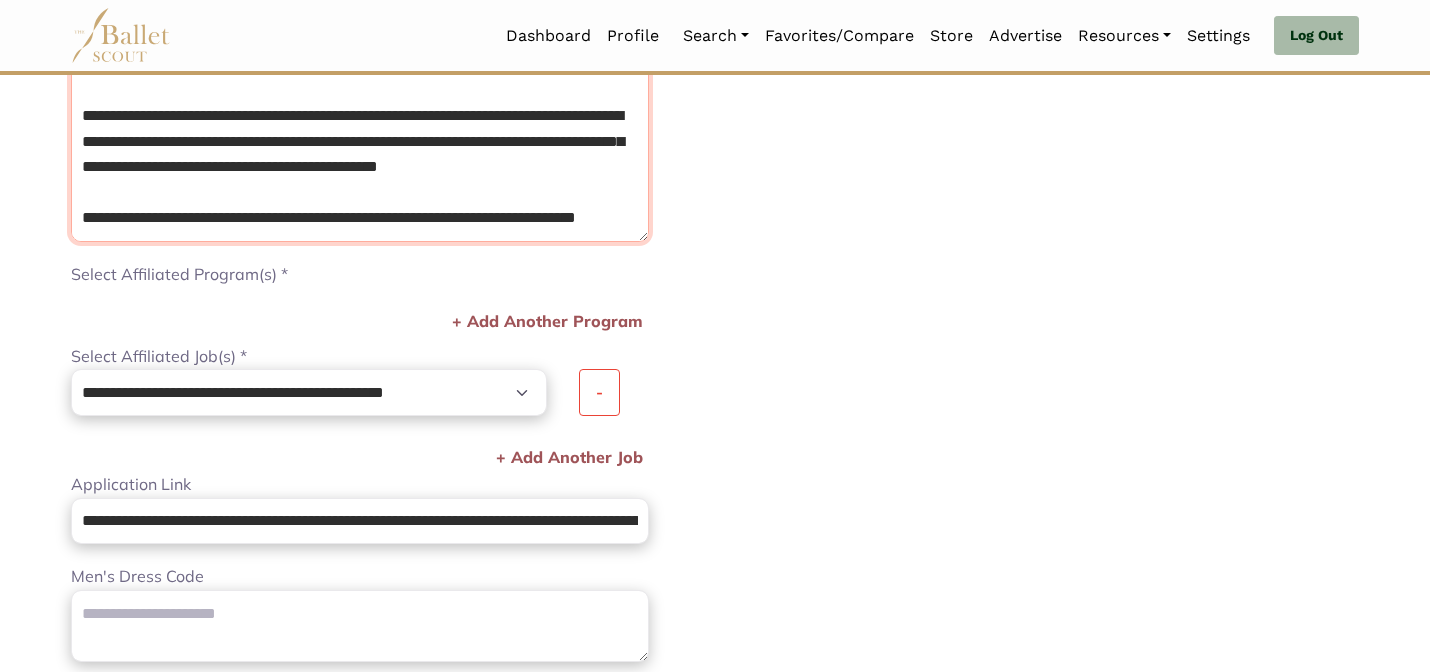 paste on "**********" 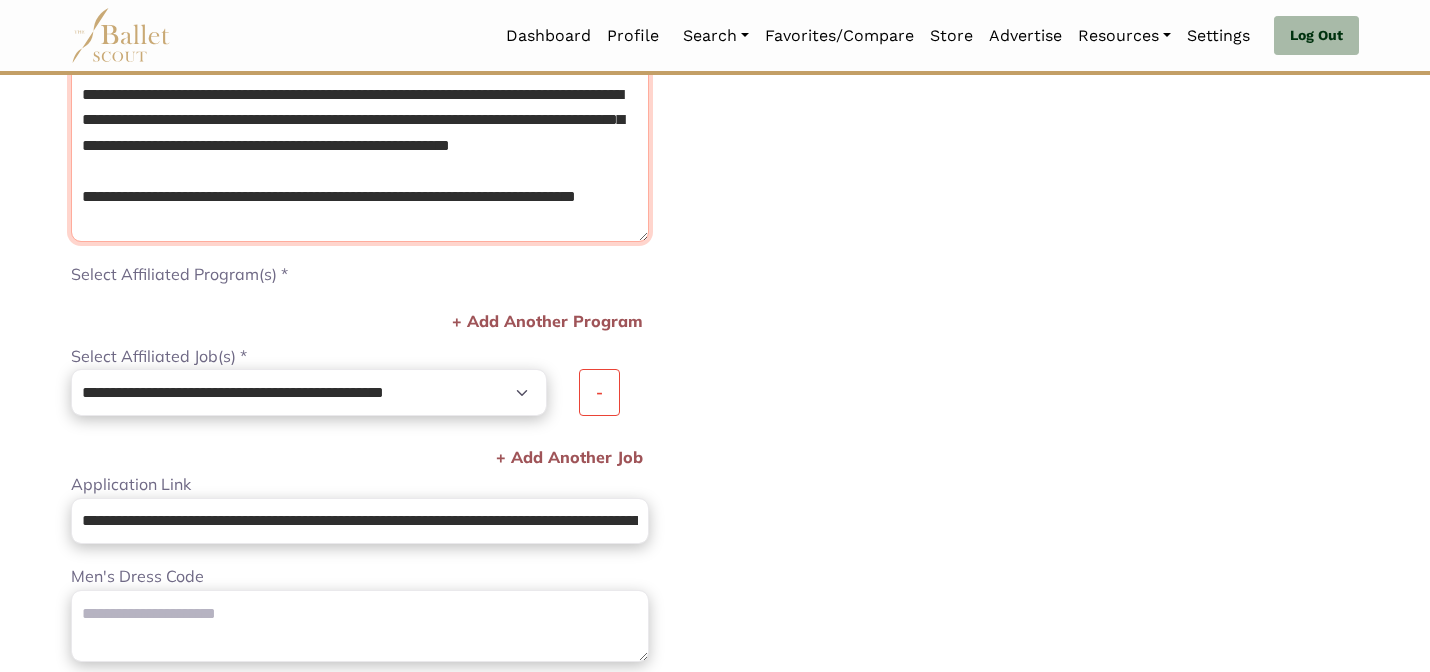 scroll, scrollTop: 43, scrollLeft: 0, axis: vertical 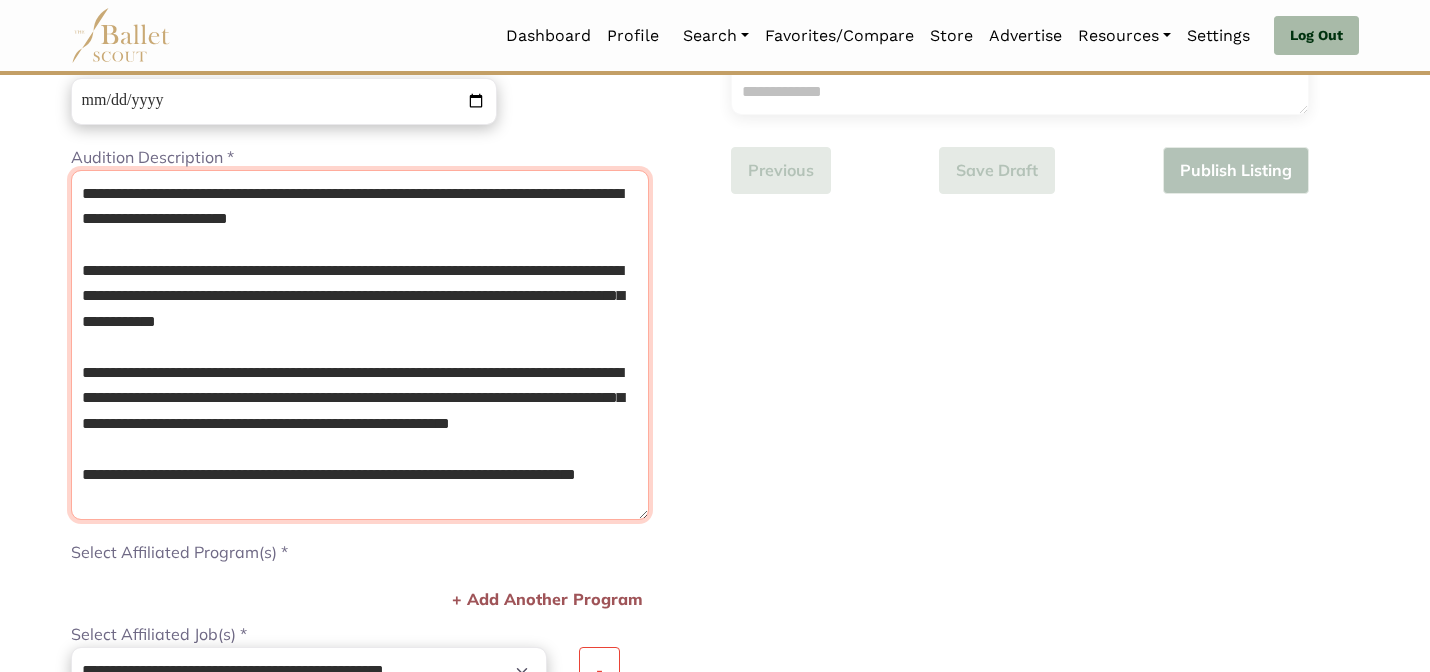 type on "**********" 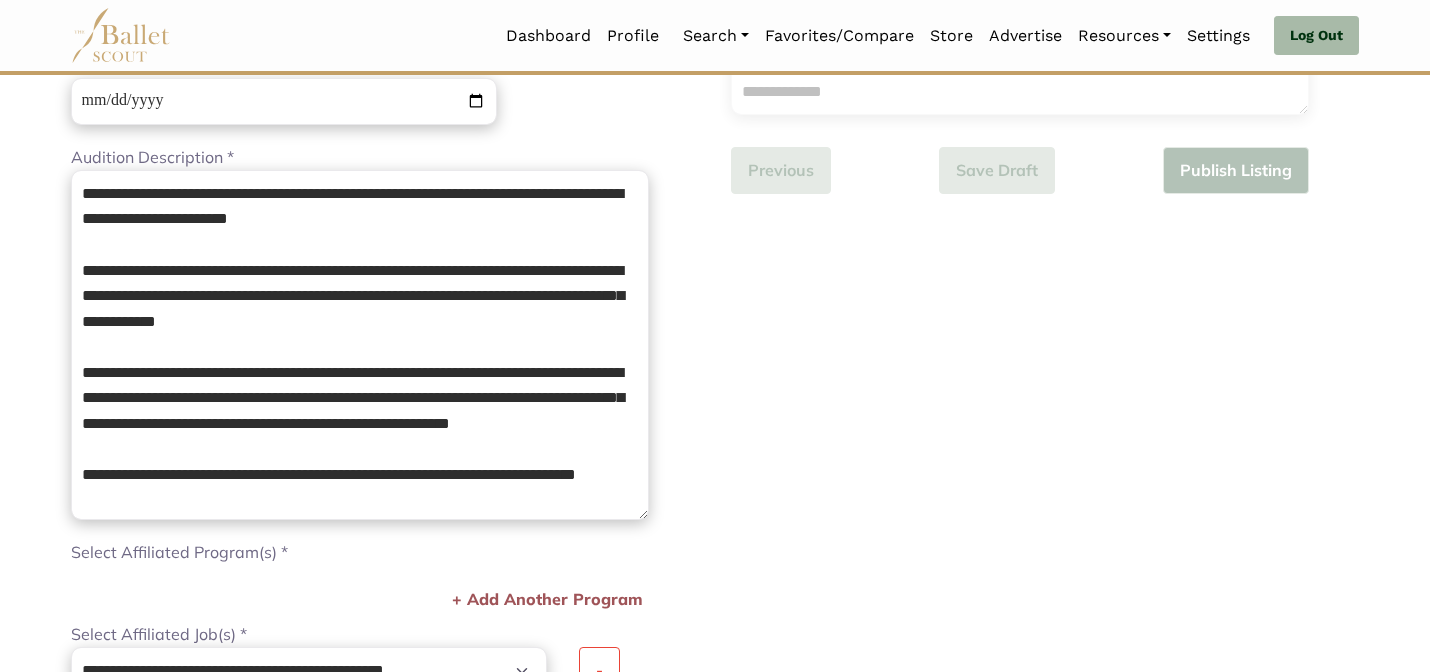 click on "**********" at bounding box center [1045, 542] 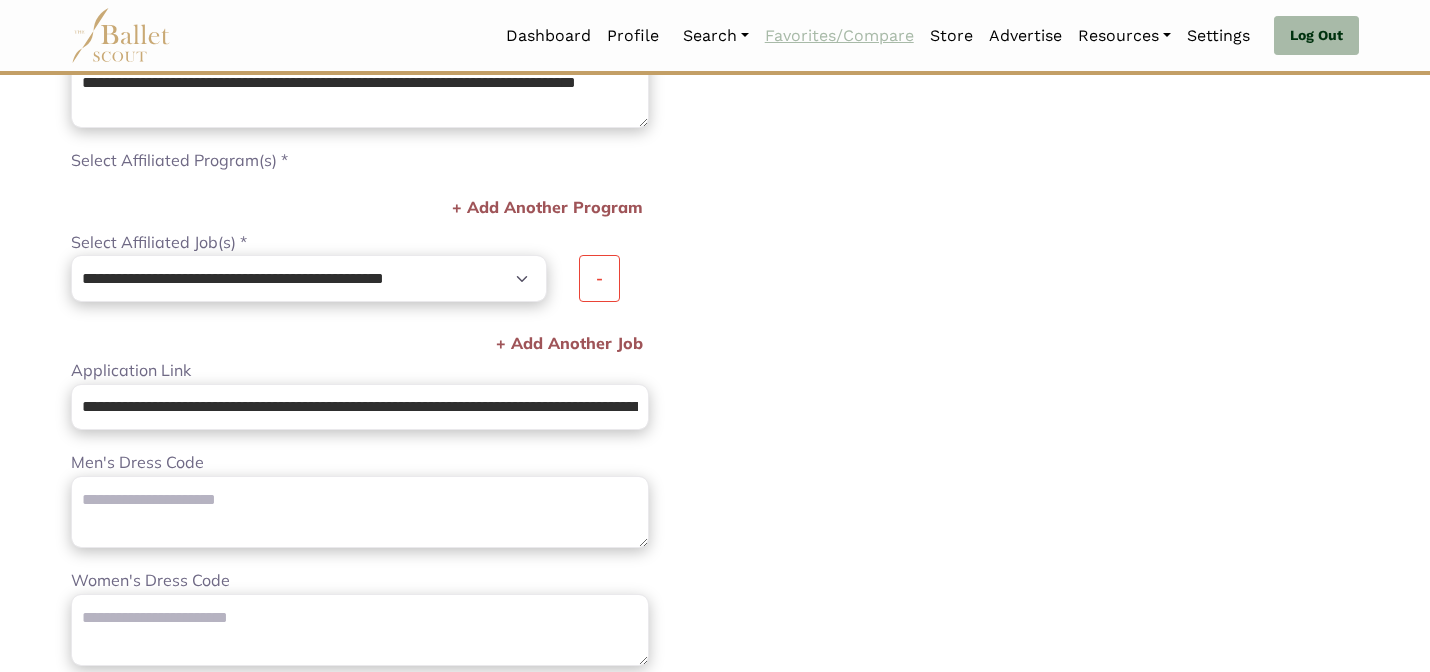 scroll, scrollTop: 780, scrollLeft: 0, axis: vertical 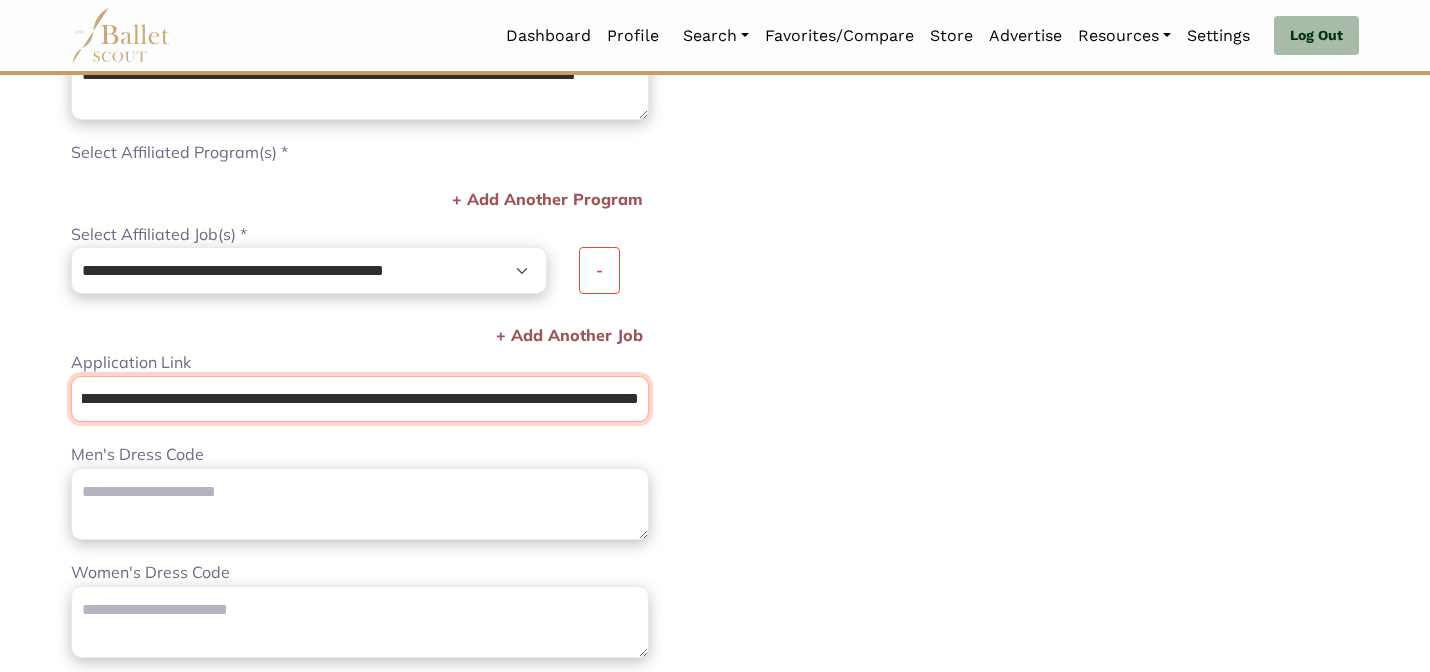 drag, startPoint x: 78, startPoint y: 402, endPoint x: 1083, endPoint y: 592, distance: 1022.80255 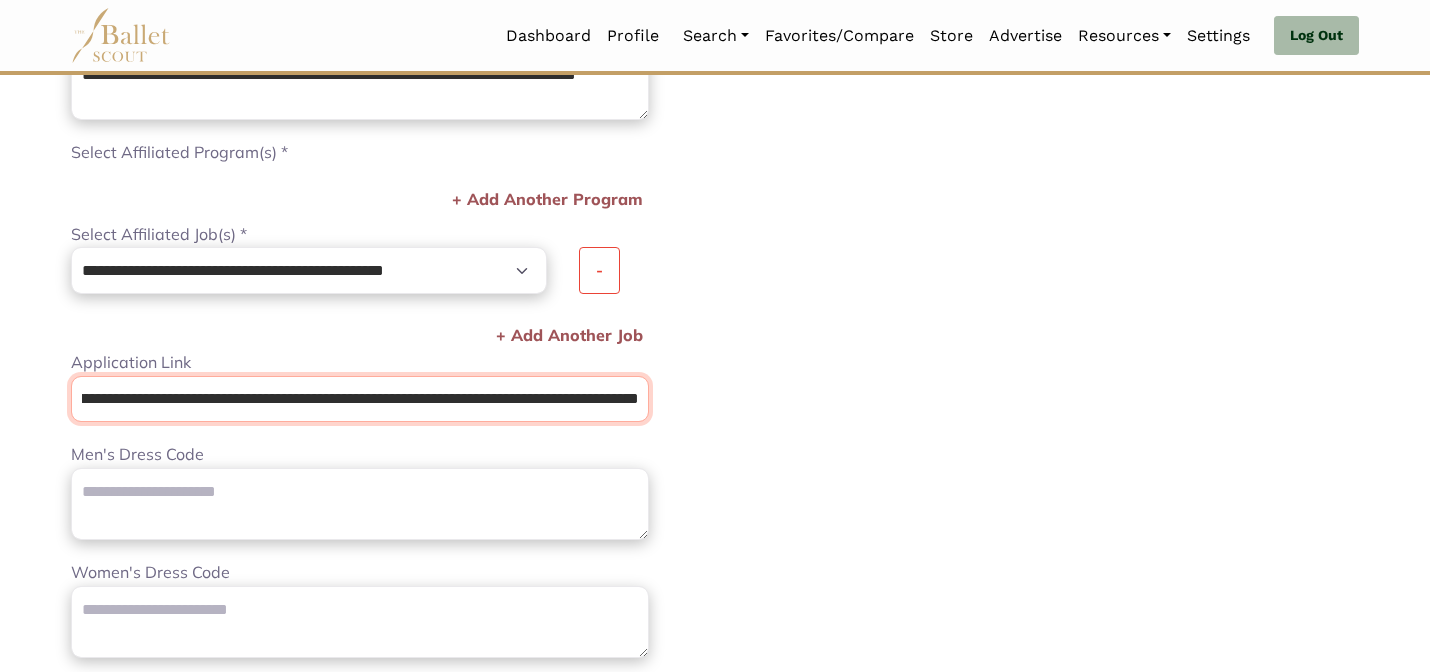 scroll, scrollTop: 0, scrollLeft: 0, axis: both 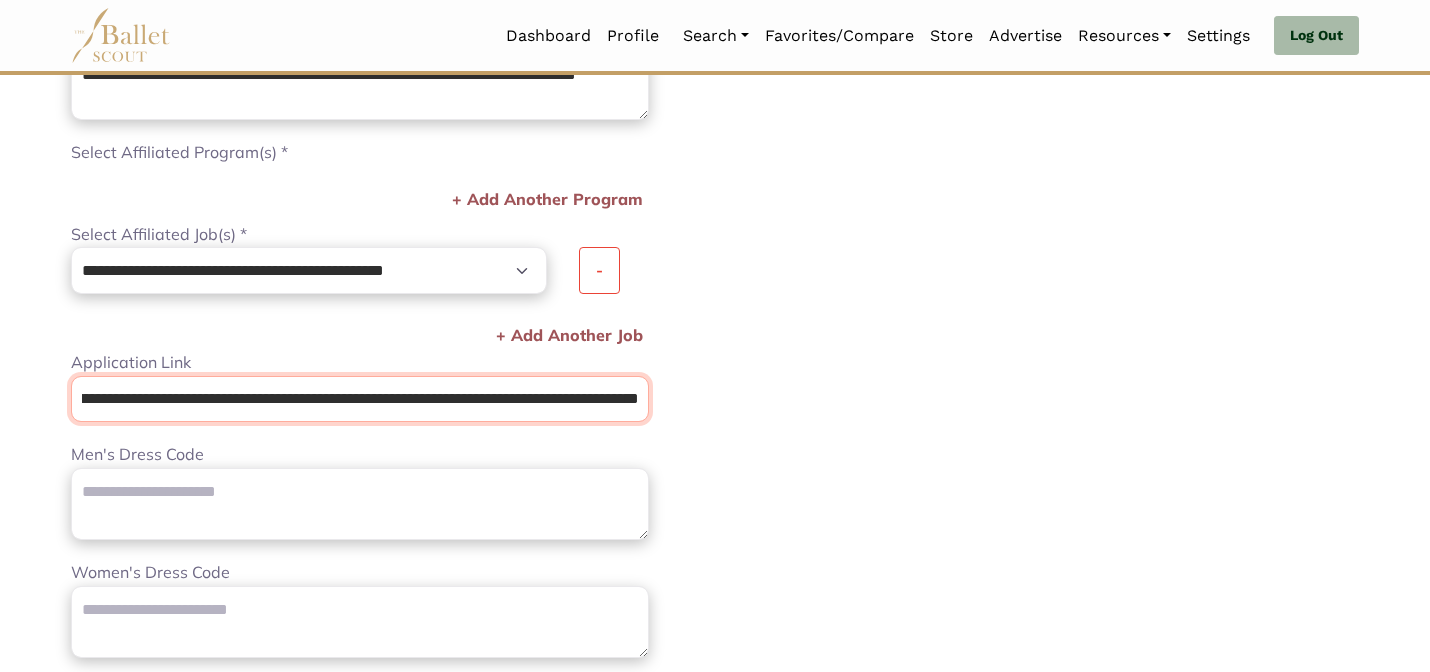 drag, startPoint x: 79, startPoint y: 399, endPoint x: 846, endPoint y: 596, distance: 791.8952 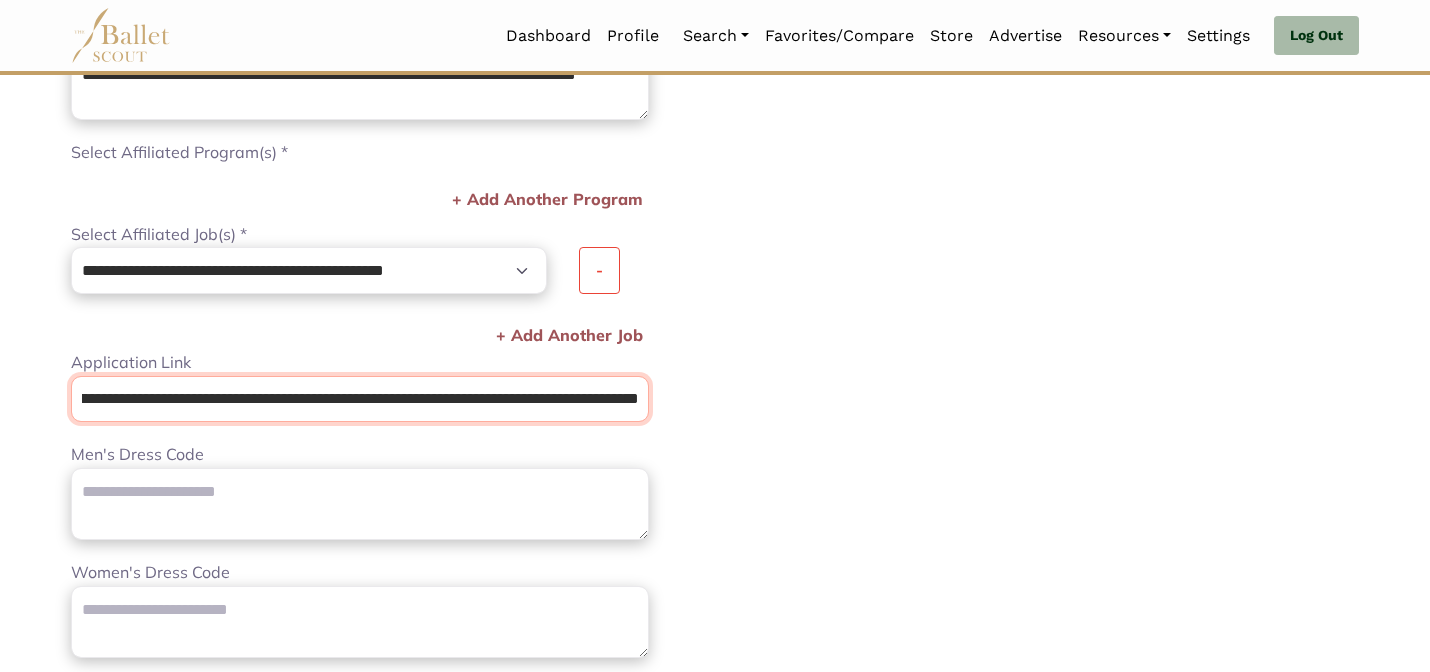 scroll, scrollTop: 0, scrollLeft: 266, axis: horizontal 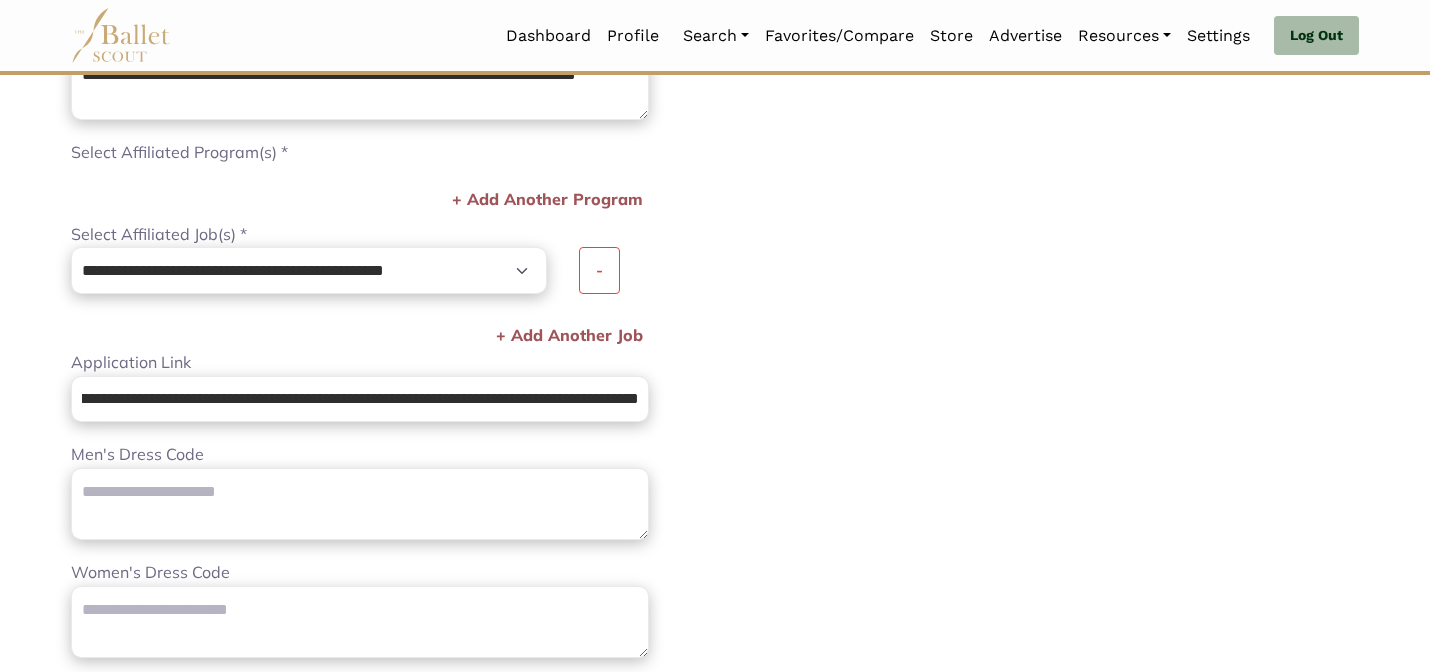 click on "**********" at bounding box center (1045, 142) 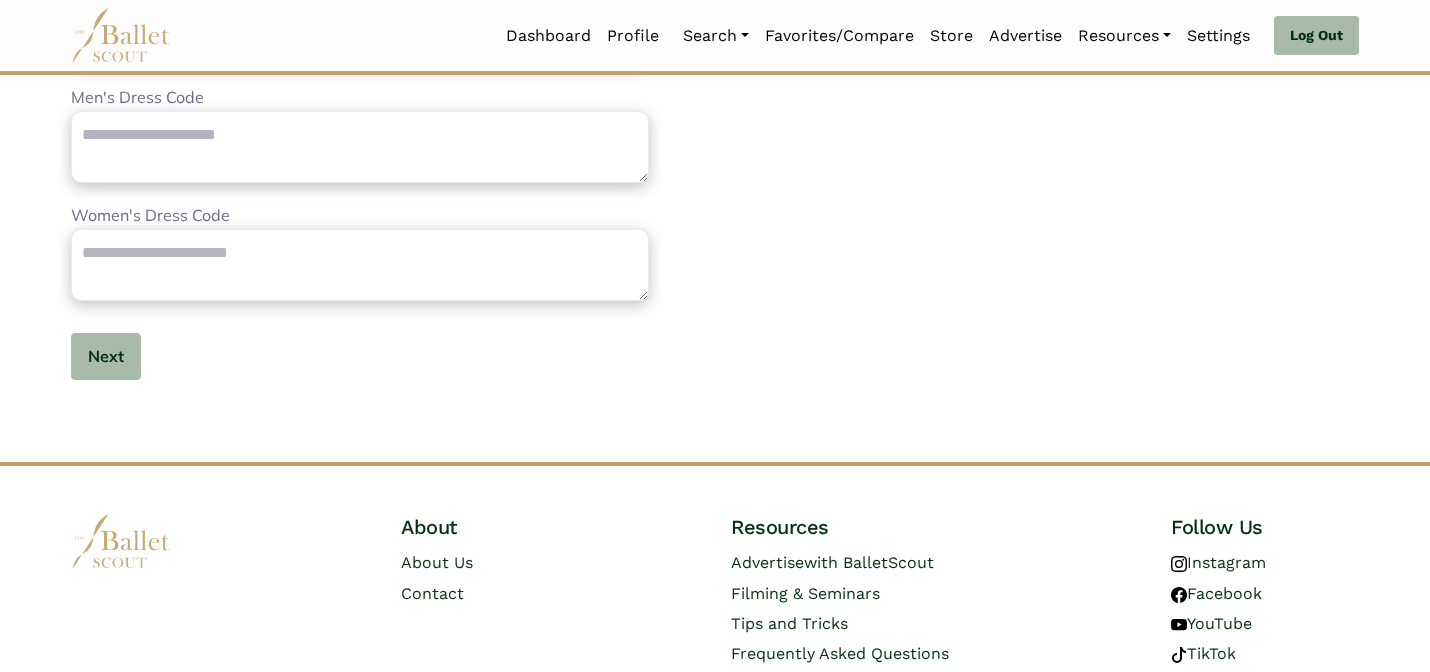 scroll, scrollTop: 1140, scrollLeft: 0, axis: vertical 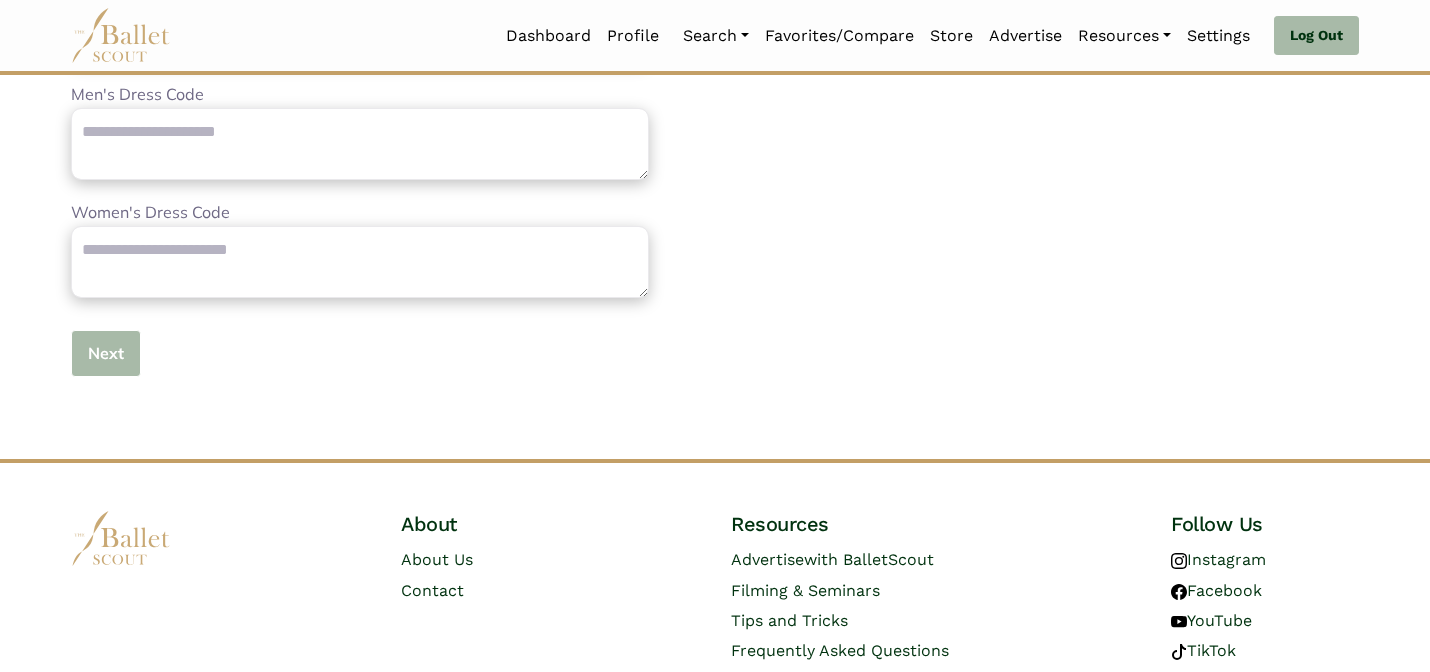 click on "Next" at bounding box center [106, 353] 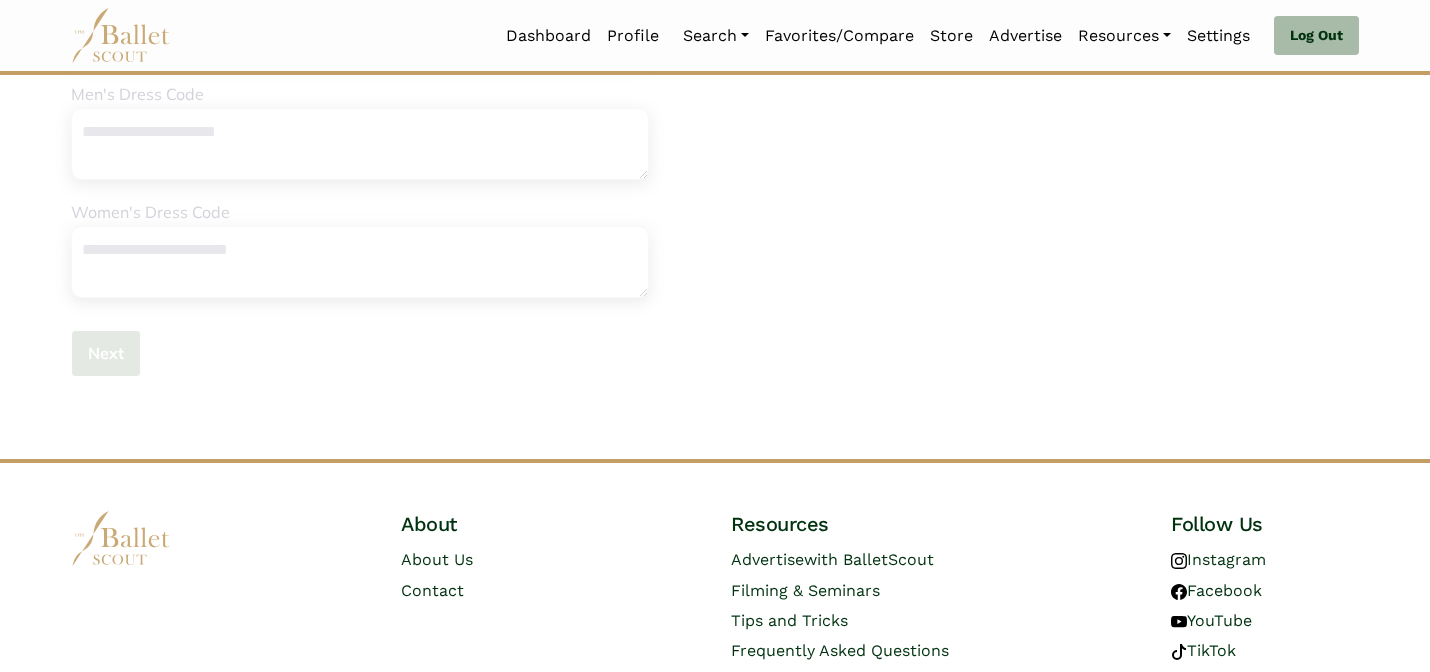 type 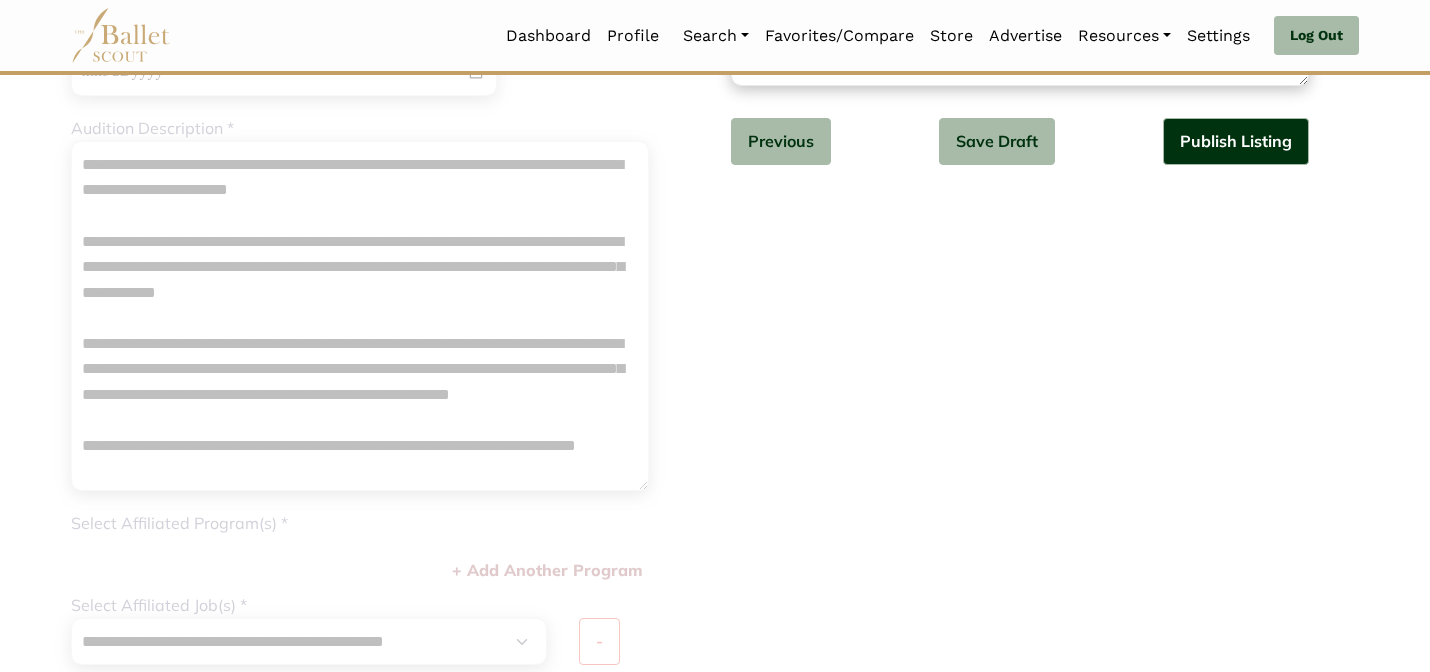 scroll, scrollTop: 0, scrollLeft: 0, axis: both 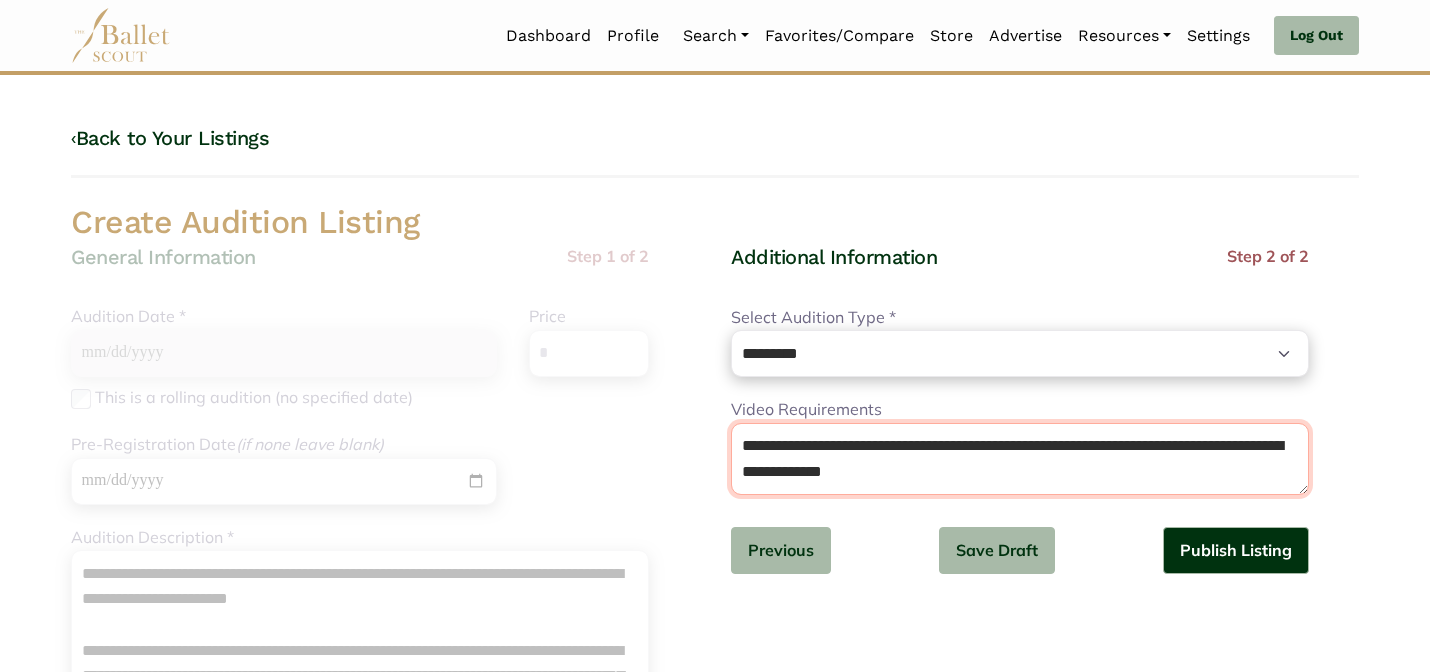 drag, startPoint x: 1204, startPoint y: 475, endPoint x: 1165, endPoint y: 373, distance: 109.201645 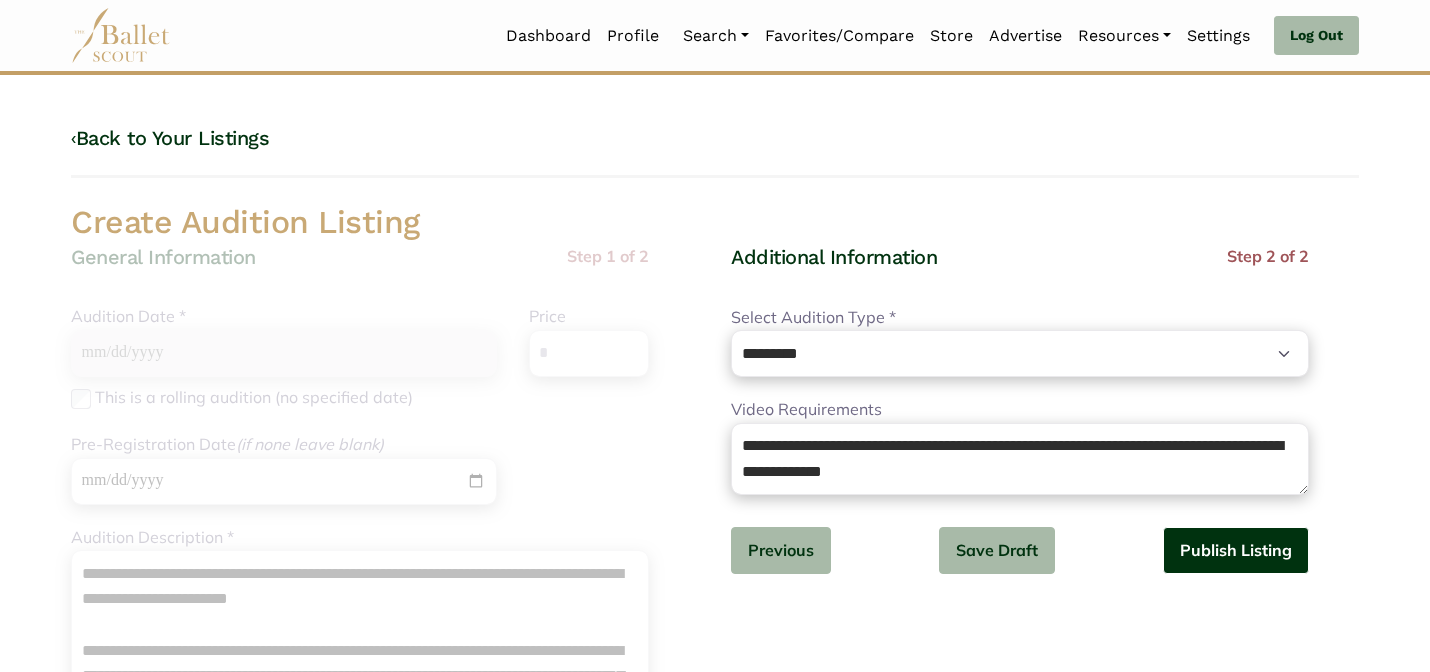 click on "Publish Listing" at bounding box center [1236, 550] 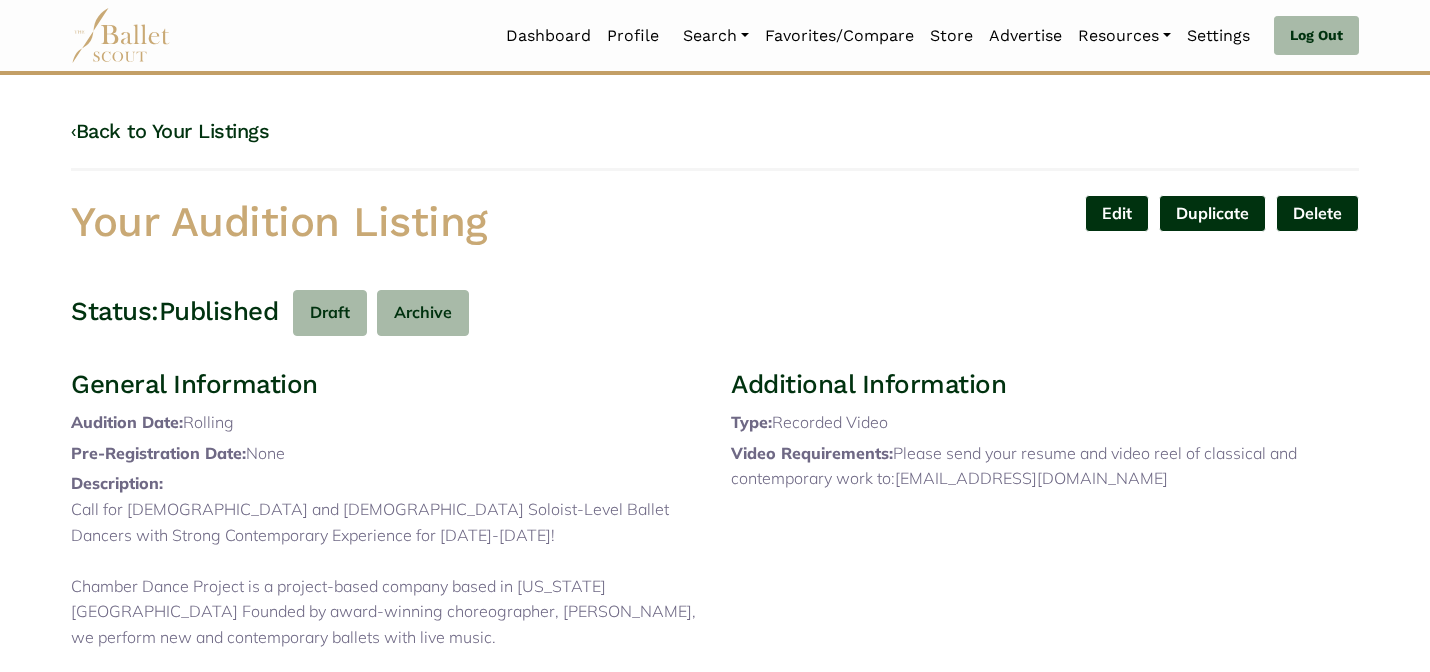 scroll, scrollTop: 0, scrollLeft: 0, axis: both 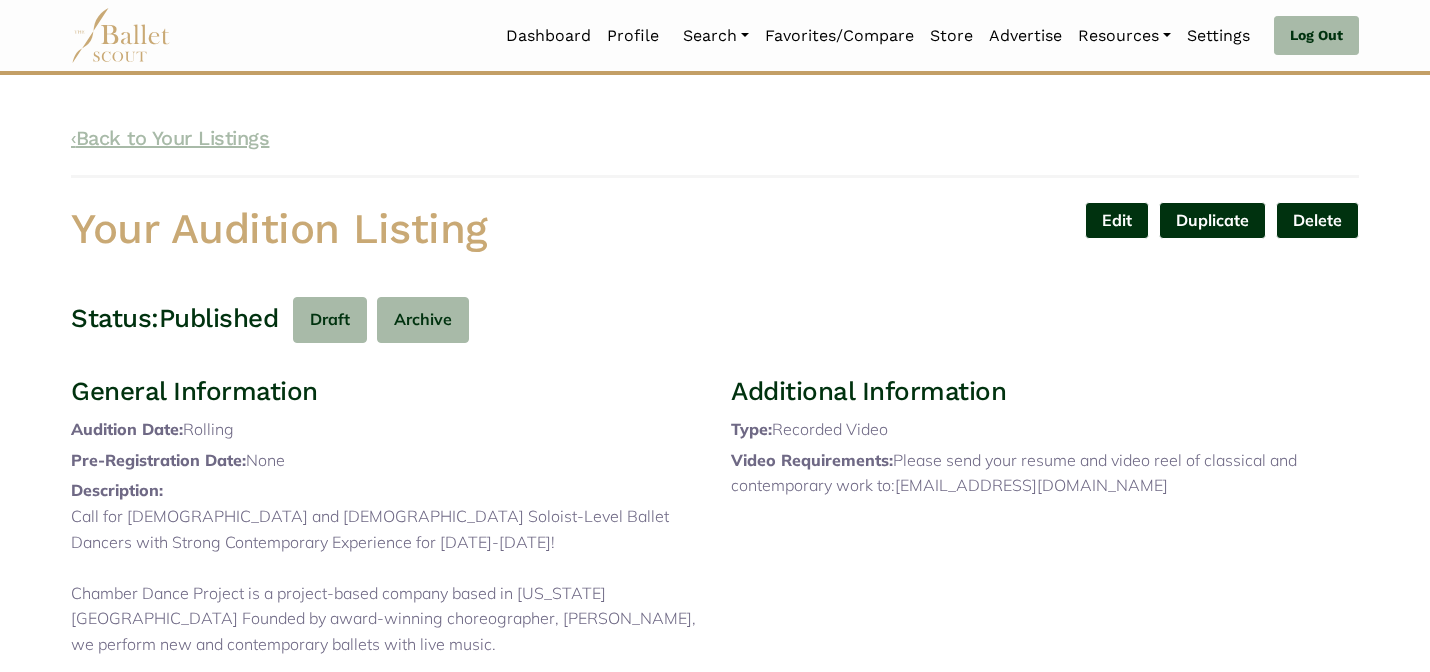 click on "‹  Back to Your Listings" at bounding box center (170, 138) 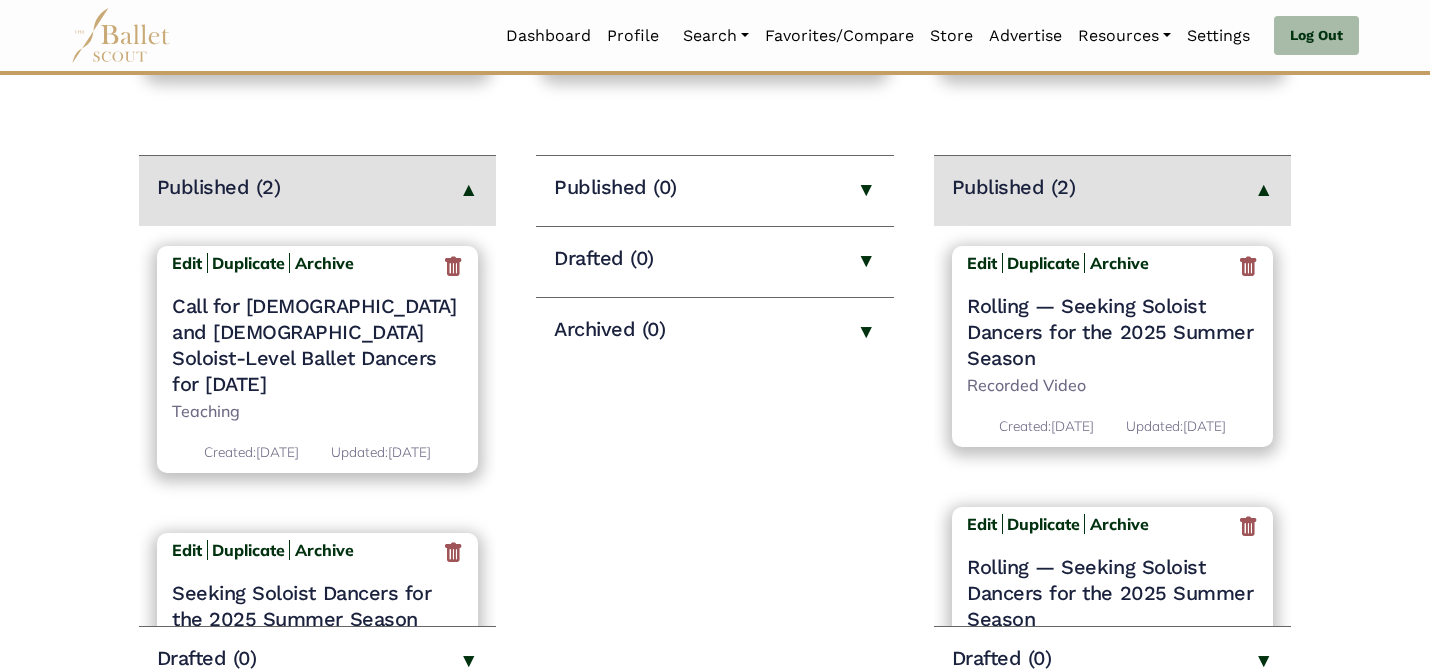 scroll, scrollTop: 232, scrollLeft: 0, axis: vertical 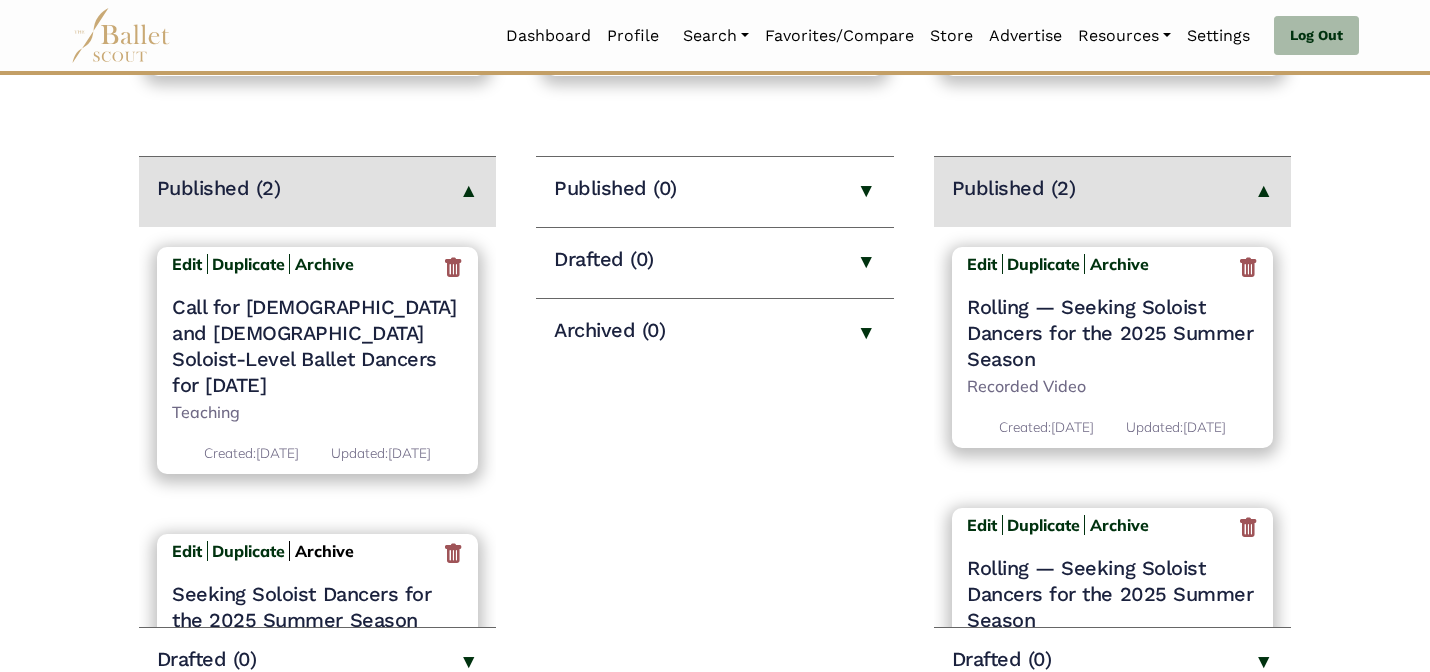 click on "Archive" at bounding box center (324, 551) 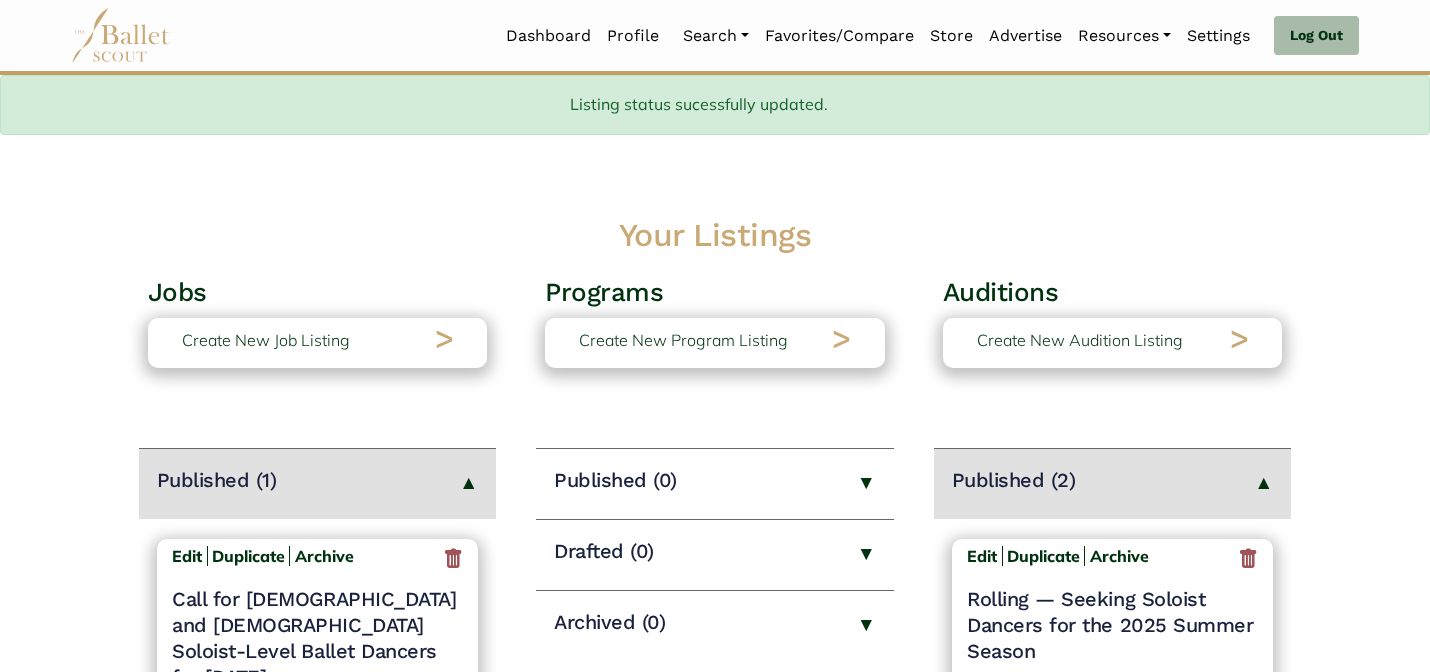 scroll, scrollTop: 290, scrollLeft: 0, axis: vertical 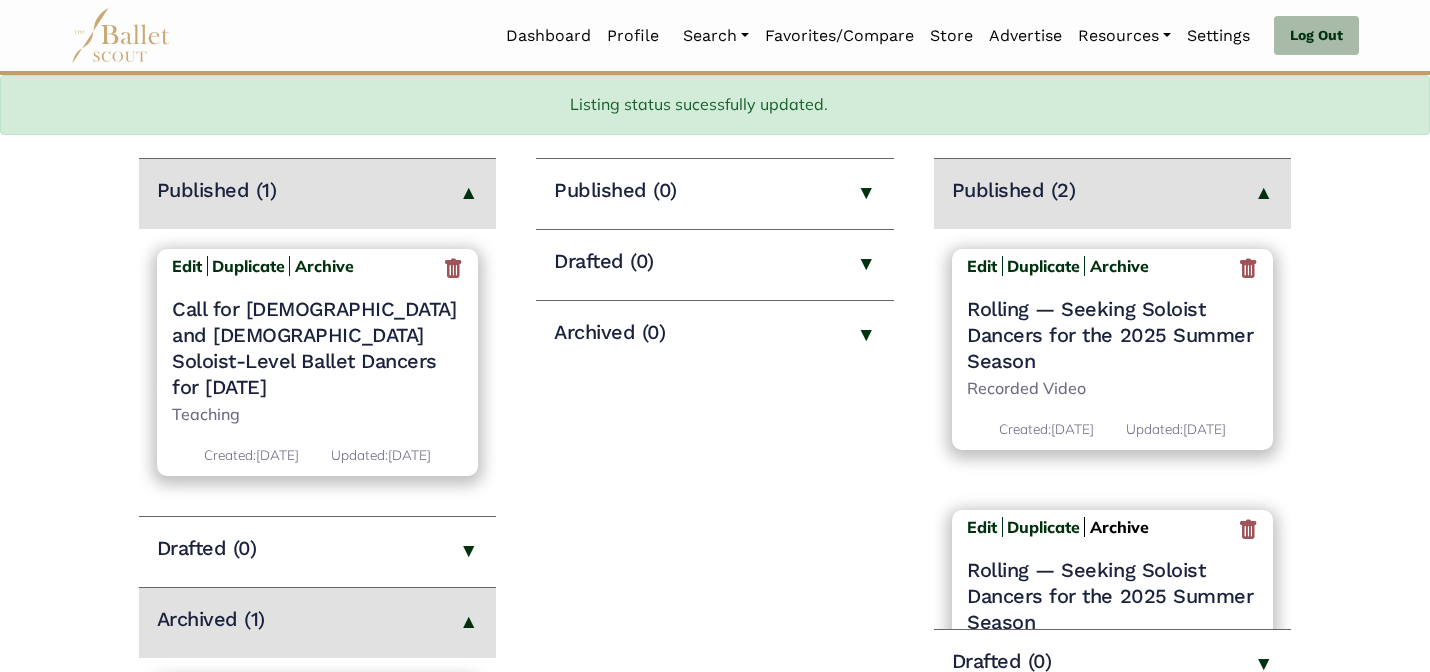 click on "Archive" at bounding box center (1119, 527) 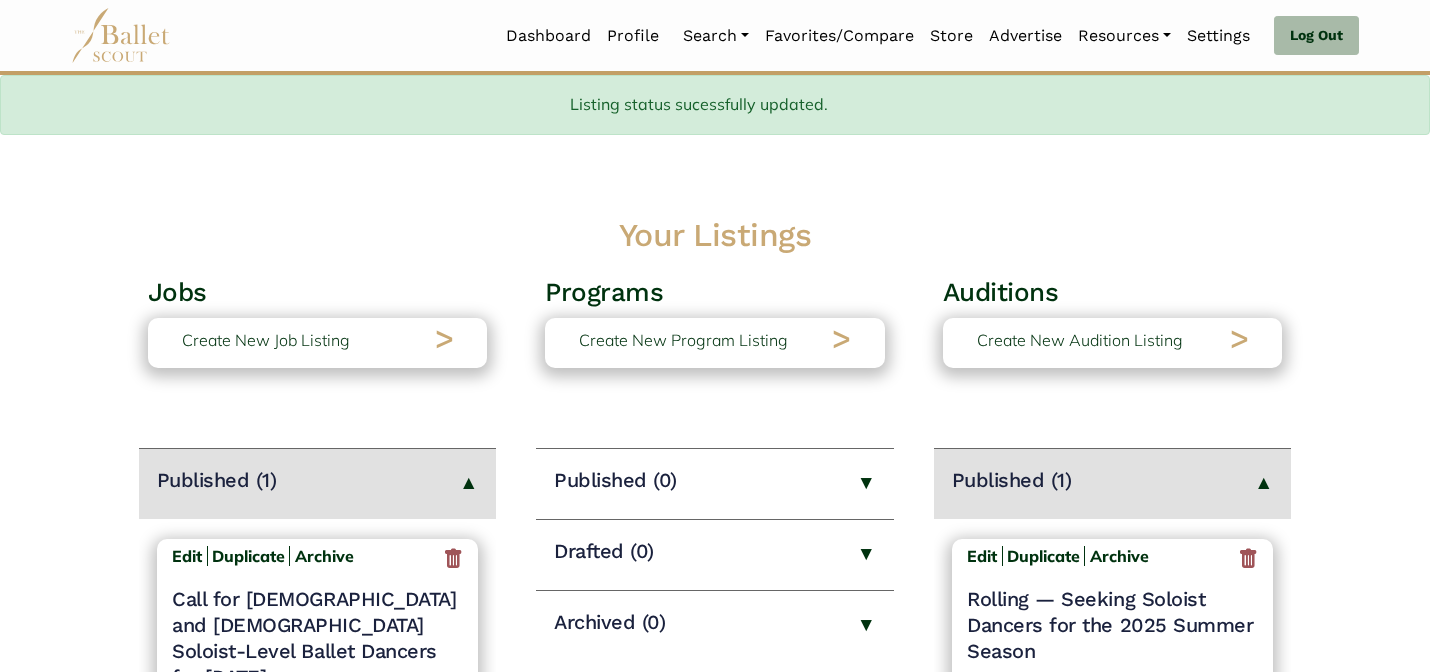 scroll, scrollTop: 289, scrollLeft: 0, axis: vertical 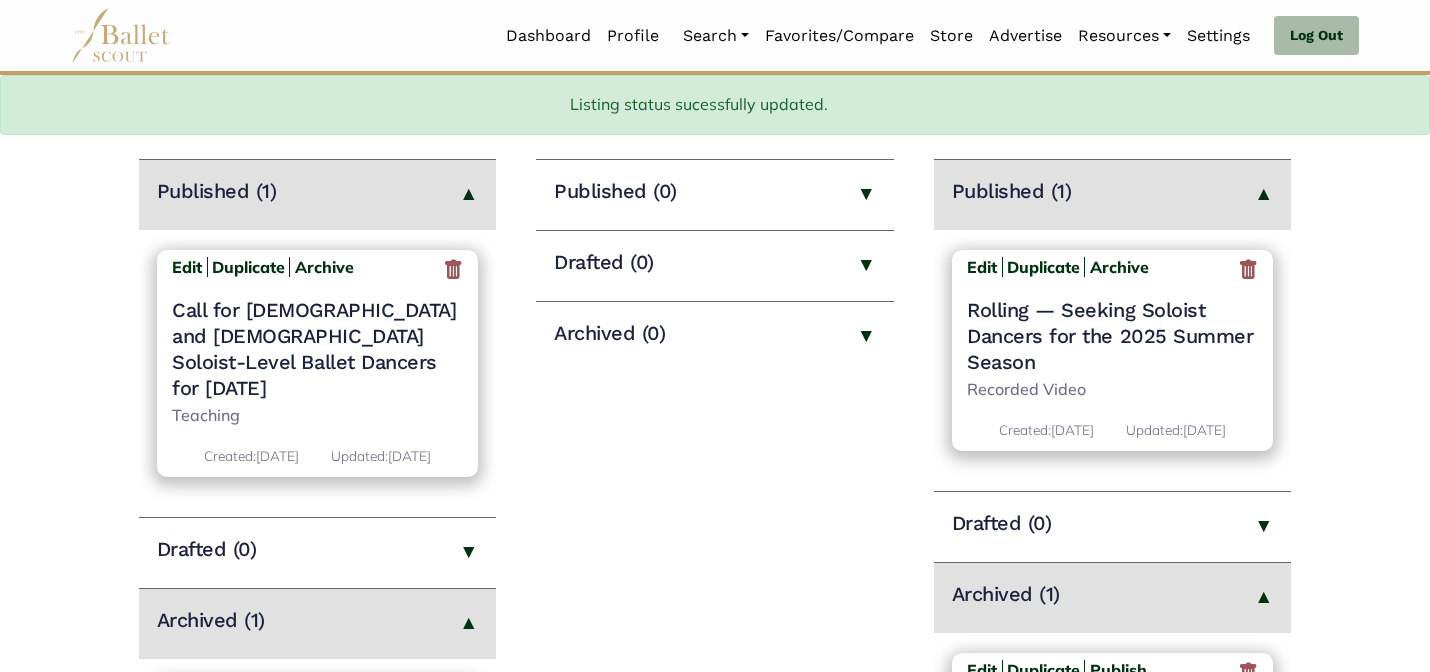 click on "Edit" at bounding box center [982, 267] 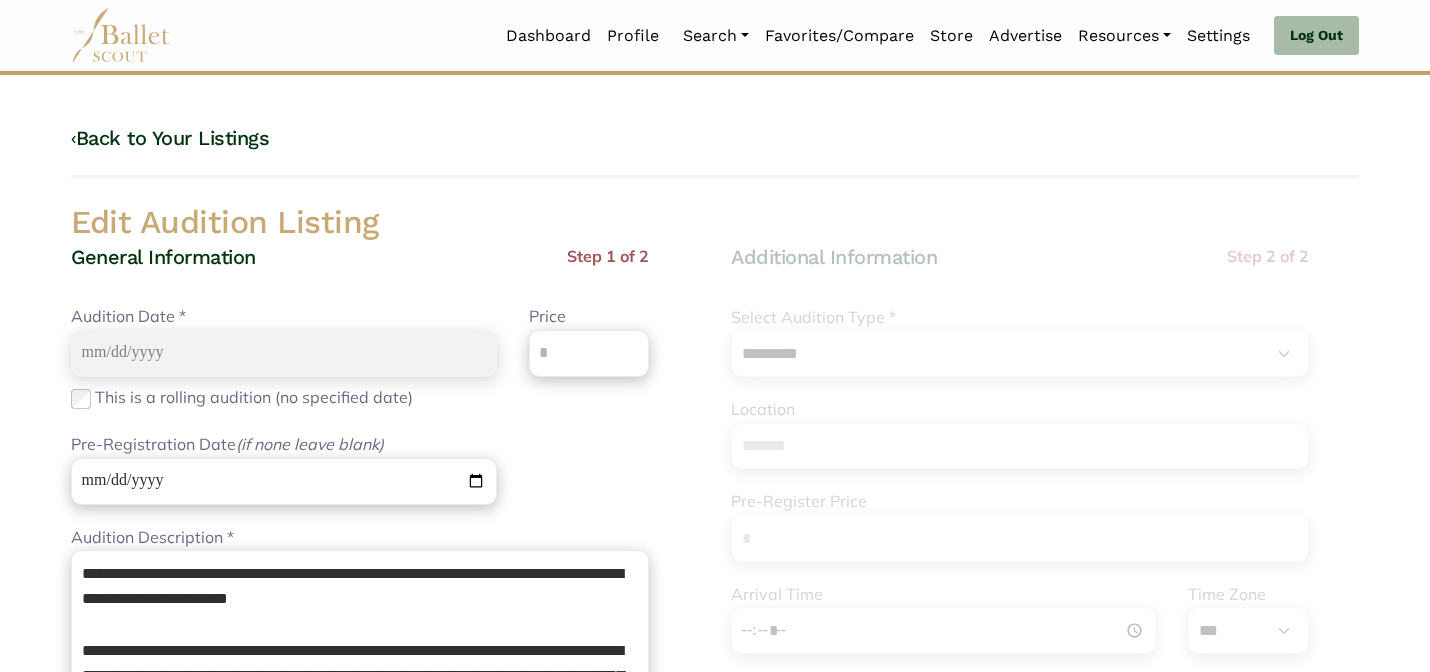 select on "*" 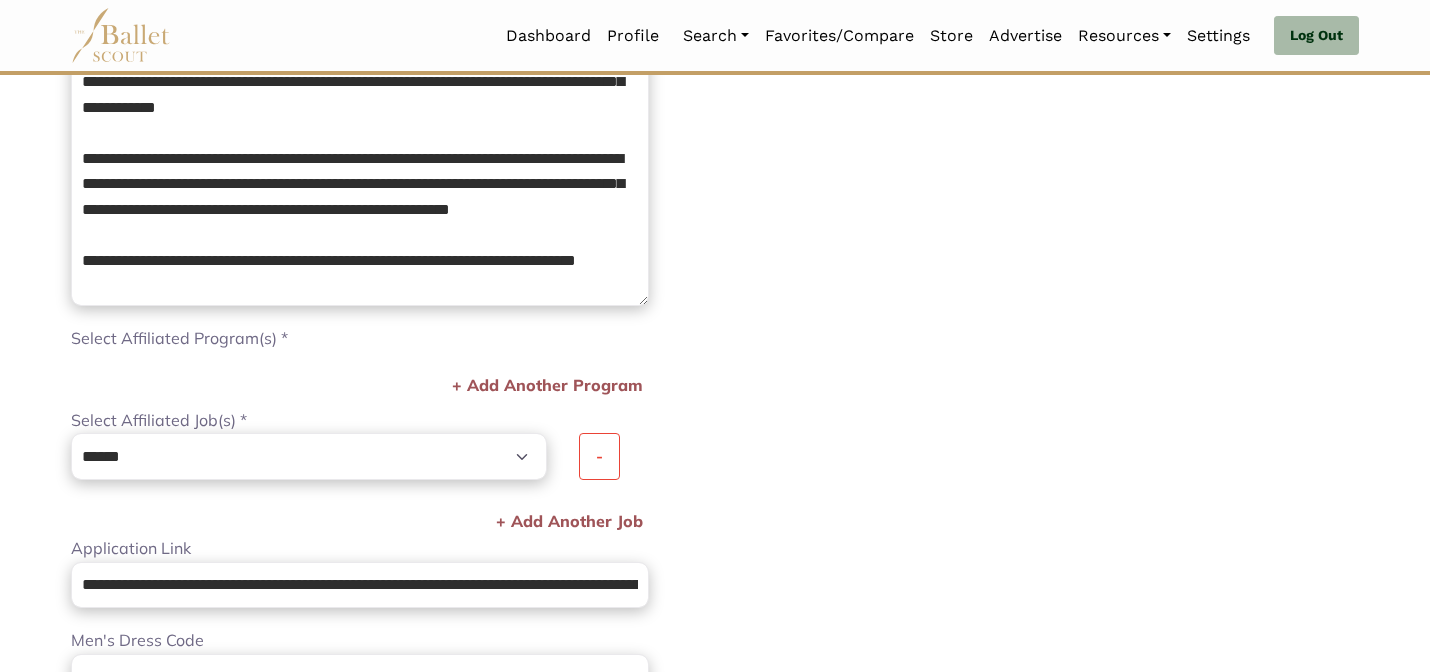 scroll, scrollTop: 632, scrollLeft: 0, axis: vertical 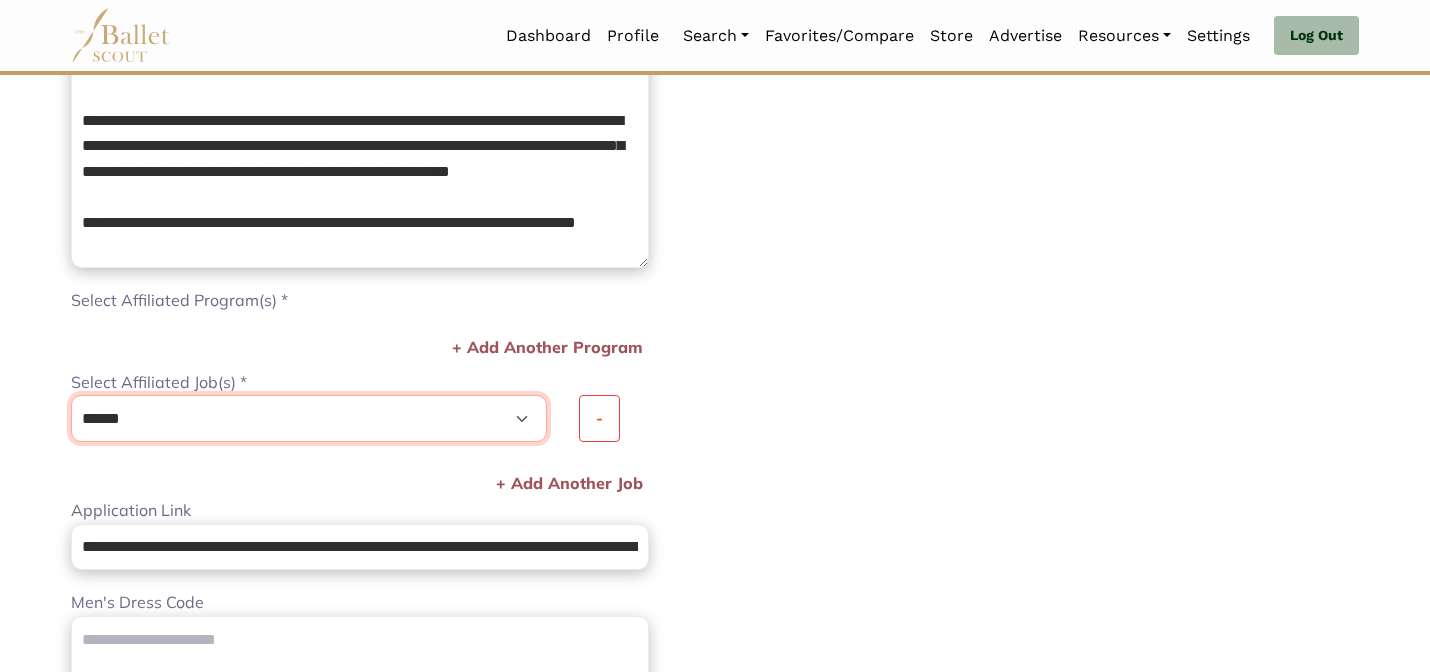 click on "**********" at bounding box center (309, 418) 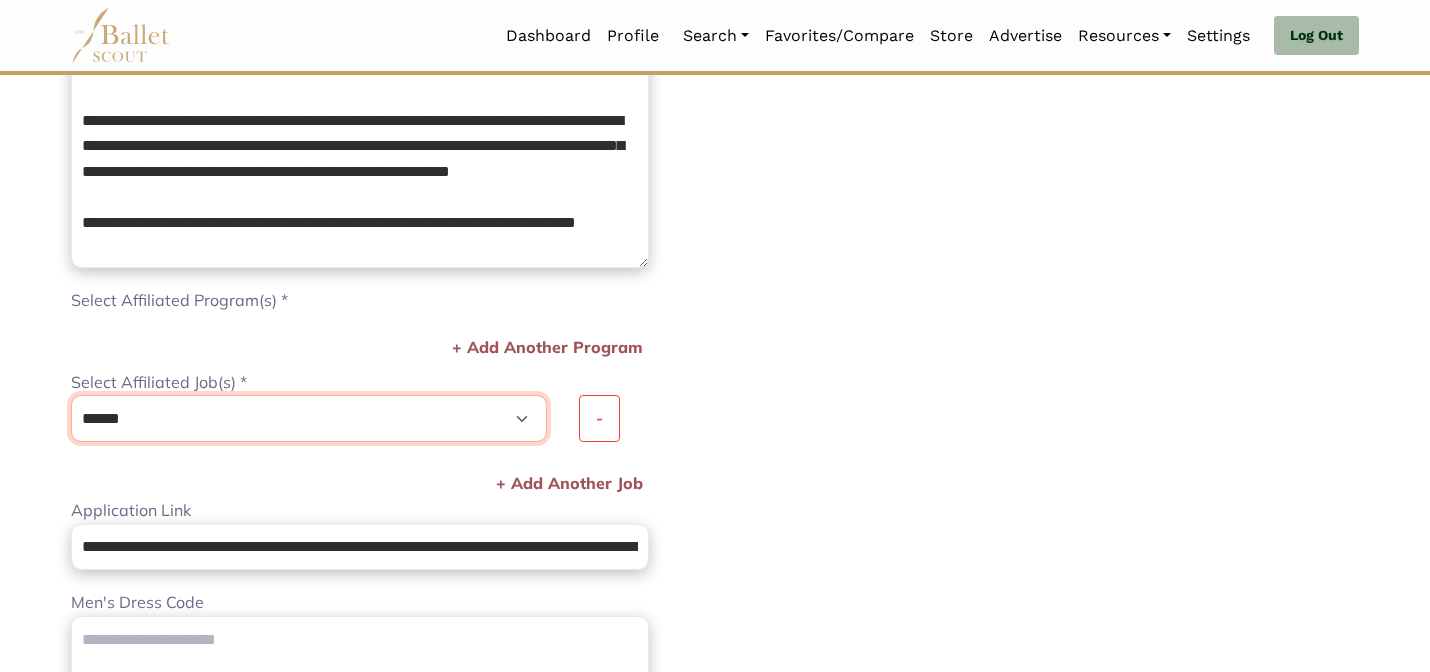 select on "****" 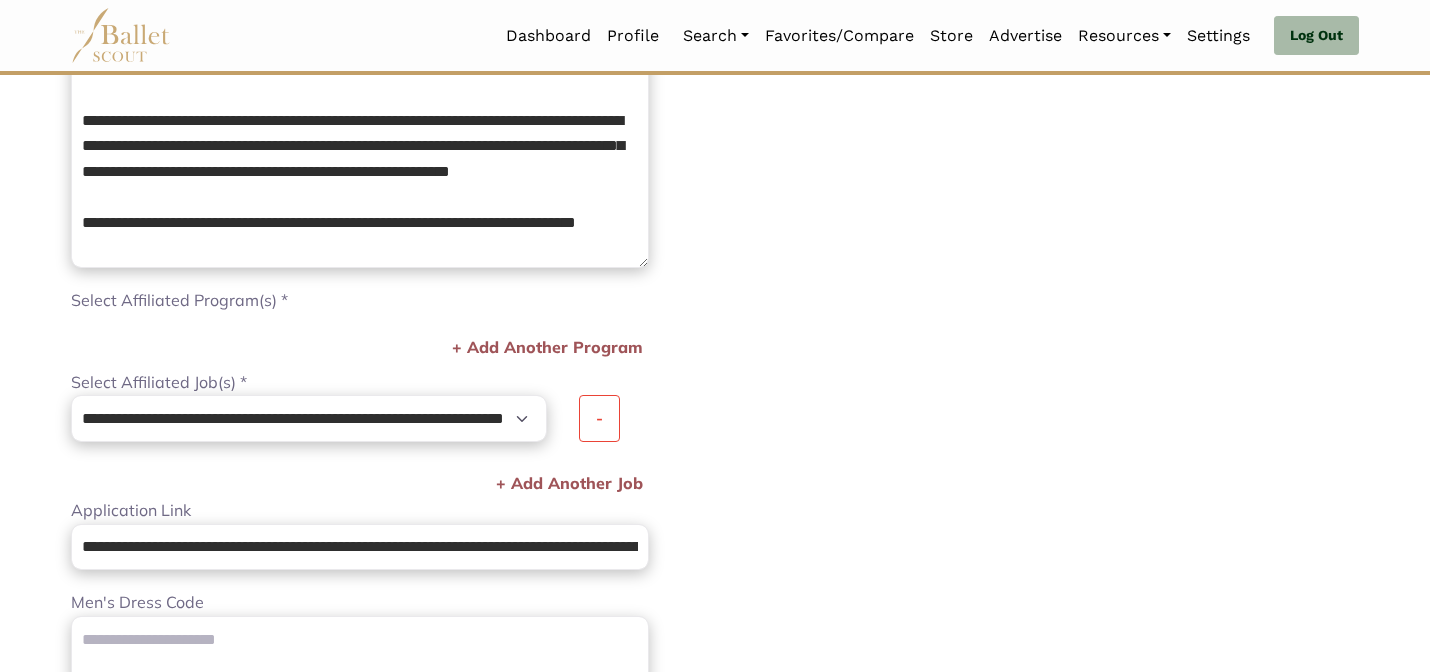 click on "General Information
Step 1 of 2
*****
Audition Date *
Please enter a valid date
This is a rolling audition (no specified date)
Price
Please enter a valid price
Pre-Registration Date  (if none leave blank)
Please enter a valid date
Audition Description *
Please enter a description
Select Affiliated Program(s) *" at bounding box center [360, 265] 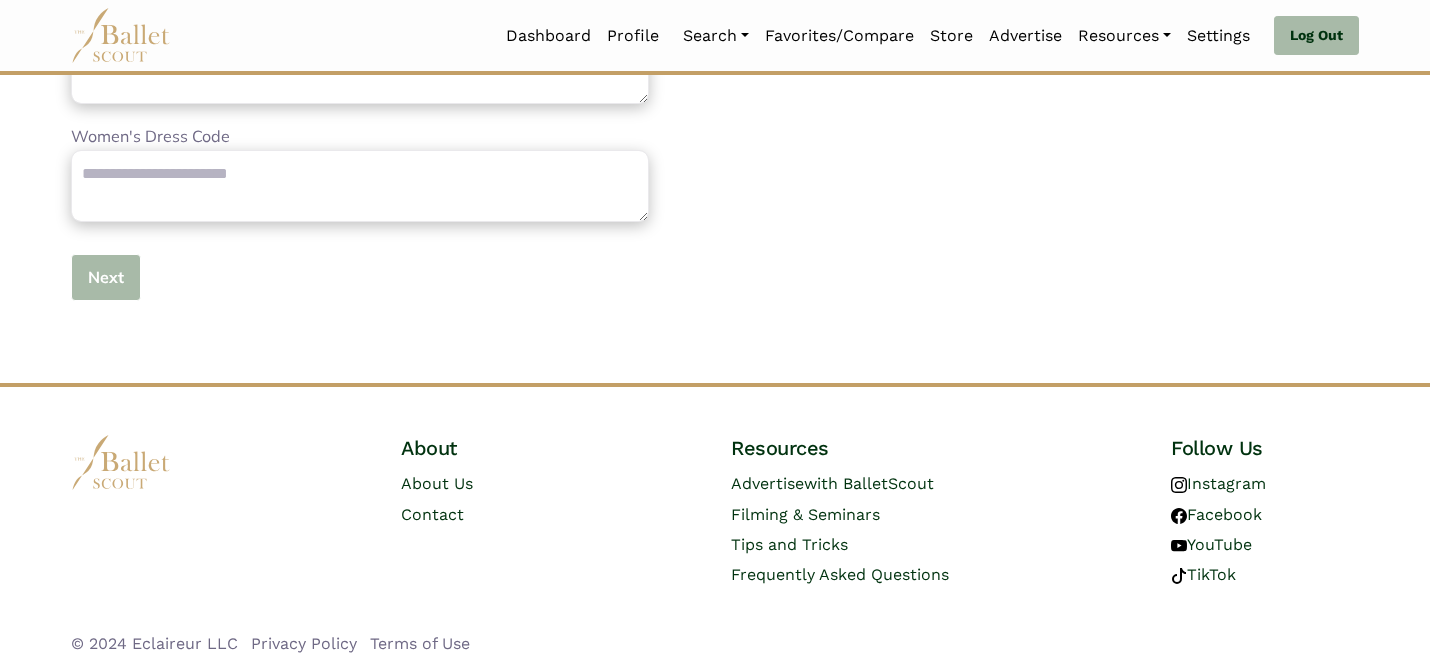 click on "Next" at bounding box center [106, 277] 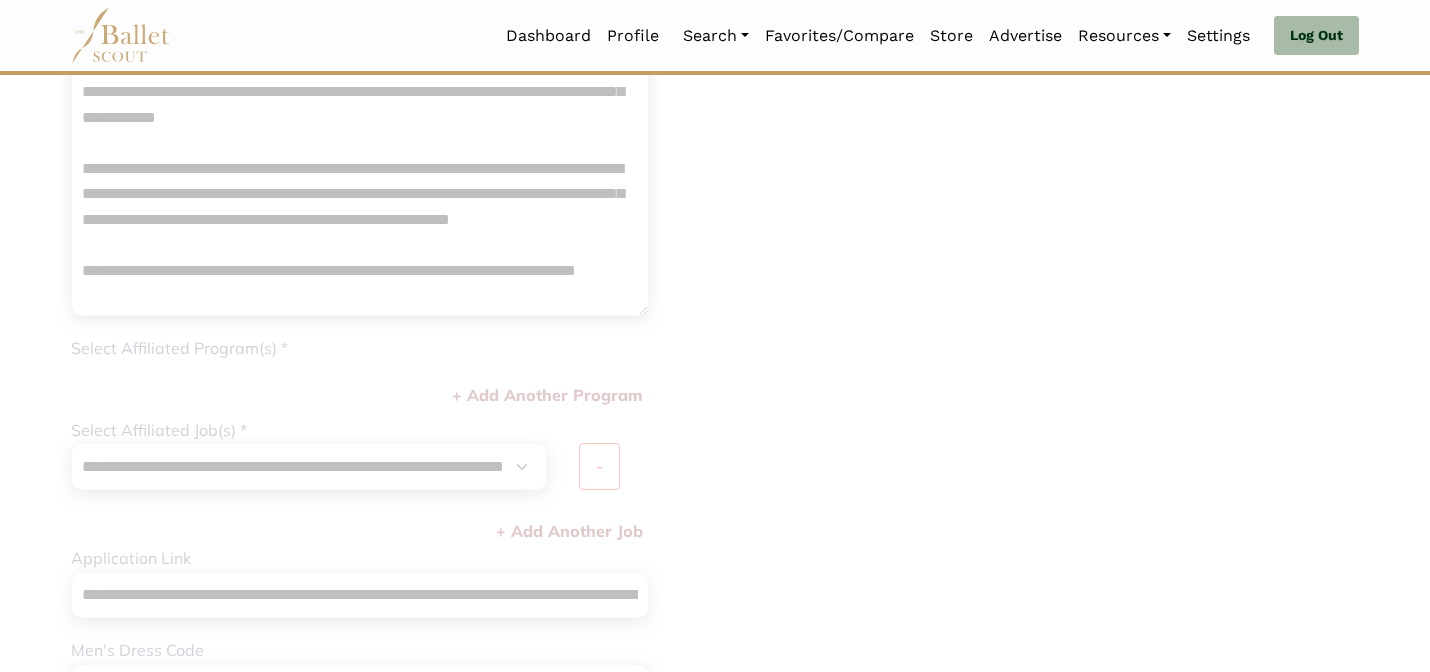 scroll, scrollTop: 0, scrollLeft: 0, axis: both 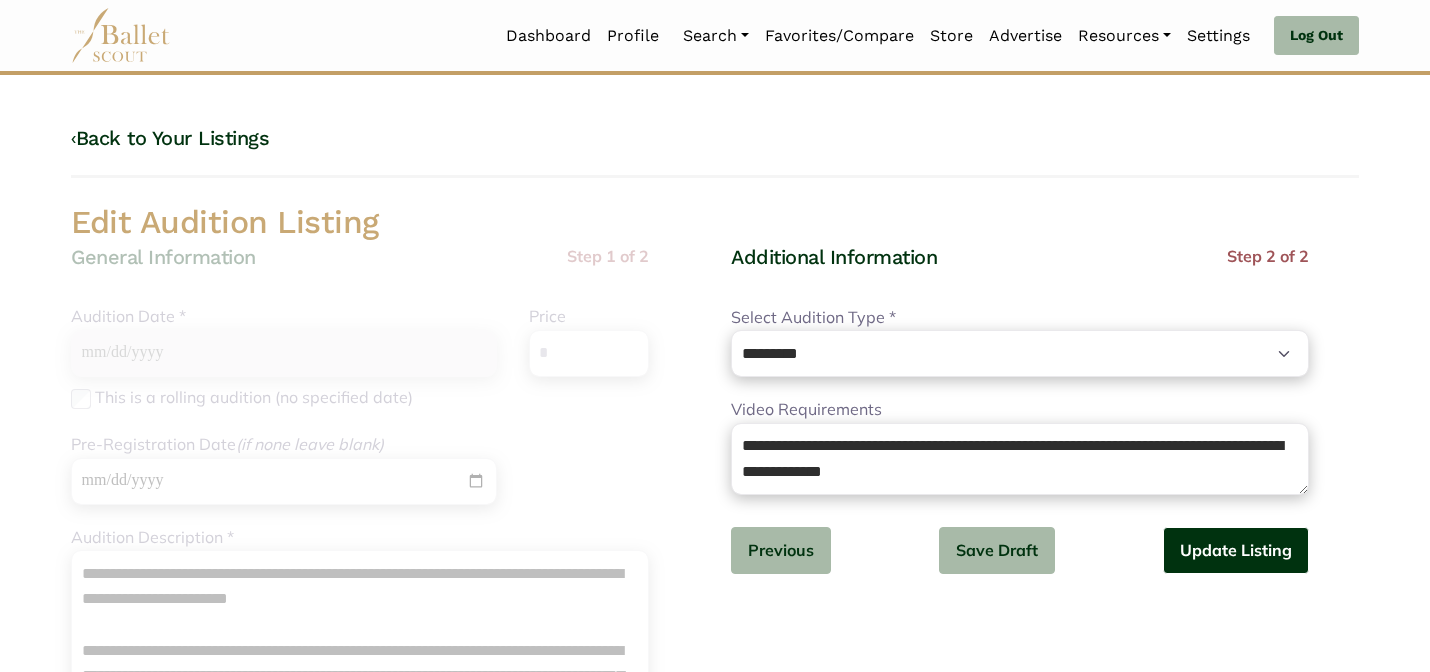 click on "Update Listing" at bounding box center (1236, 550) 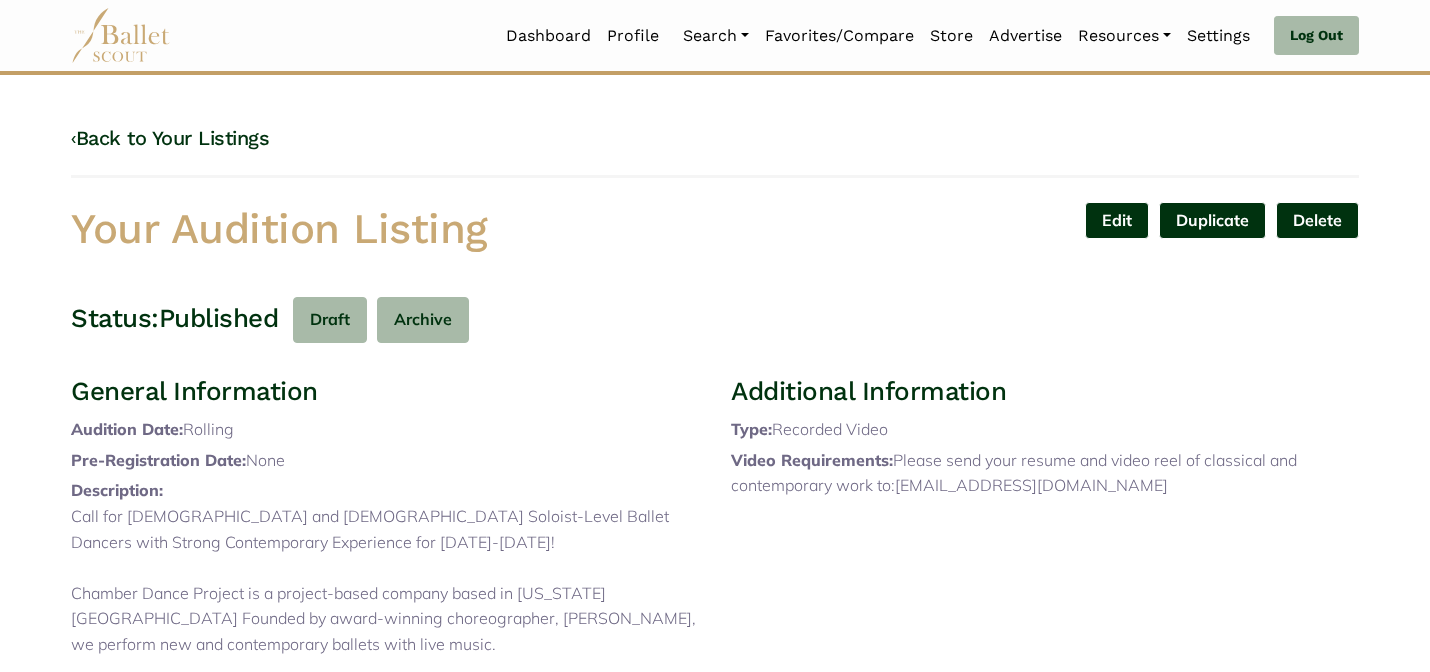 scroll, scrollTop: 0, scrollLeft: 0, axis: both 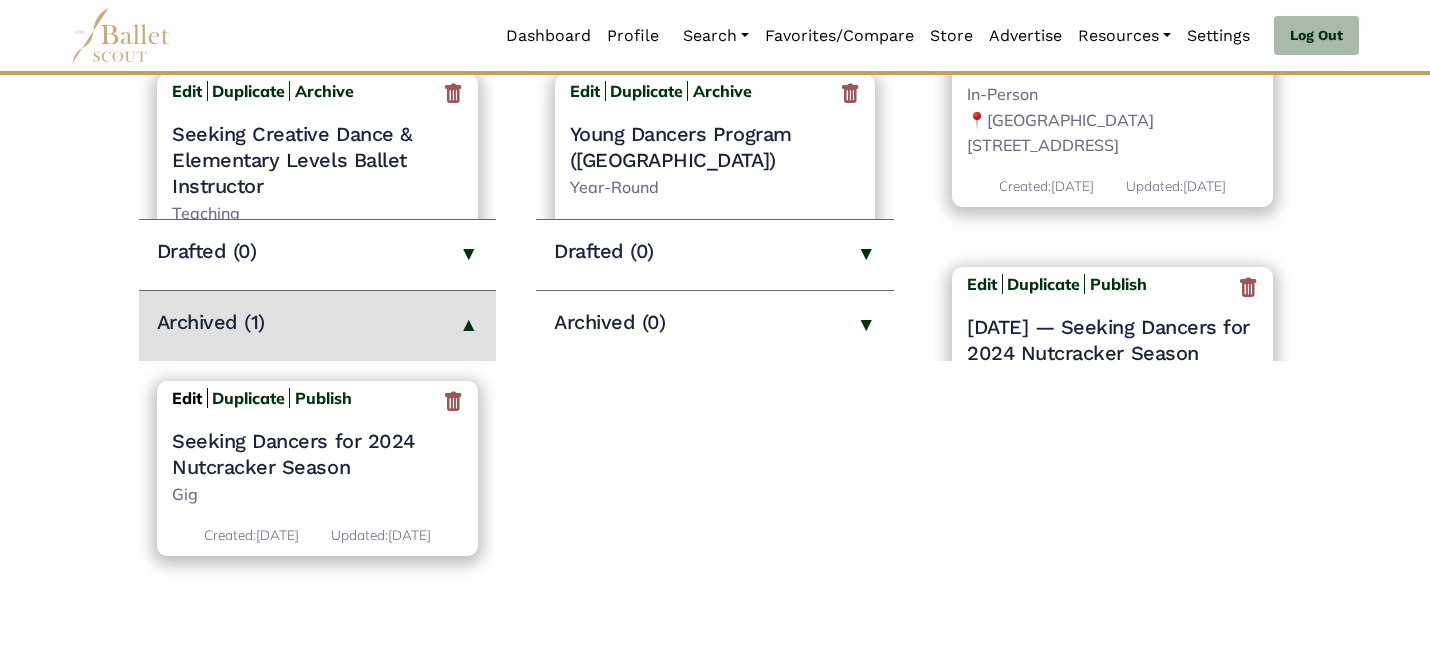 click on "Edit" at bounding box center [187, 398] 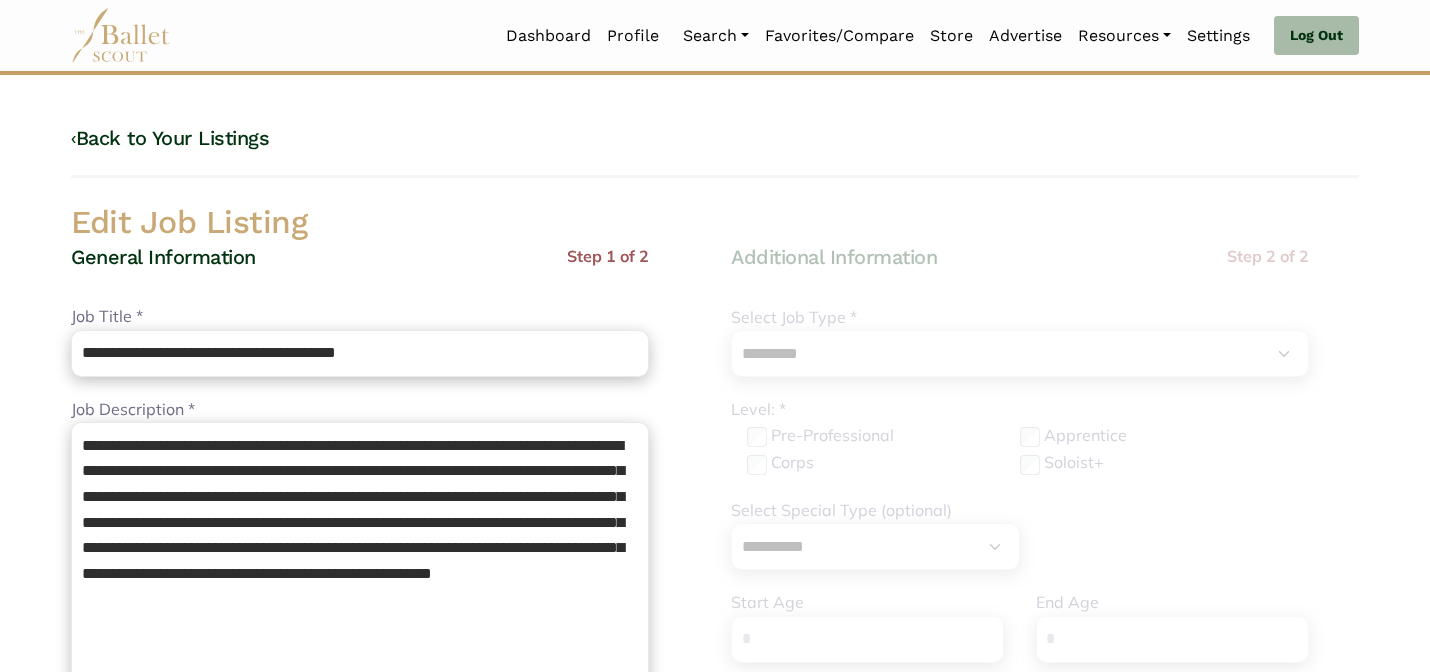 select on "*" 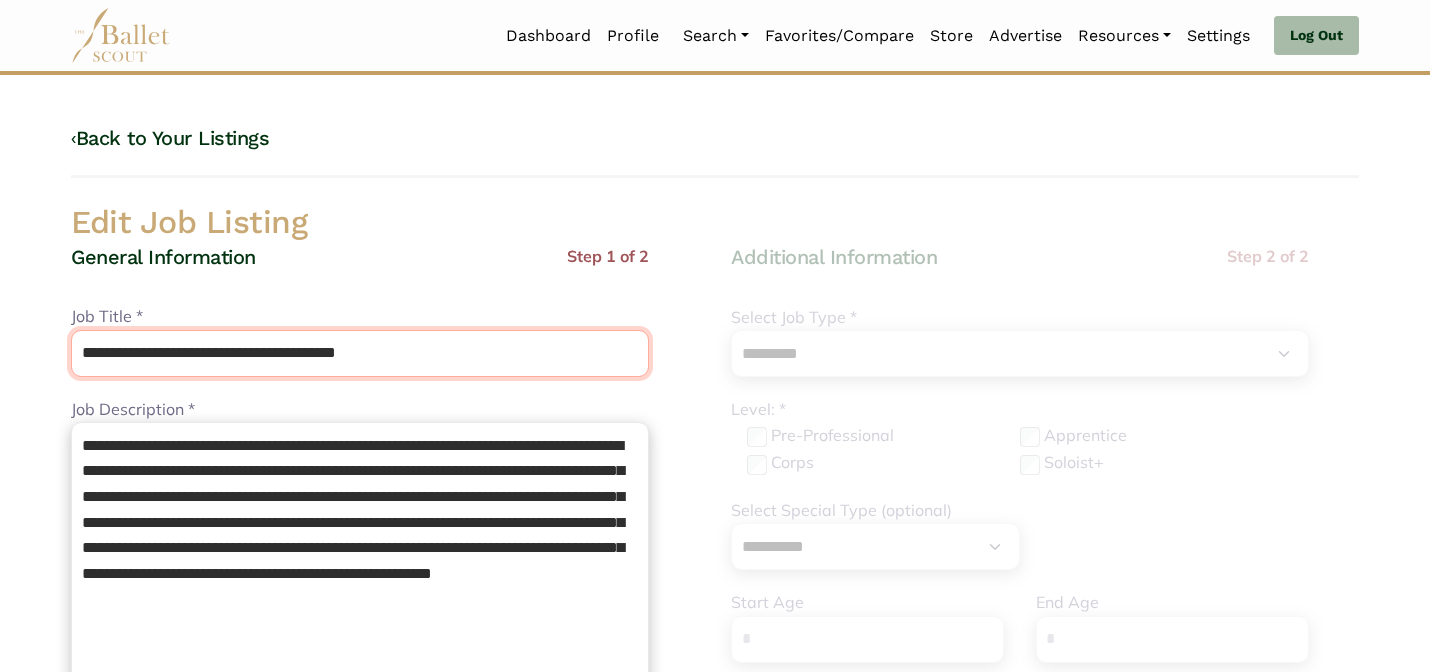 click on "**********" at bounding box center [360, 353] 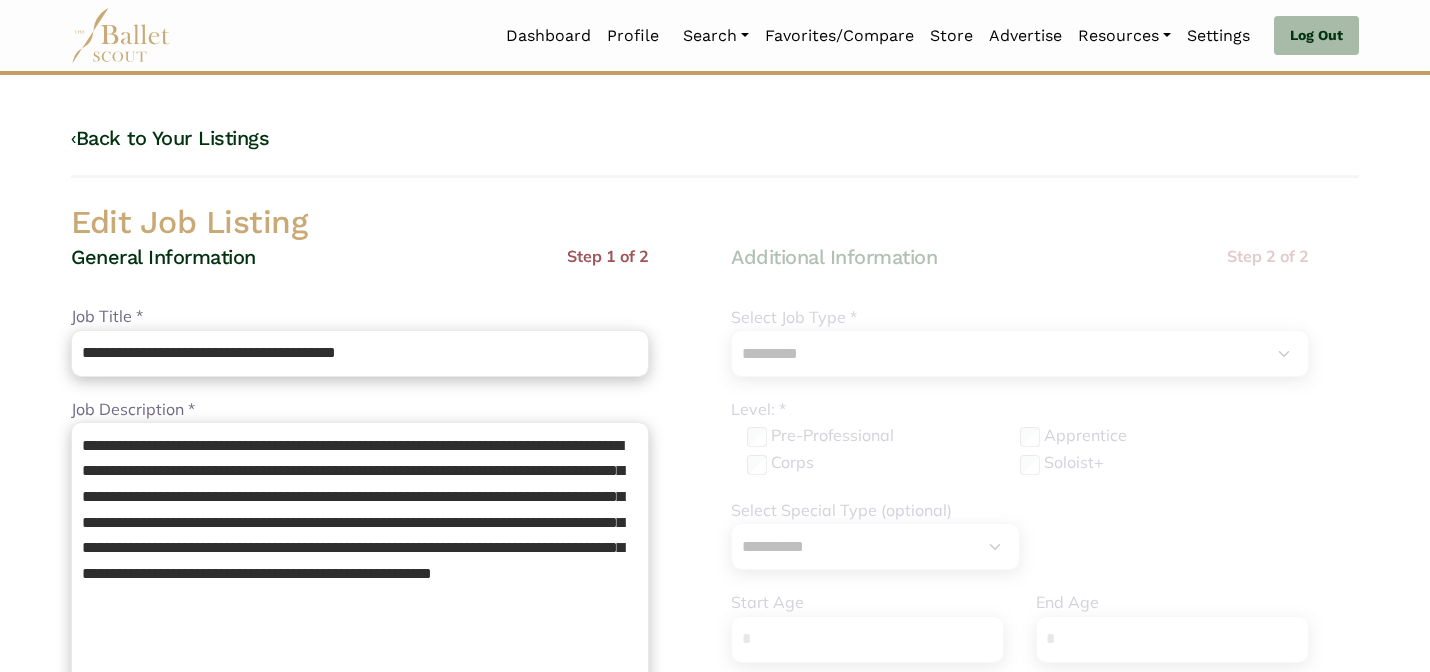 click on "General Information
Step 1 of 2" at bounding box center (360, 274) 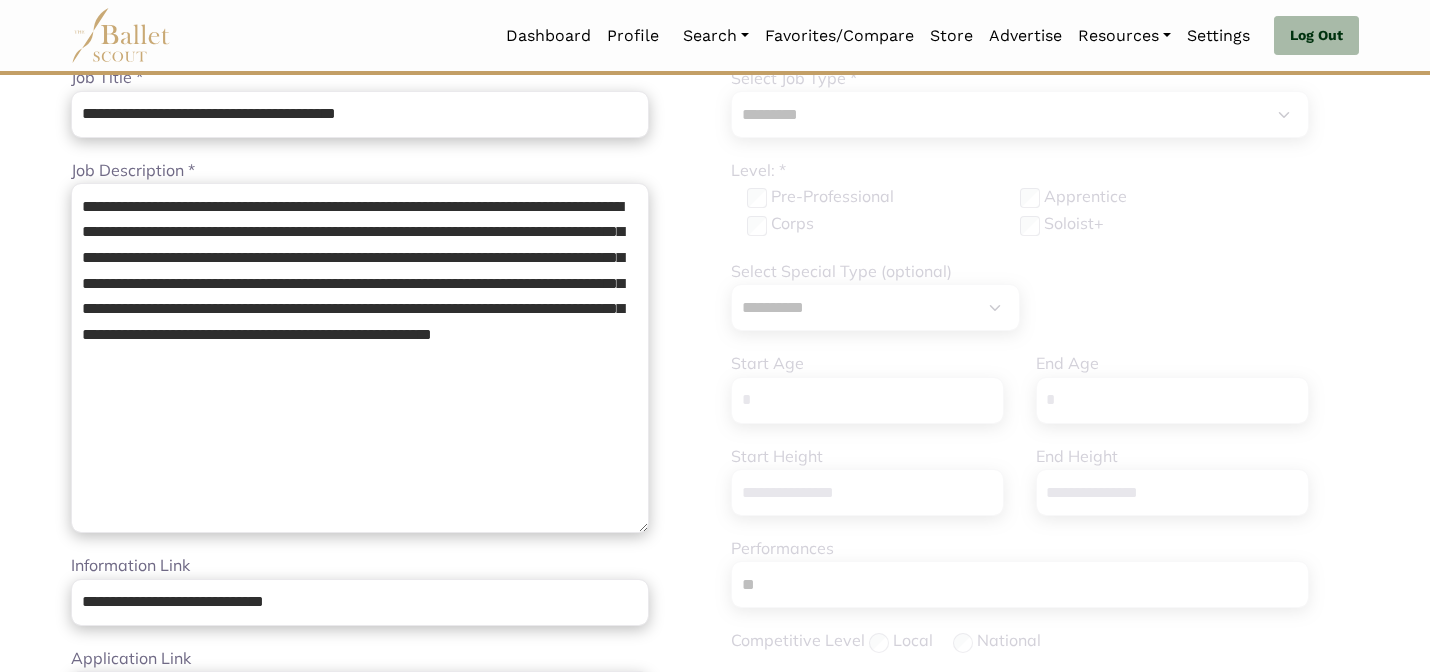 scroll, scrollTop: 240, scrollLeft: 0, axis: vertical 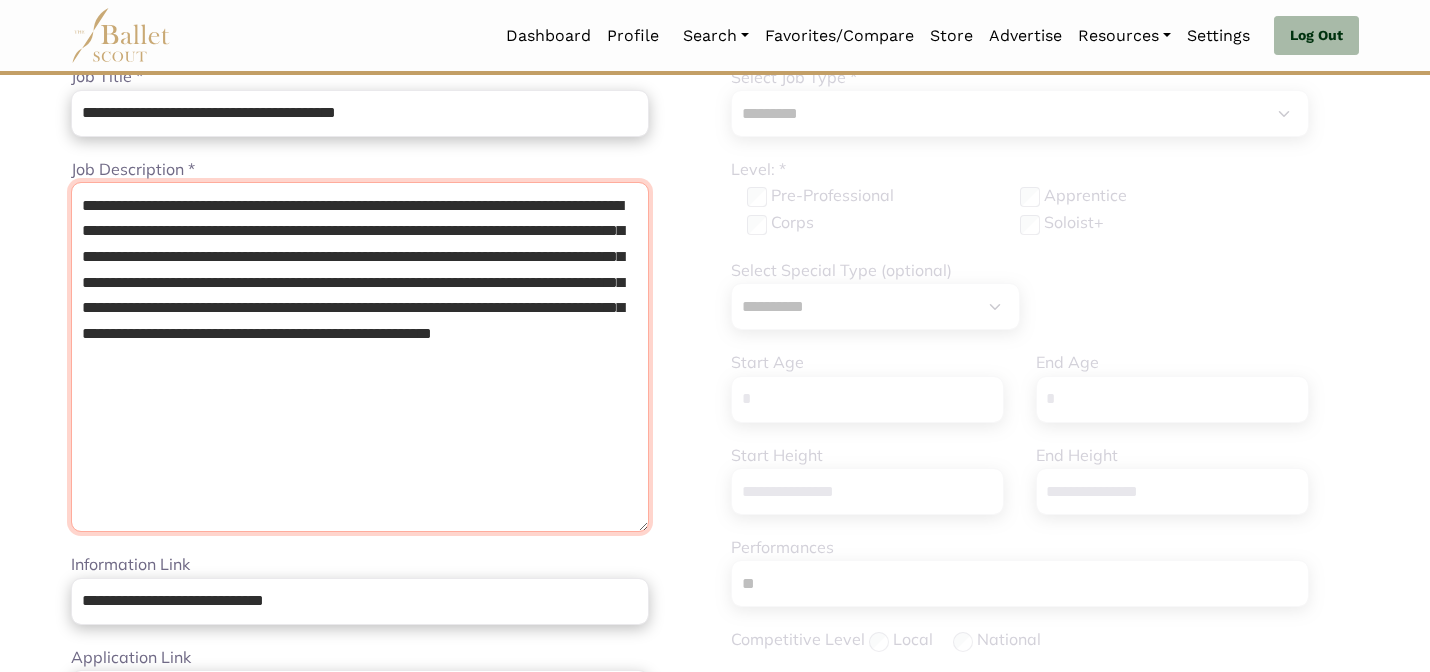 drag, startPoint x: 456, startPoint y: 422, endPoint x: 375, endPoint y: 93, distance: 338.82443 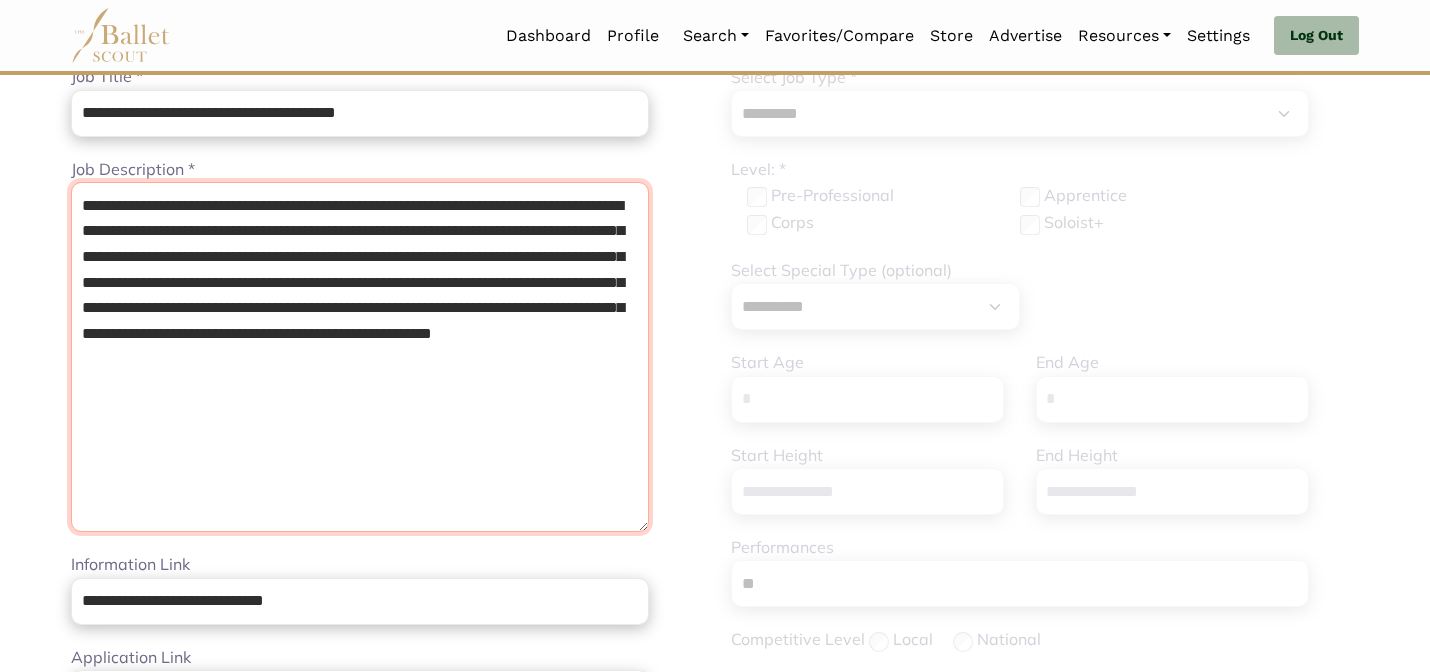 click on "**********" at bounding box center [360, 766] 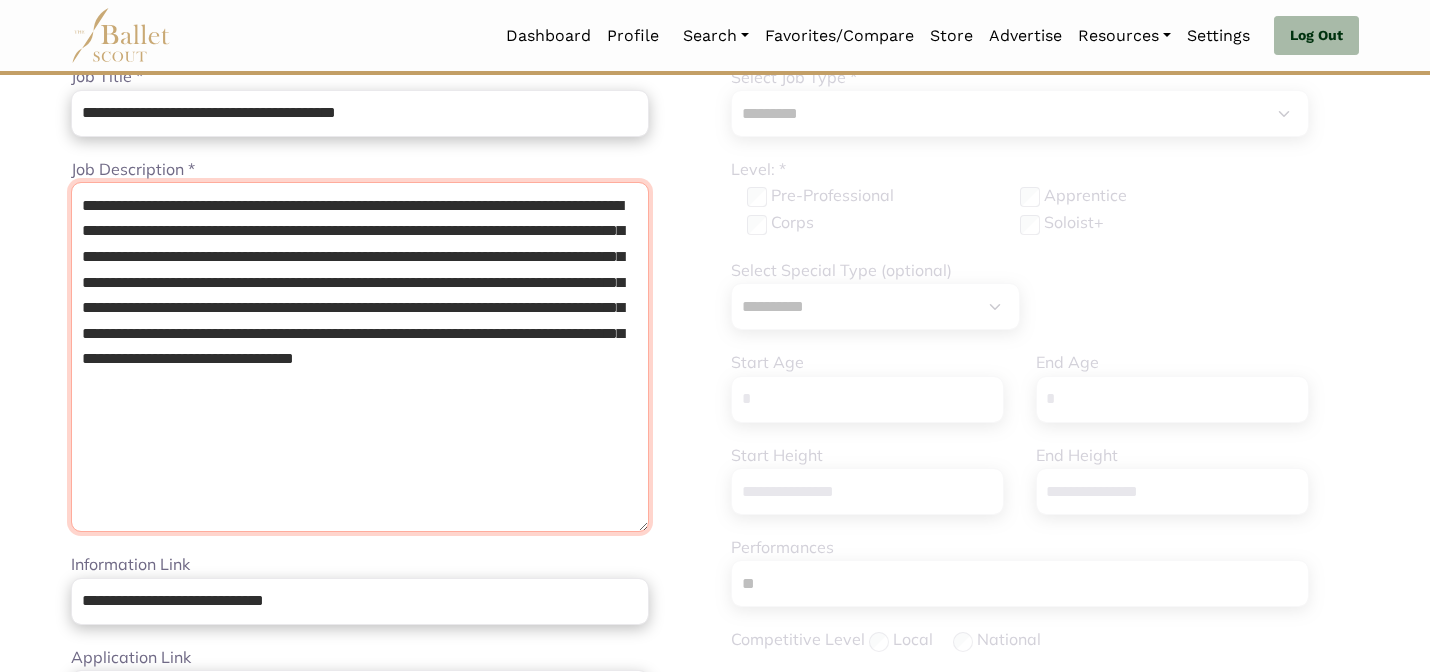type on "**********" 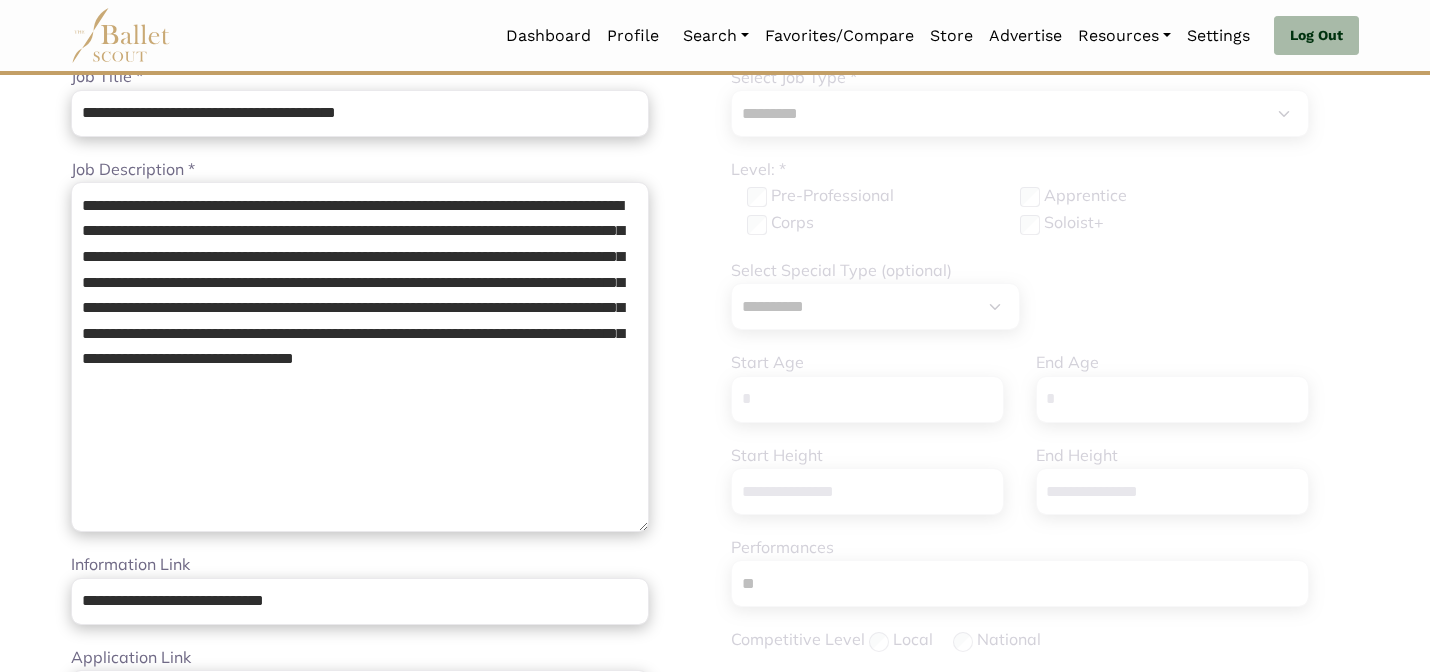 click on "Loading...
Please Wait
Dashboard
Profile" at bounding box center [715, 813] 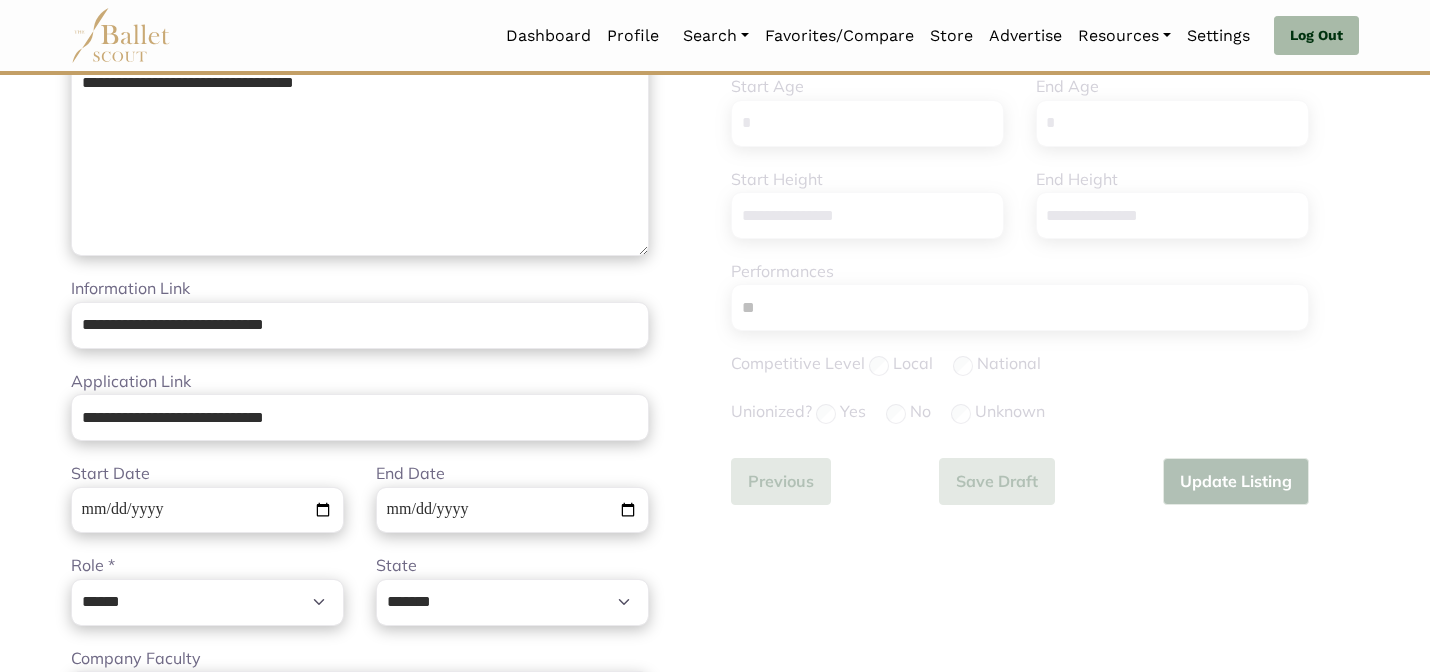 scroll, scrollTop: 520, scrollLeft: 0, axis: vertical 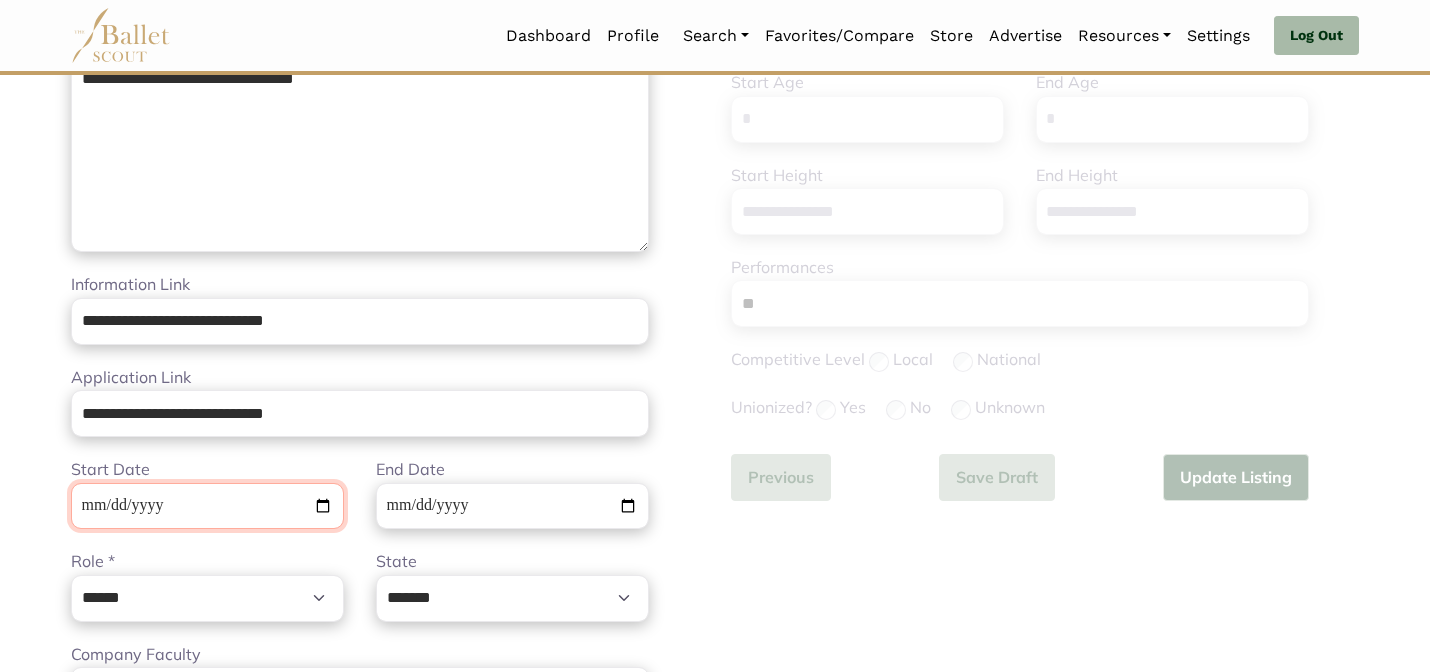 click on "**********" at bounding box center [207, 506] 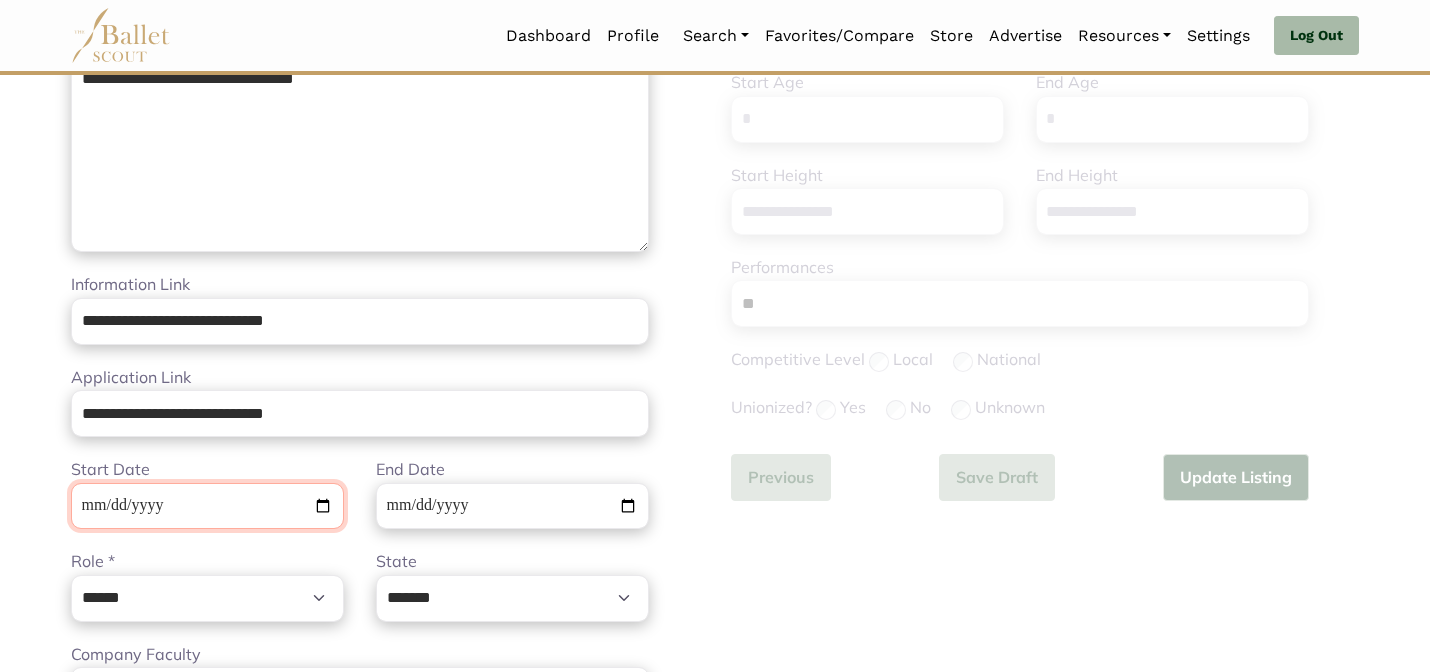type on "**********" 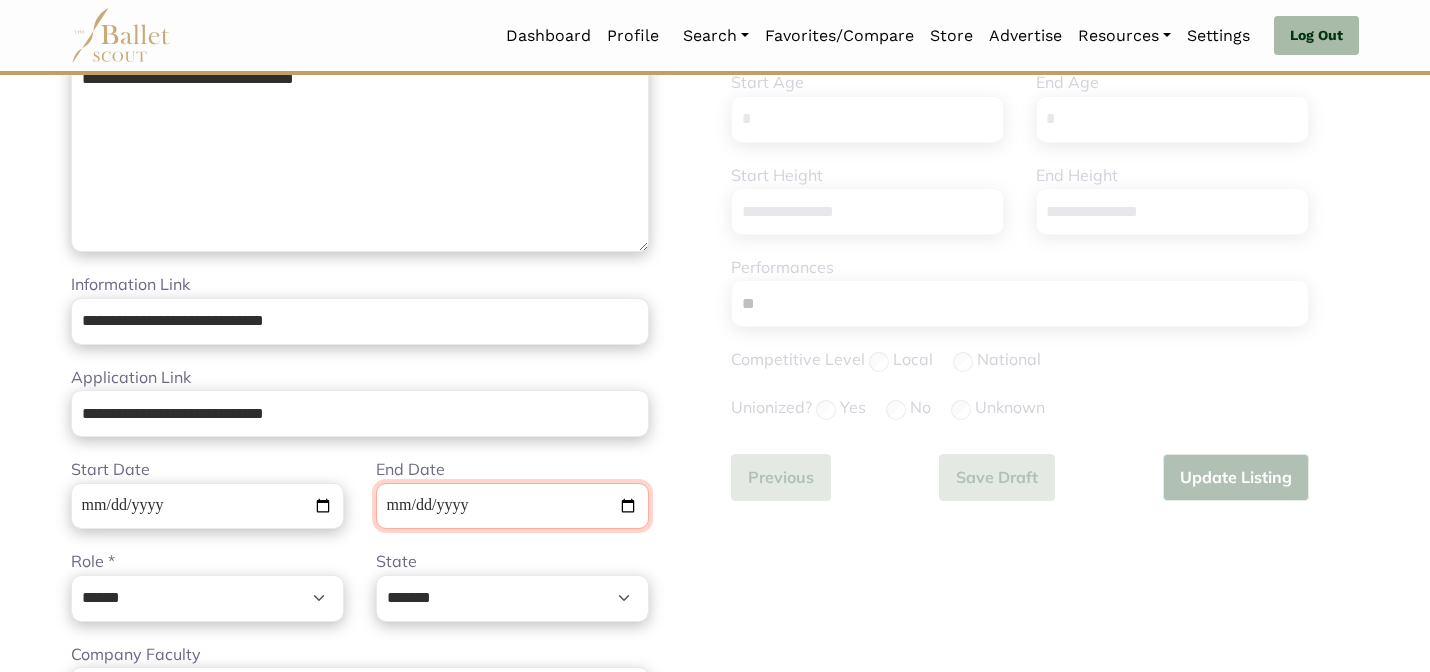 click on "**********" at bounding box center [512, 506] 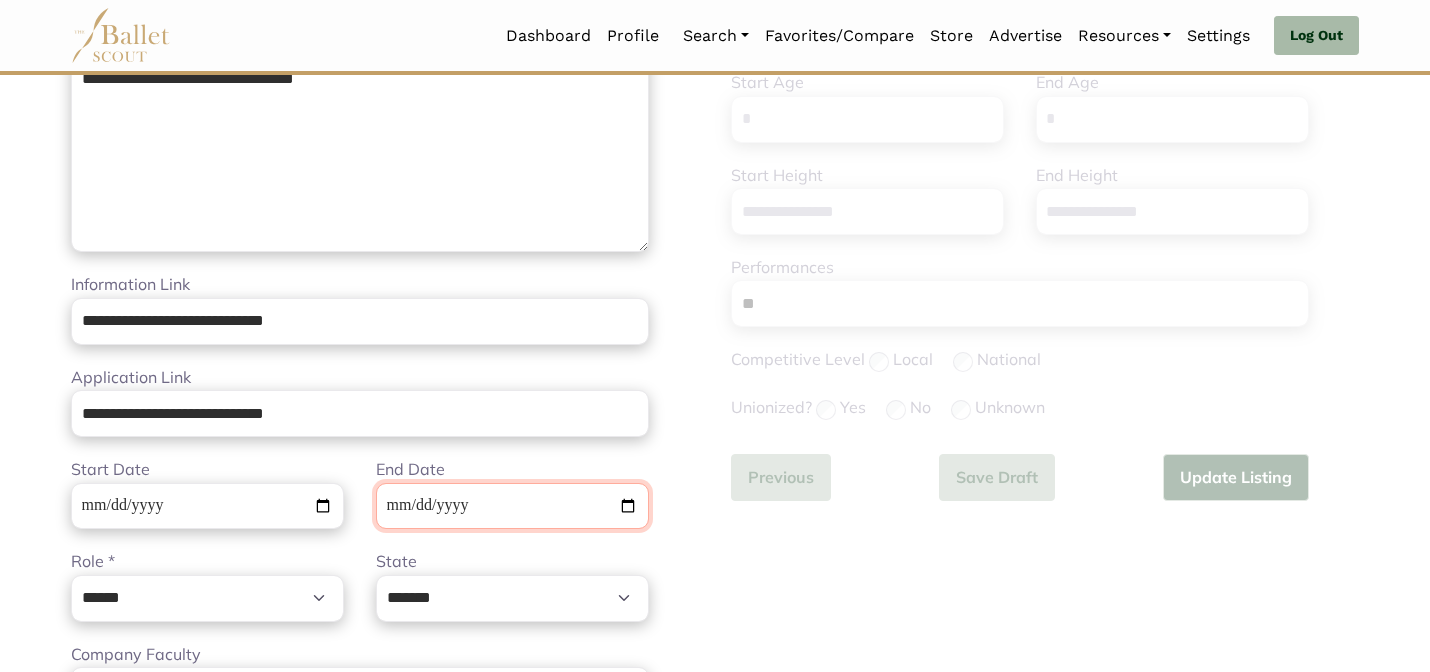 type on "**********" 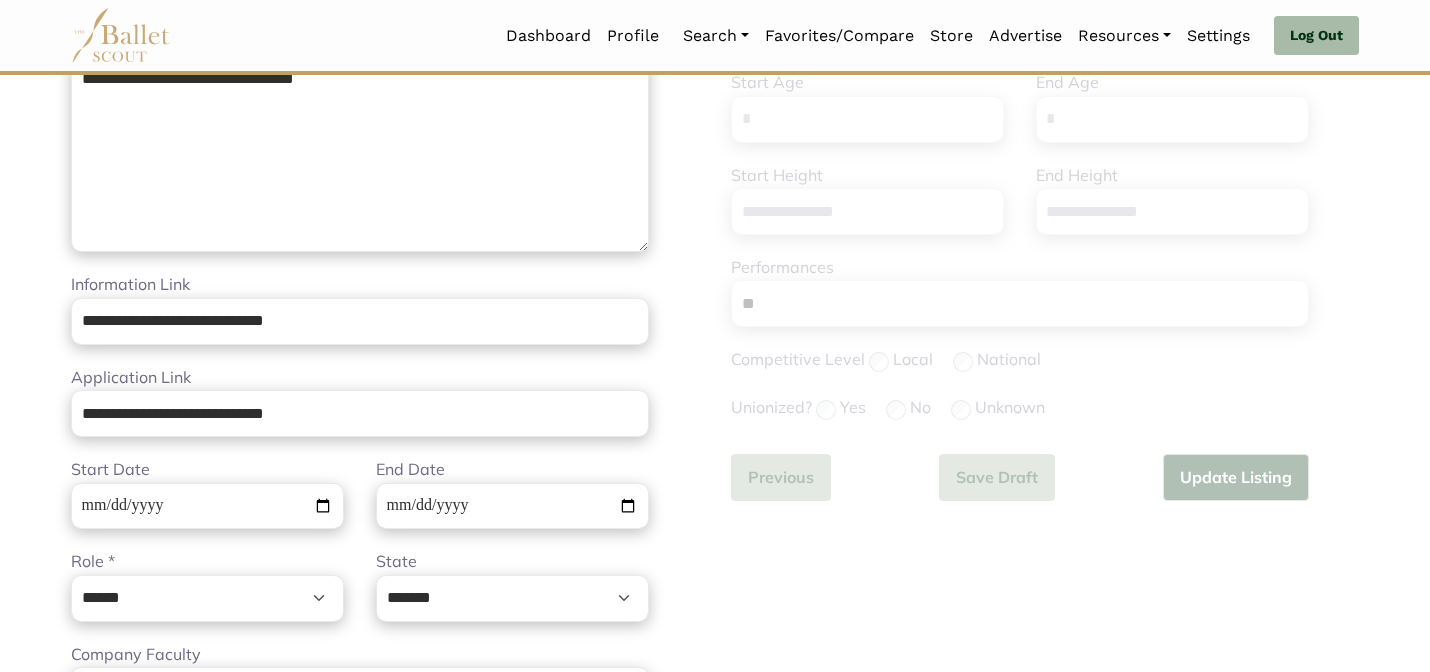 click on "Additional Information
Step 2 of 2
Select Job Type *
******
*********
***
********
Please select a valid job type
Level: *
Pre-Professional
Apprentice
Corps
Soloist+
**" at bounding box center [1045, 511] 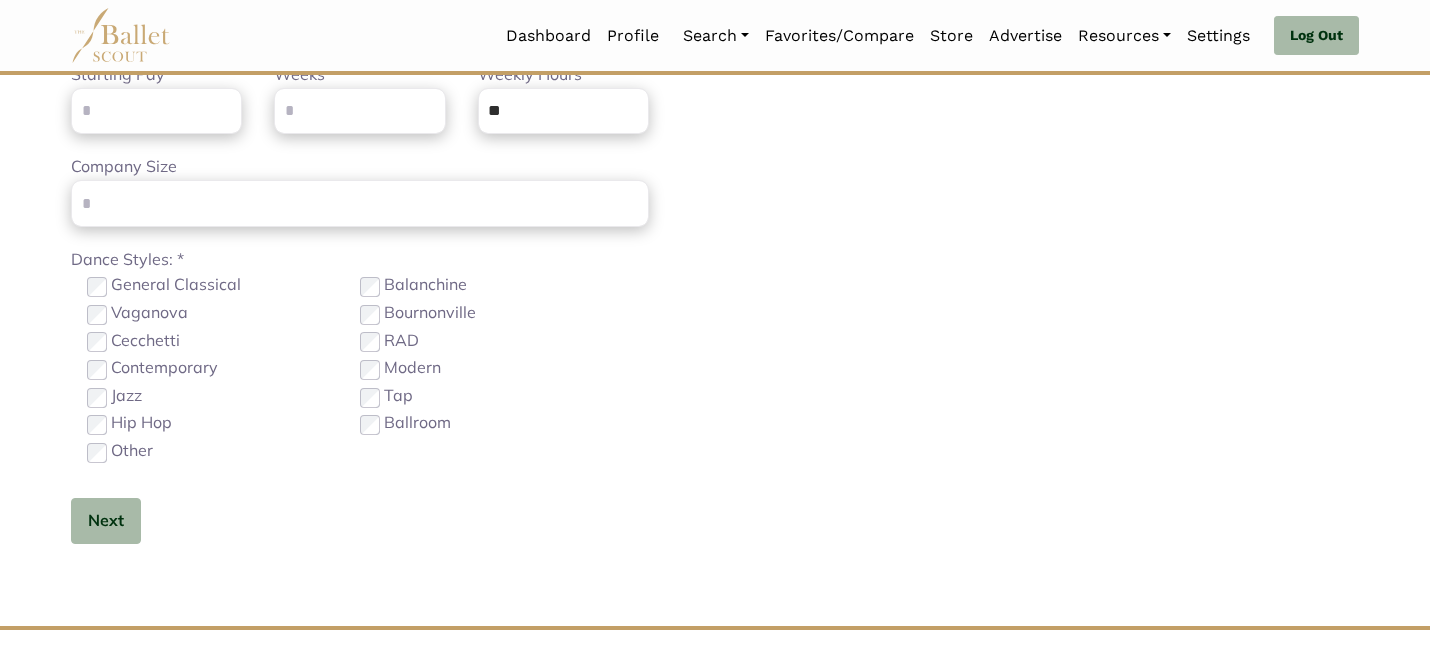 scroll, scrollTop: 1200, scrollLeft: 0, axis: vertical 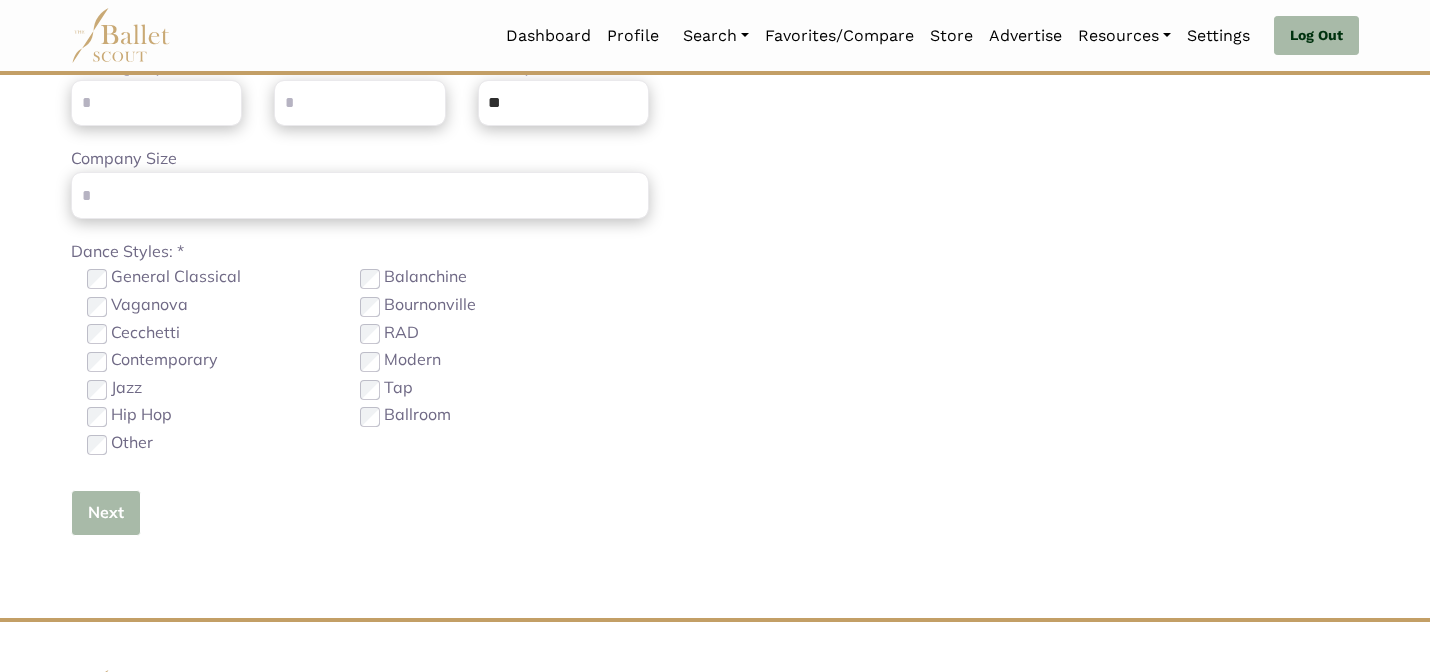 click on "Next" at bounding box center [106, 513] 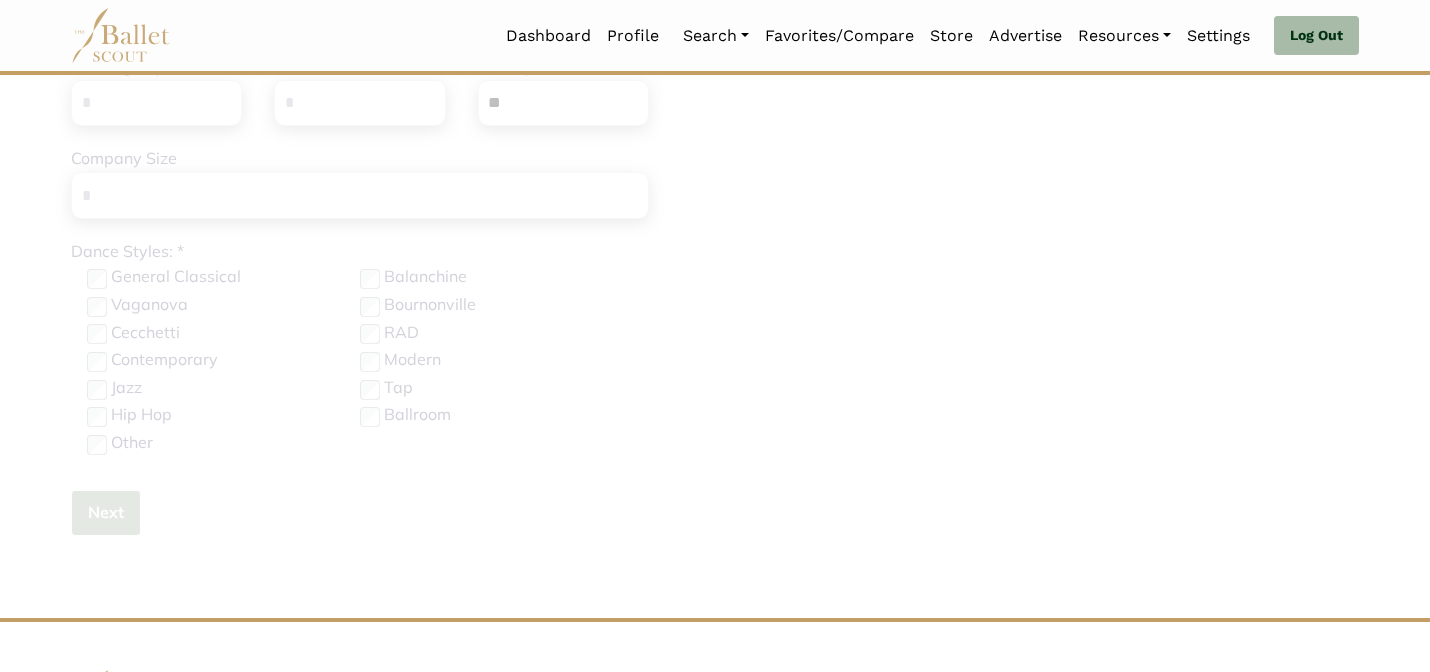 type 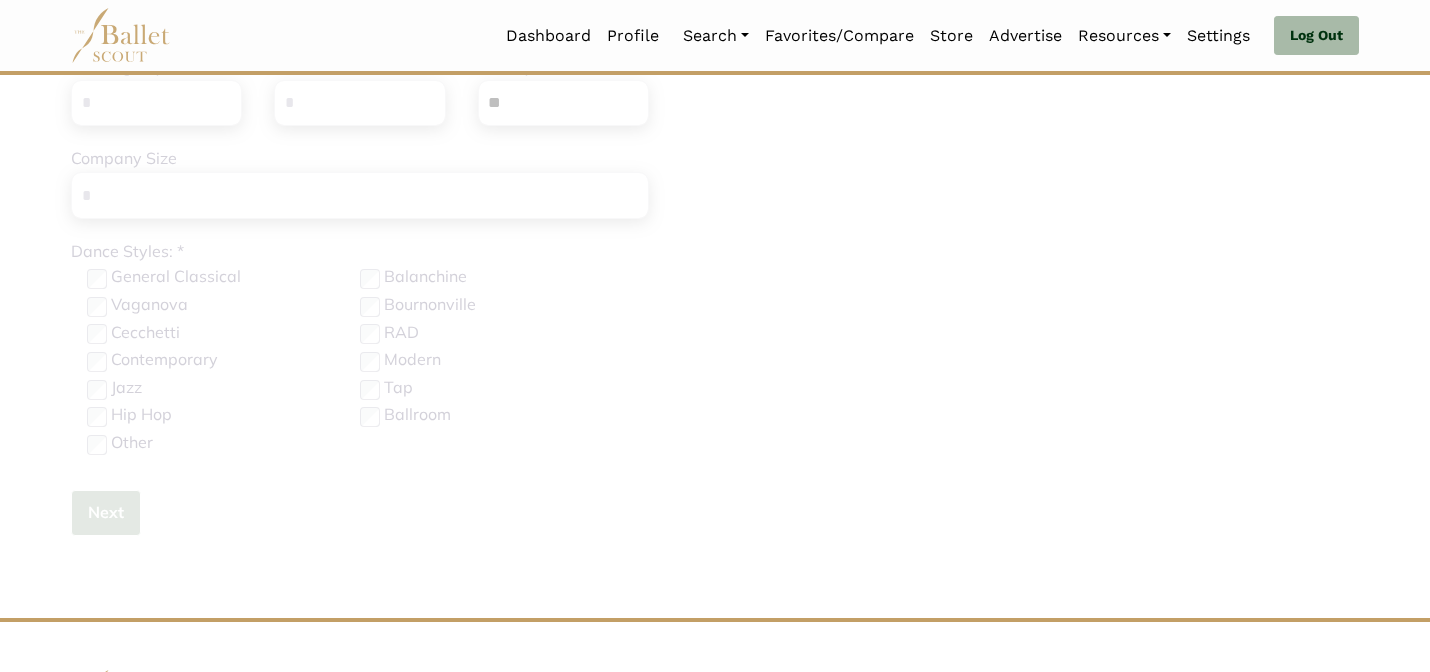 scroll, scrollTop: 568, scrollLeft: 0, axis: vertical 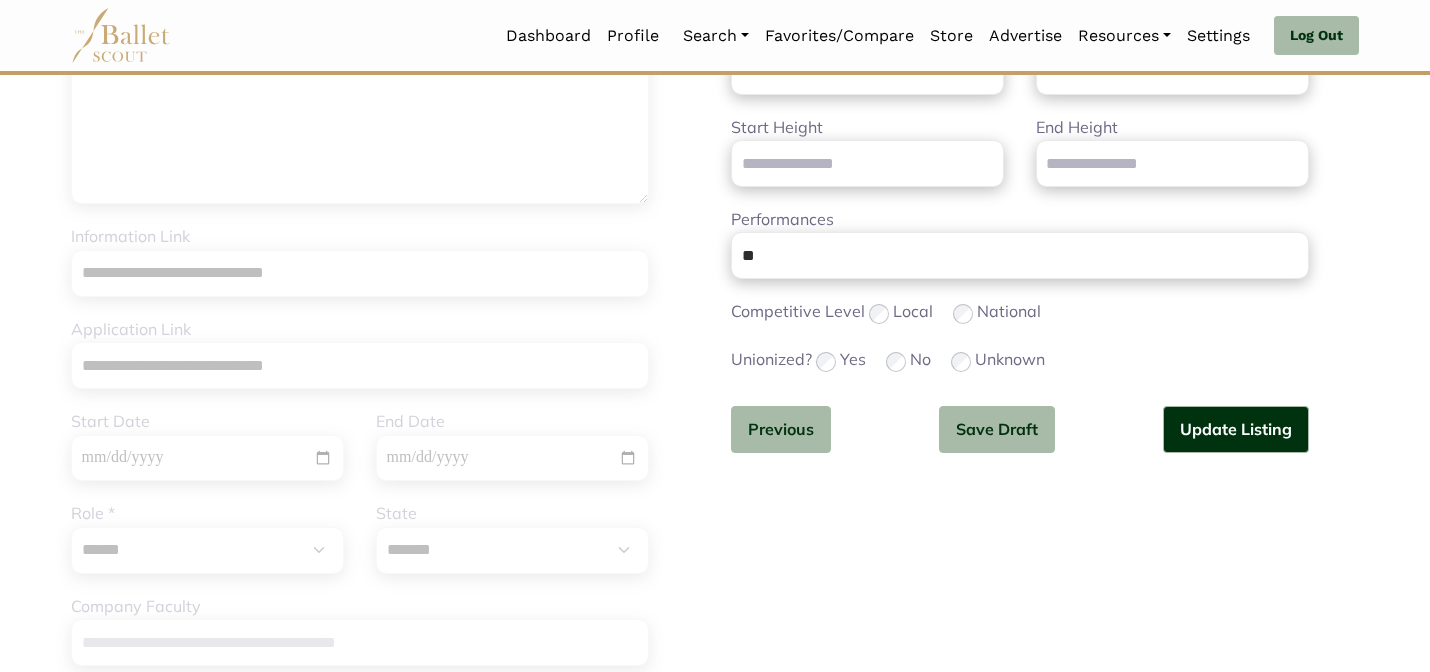 click on "Additional Information
Step 2 of 2
Select Job Type *
******
*********
***
********
Please select a valid job type
Level: *
Pre-Professional
Apprentice
Corps
Soloist+
**" at bounding box center [1045, 463] 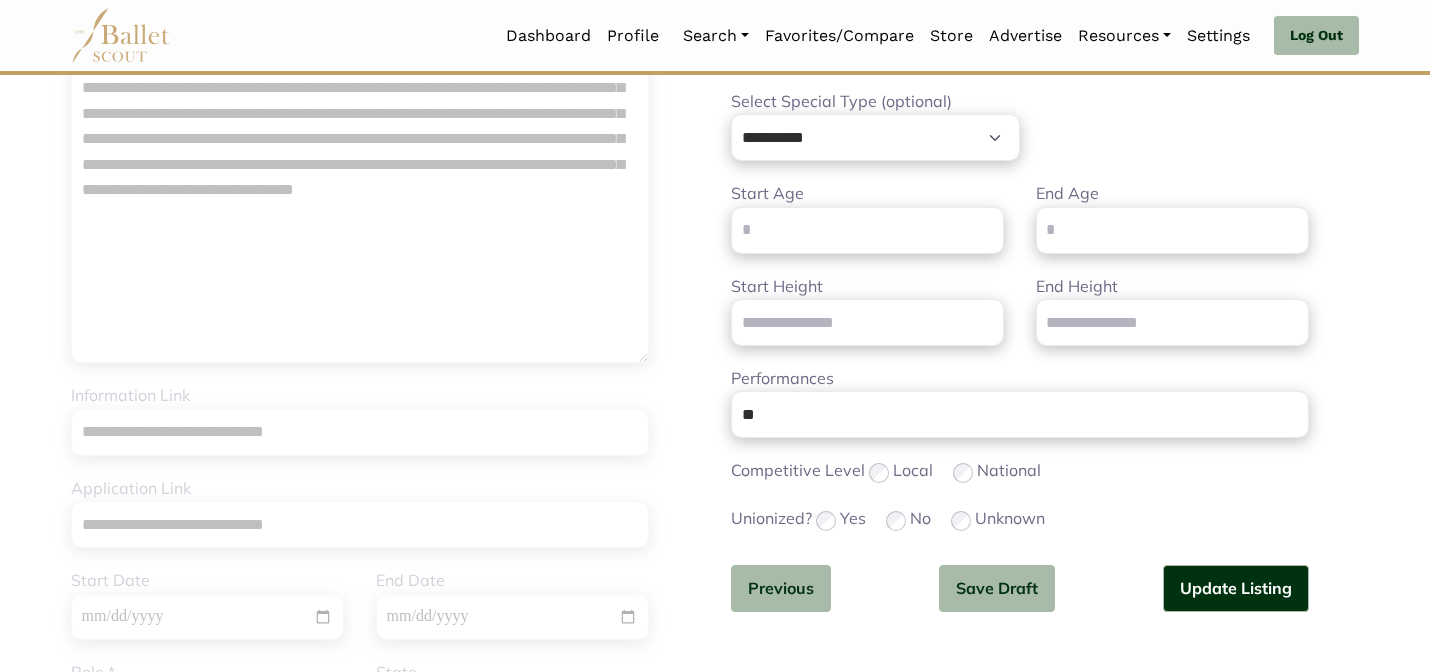 scroll, scrollTop: 408, scrollLeft: 0, axis: vertical 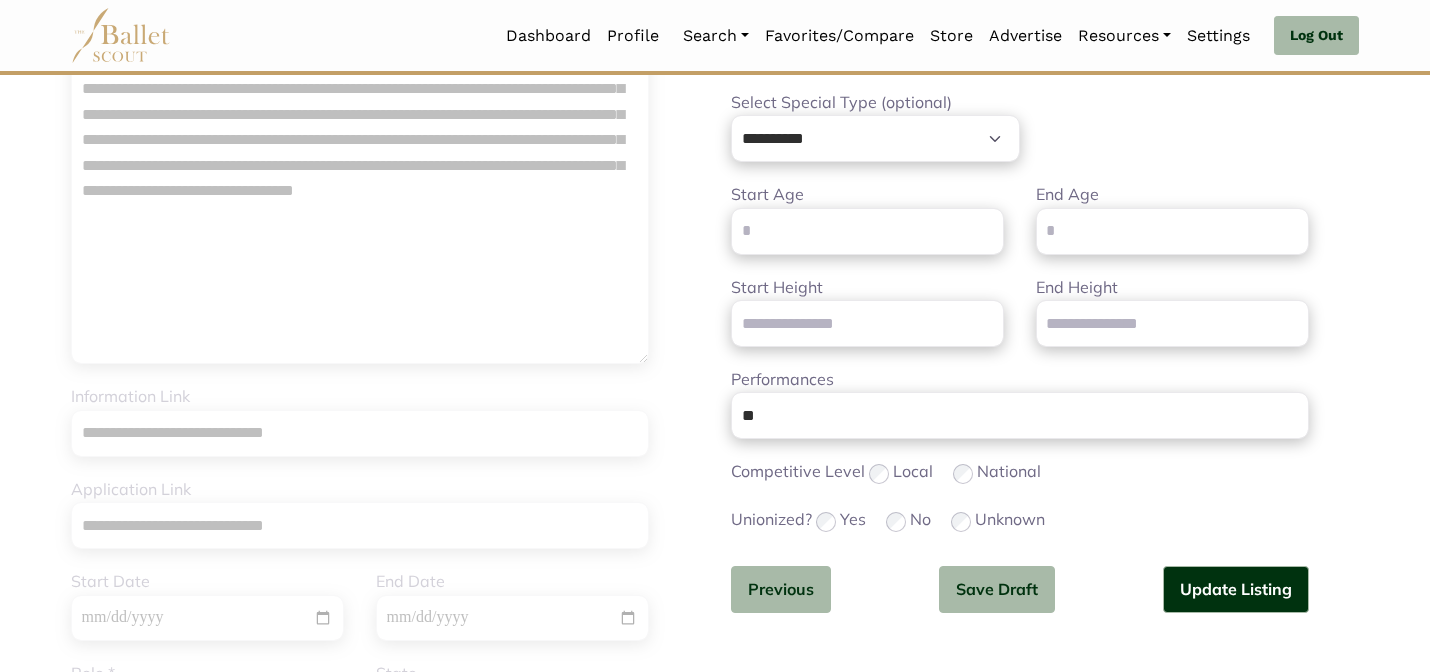 click on "Previous
Save Draft
Update Listing" at bounding box center (1020, 589) 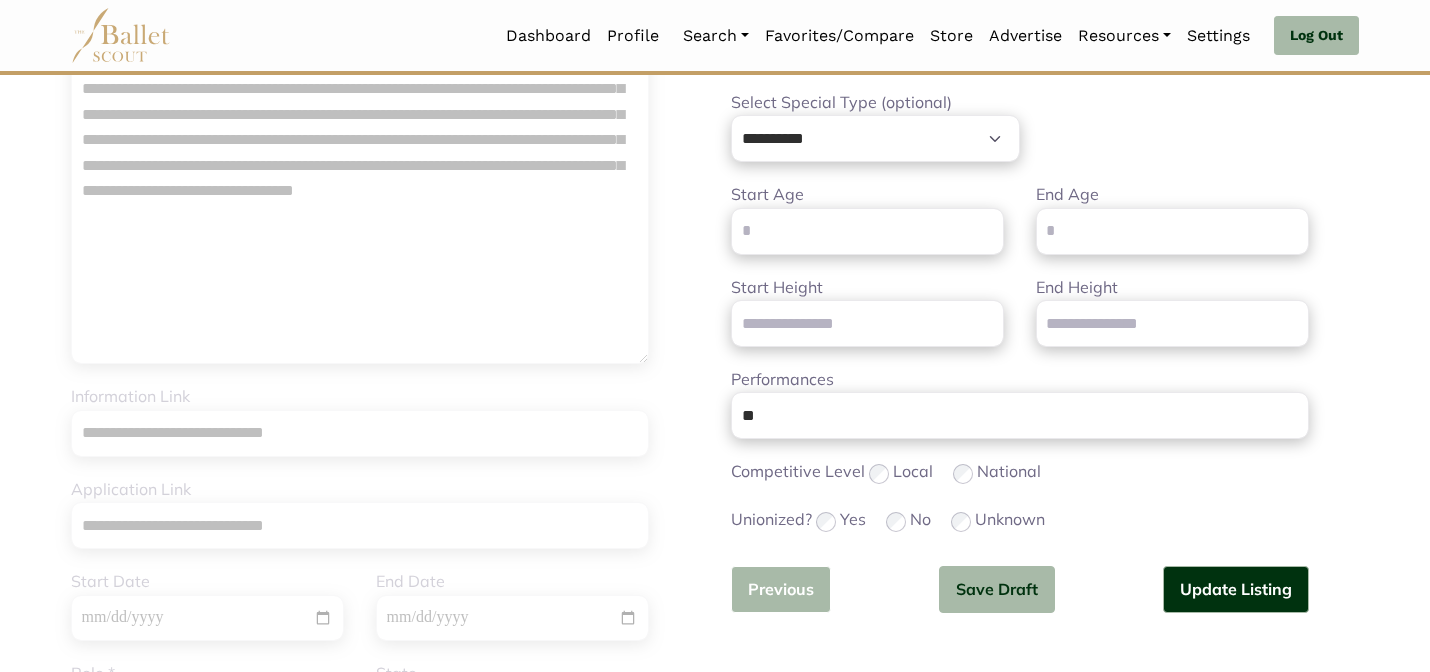 click on "Previous" at bounding box center [781, 589] 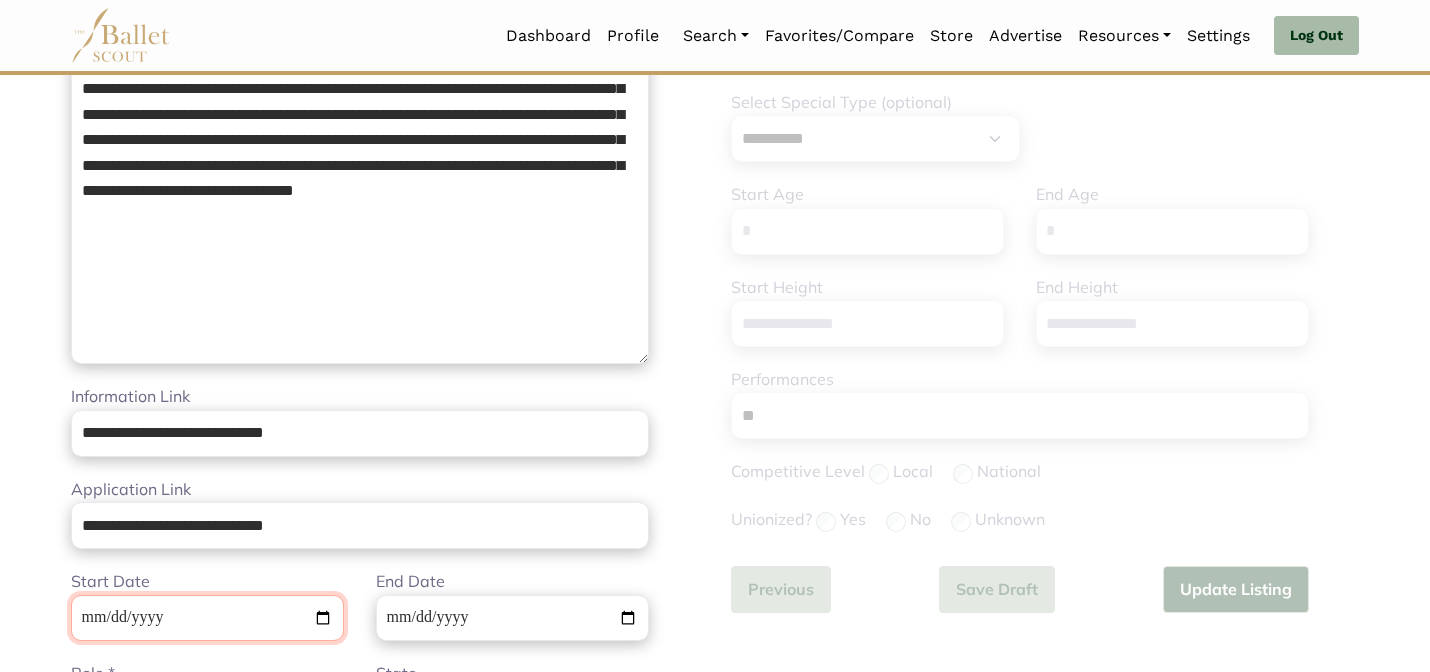 click on "**********" at bounding box center [207, 618] 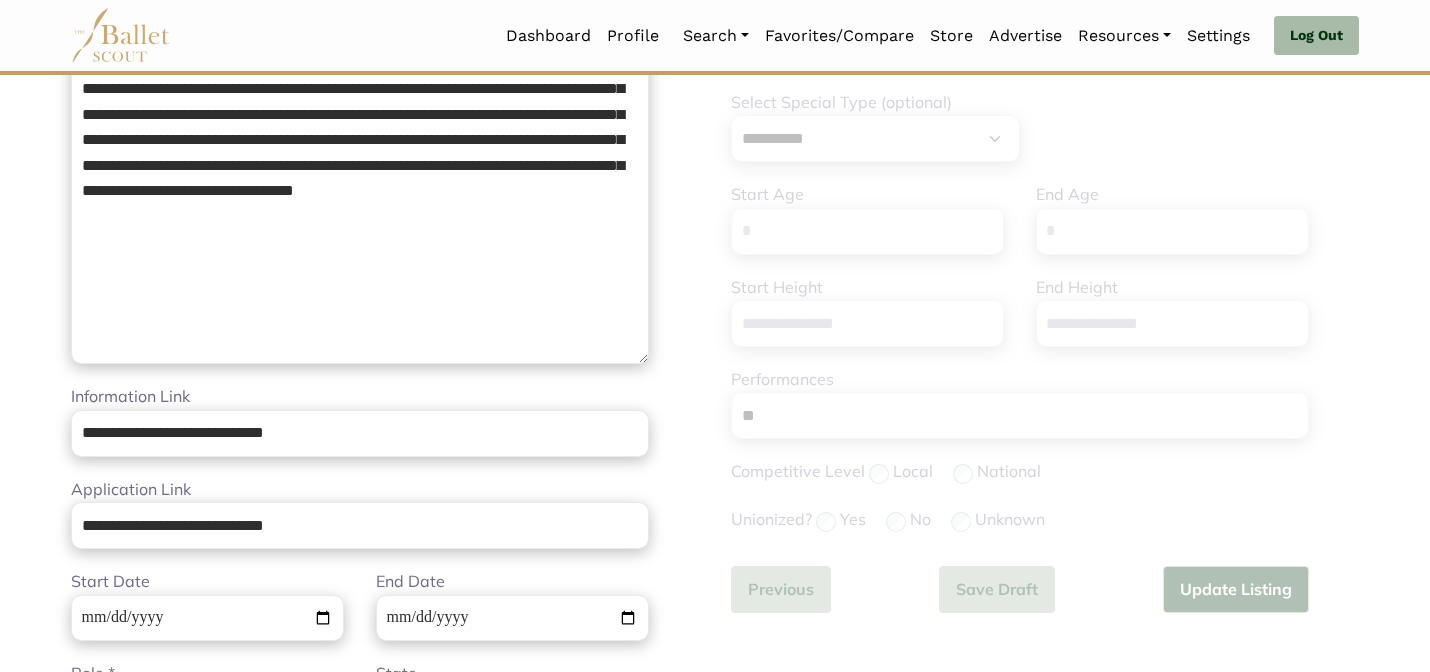 click on "Loading...
Please Wait
Dashboard
Profile" at bounding box center [715, 645] 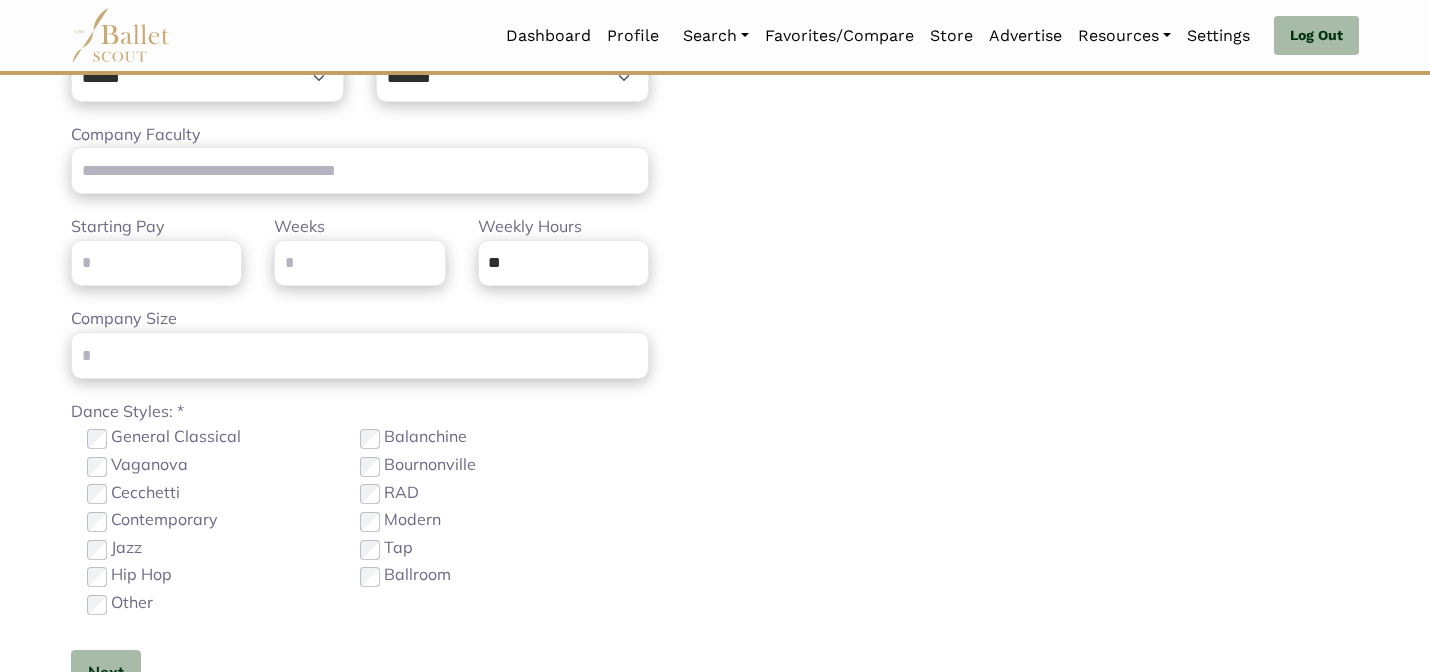 scroll, scrollTop: 1435, scrollLeft: 0, axis: vertical 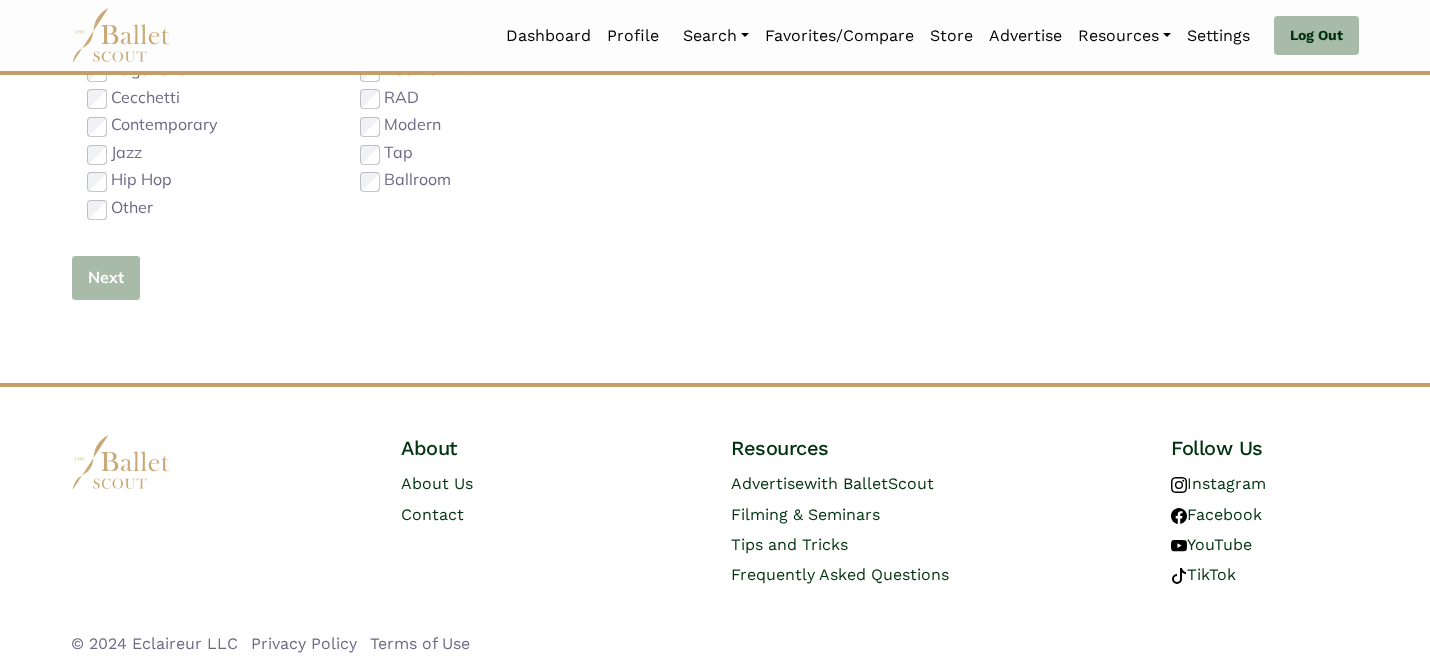 click on "Next" at bounding box center [106, 278] 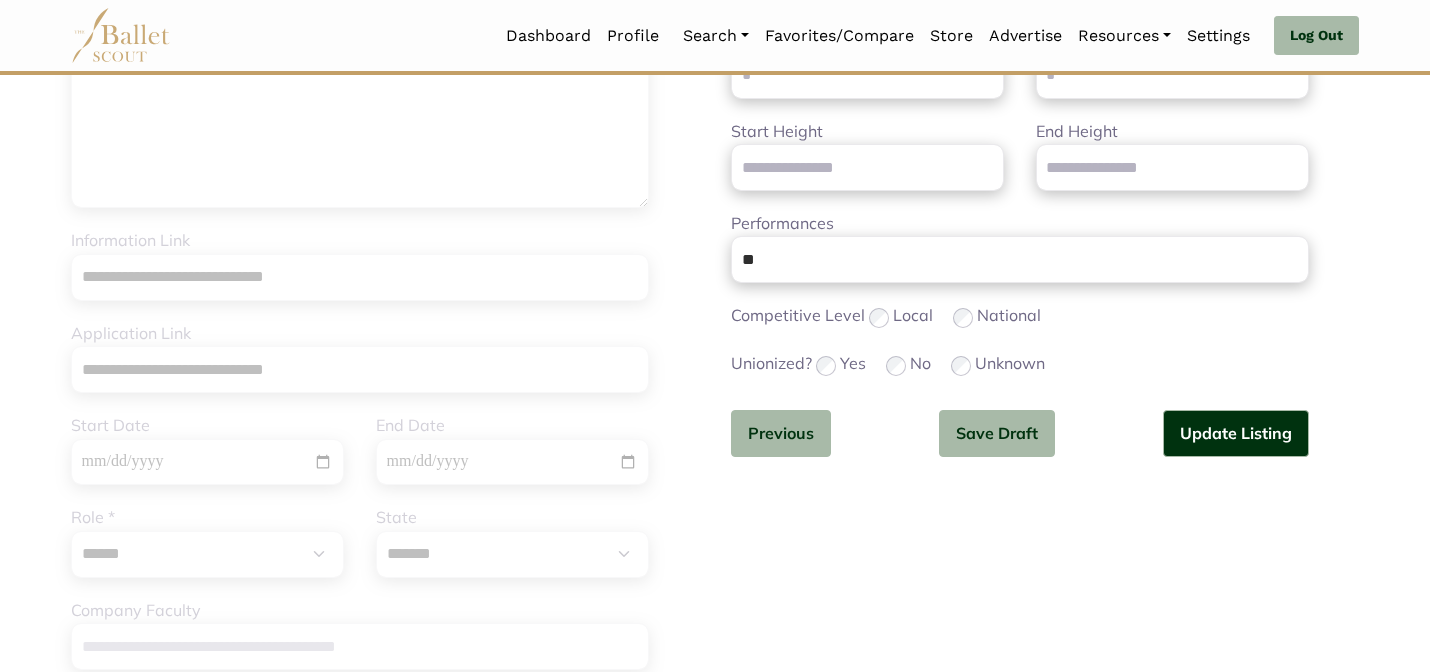 scroll, scrollTop: 563, scrollLeft: 0, axis: vertical 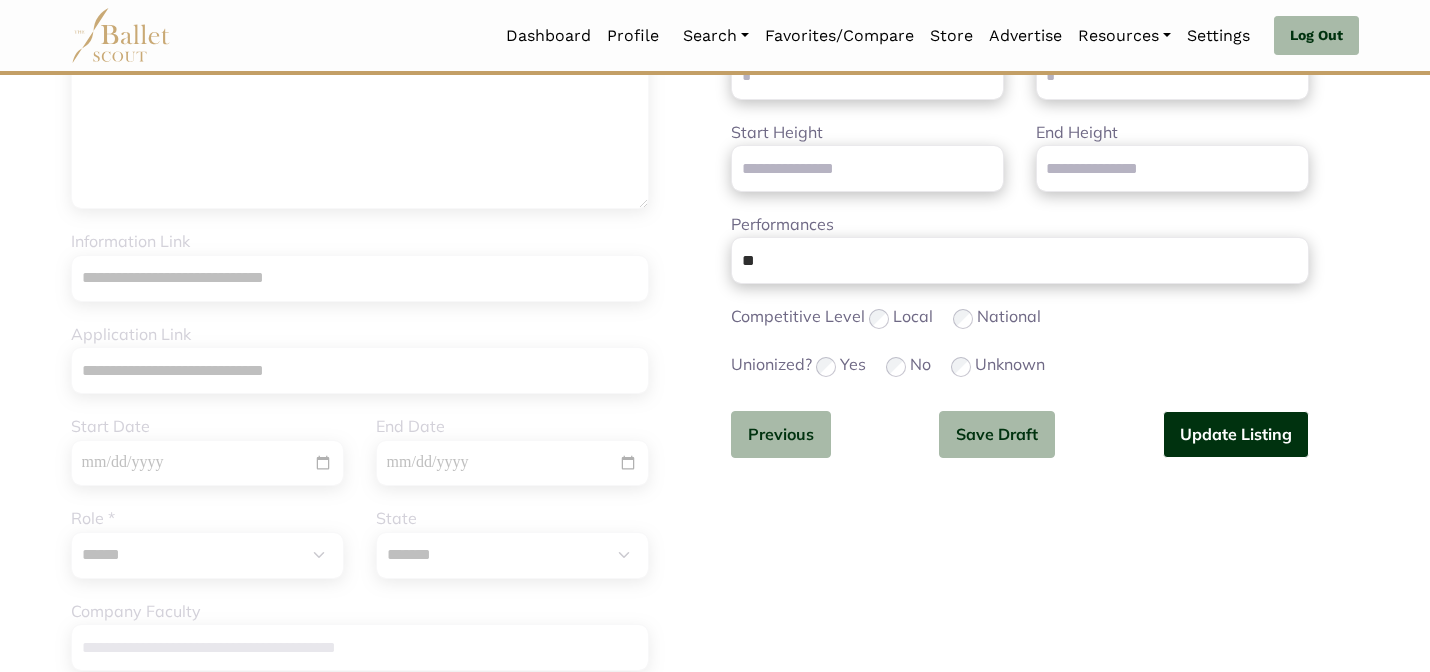 click on "Update Listing" at bounding box center (1236, 434) 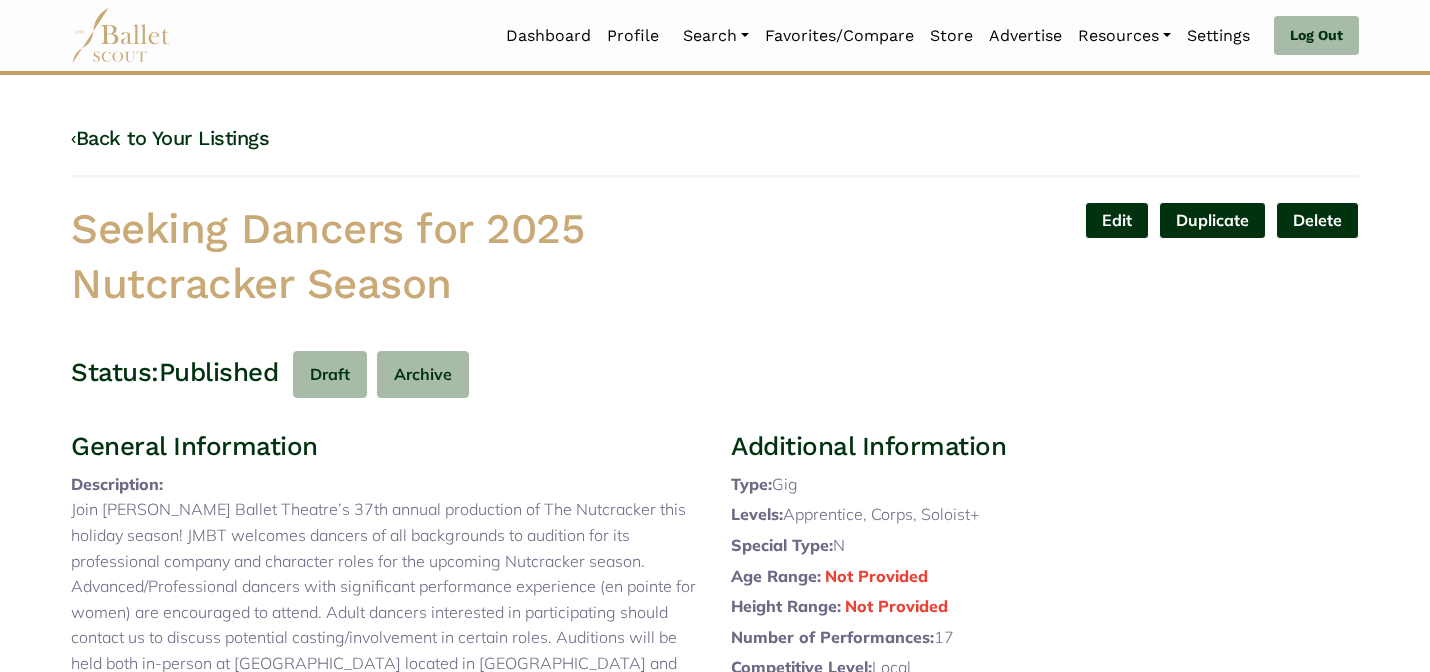 scroll, scrollTop: 0, scrollLeft: 0, axis: both 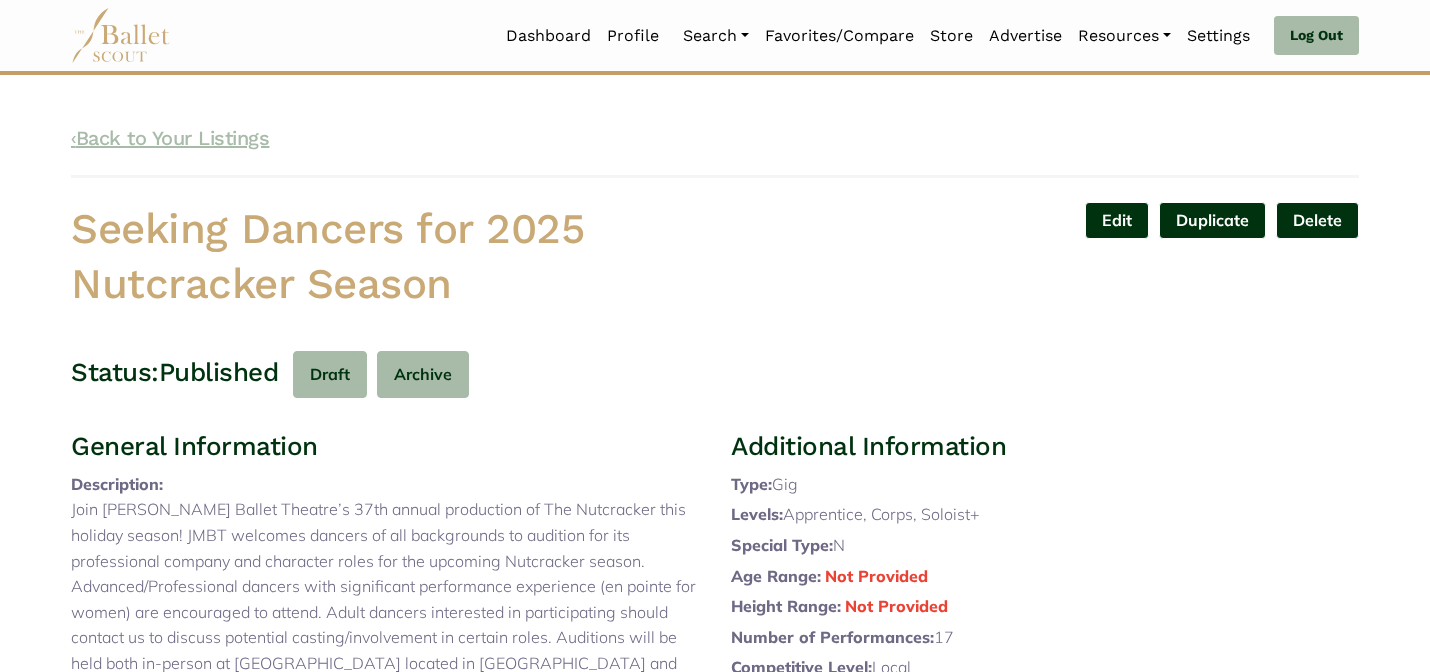 click on "‹  Back to Your Listings" at bounding box center [170, 138] 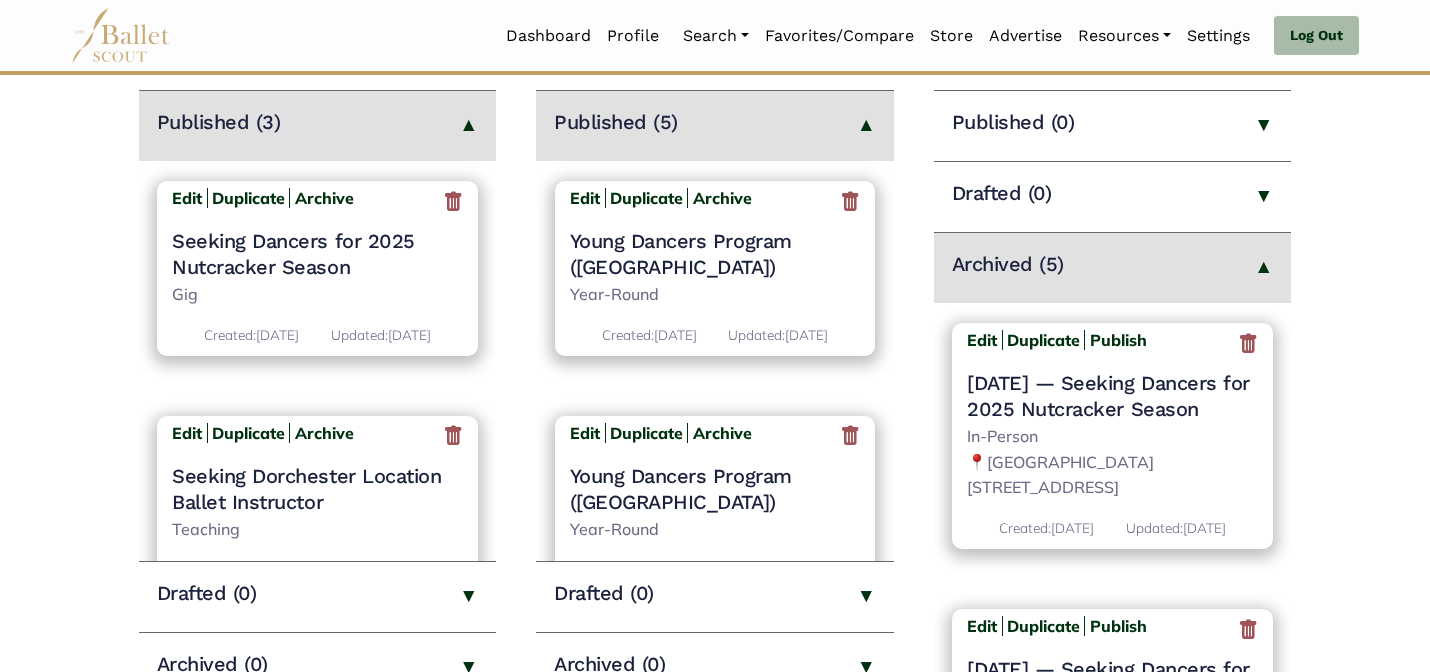 scroll, scrollTop: 320, scrollLeft: 0, axis: vertical 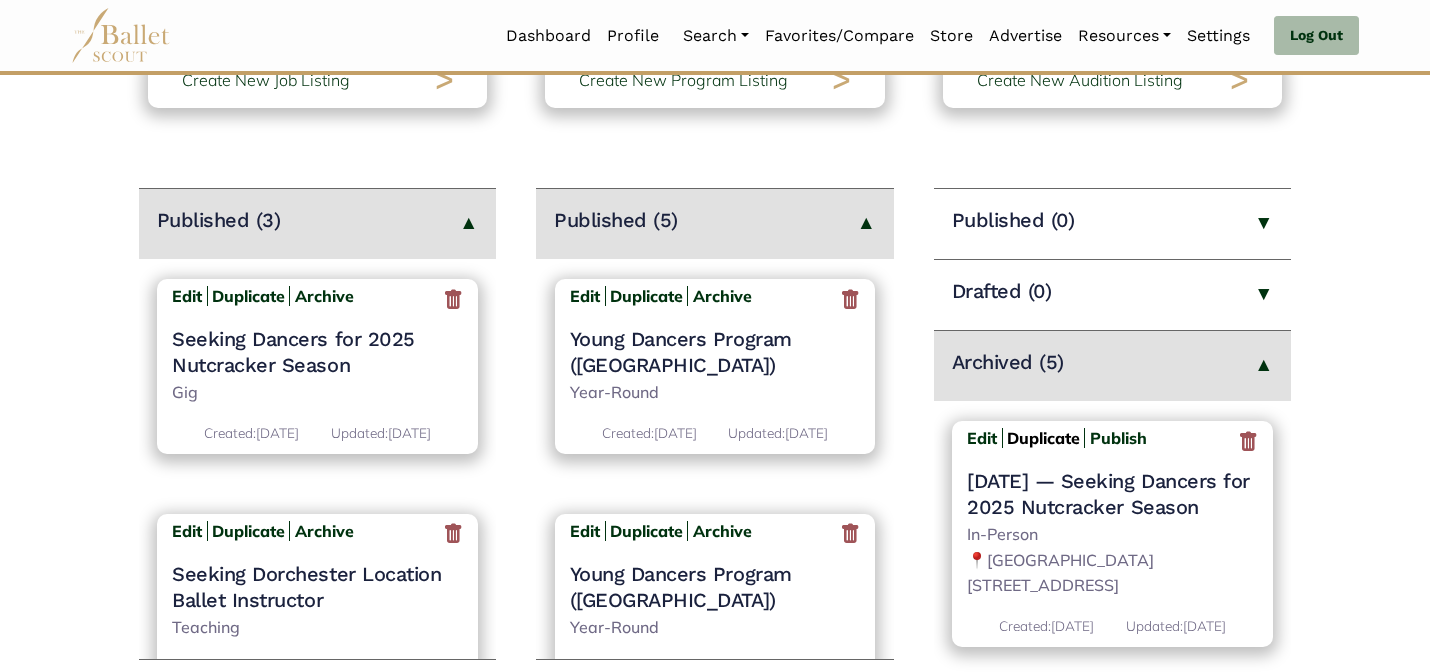click on "Duplicate" at bounding box center (1043, 438) 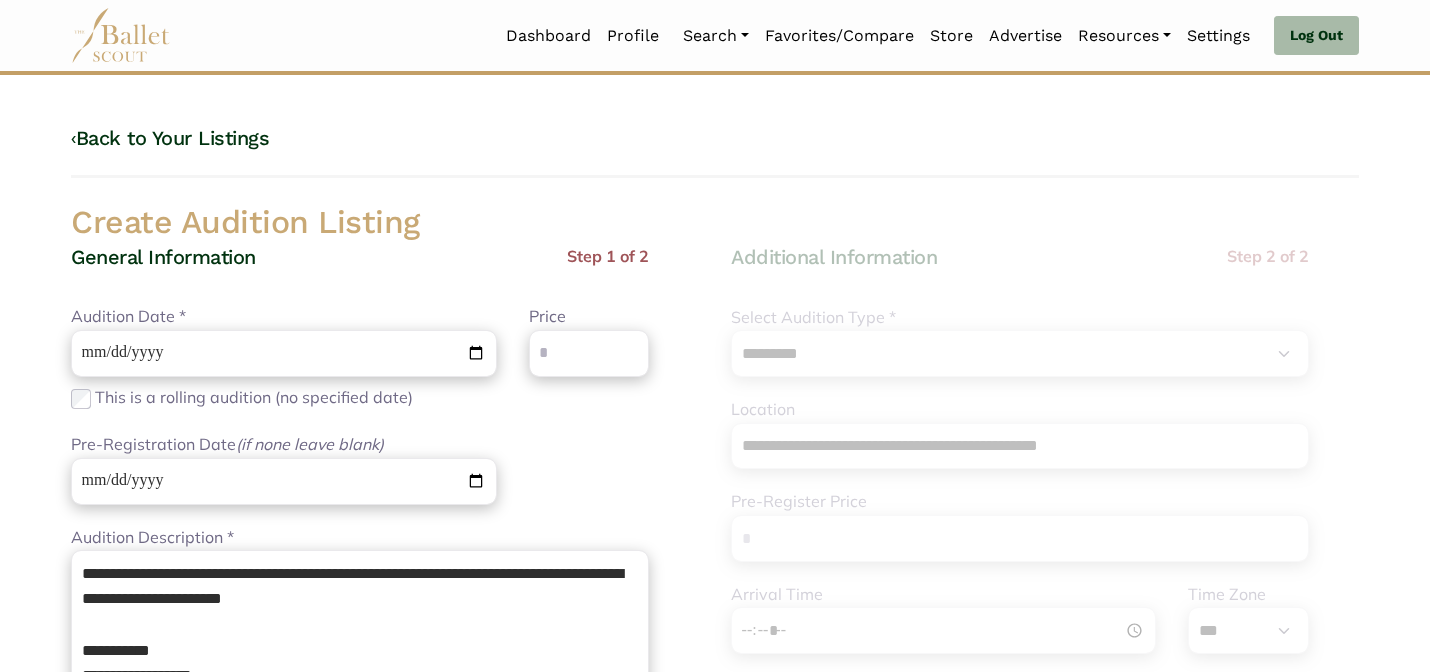 select on "***" 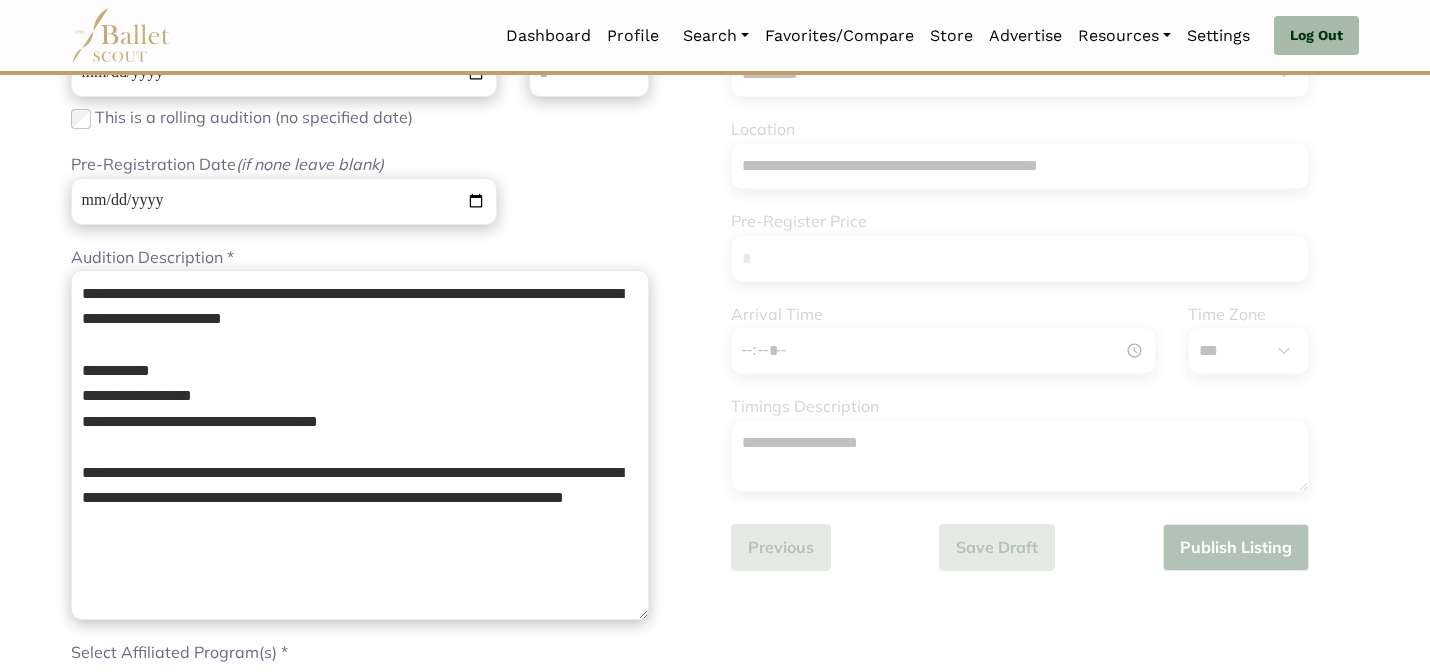 scroll, scrollTop: 240, scrollLeft: 0, axis: vertical 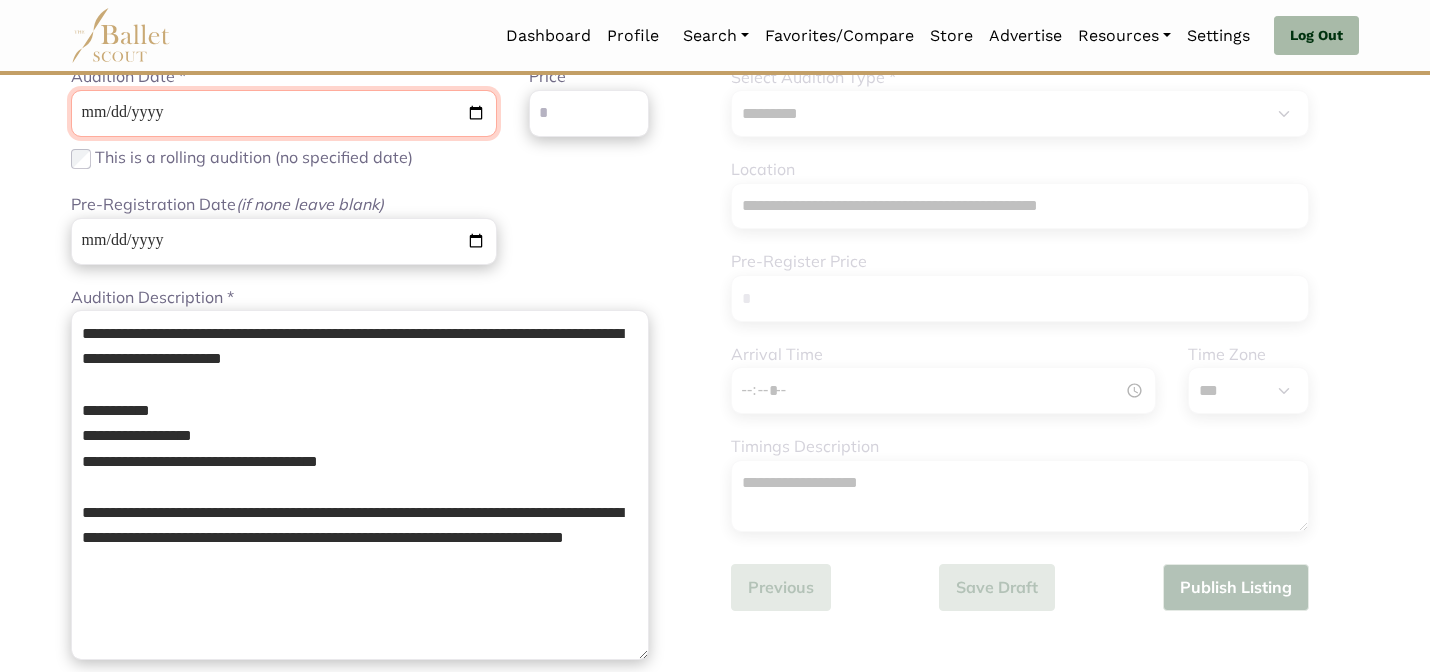 click on "**********" at bounding box center [284, 113] 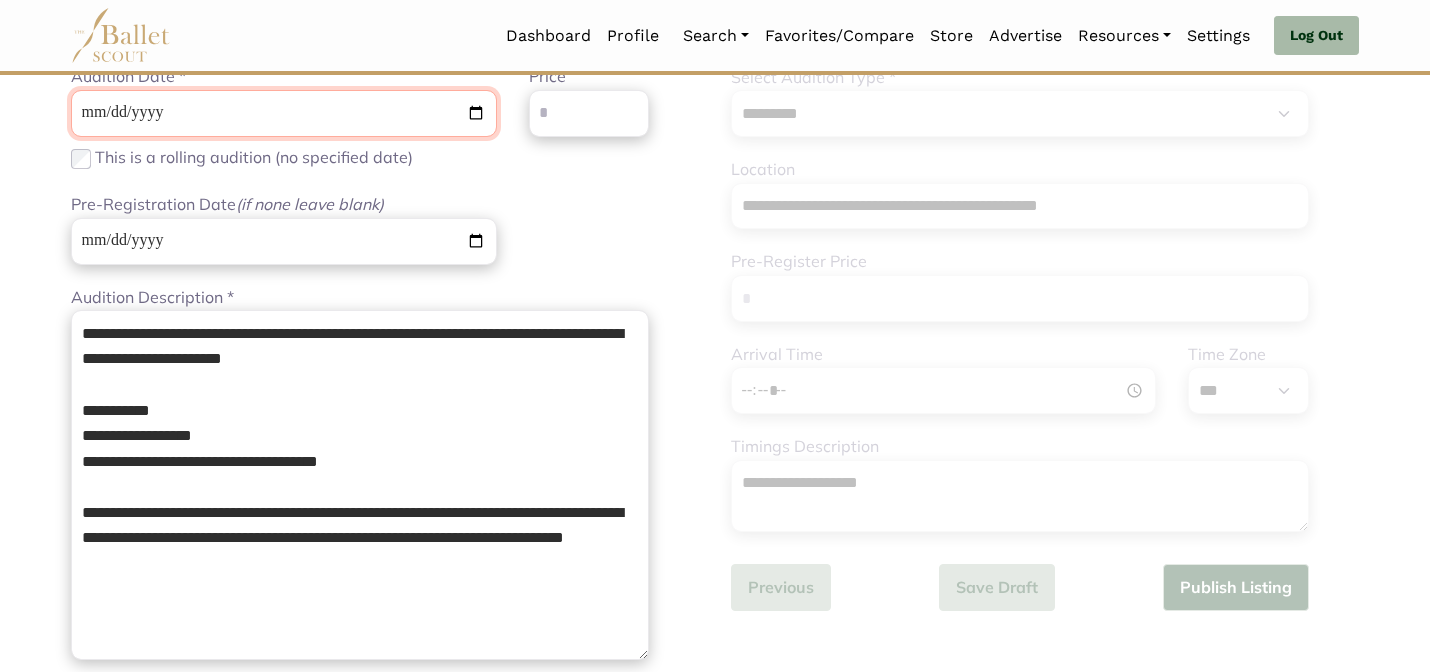 type on "**********" 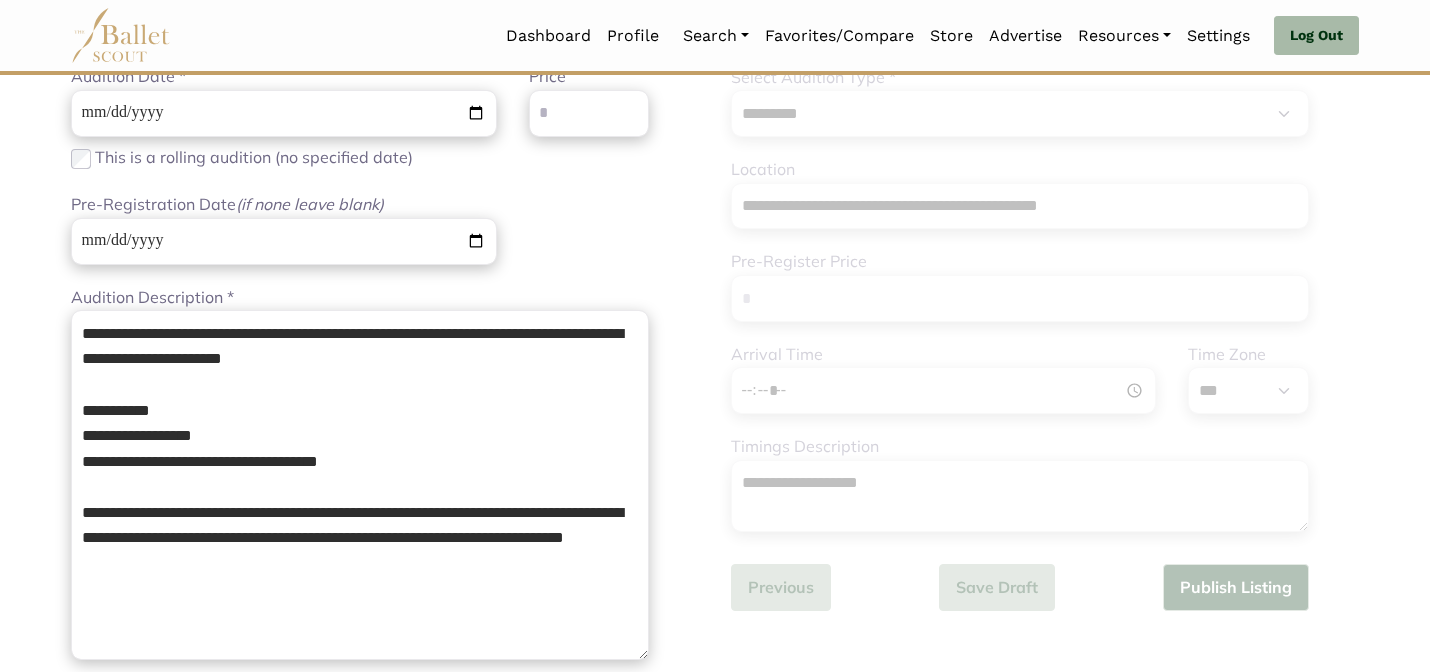 click on "Loading...
Please Wait
Dashboard
Profile" at bounding box center [715, 704] 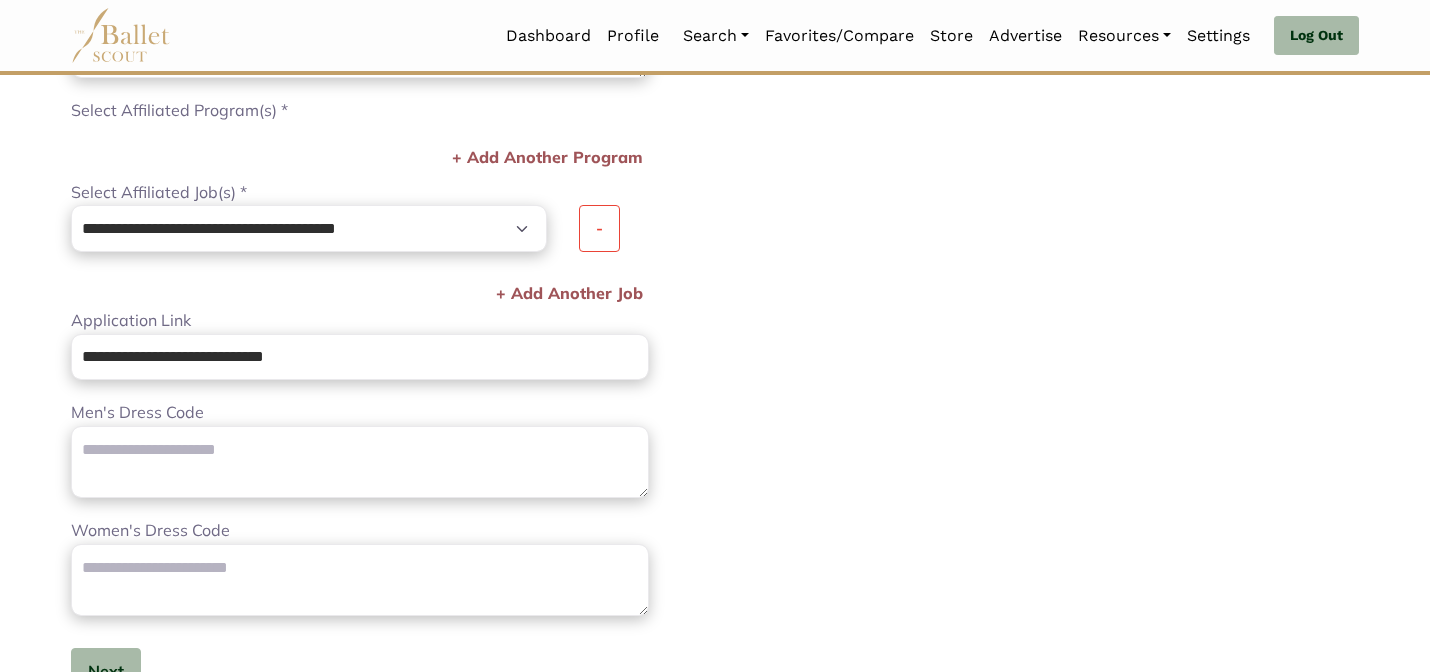 scroll, scrollTop: 792, scrollLeft: 0, axis: vertical 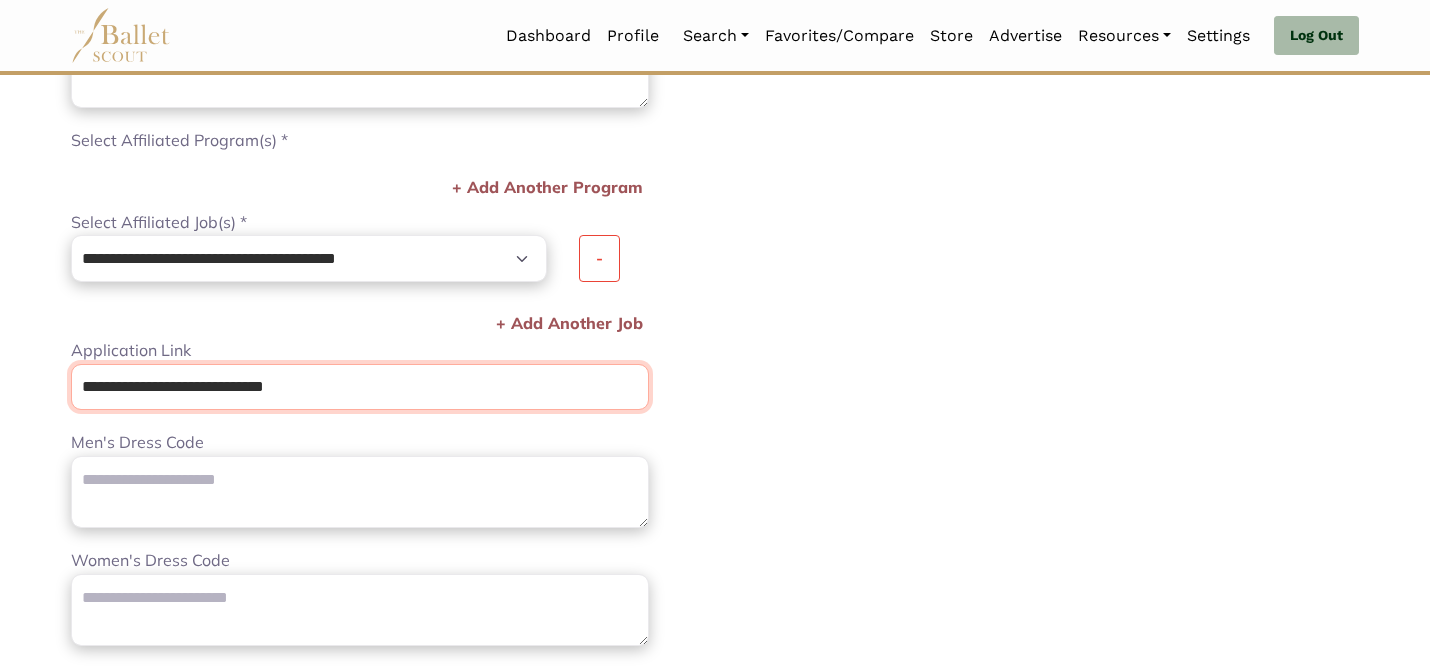 drag, startPoint x: 401, startPoint y: 373, endPoint x: 402, endPoint y: 296, distance: 77.00649 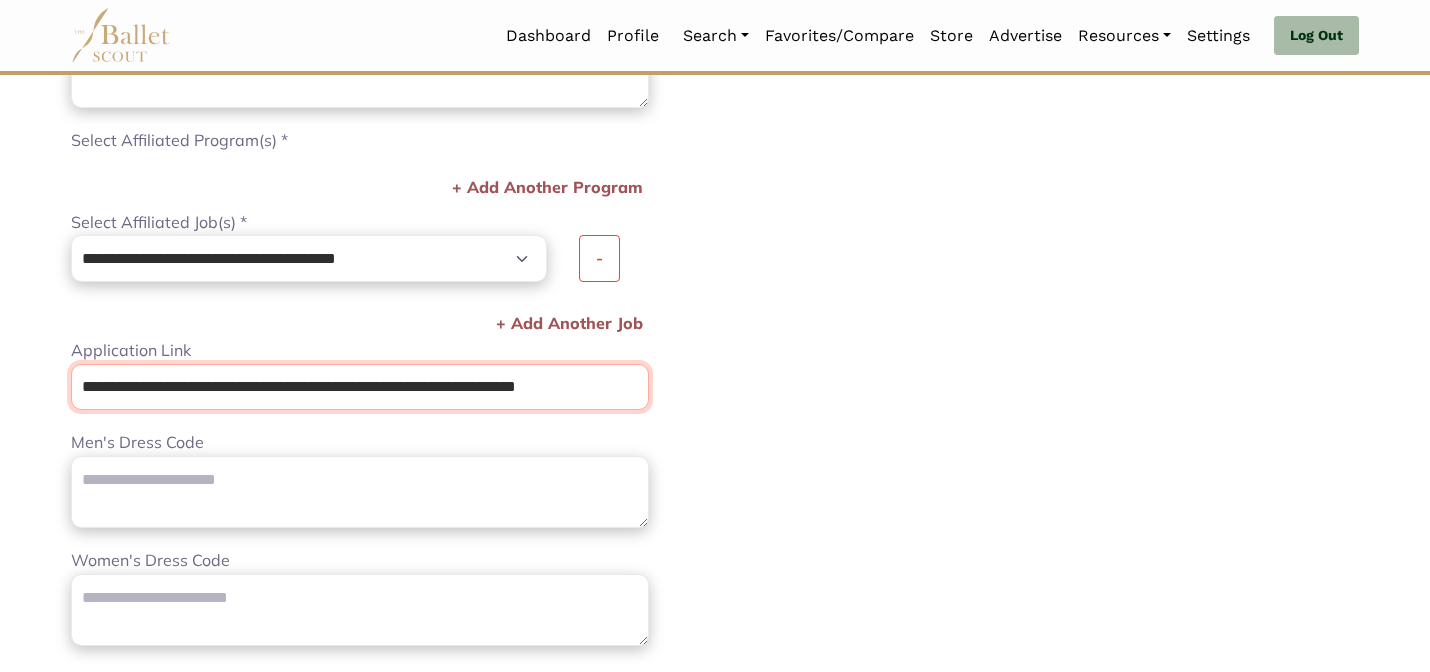 type on "**********" 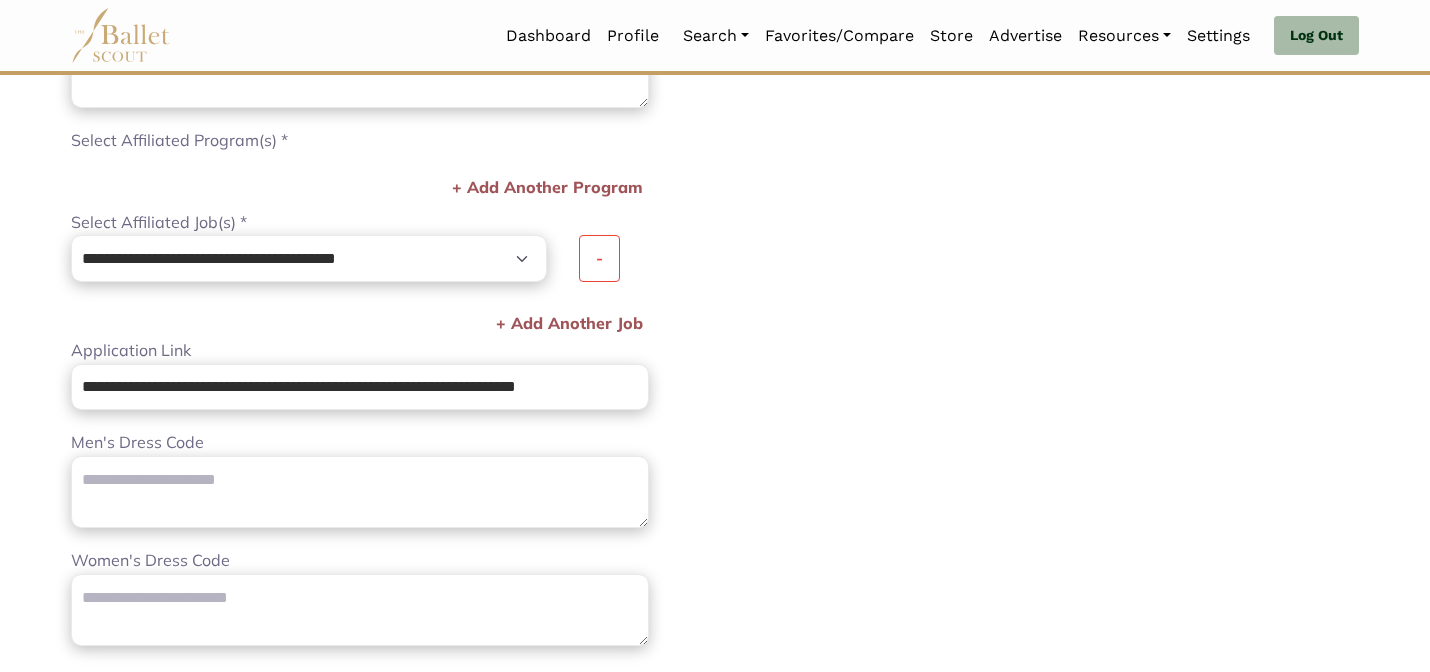 click on "**********" at bounding box center (1045, 130) 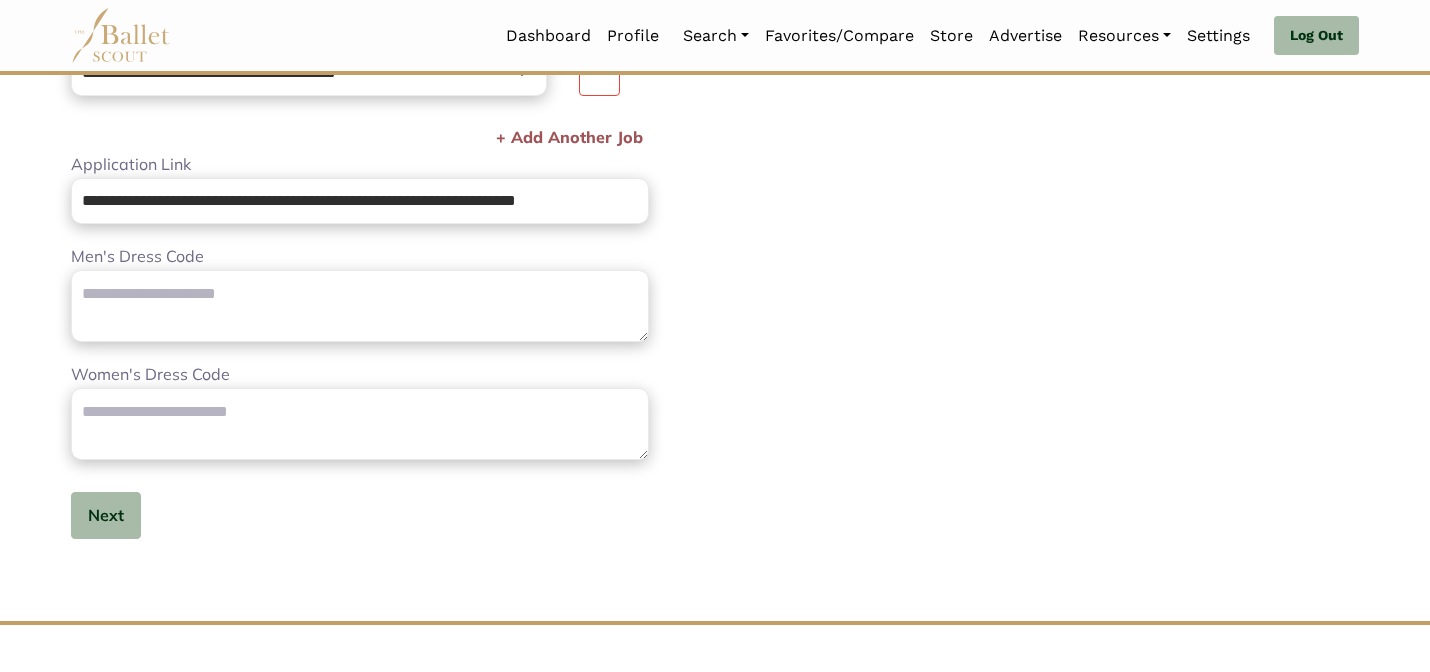 scroll, scrollTop: 992, scrollLeft: 0, axis: vertical 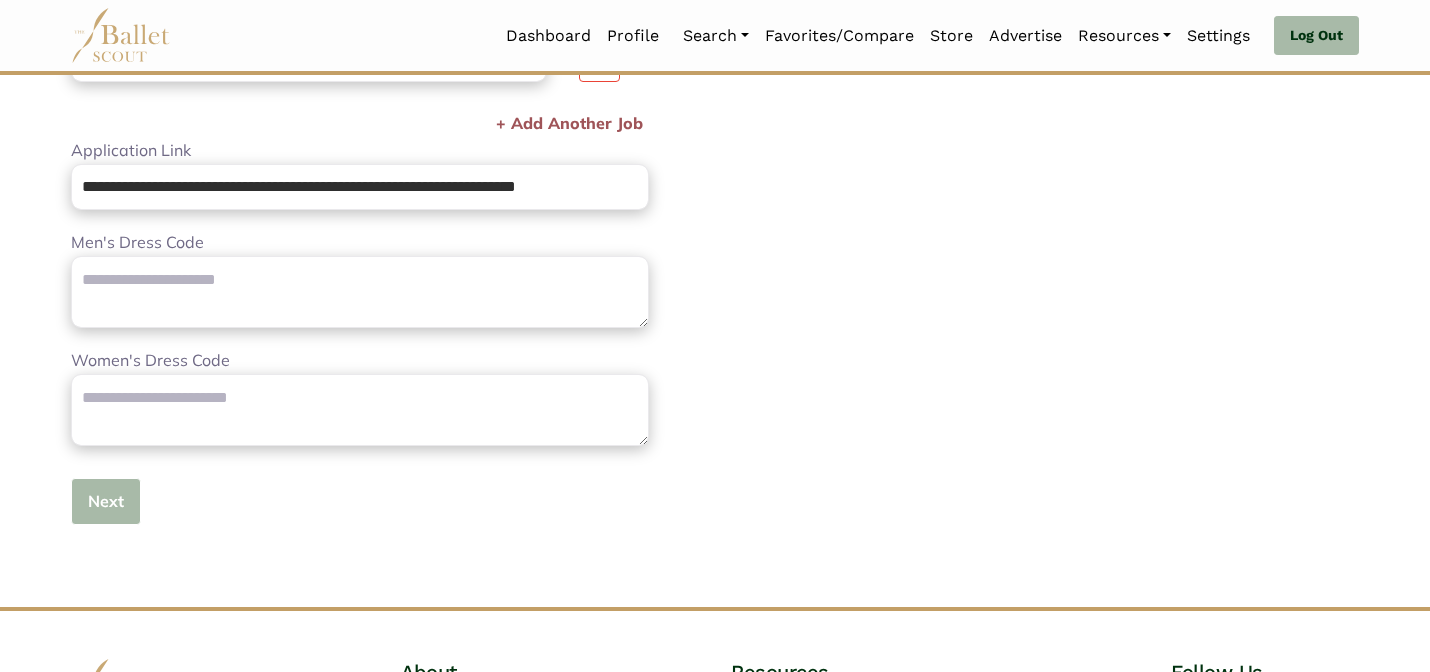 click on "Next" at bounding box center [106, 501] 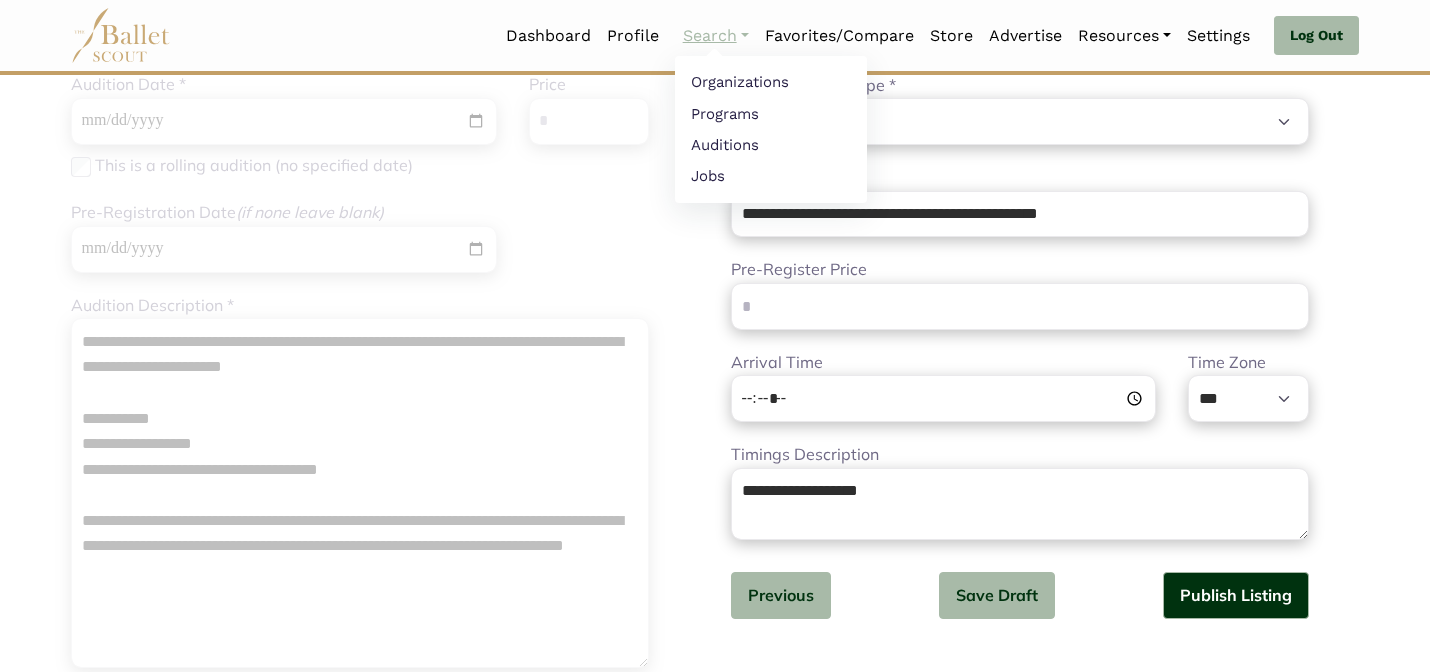 scroll, scrollTop: 240, scrollLeft: 0, axis: vertical 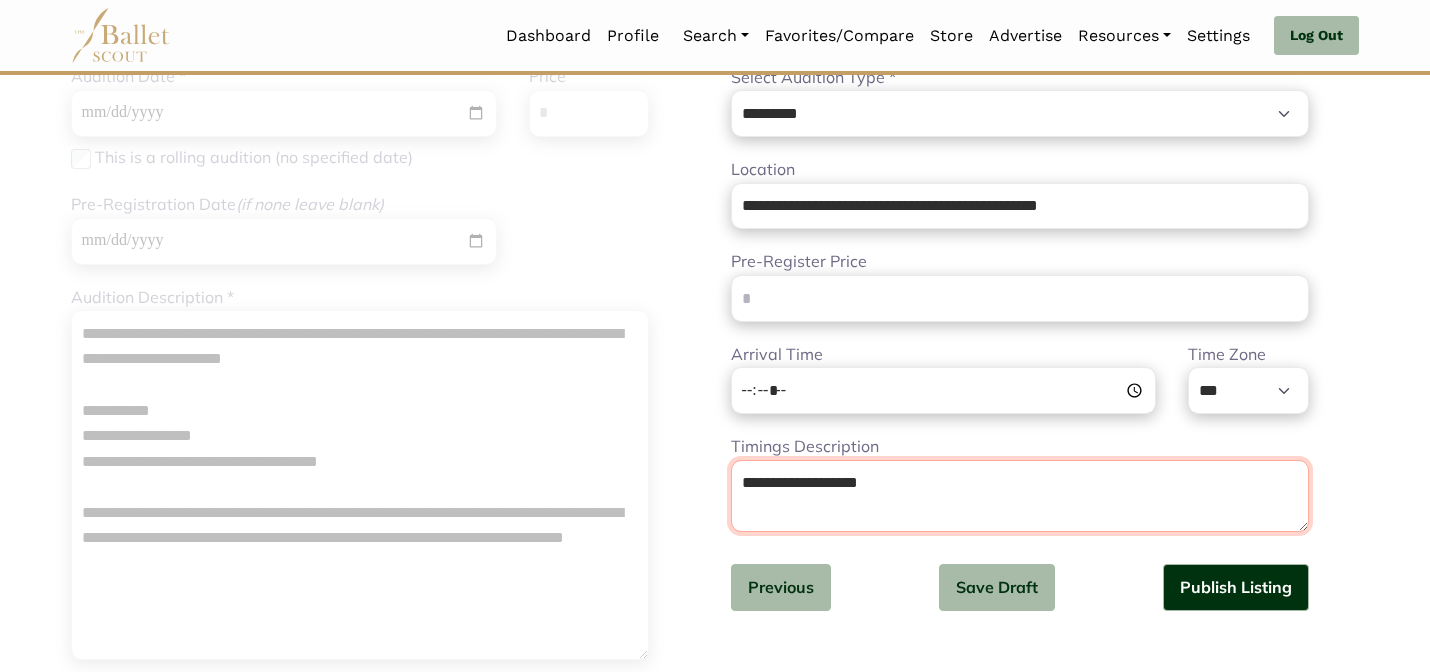 drag, startPoint x: 906, startPoint y: 485, endPoint x: 835, endPoint y: 483, distance: 71.02816 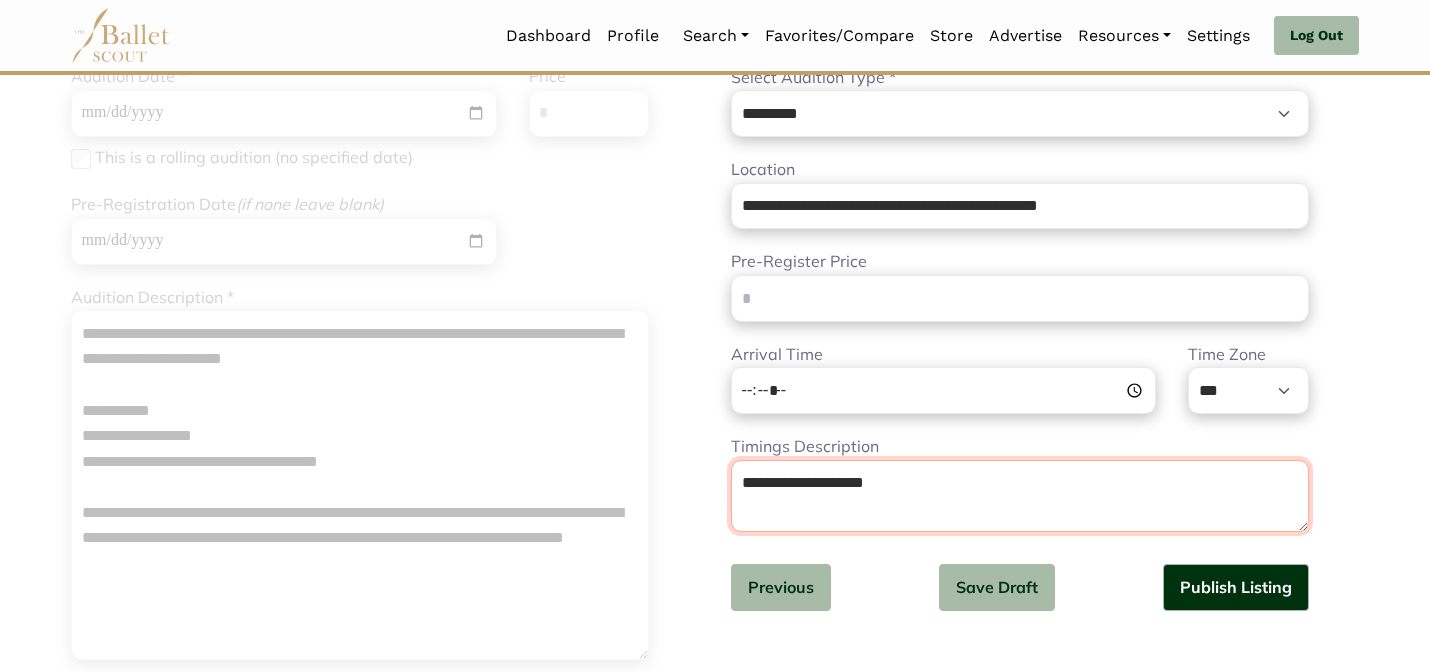 type on "**********" 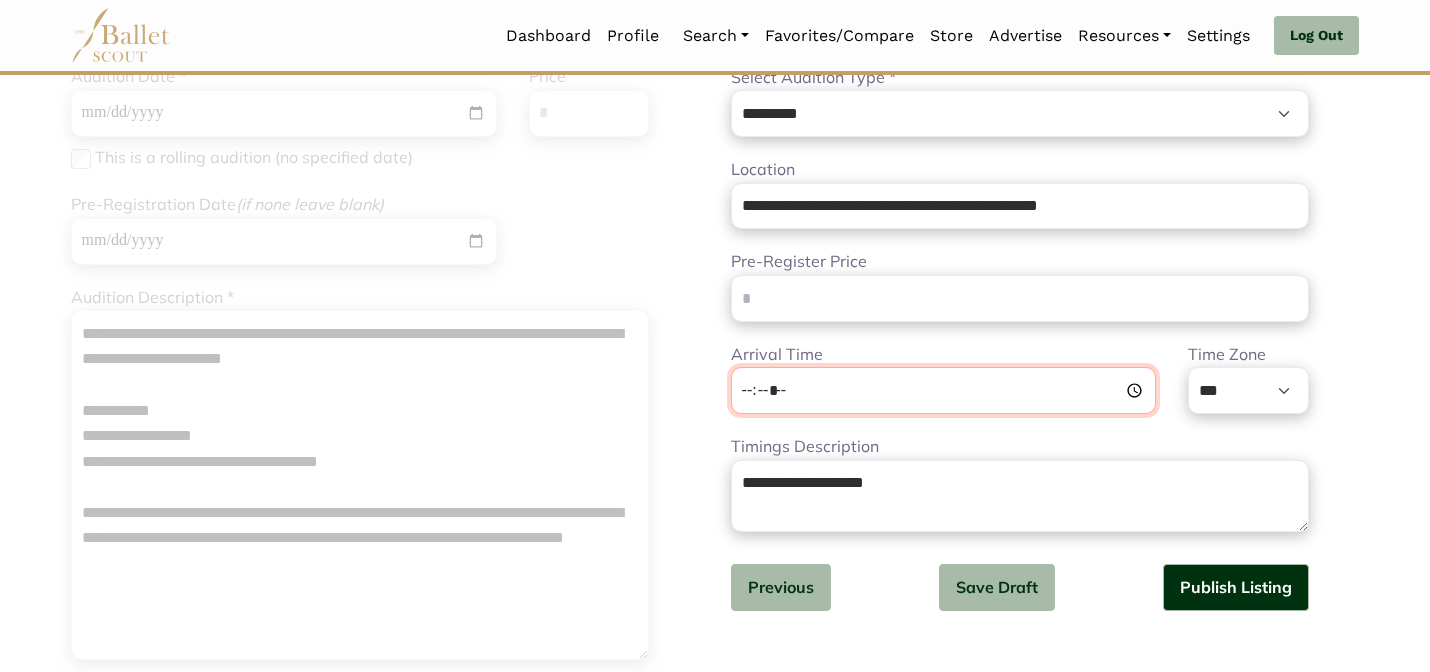 click on "*****" at bounding box center (943, 390) 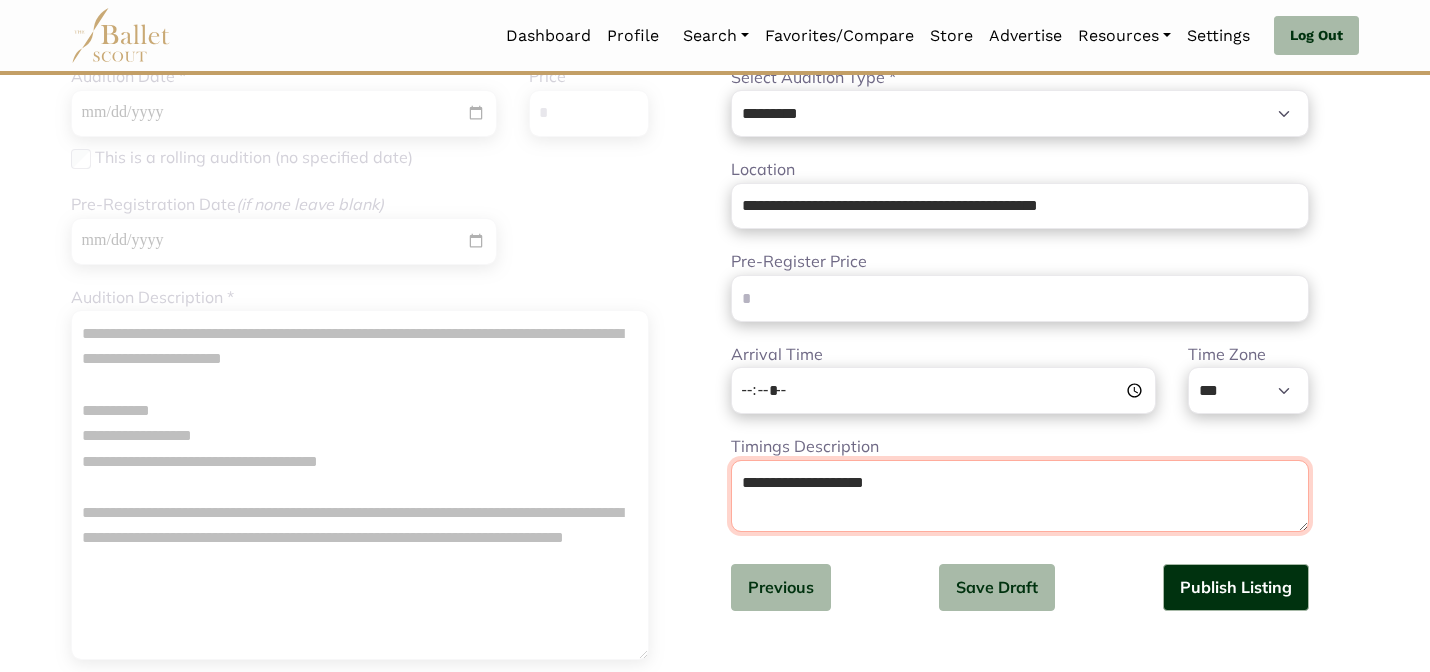 click on "**********" at bounding box center (1020, 496) 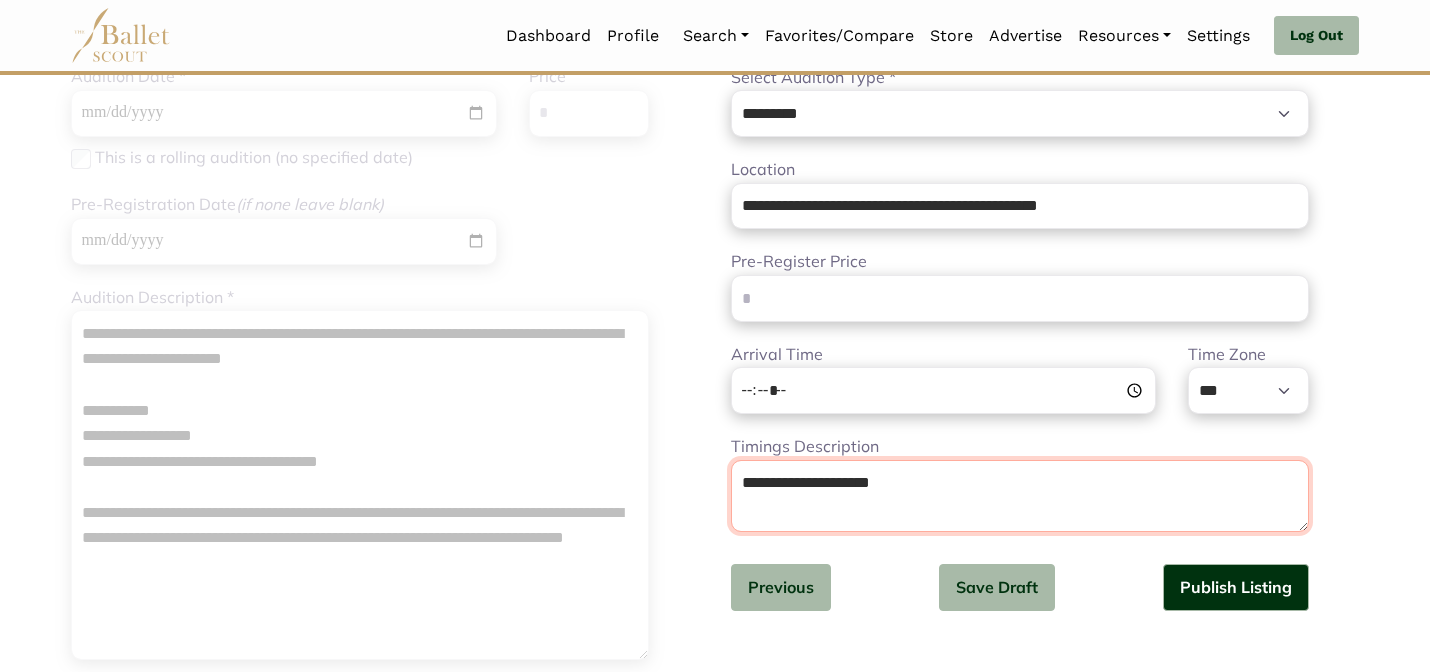 paste on "**********" 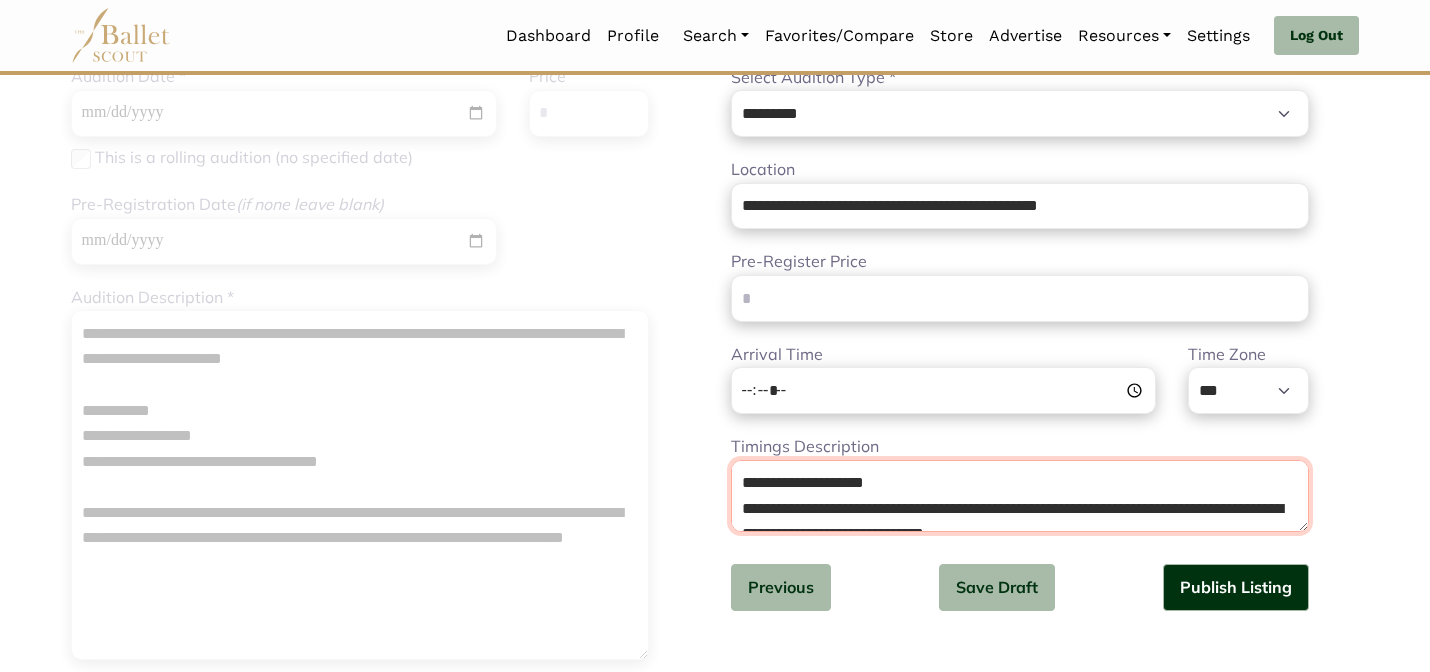 scroll, scrollTop: 13, scrollLeft: 0, axis: vertical 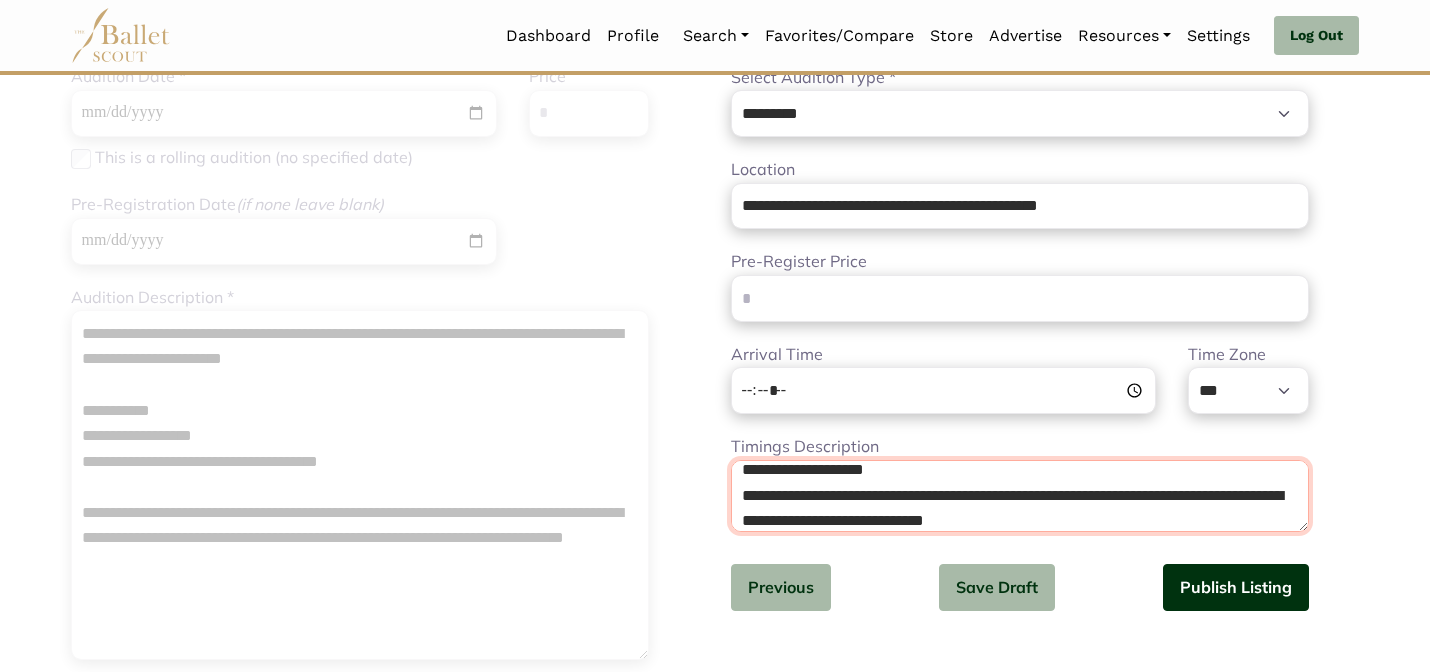 type on "**********" 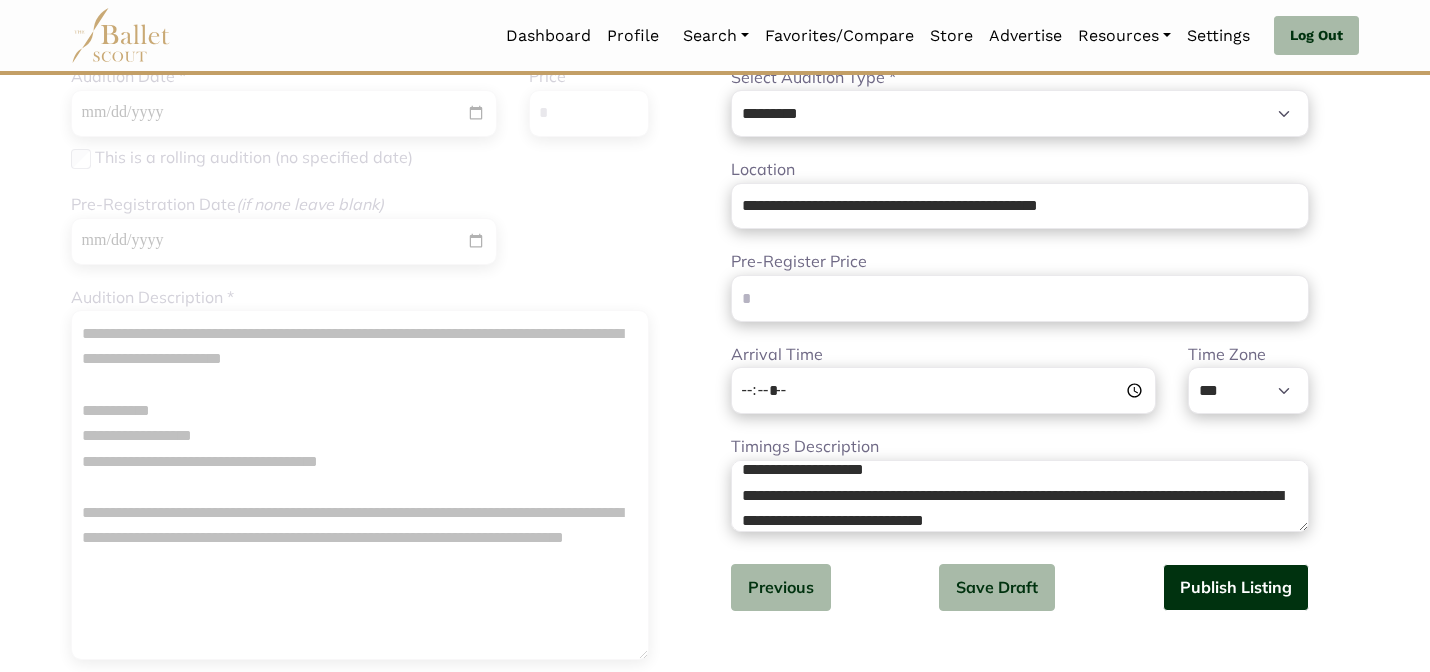 click on "Publish Listing" at bounding box center (1236, 587) 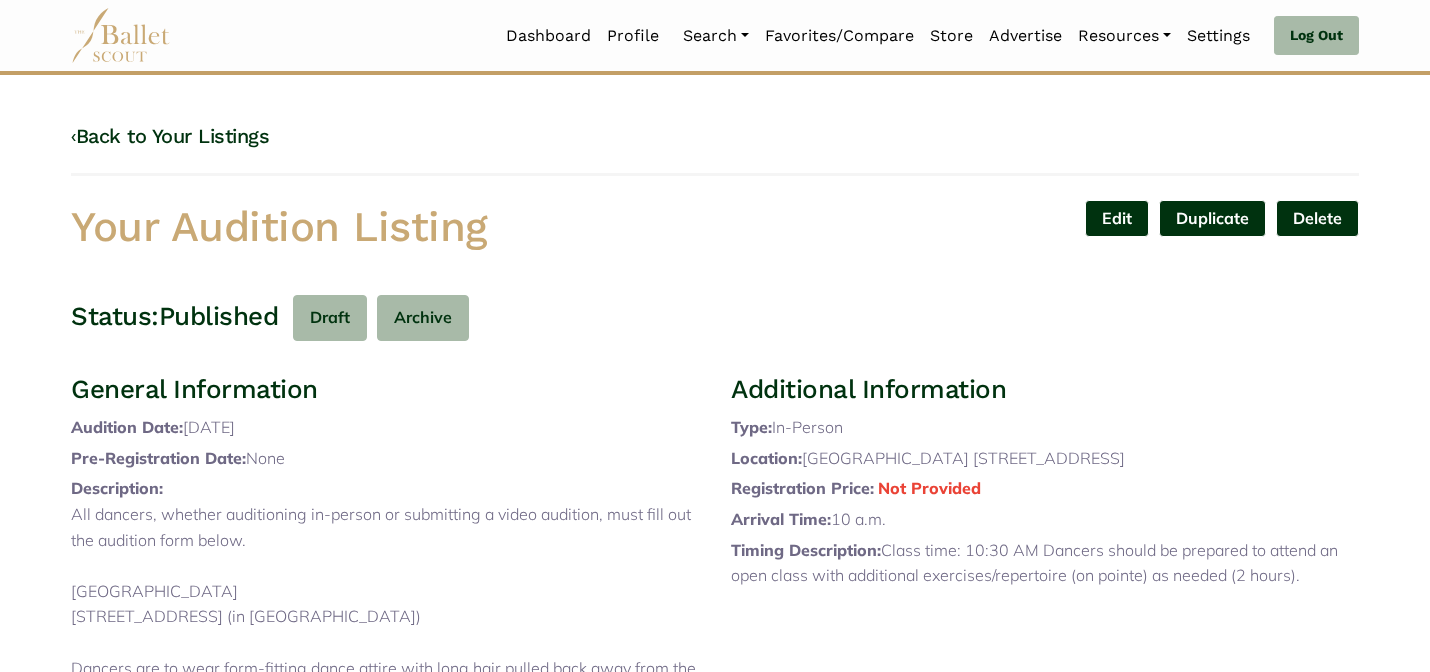scroll, scrollTop: 0, scrollLeft: 0, axis: both 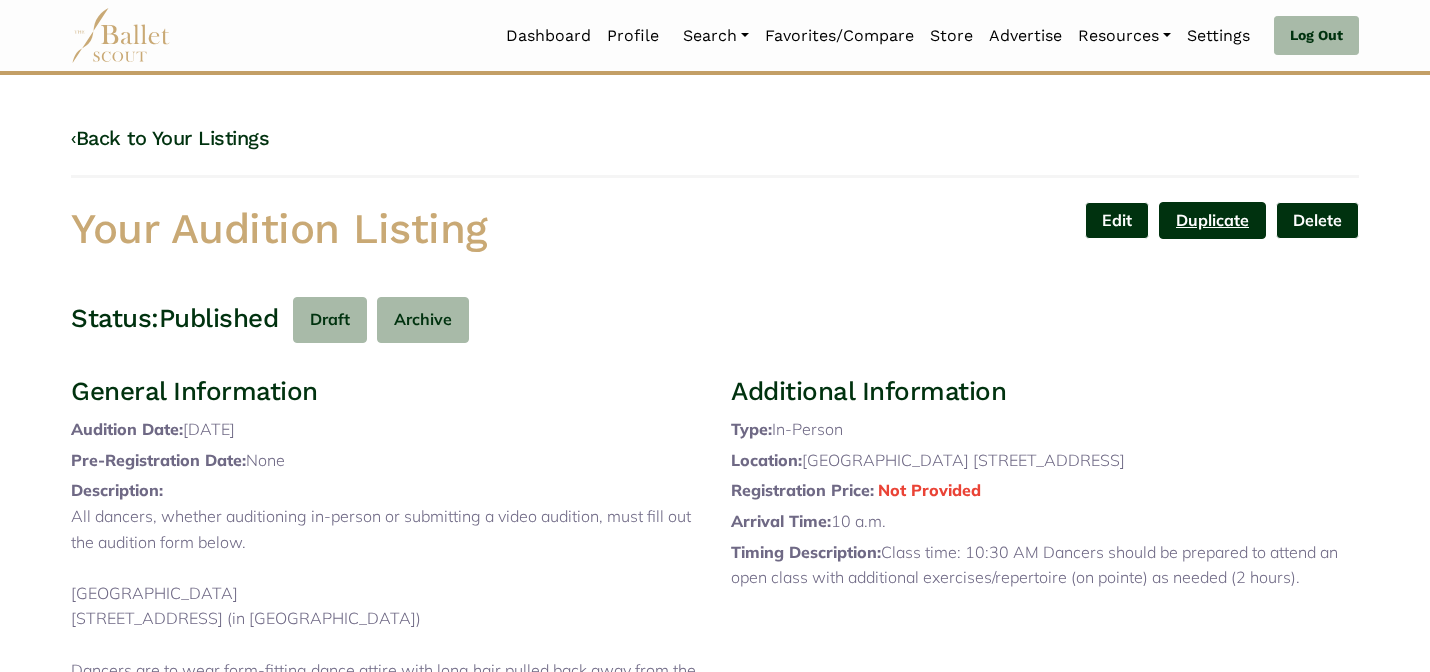 click on "Duplicate" at bounding box center (1212, 220) 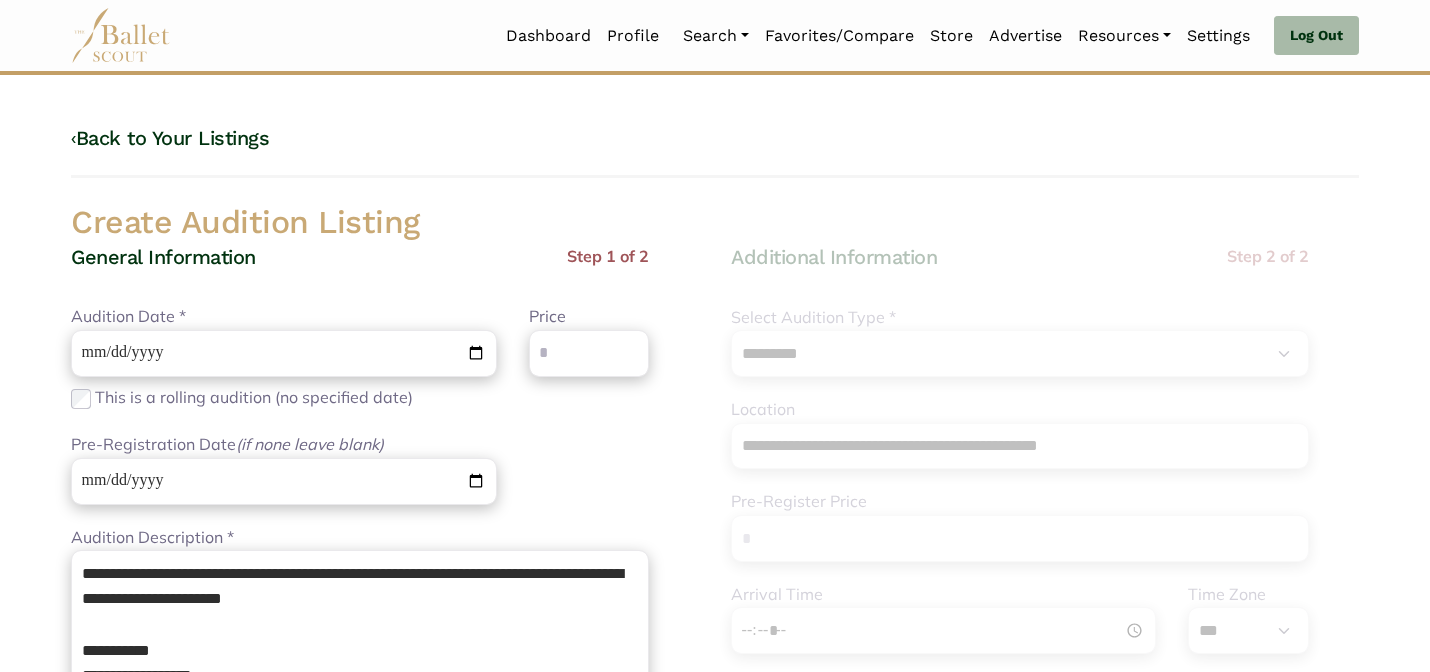 select on "***" 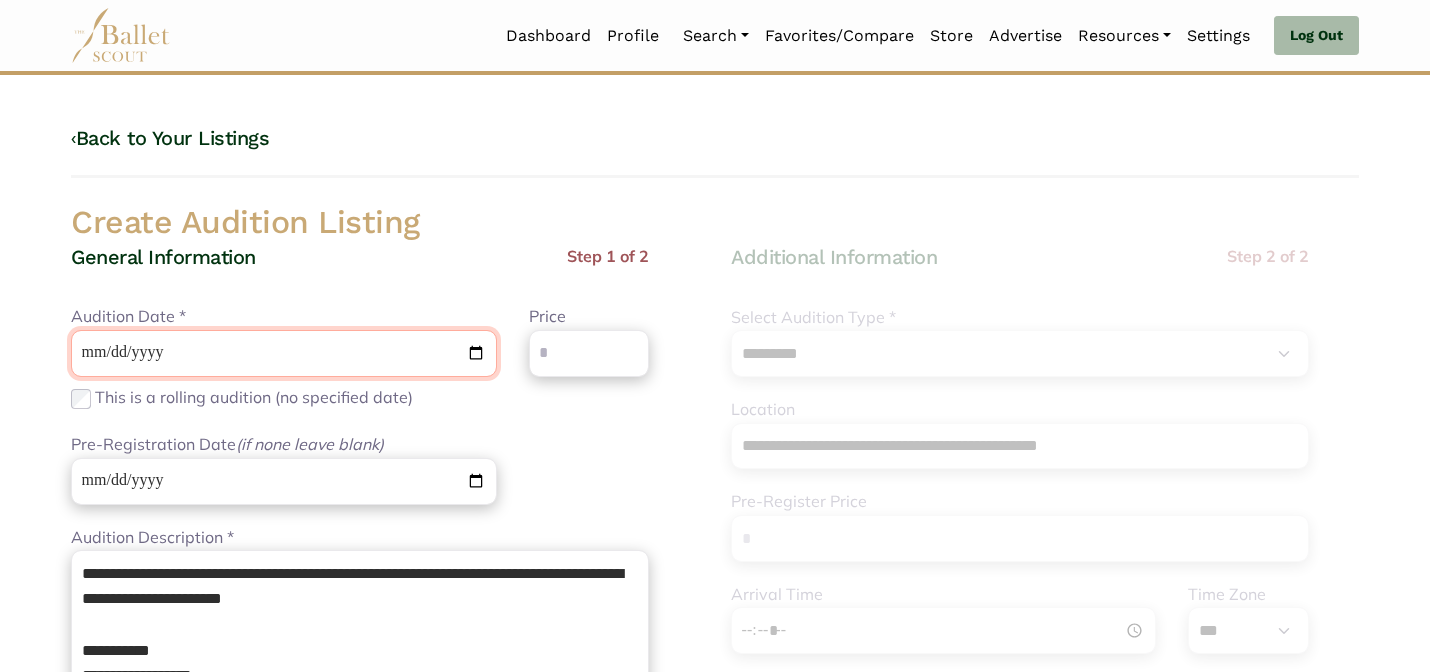 click on "**********" at bounding box center [284, 353] 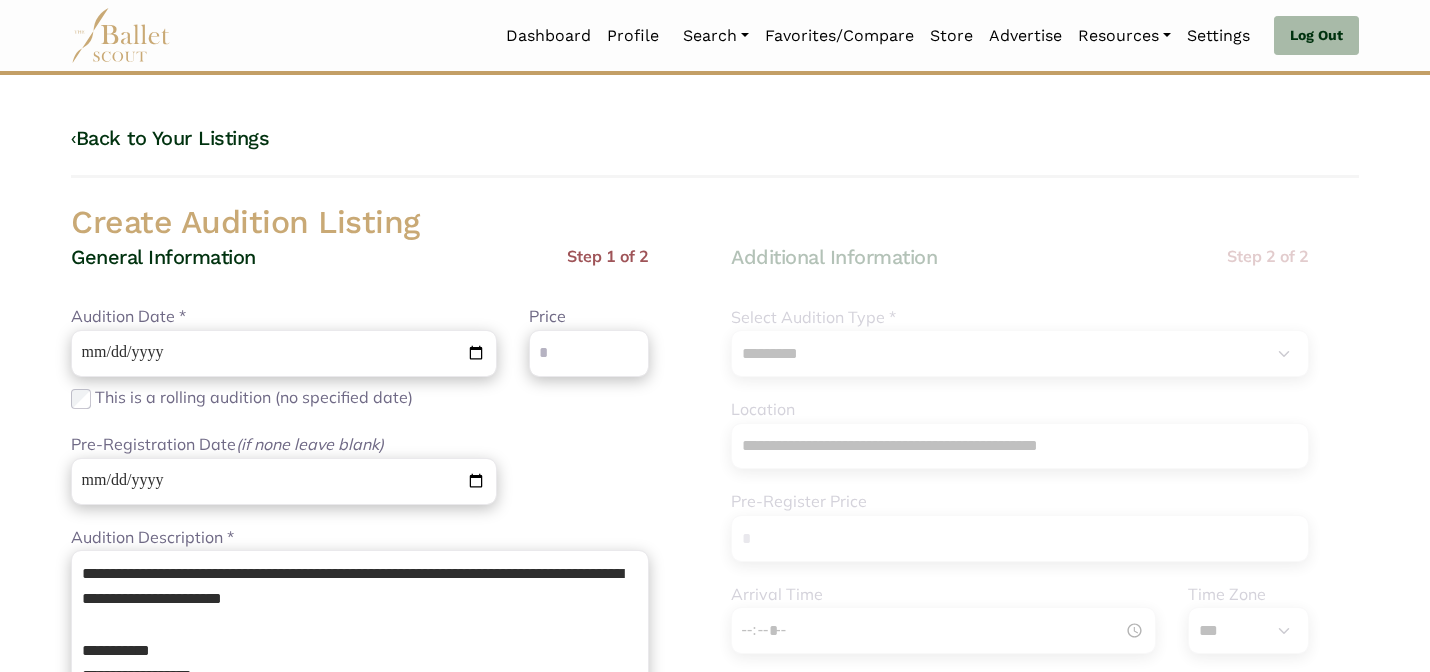 click on "General Information
Step 1 of 2" at bounding box center (360, 274) 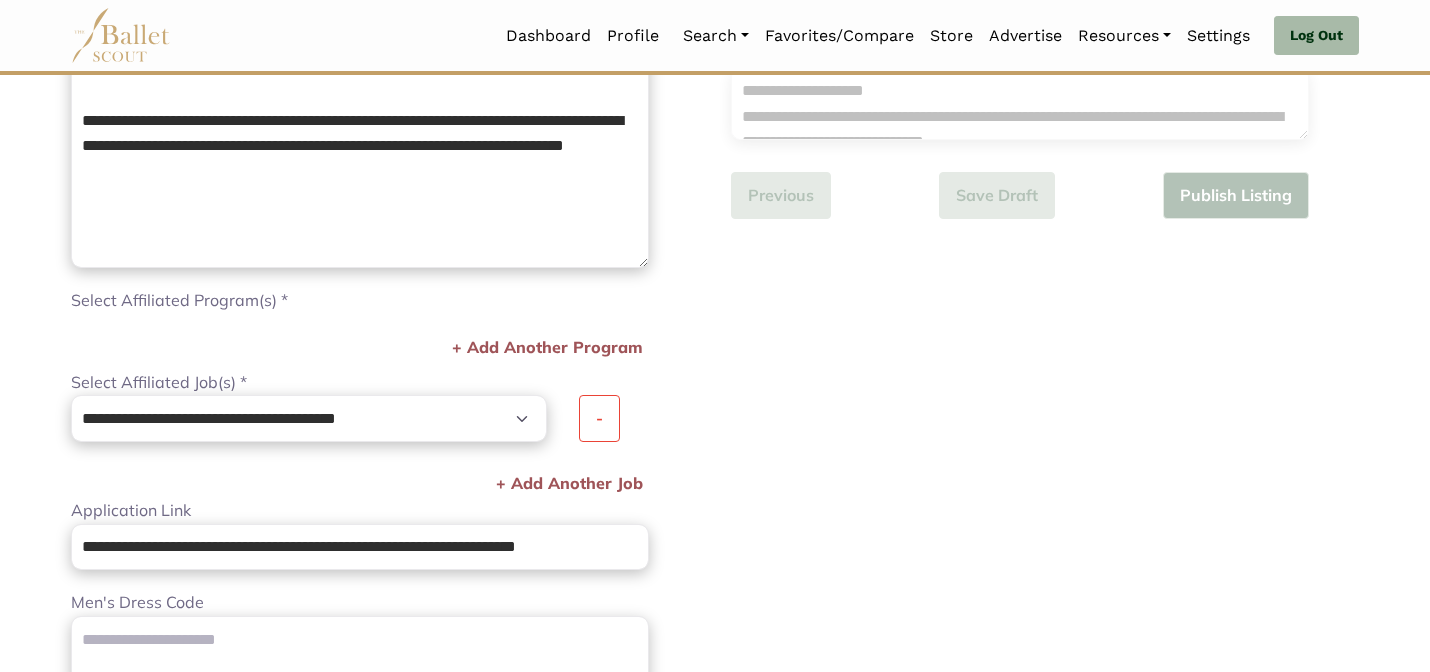 scroll, scrollTop: 1216, scrollLeft: 0, axis: vertical 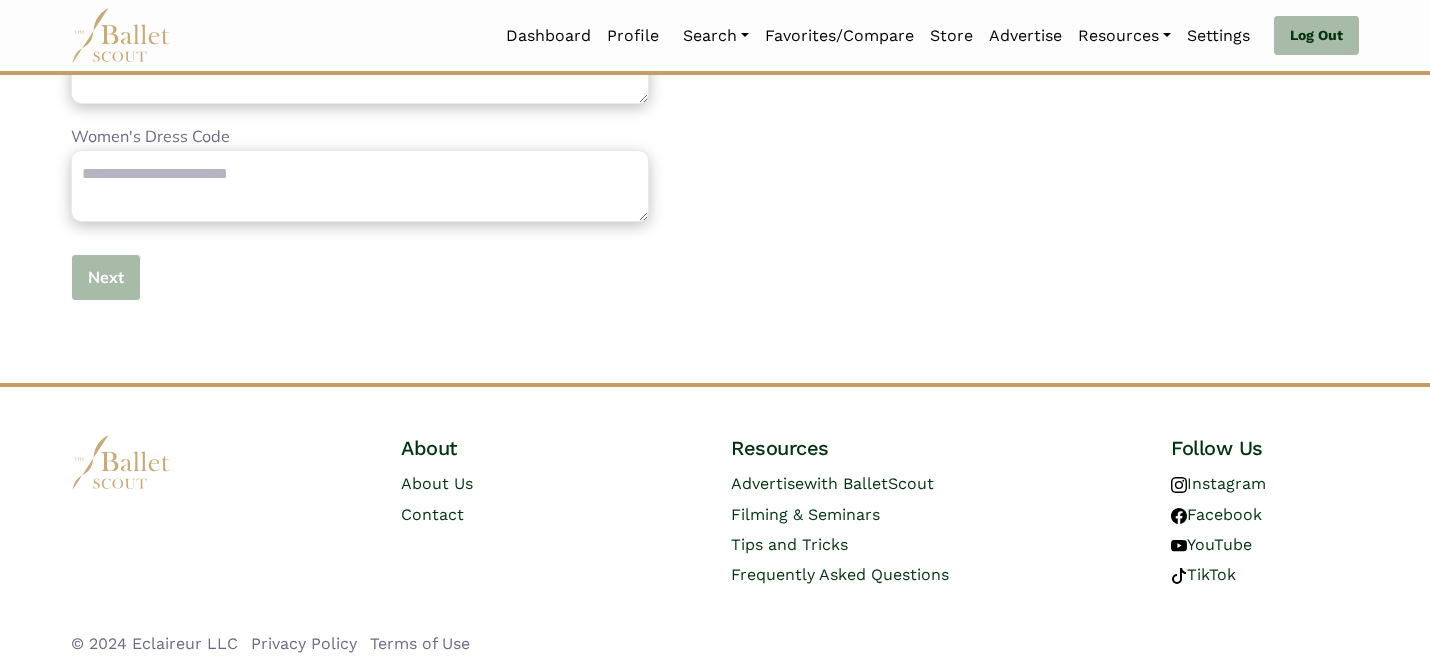 click on "Next" at bounding box center [106, 277] 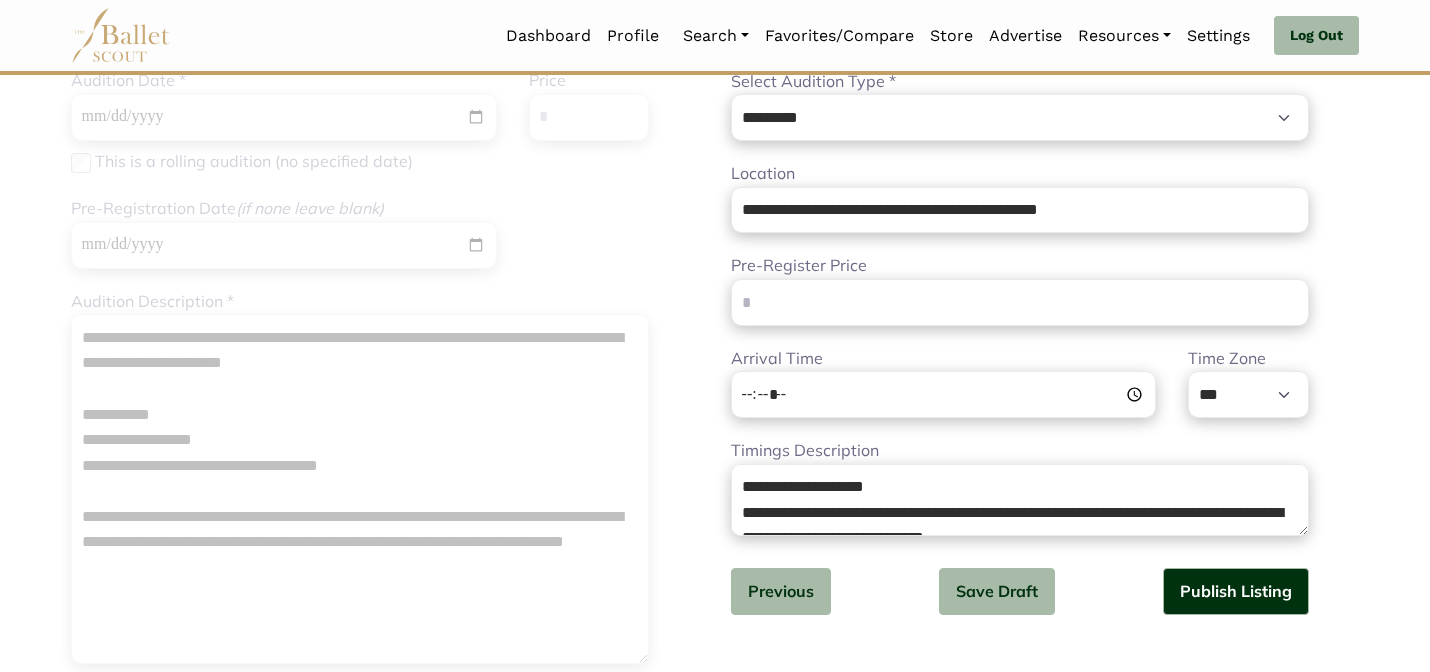 scroll, scrollTop: 240, scrollLeft: 0, axis: vertical 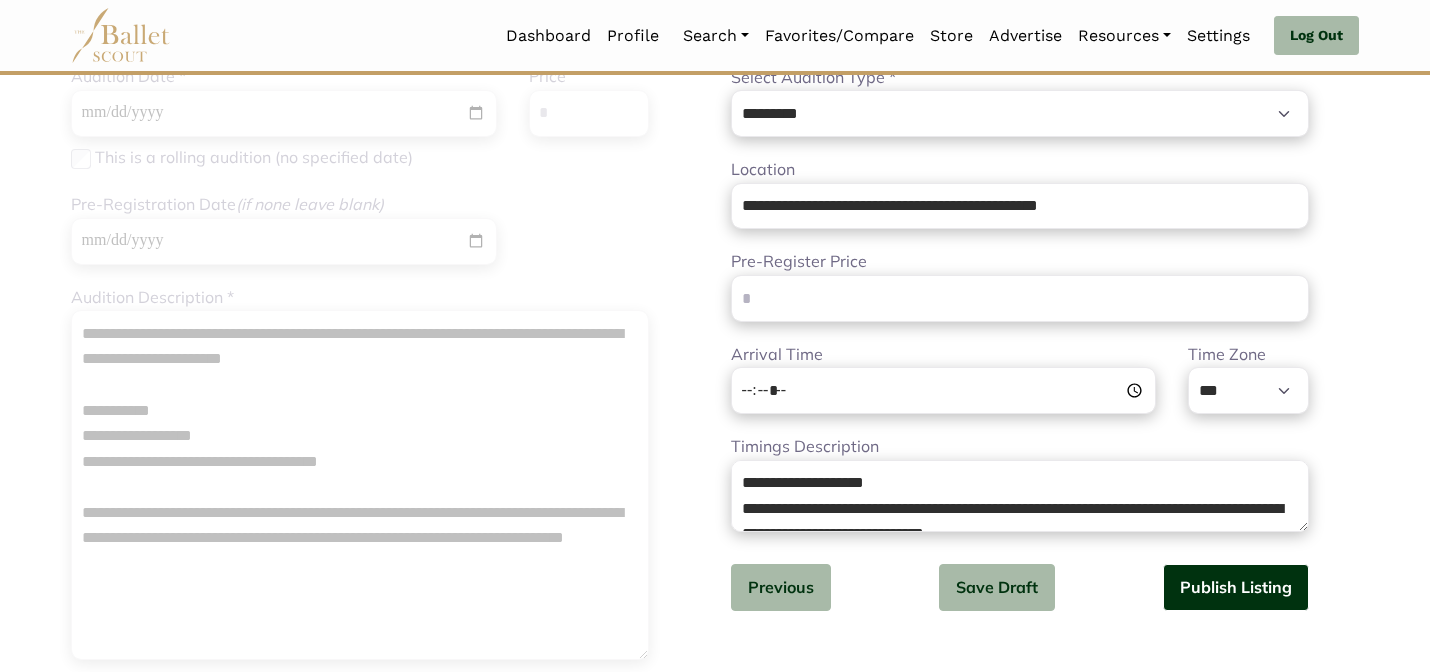 click on "Publish Listing" at bounding box center (1236, 587) 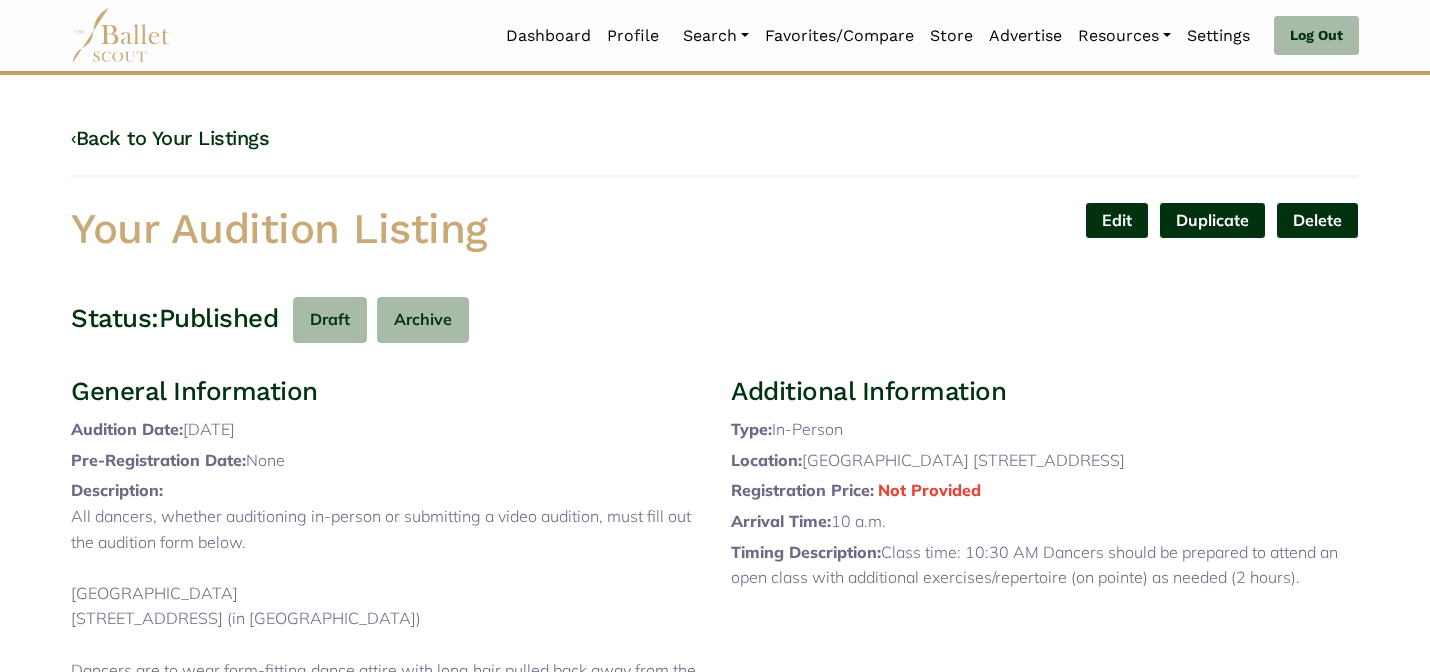 scroll, scrollTop: 0, scrollLeft: 0, axis: both 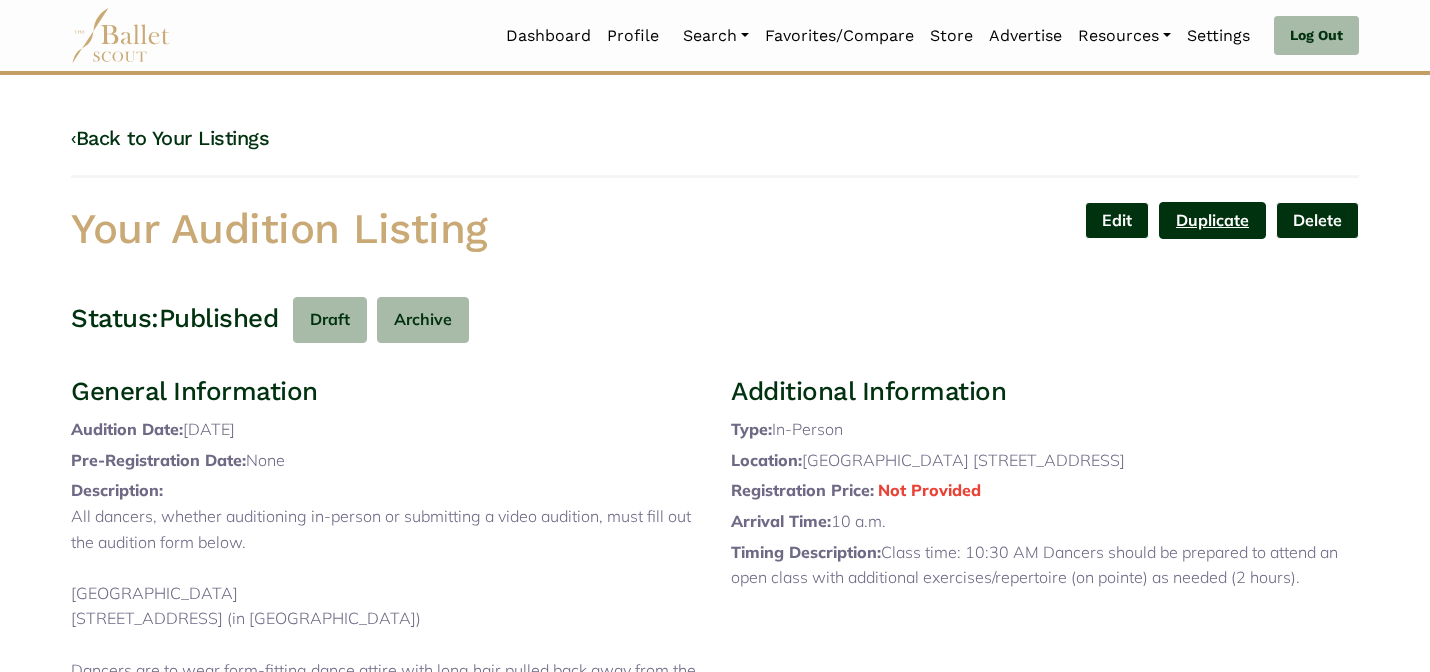 click on "Duplicate" at bounding box center [1212, 220] 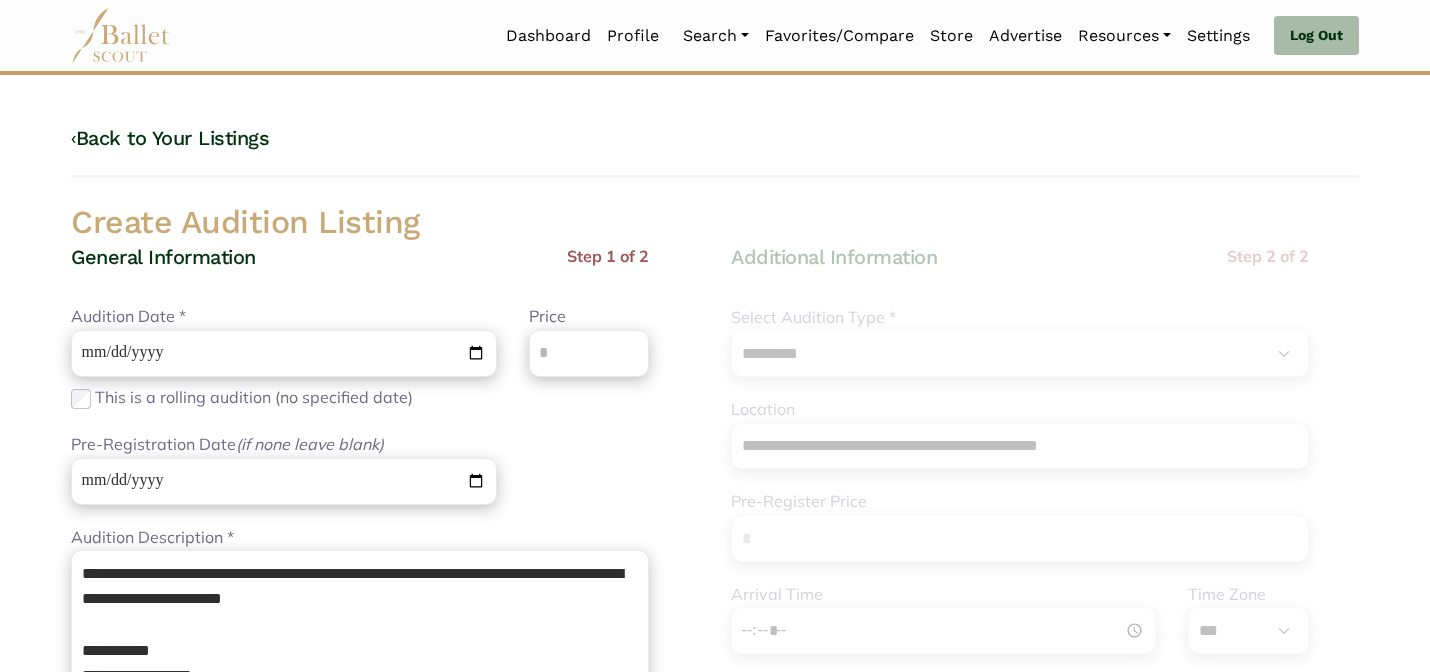 select on "***" 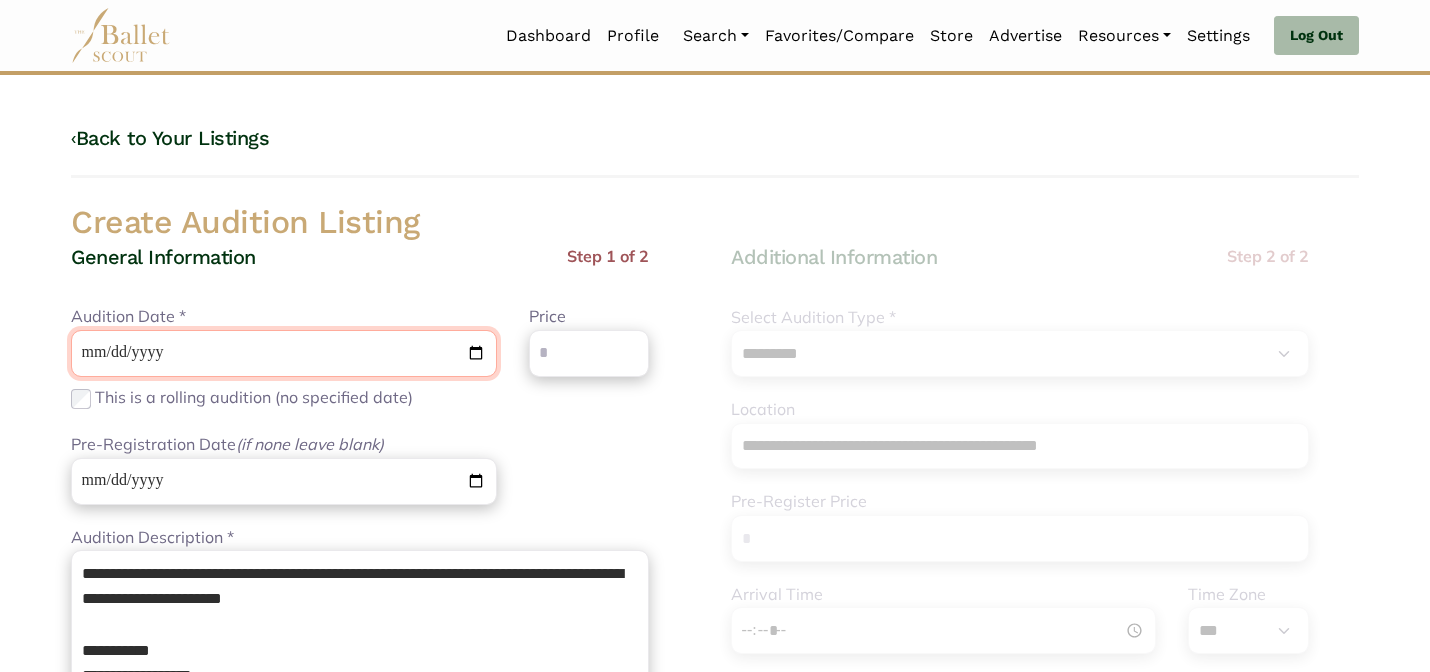 click on "**********" at bounding box center (284, 353) 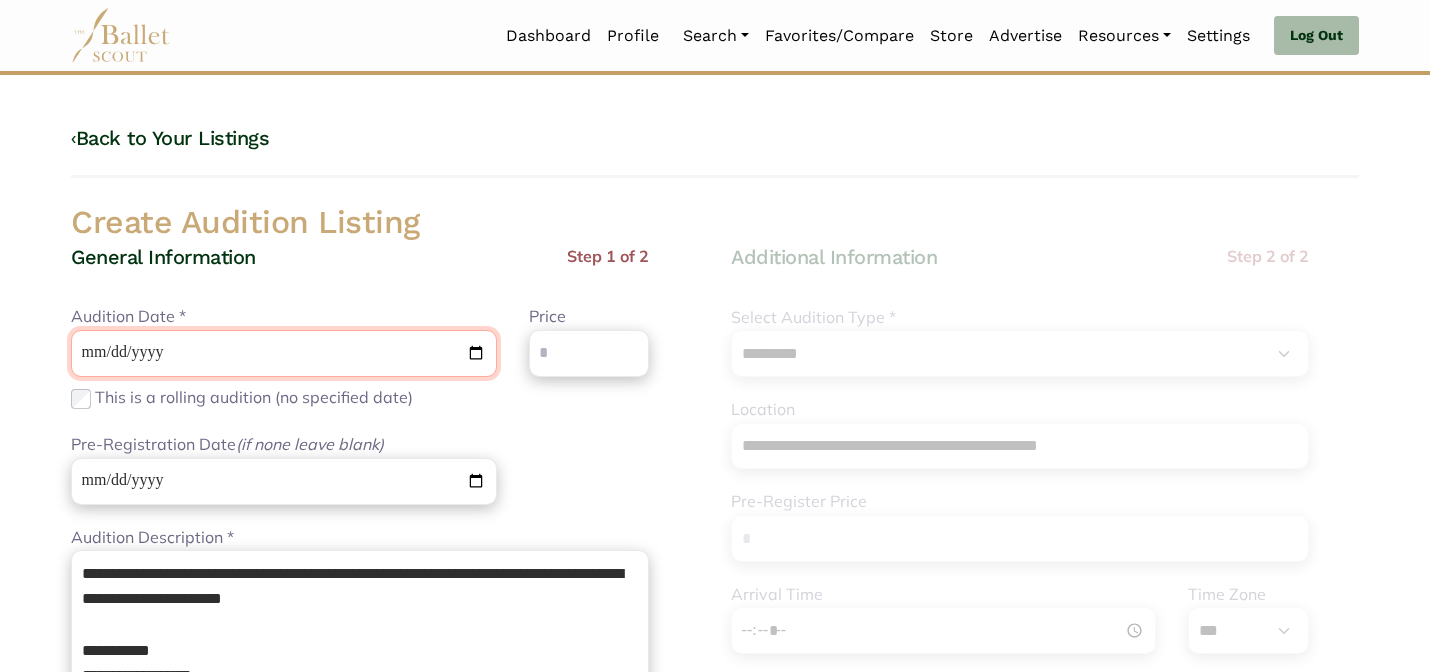 type on "**********" 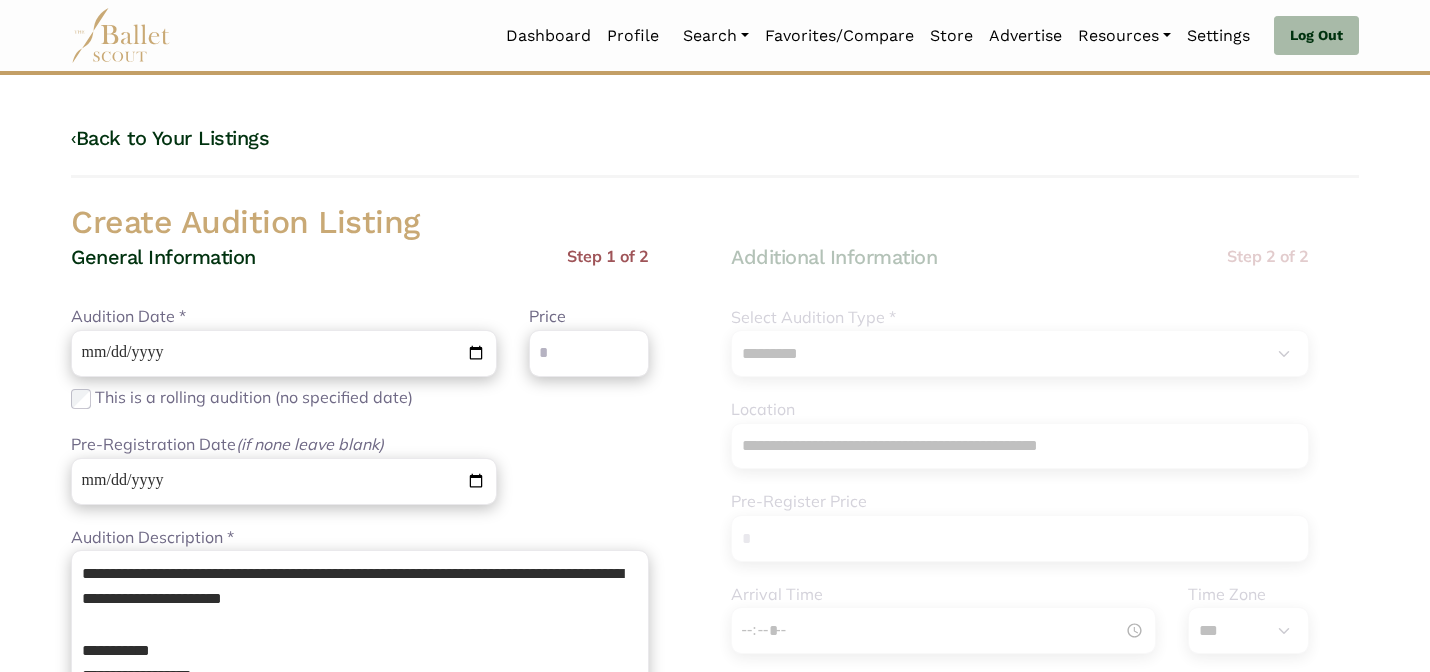 click on "General Information
Step 1 of 2" at bounding box center [360, 274] 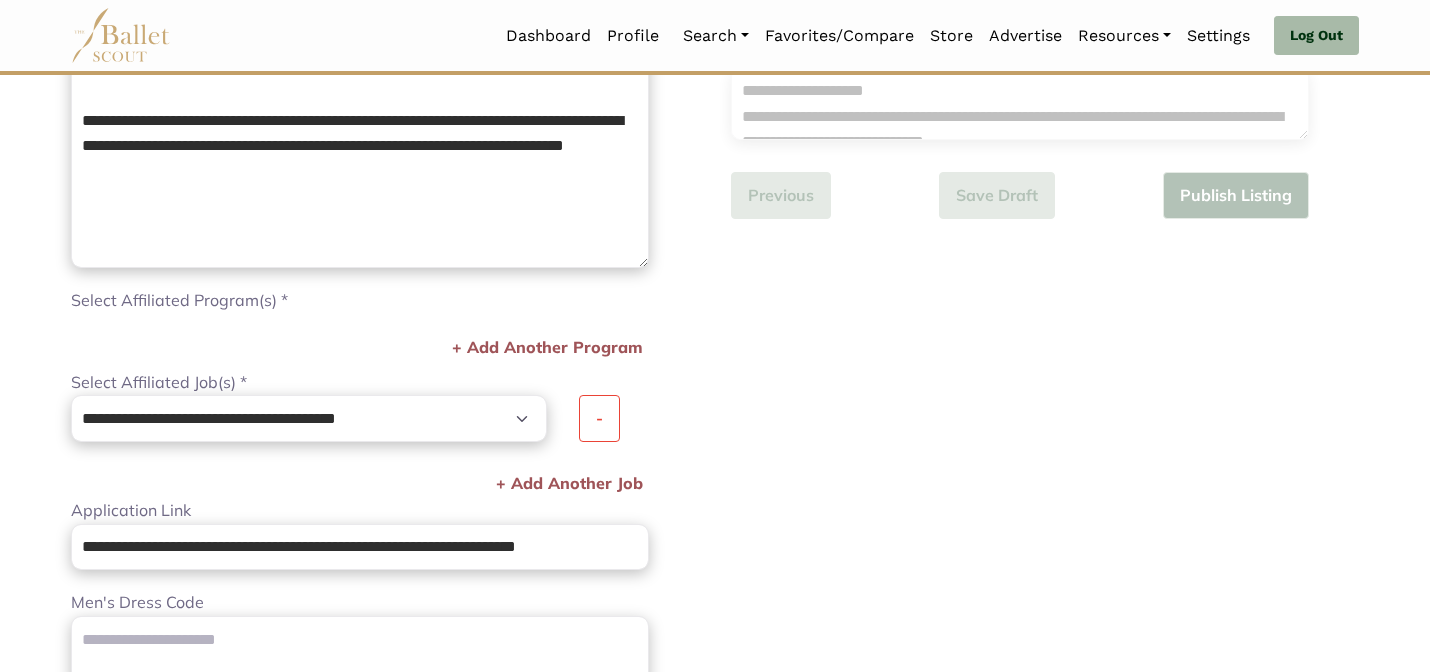 scroll, scrollTop: 1216, scrollLeft: 0, axis: vertical 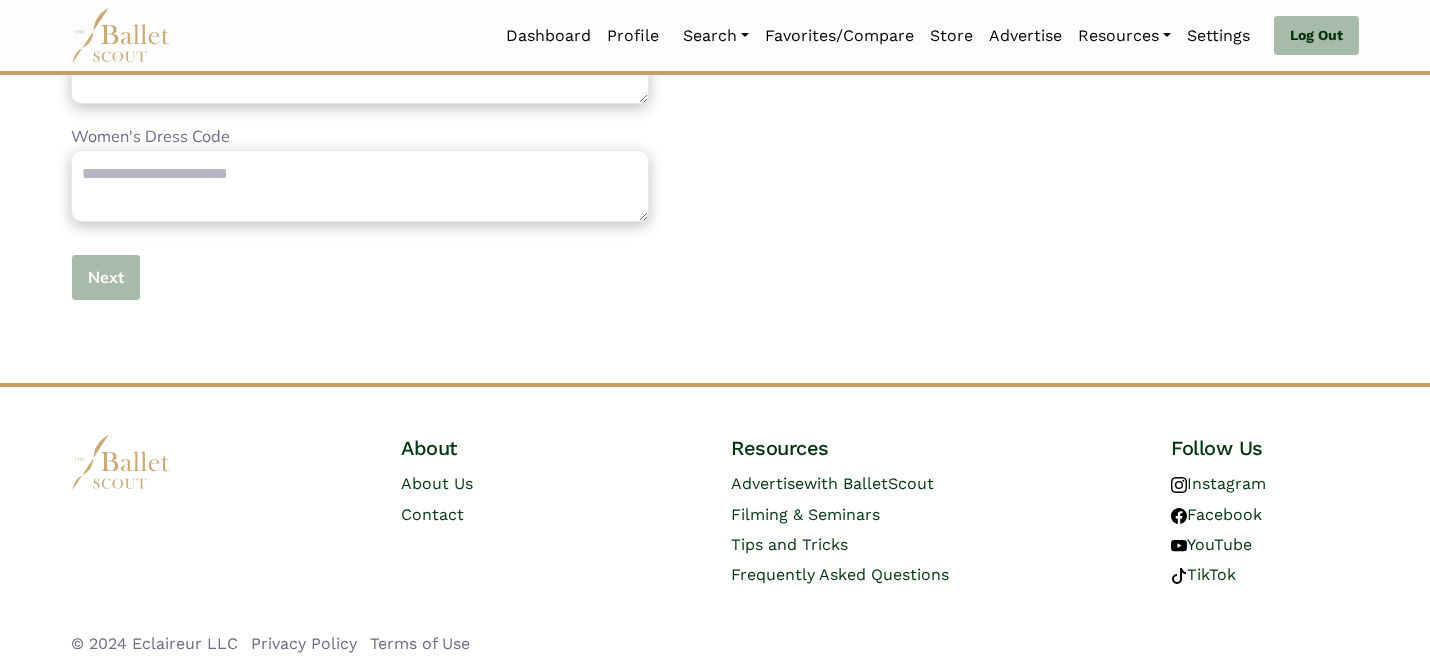 click on "Next" at bounding box center [106, 277] 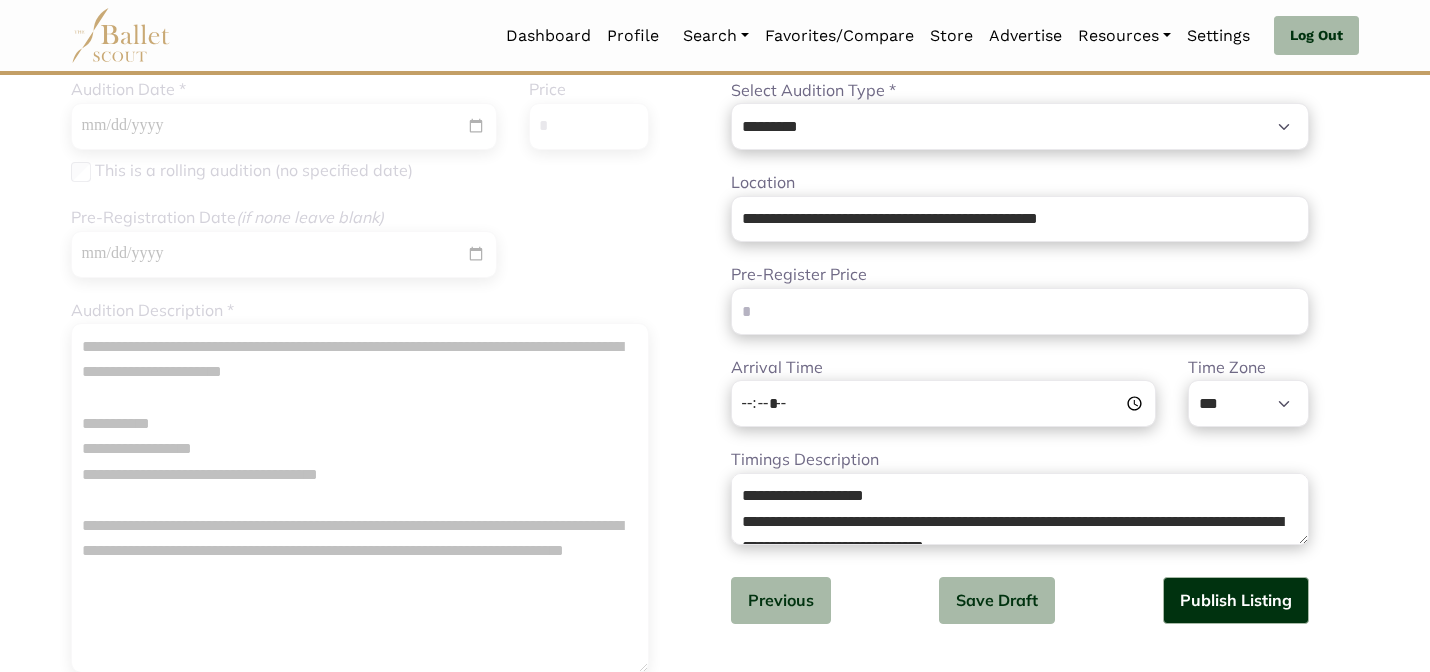 scroll, scrollTop: 224, scrollLeft: 0, axis: vertical 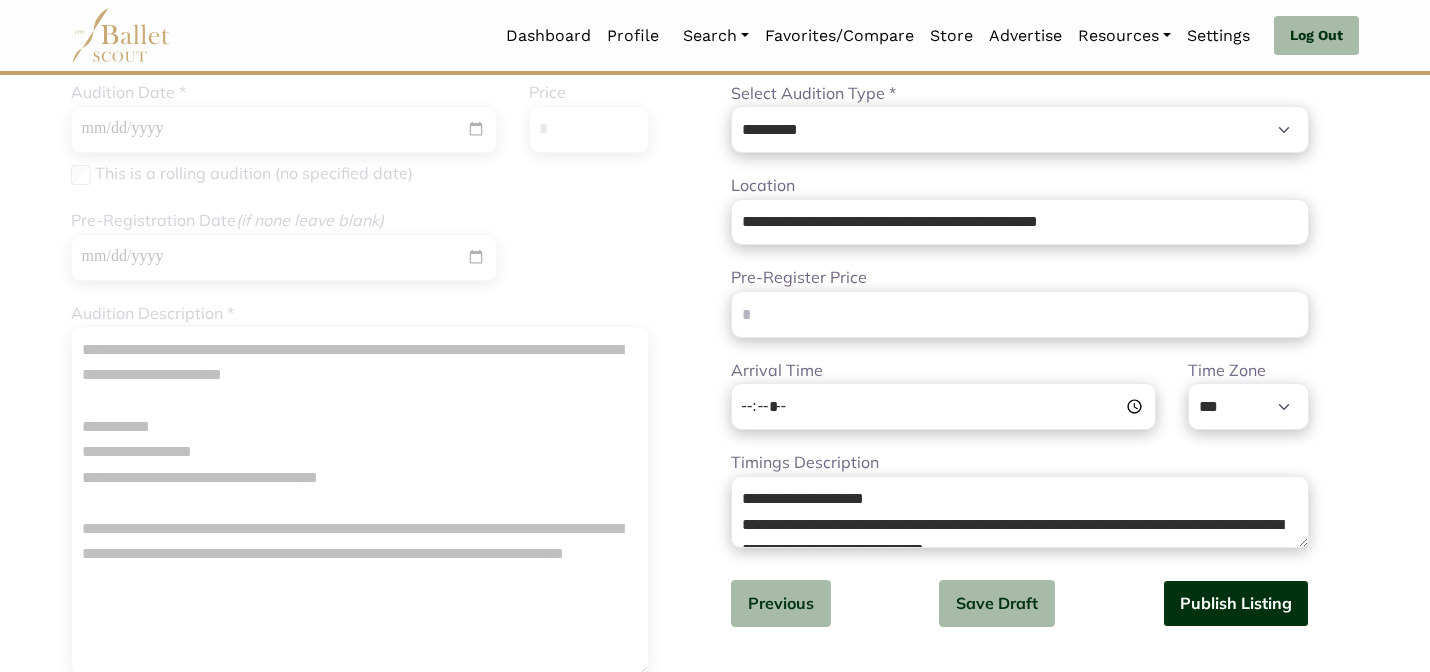 click on "Publish Listing" at bounding box center (1236, 603) 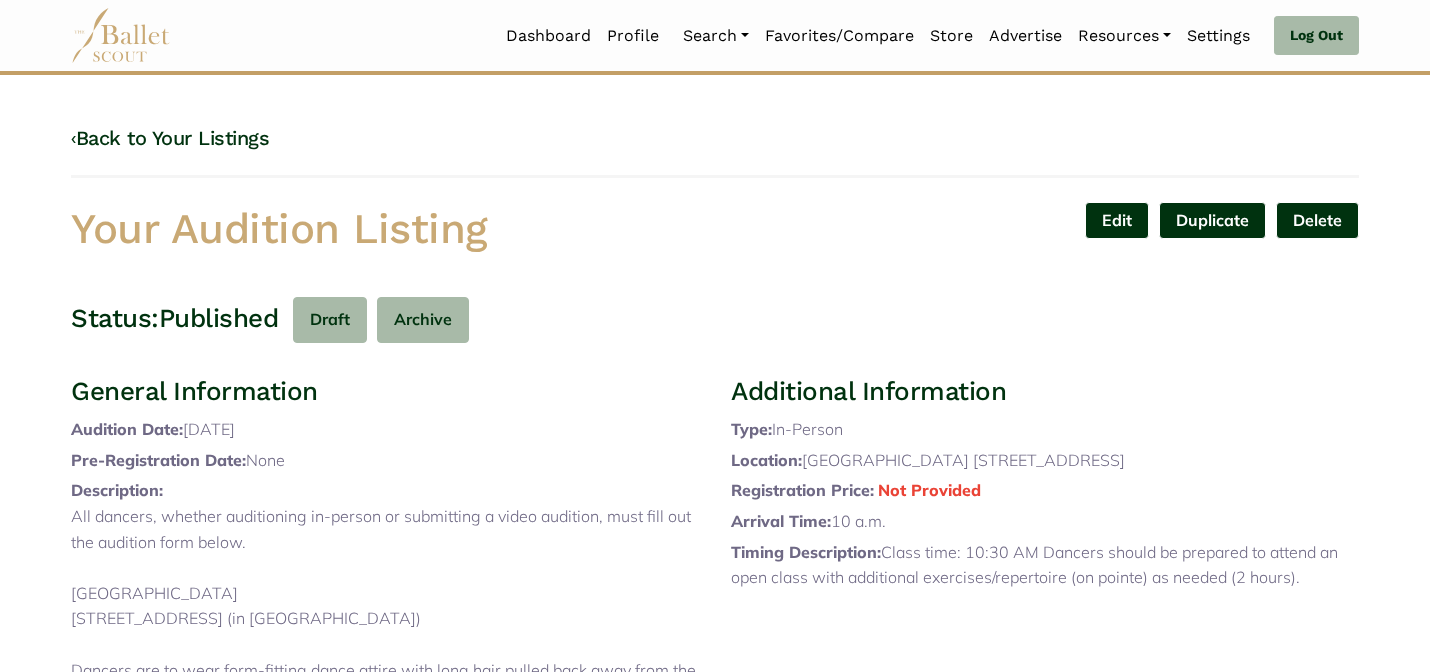 scroll, scrollTop: 0, scrollLeft: 0, axis: both 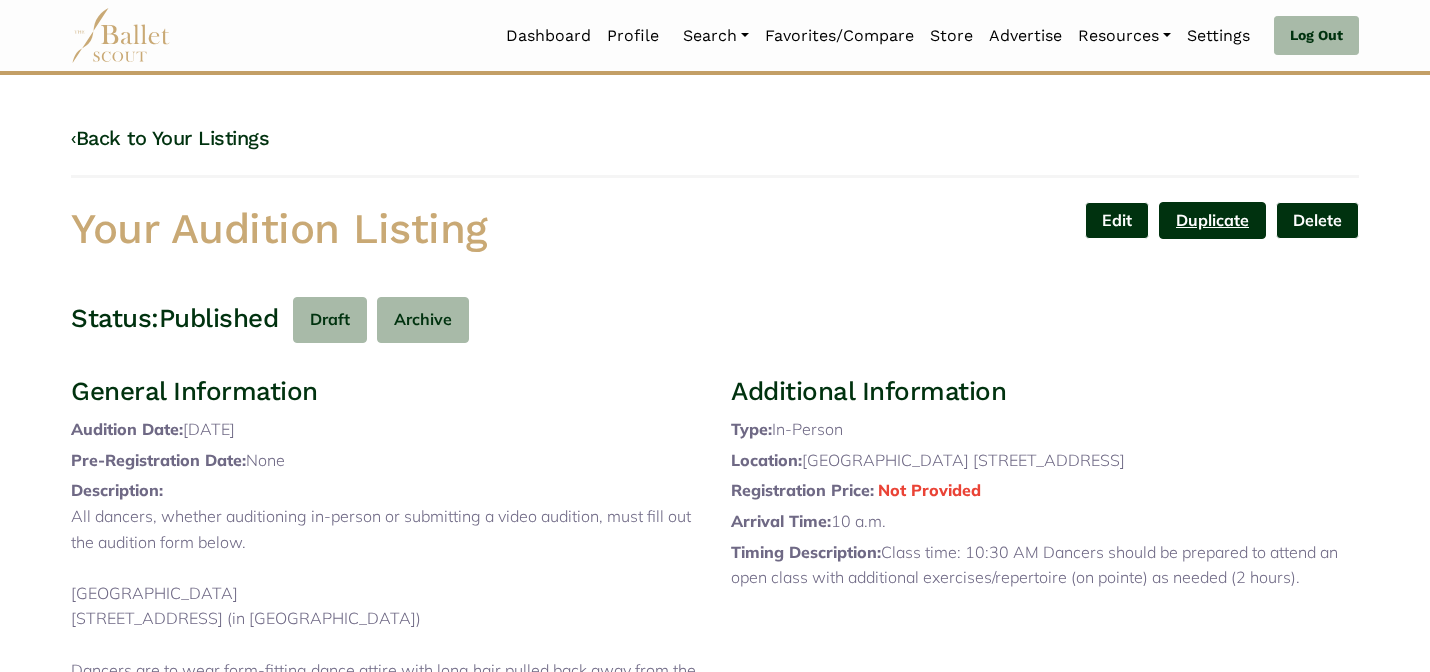 click on "Duplicate" at bounding box center (1212, 220) 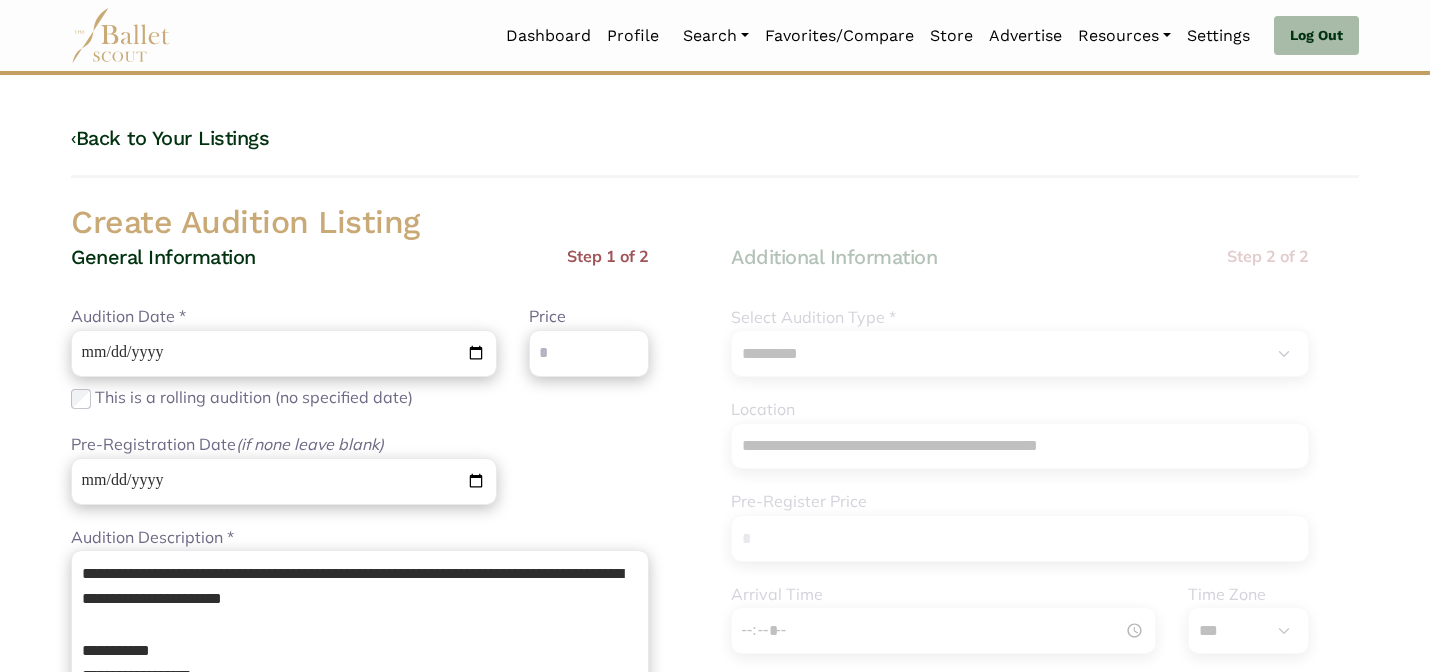 select on "***" 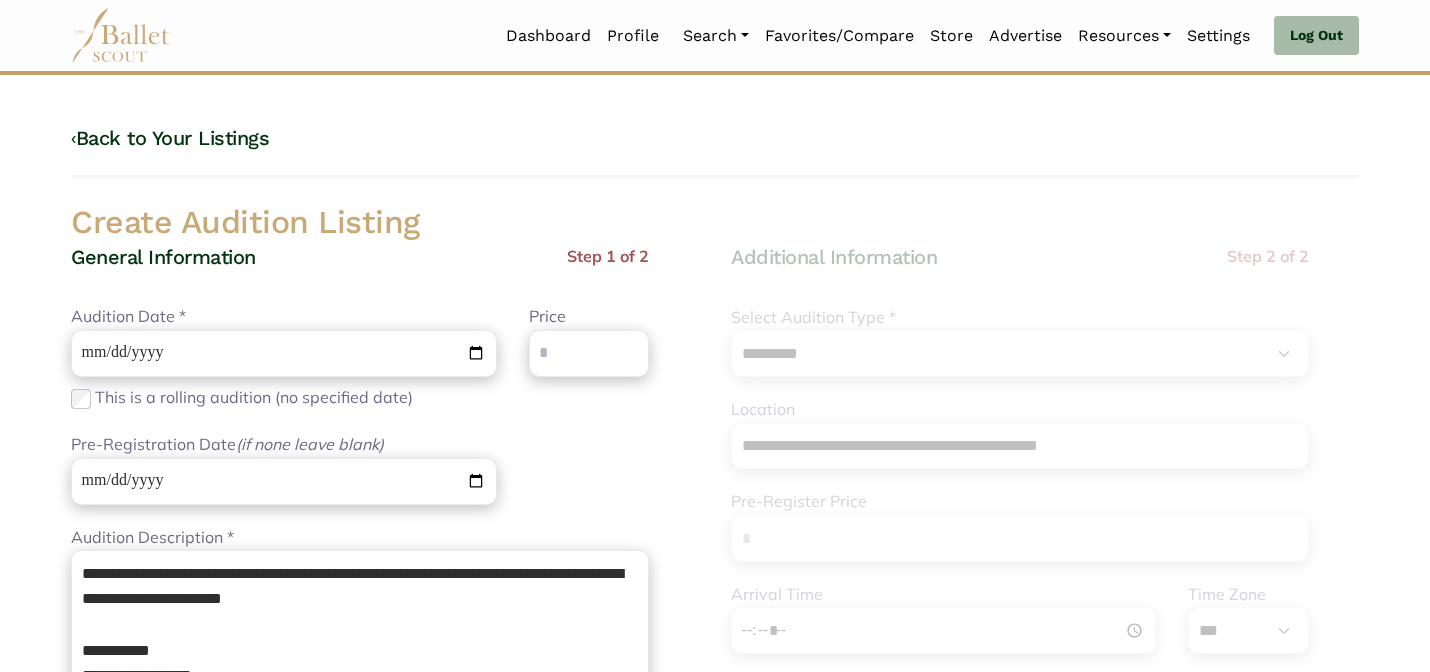 scroll, scrollTop: 0, scrollLeft: 0, axis: both 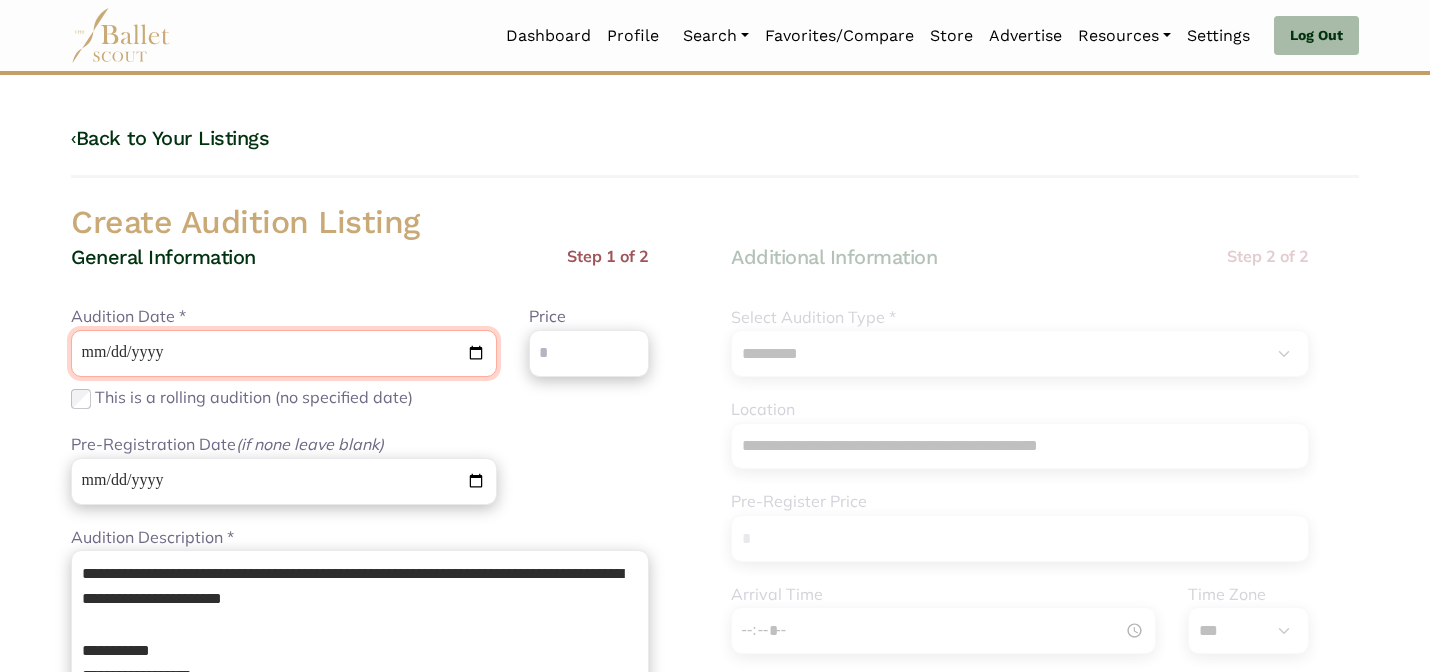 click on "**********" at bounding box center [284, 353] 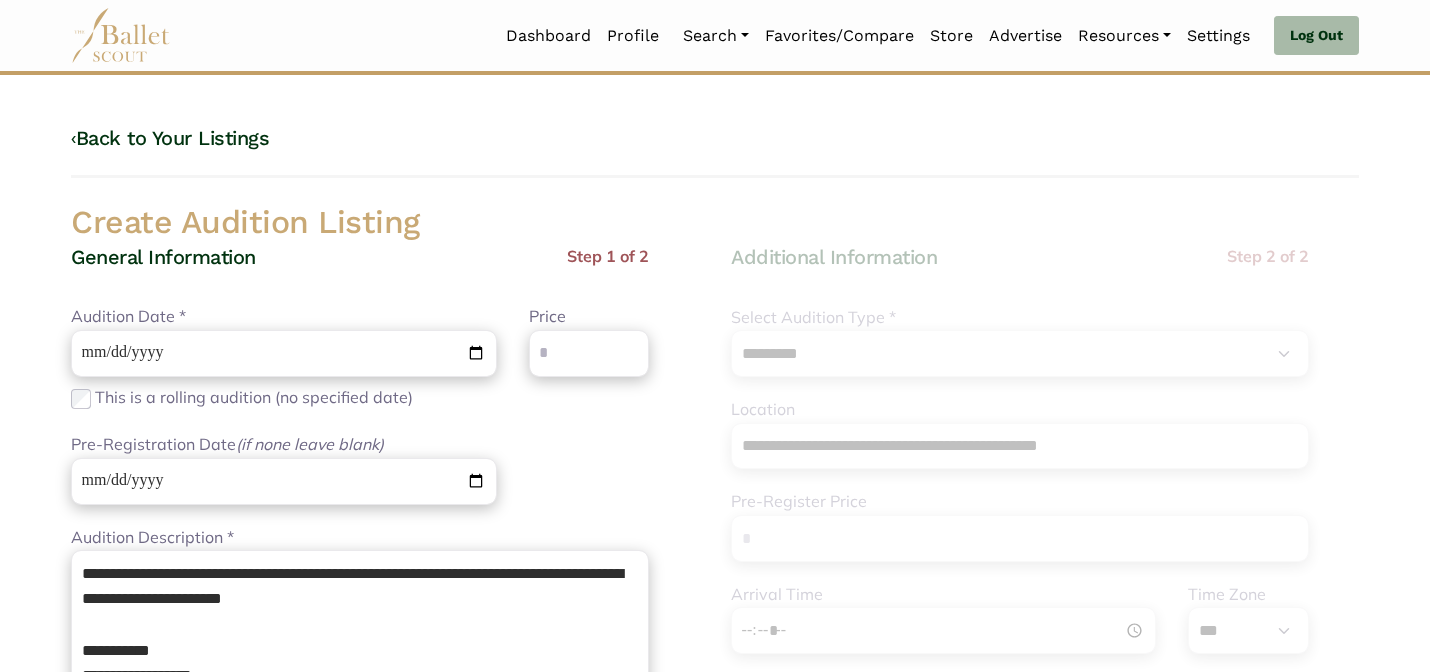 click on "**********" at bounding box center (385, 897) 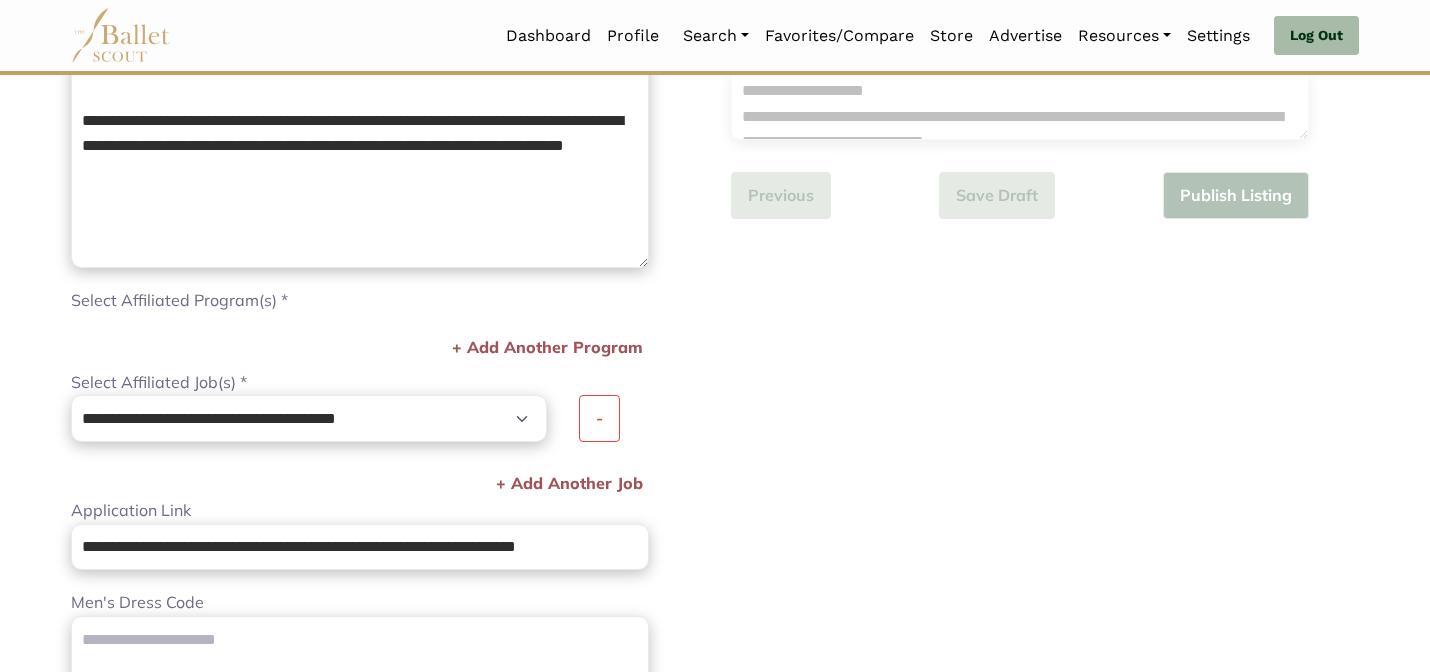 scroll, scrollTop: 1216, scrollLeft: 0, axis: vertical 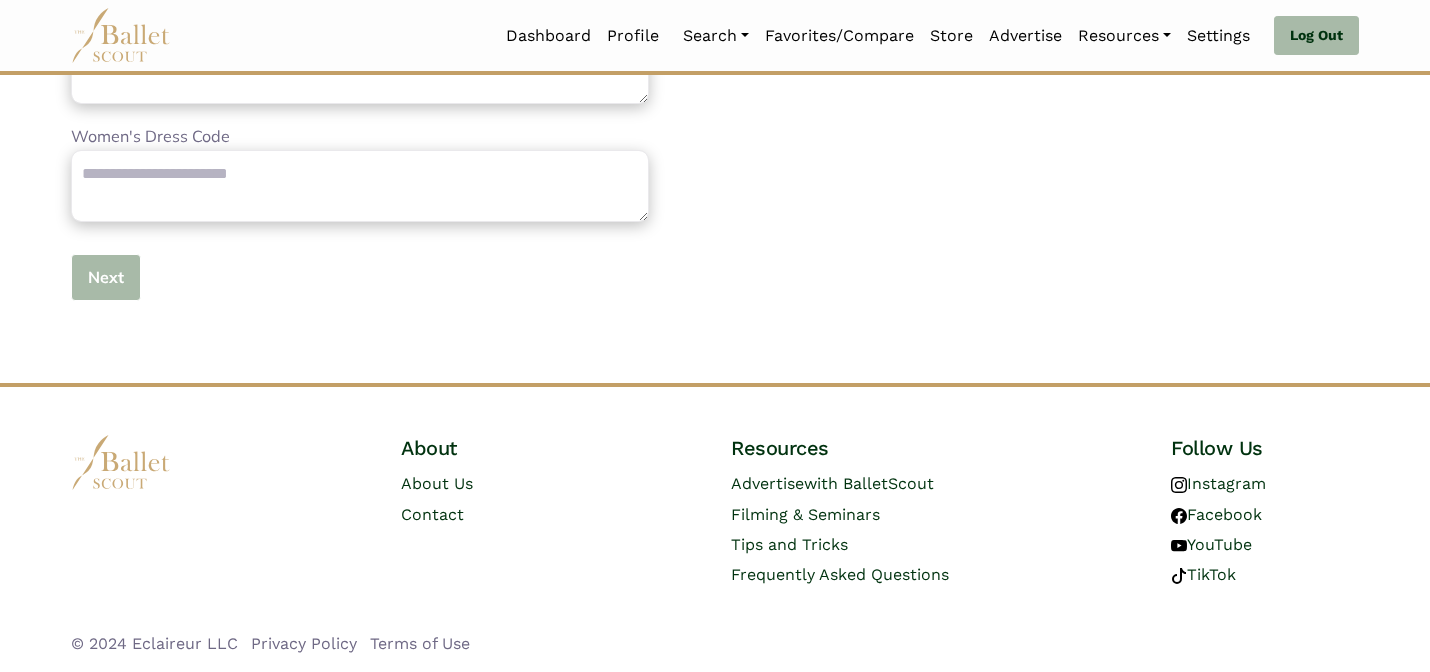 click on "Next" at bounding box center [106, 277] 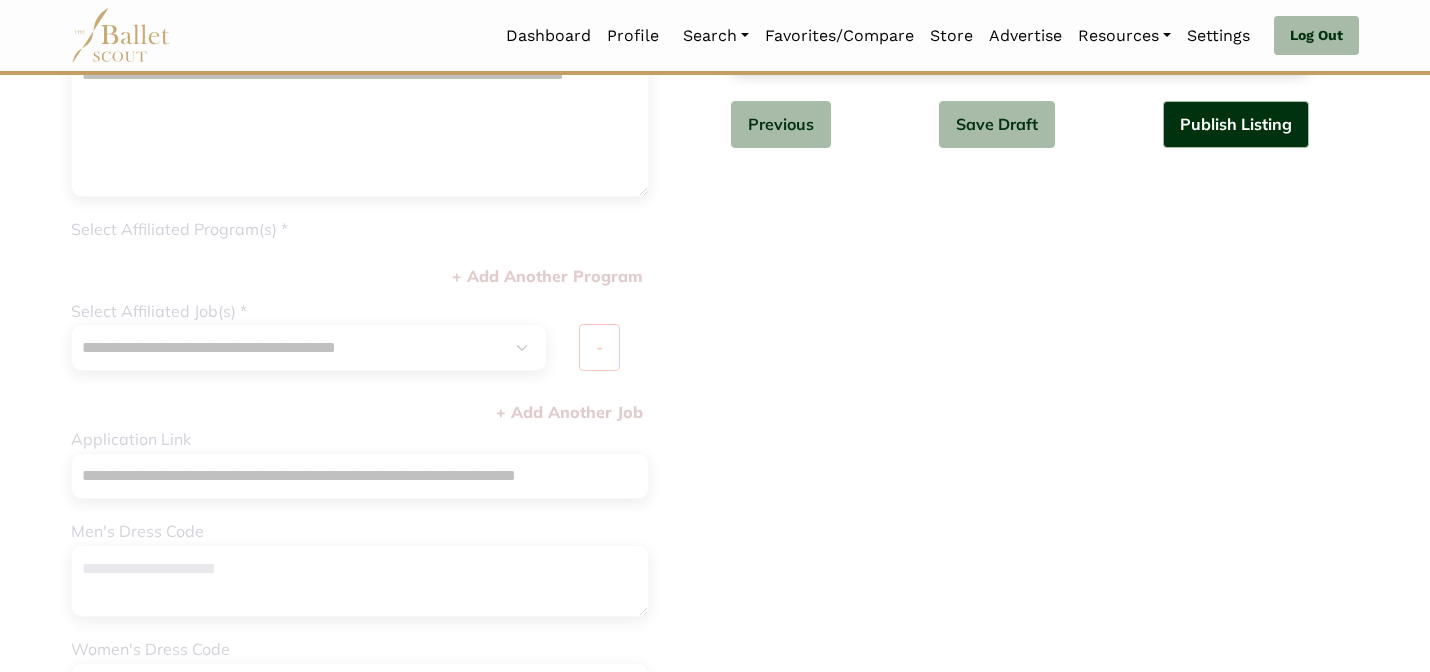 scroll, scrollTop: 584, scrollLeft: 0, axis: vertical 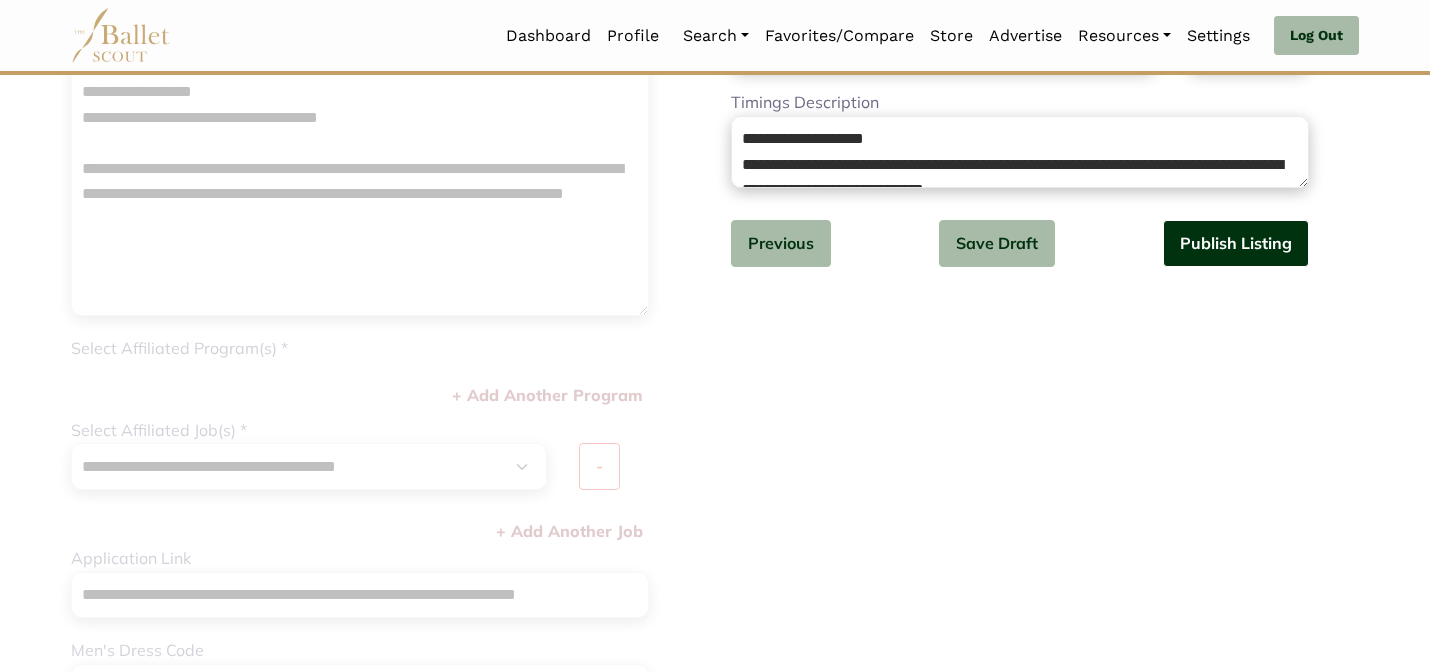 click on "Publish Listing" at bounding box center (1236, 243) 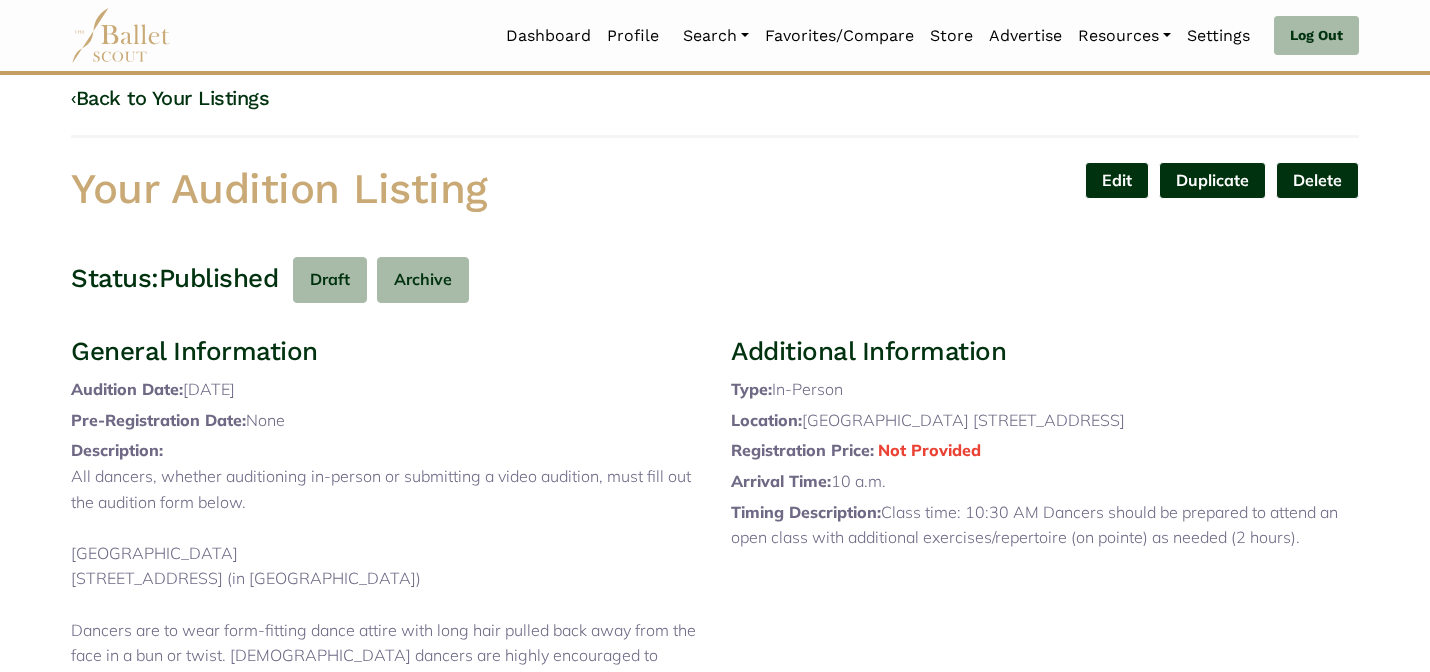 scroll, scrollTop: 0, scrollLeft: 0, axis: both 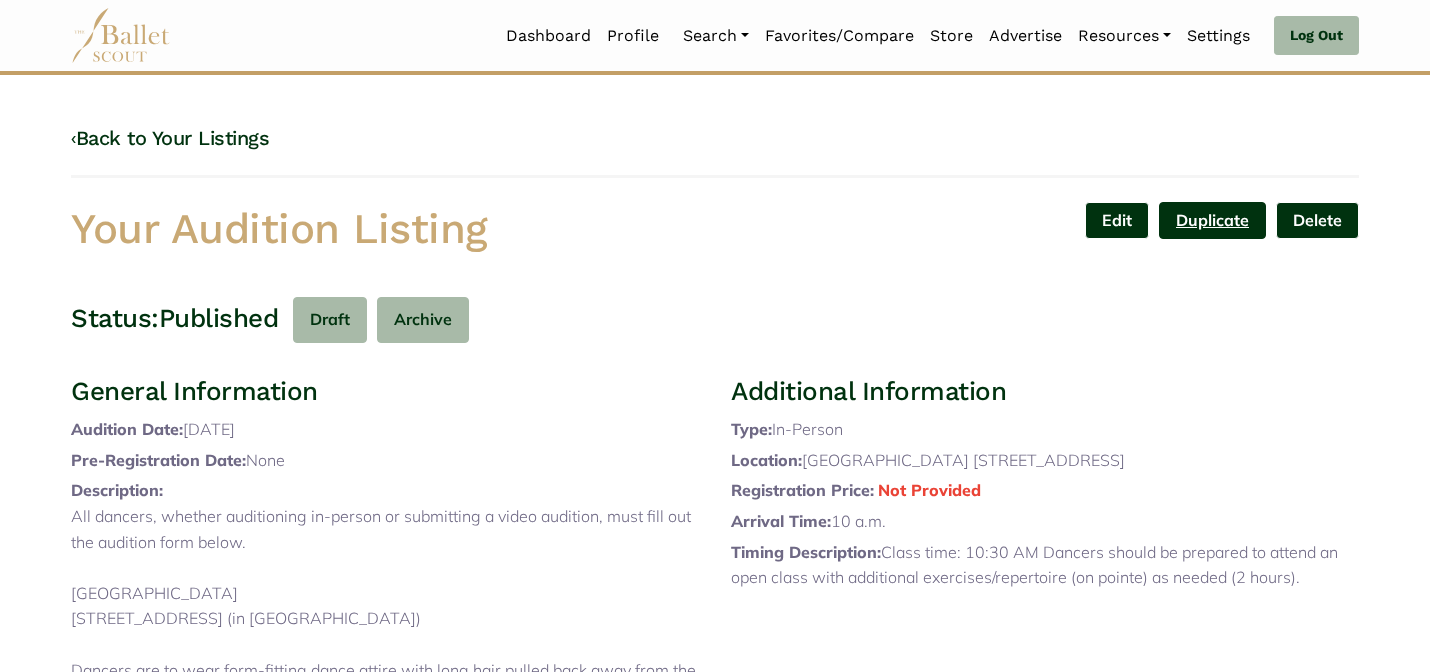 click on "Duplicate" at bounding box center (1212, 220) 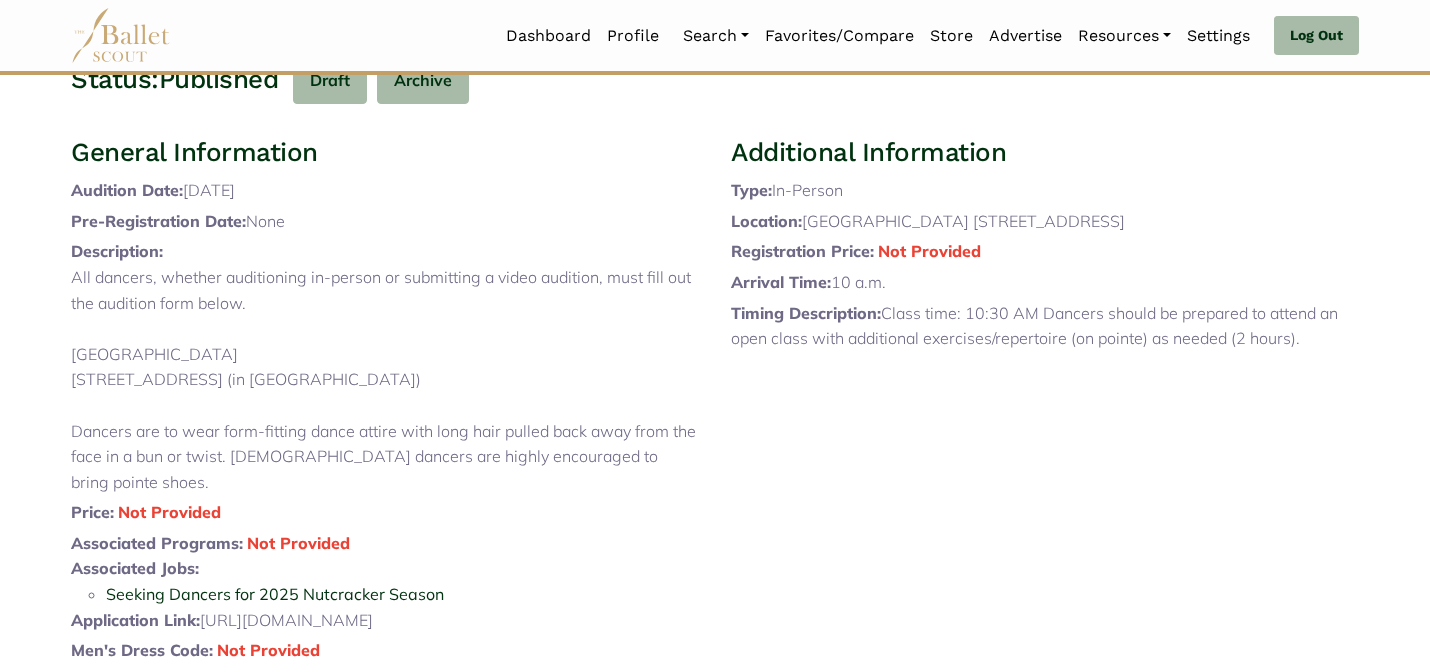 scroll, scrollTop: 240, scrollLeft: 0, axis: vertical 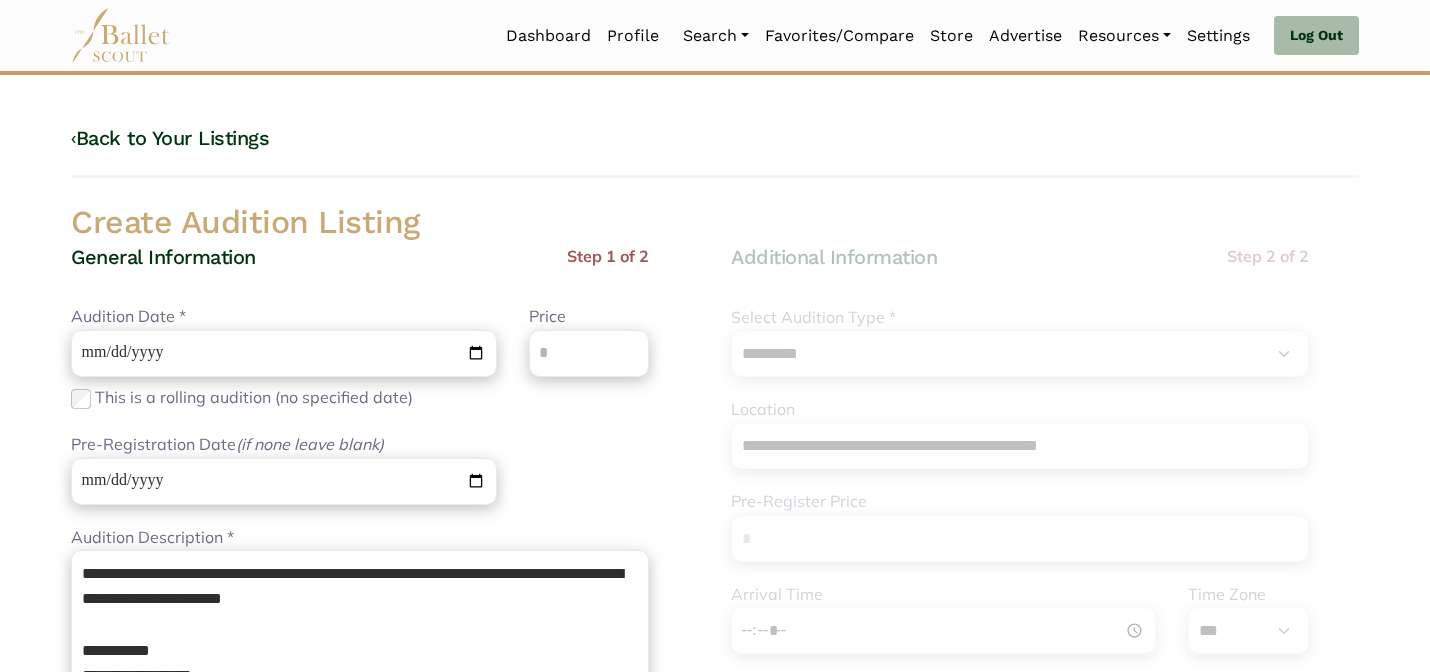 select on "***" 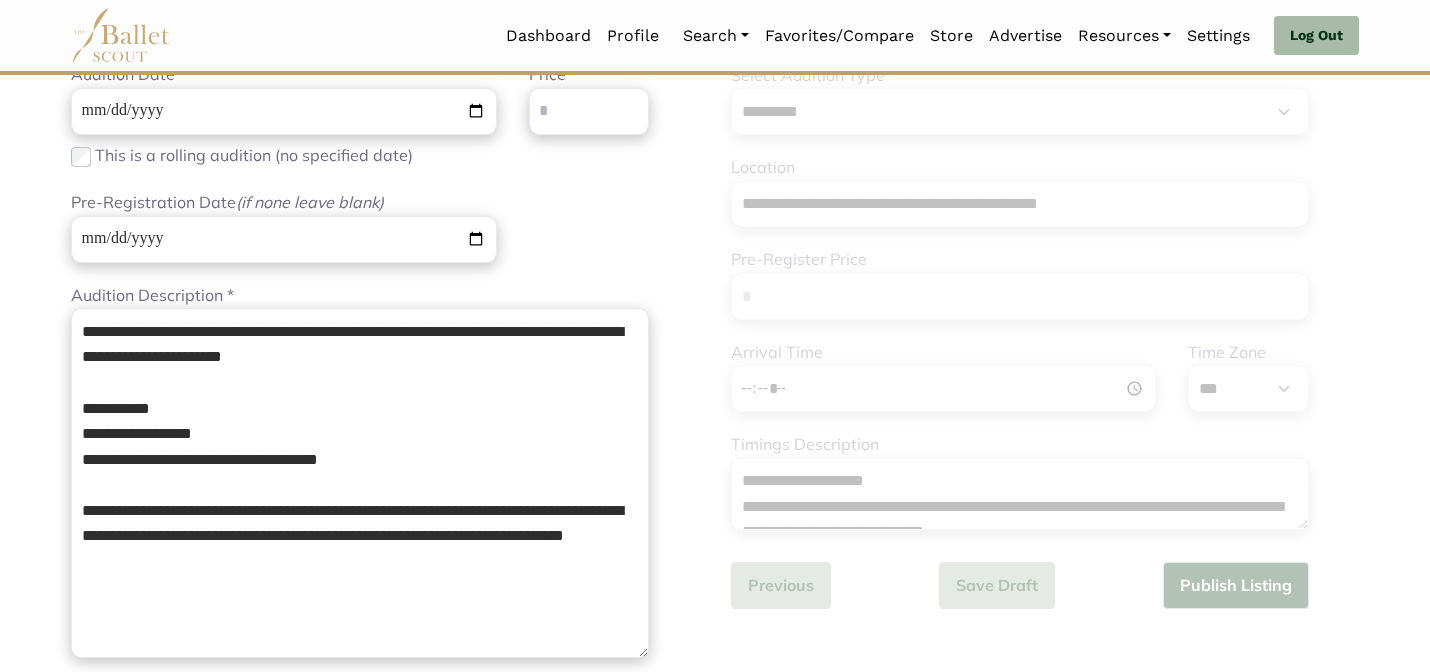 scroll, scrollTop: 280, scrollLeft: 0, axis: vertical 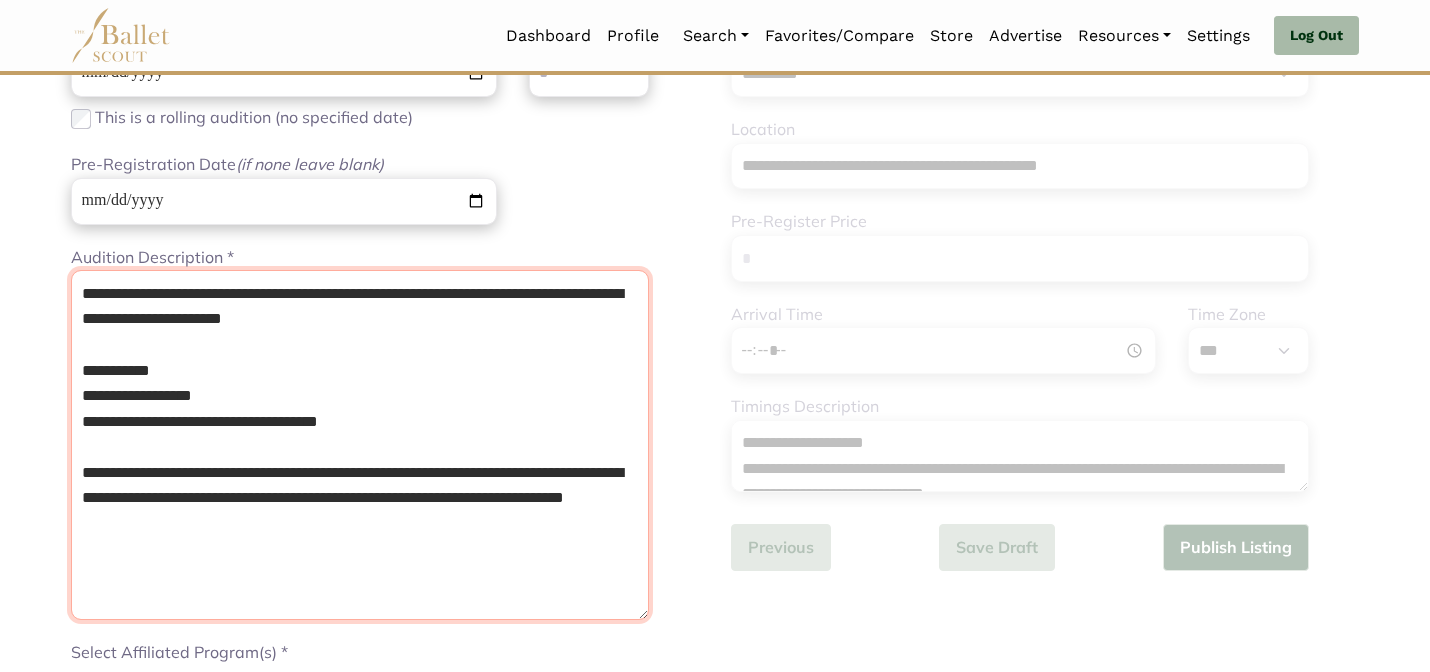 drag, startPoint x: 553, startPoint y: 547, endPoint x: 502, endPoint y: 160, distance: 390.346 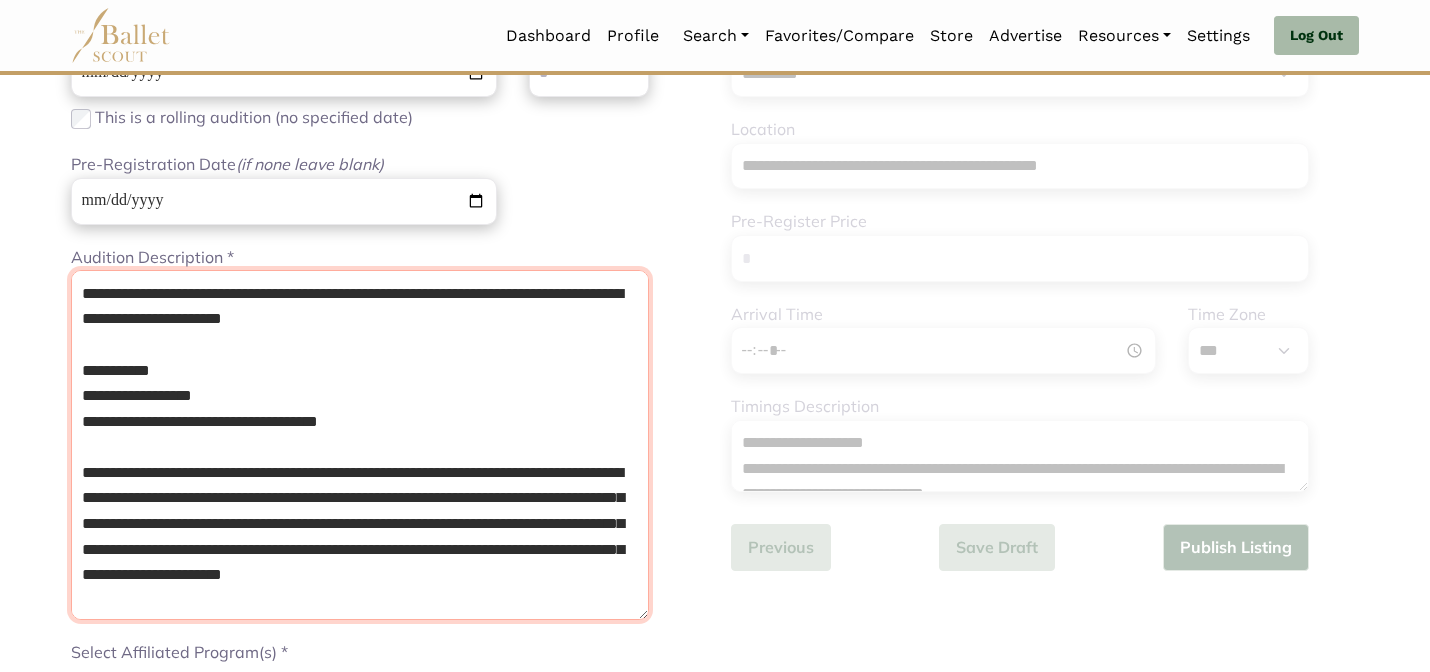 scroll, scrollTop: 273, scrollLeft: 0, axis: vertical 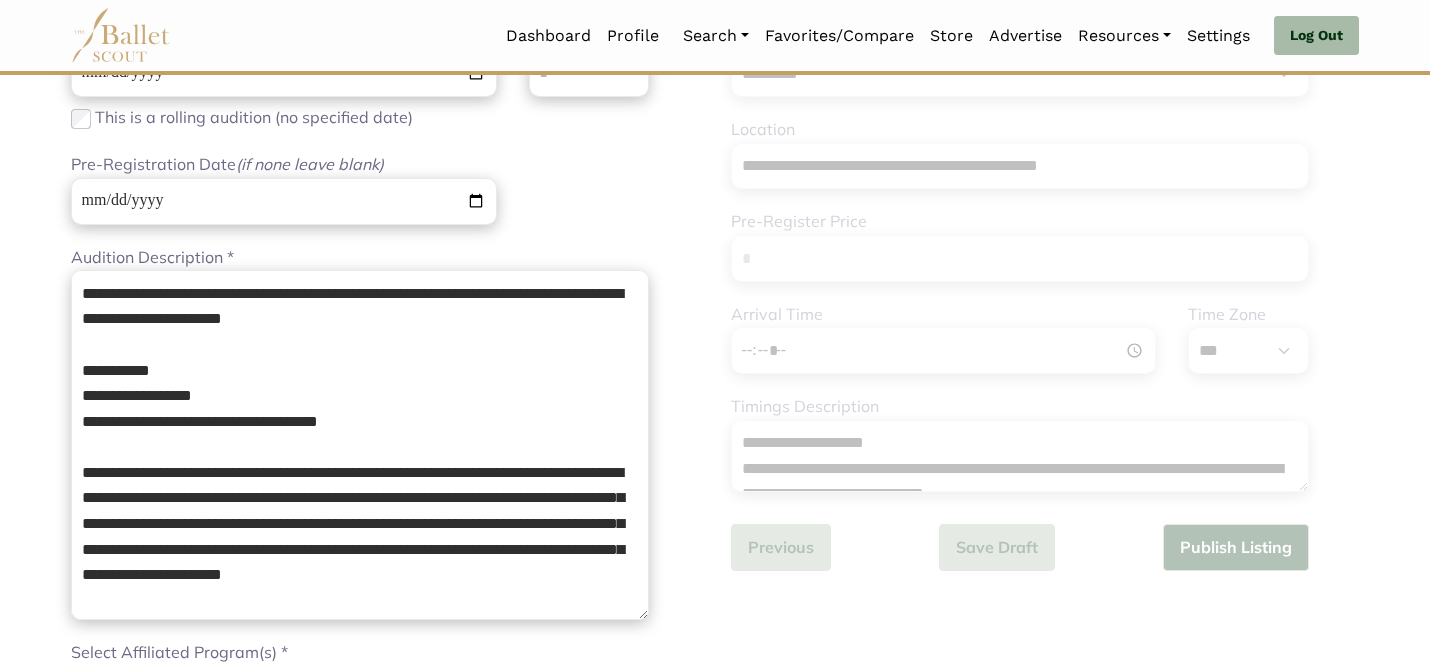 click on "Price
Please enter a valid price" at bounding box center [589, 78] 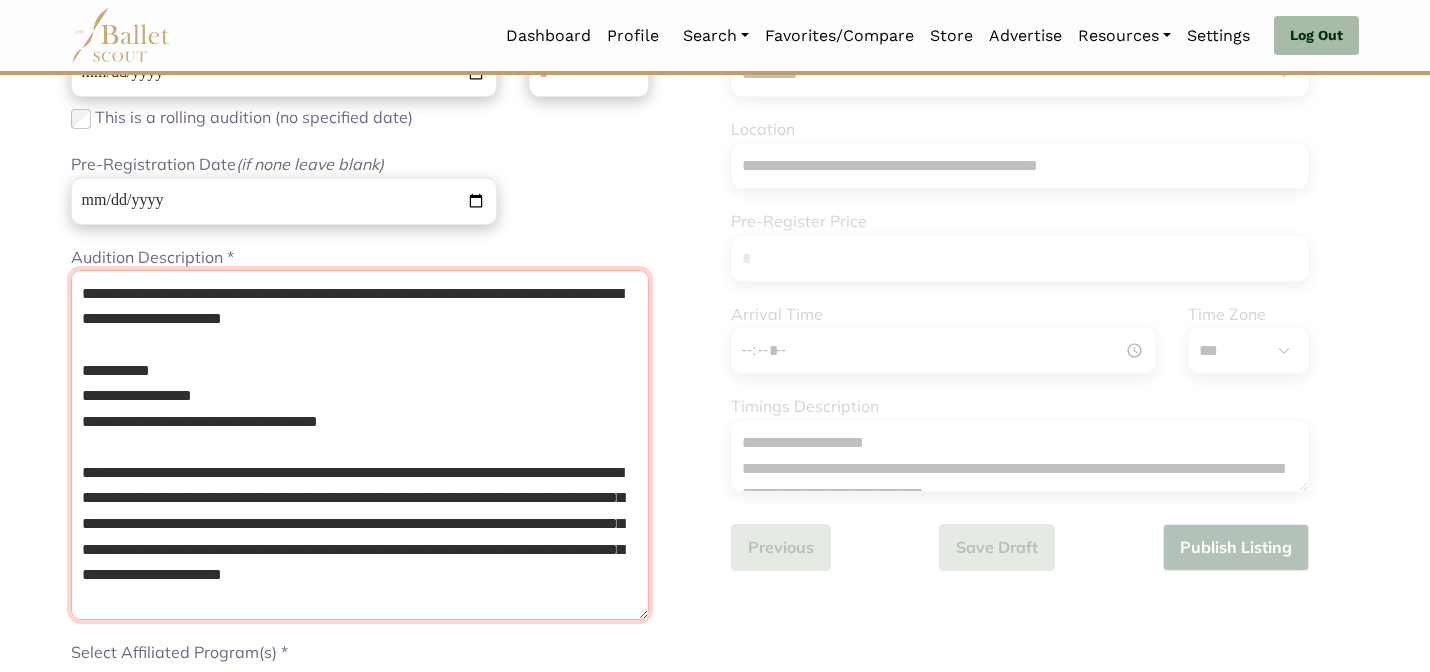 drag, startPoint x: 432, startPoint y: 422, endPoint x: 346, endPoint y: 201, distance: 237.14342 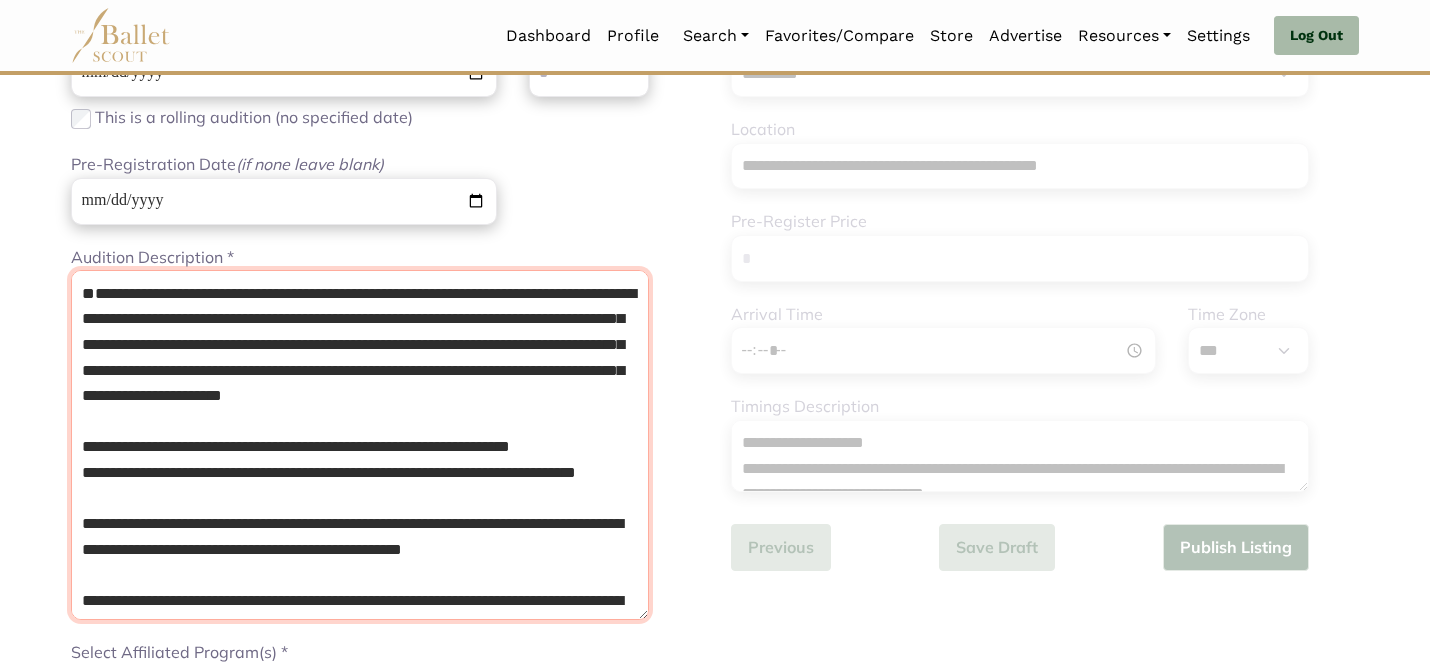 click on "**********" at bounding box center [360, 445] 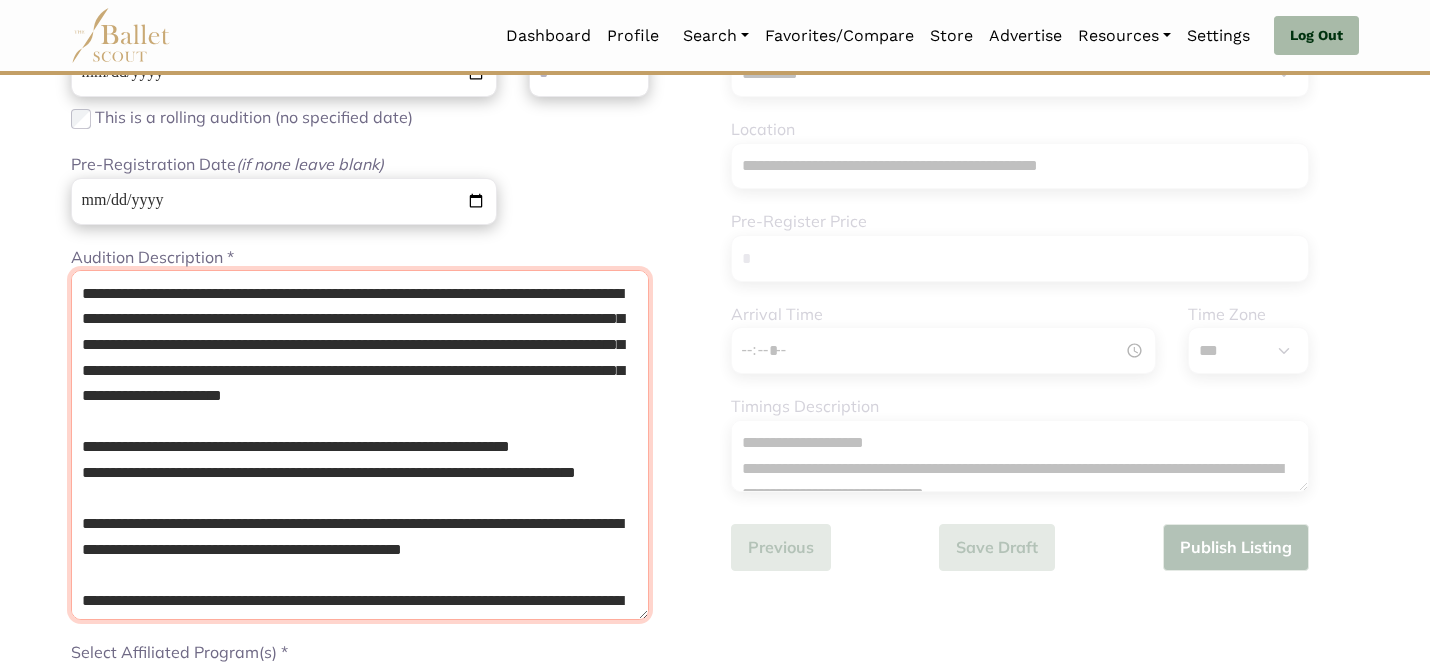type on "**********" 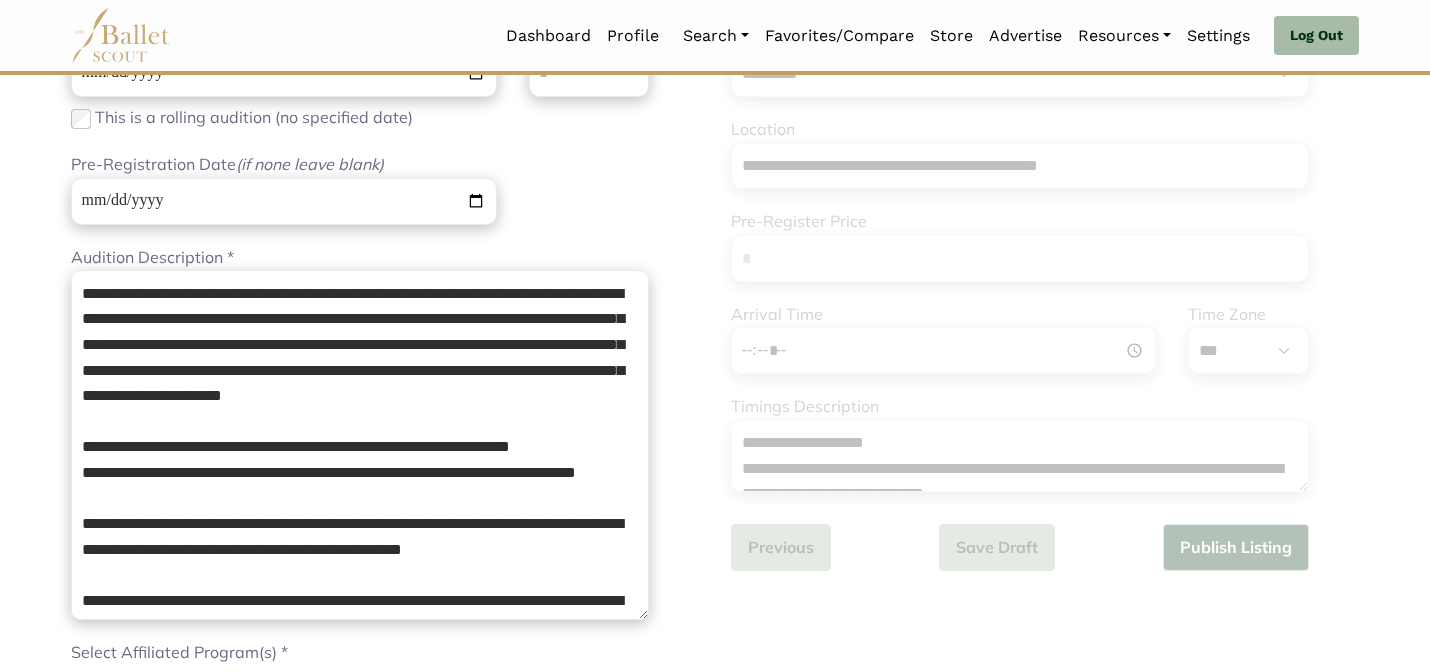 click on "**********" at bounding box center (360, 134) 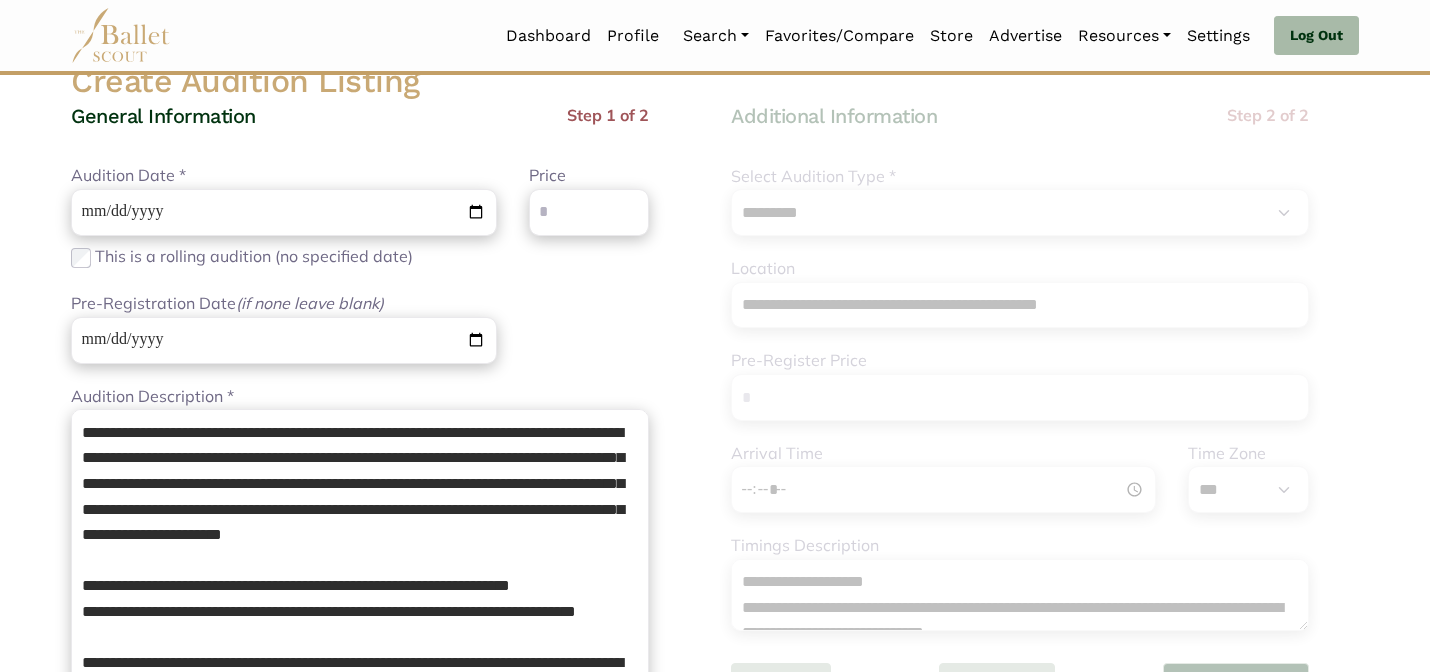 scroll, scrollTop: 120, scrollLeft: 0, axis: vertical 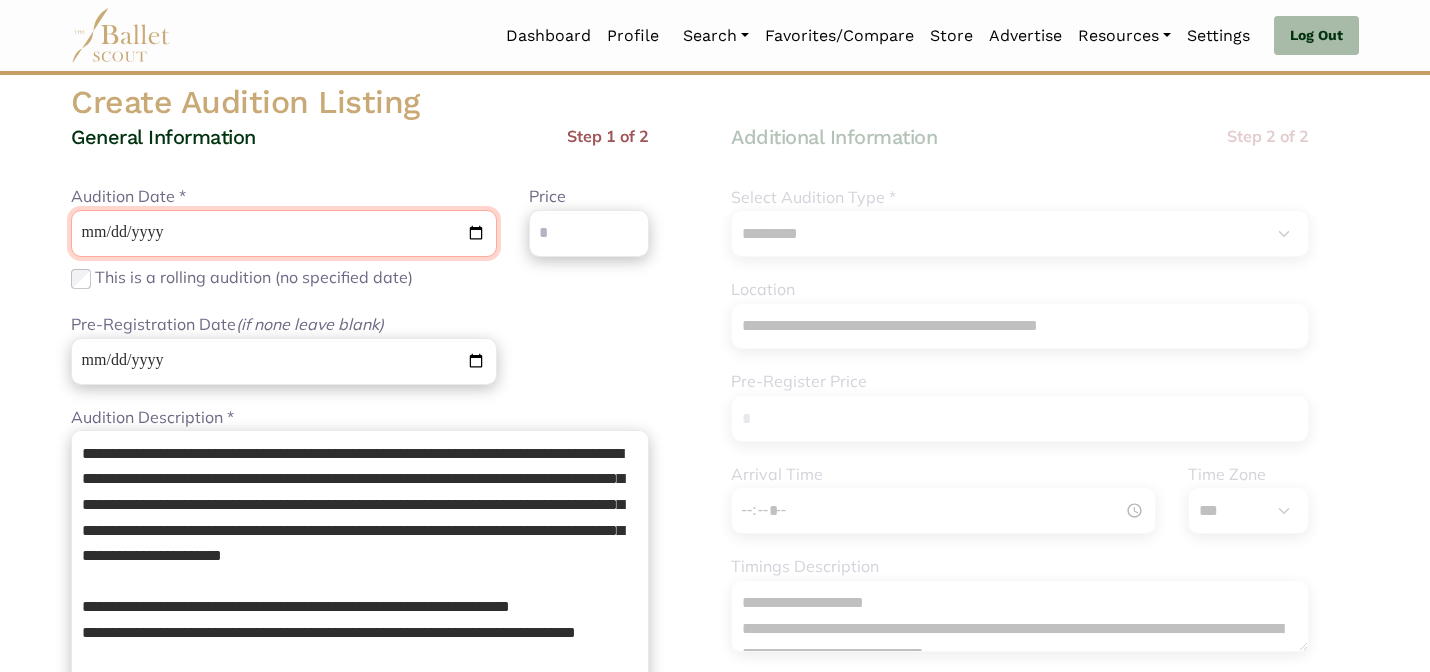 click on "**********" at bounding box center (284, 233) 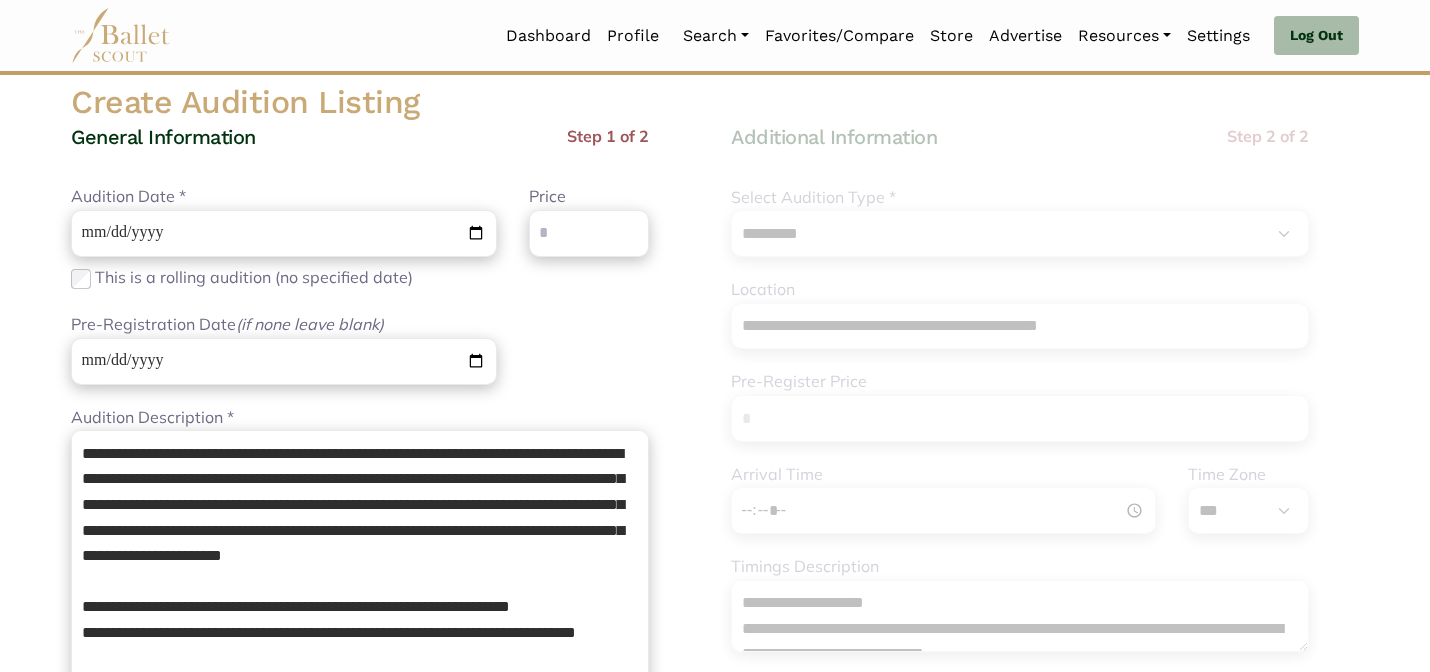 click on "General Information
Step 1 of 2" at bounding box center (360, 154) 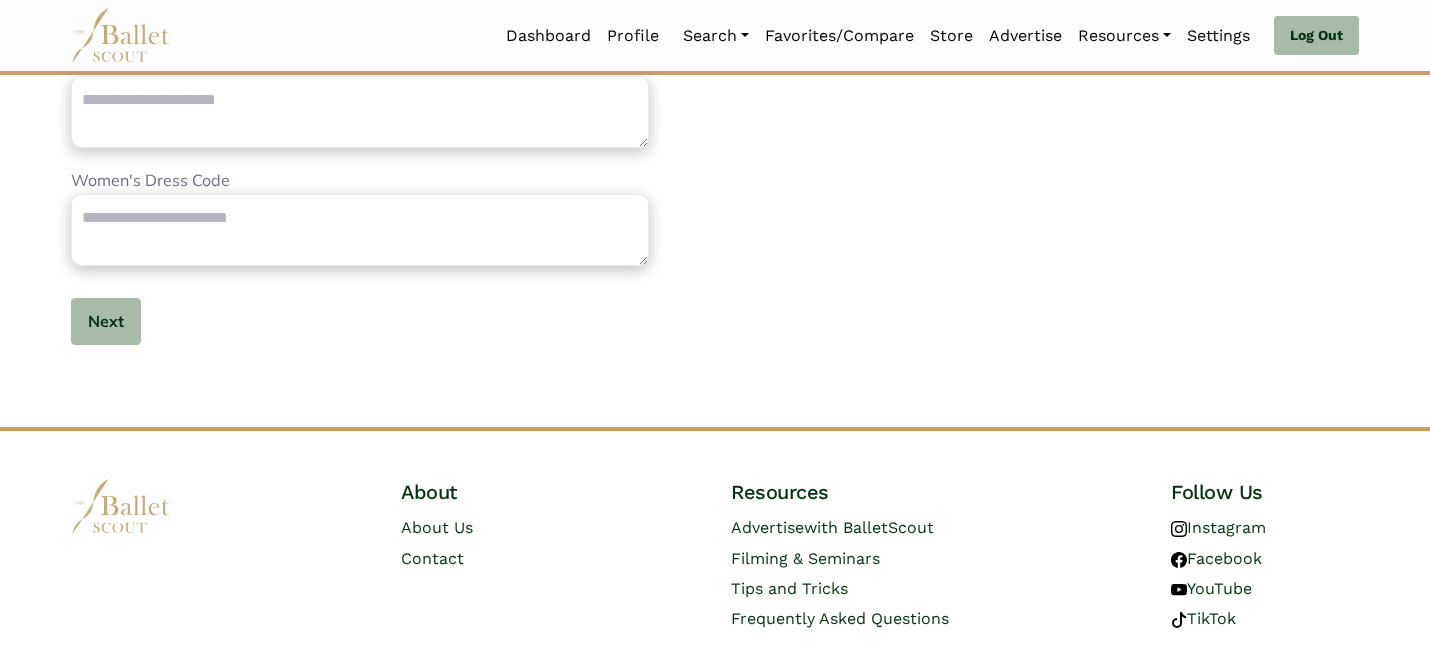 scroll, scrollTop: 1216, scrollLeft: 0, axis: vertical 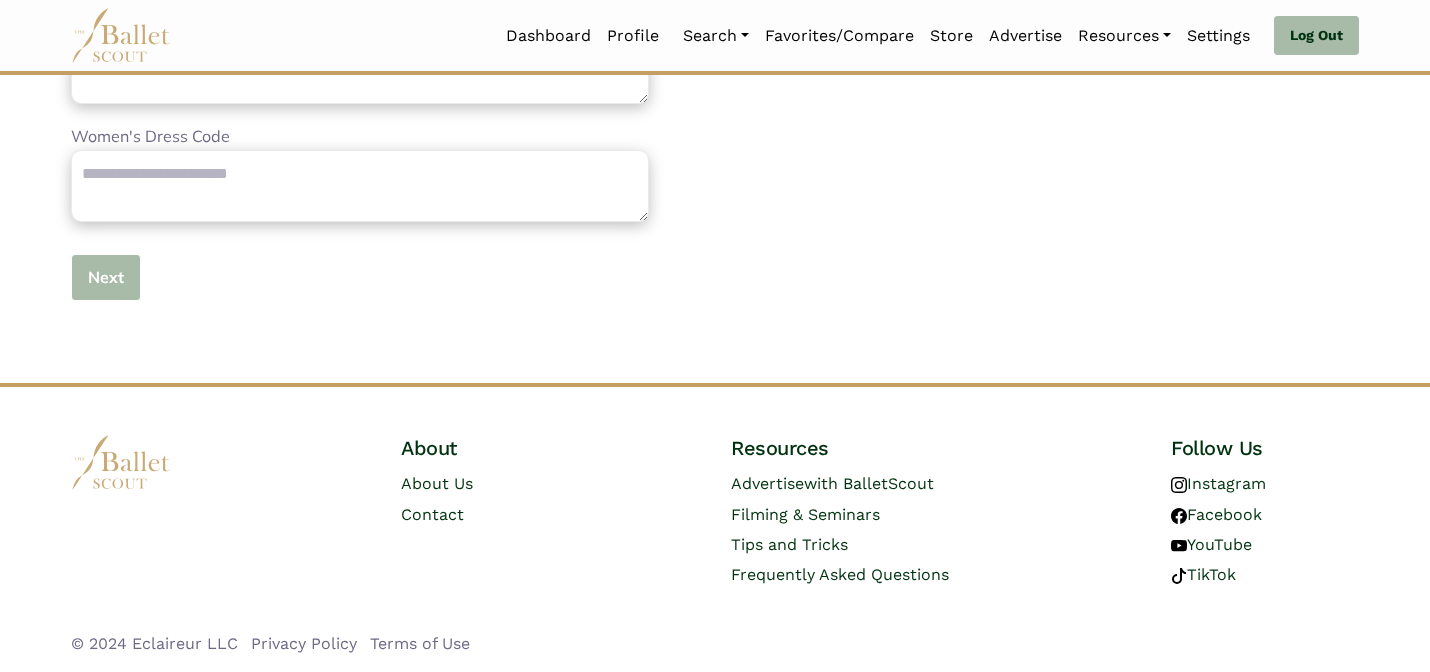 click on "Next" at bounding box center [106, 277] 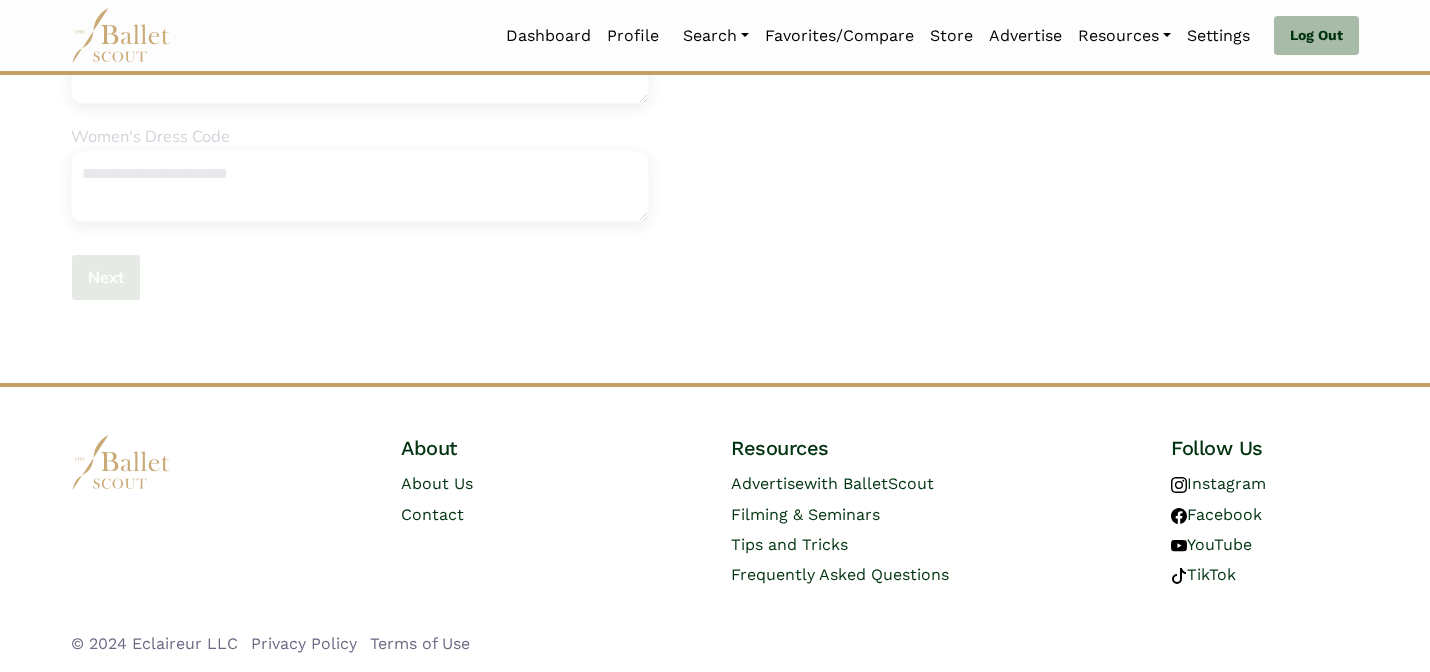 type 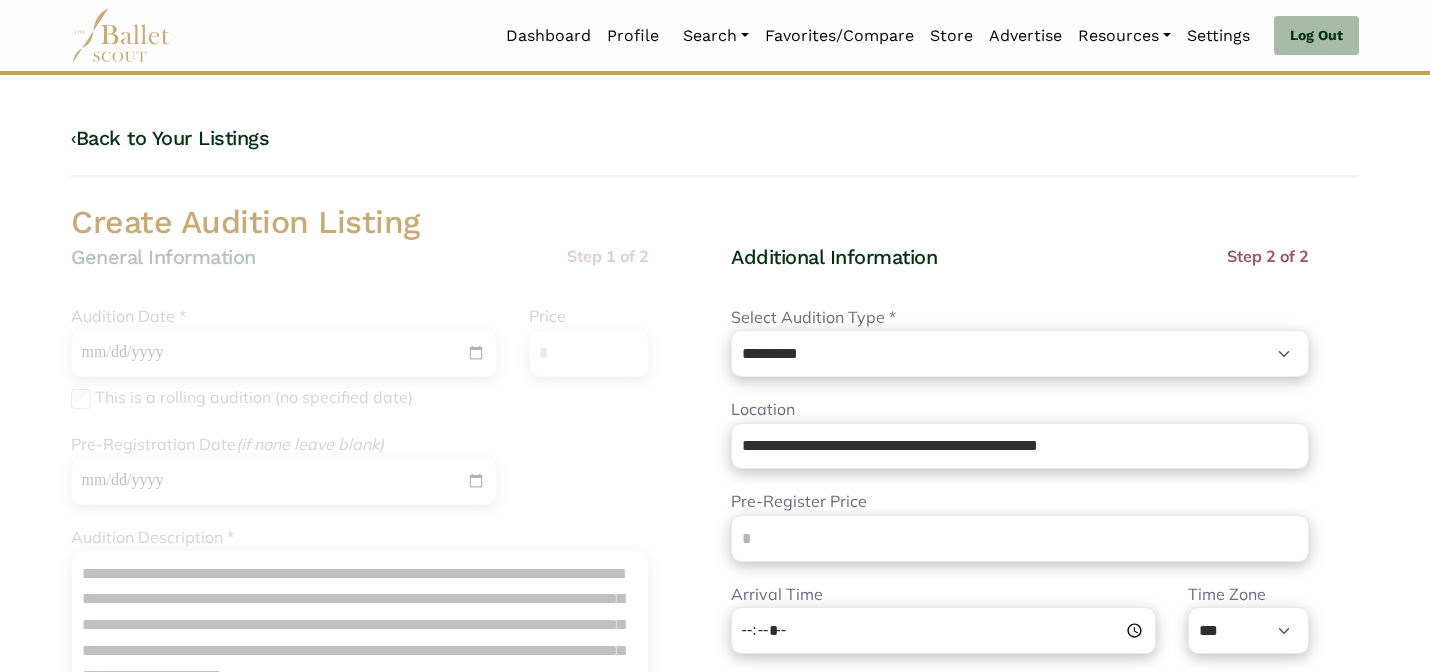 scroll, scrollTop: 40, scrollLeft: 0, axis: vertical 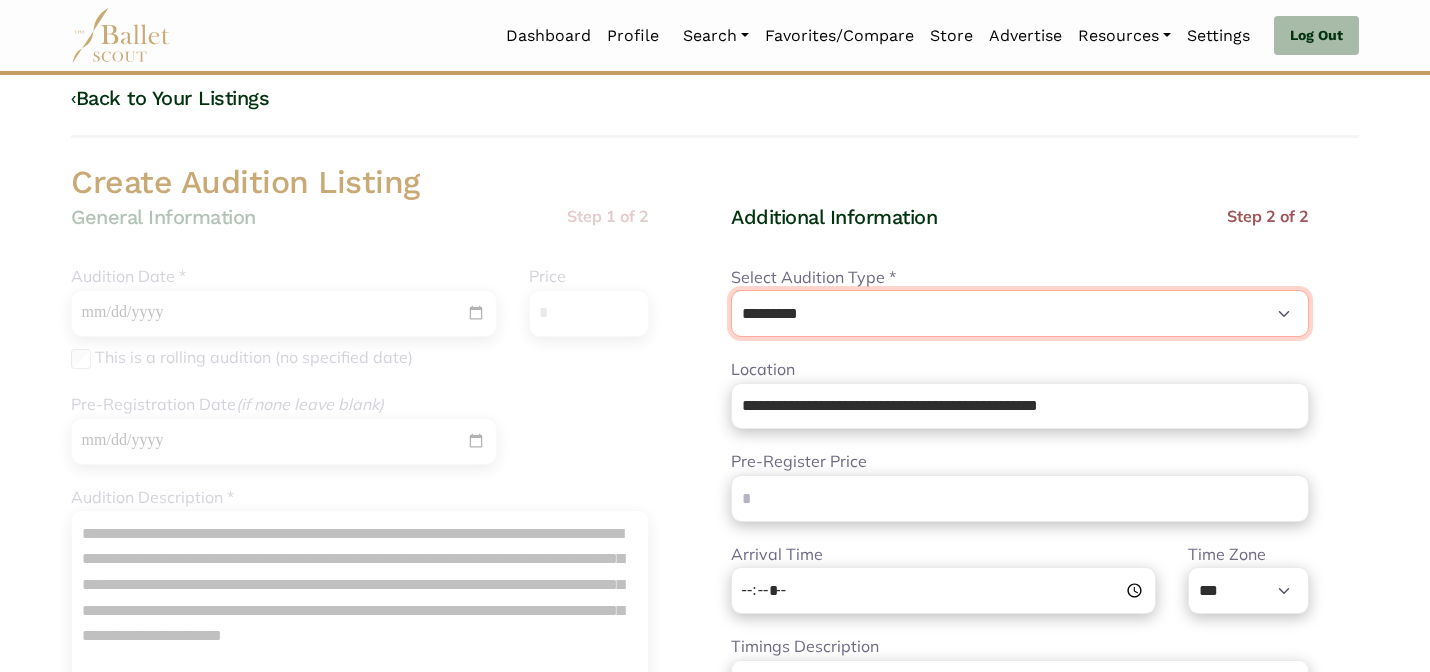 click on "**********" at bounding box center (1020, 313) 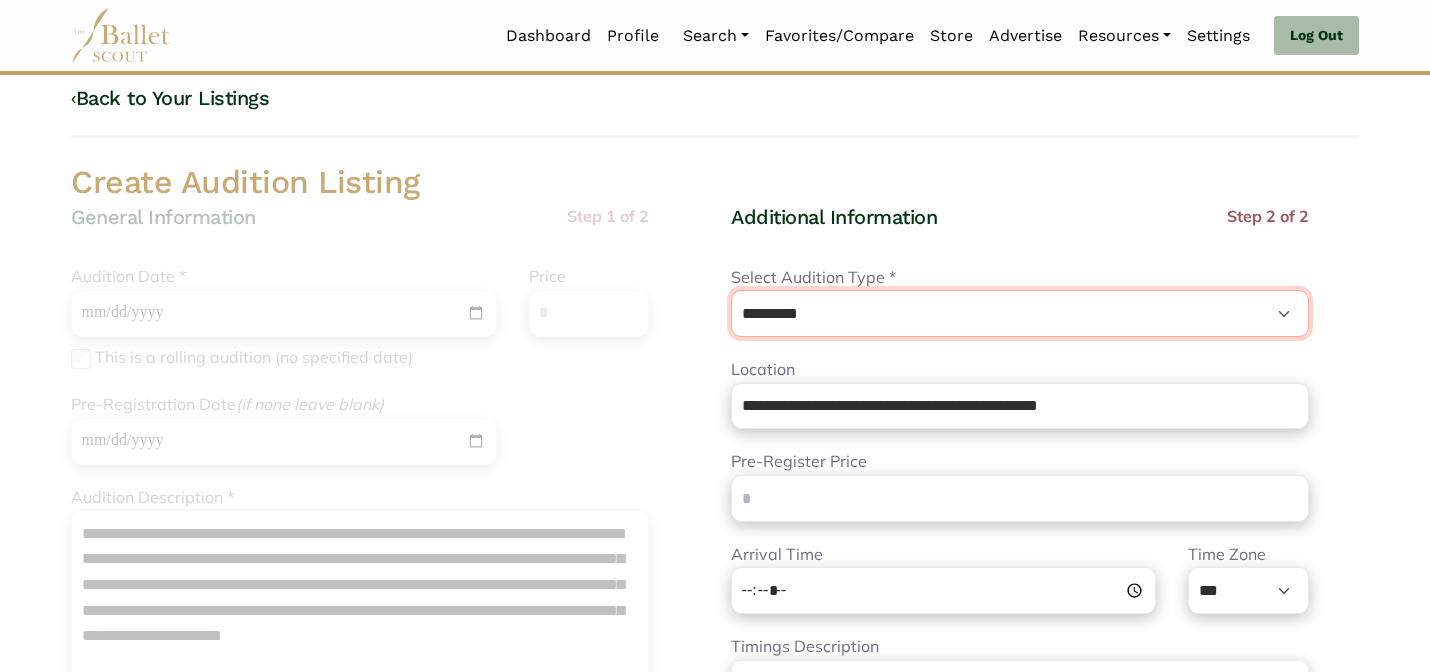 select on "*" 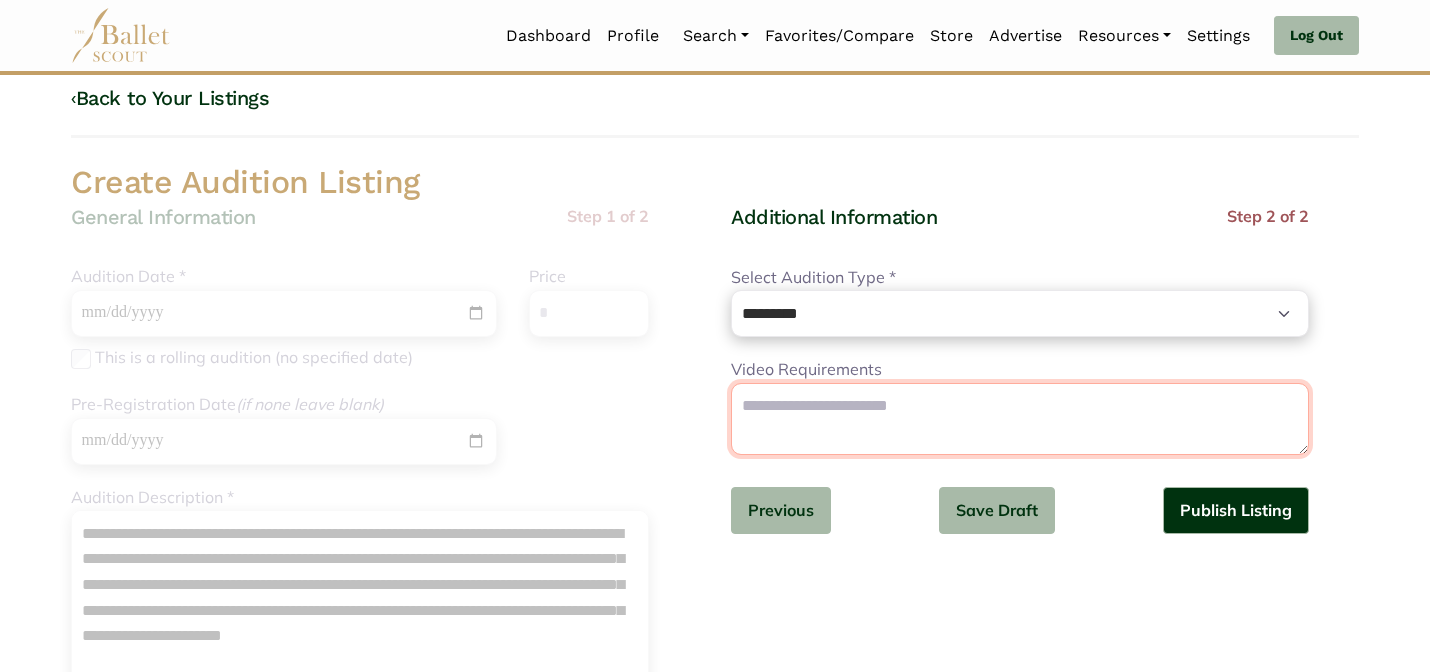 click on "Video Requirements" at bounding box center [1020, 419] 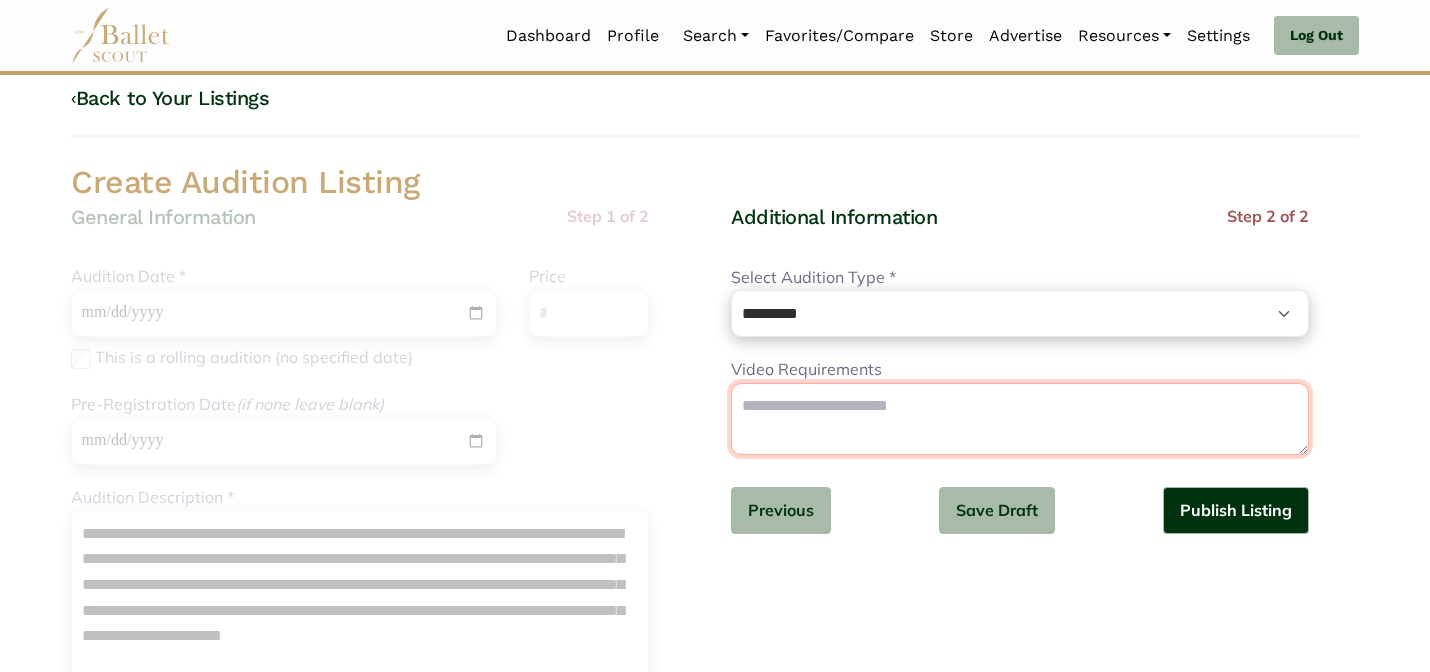 paste on "**********" 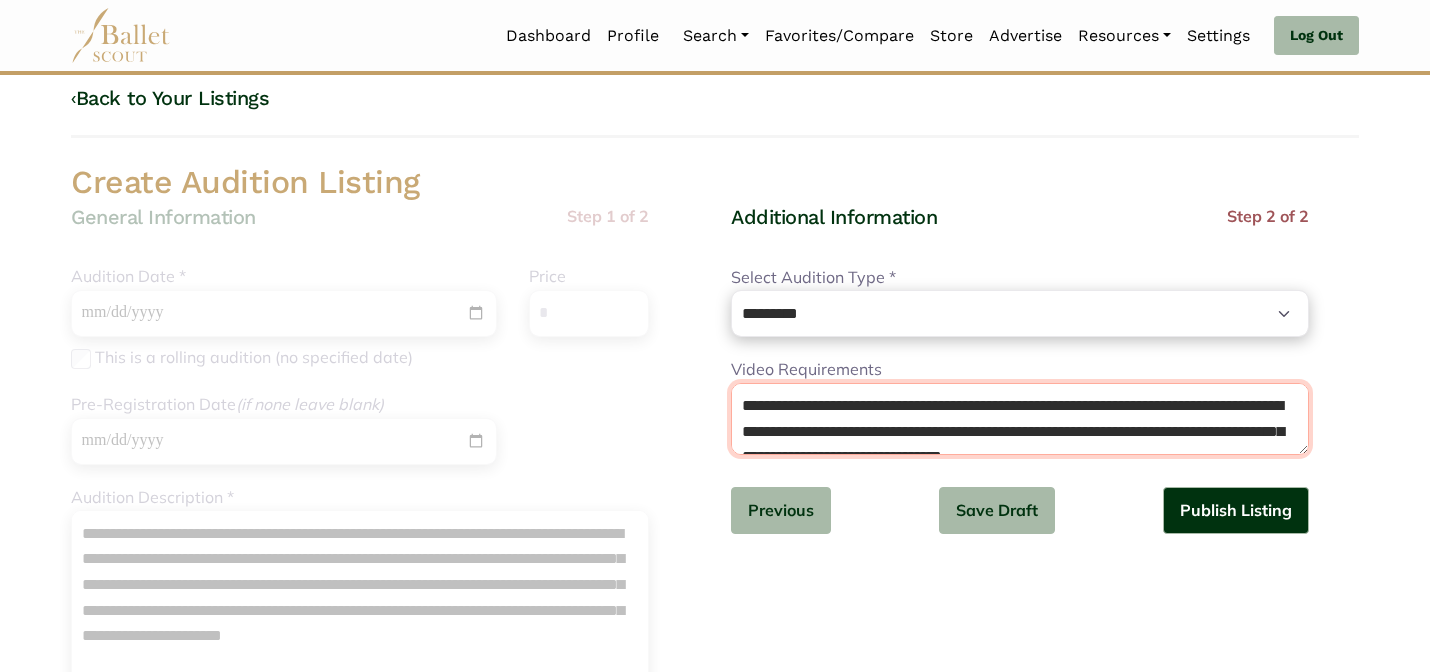 scroll, scrollTop: 320, scrollLeft: 0, axis: vertical 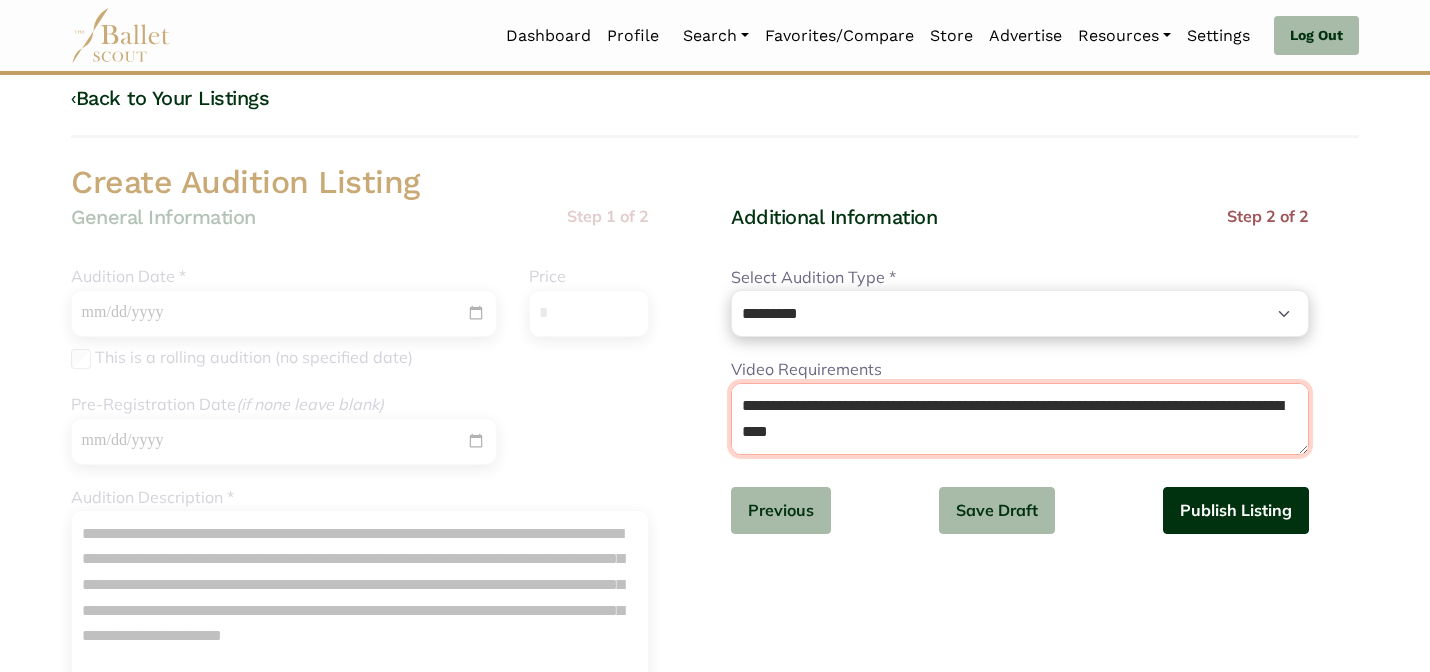 type on "**********" 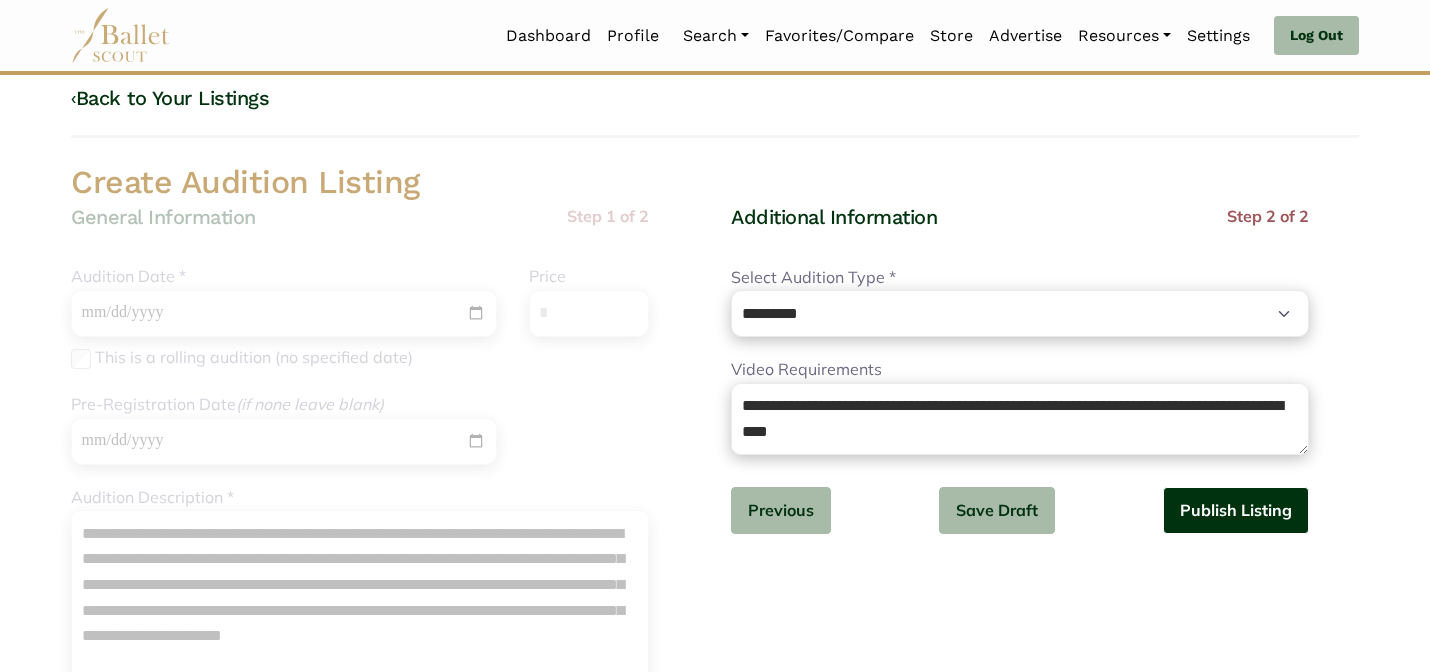 click on "Publish Listing" at bounding box center [1236, 510] 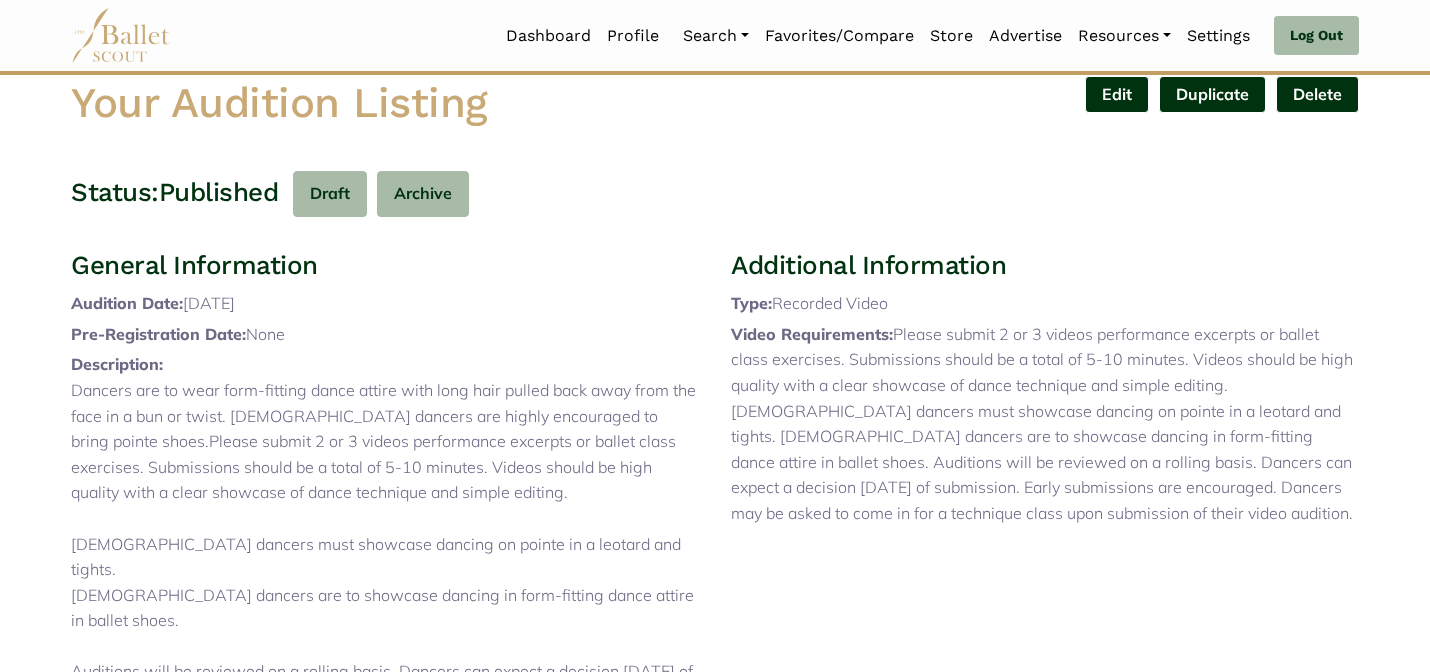 scroll, scrollTop: 0, scrollLeft: 0, axis: both 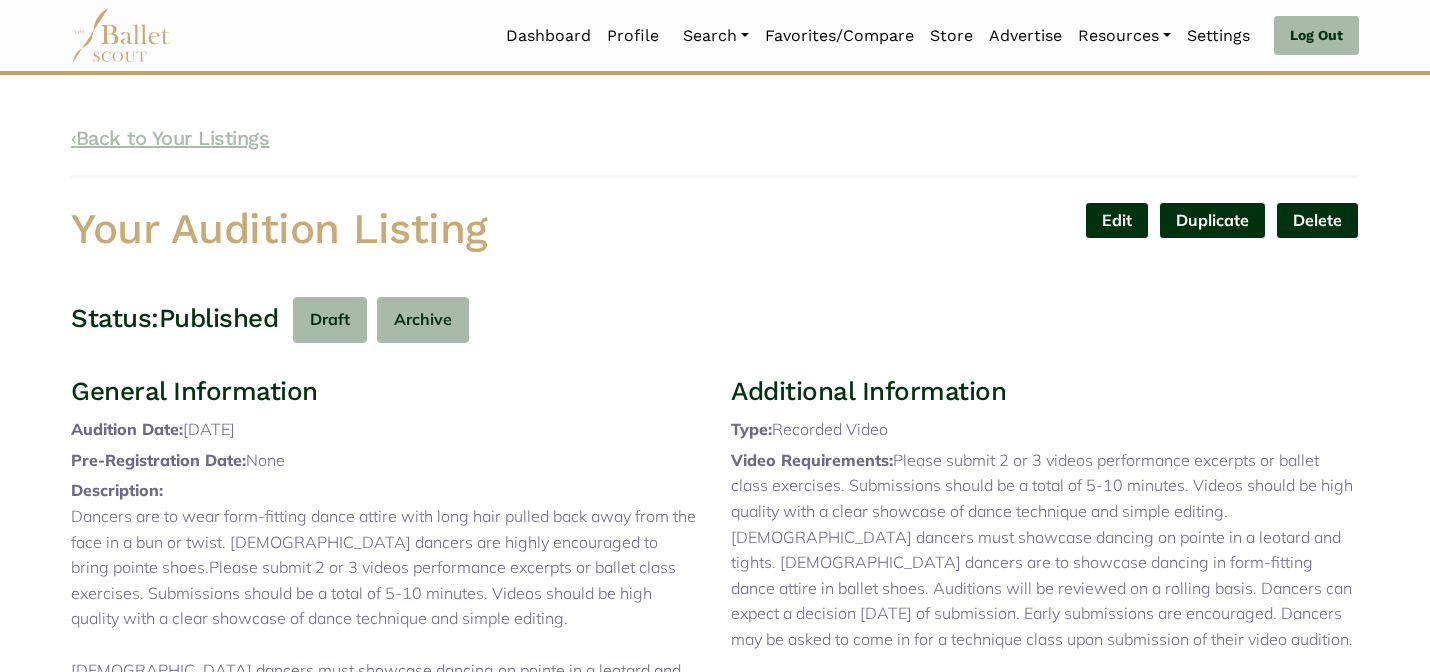 click on "‹  Back to Your Listings" at bounding box center (170, 138) 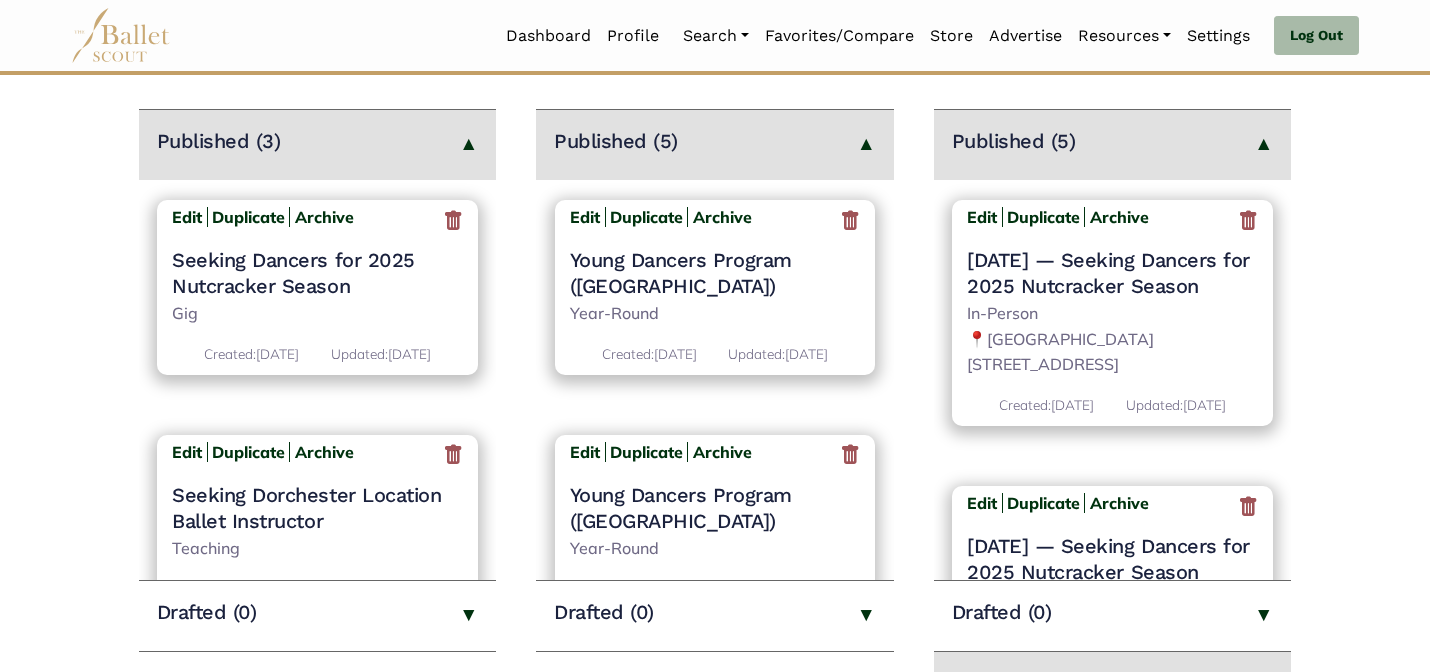 scroll, scrollTop: 280, scrollLeft: 0, axis: vertical 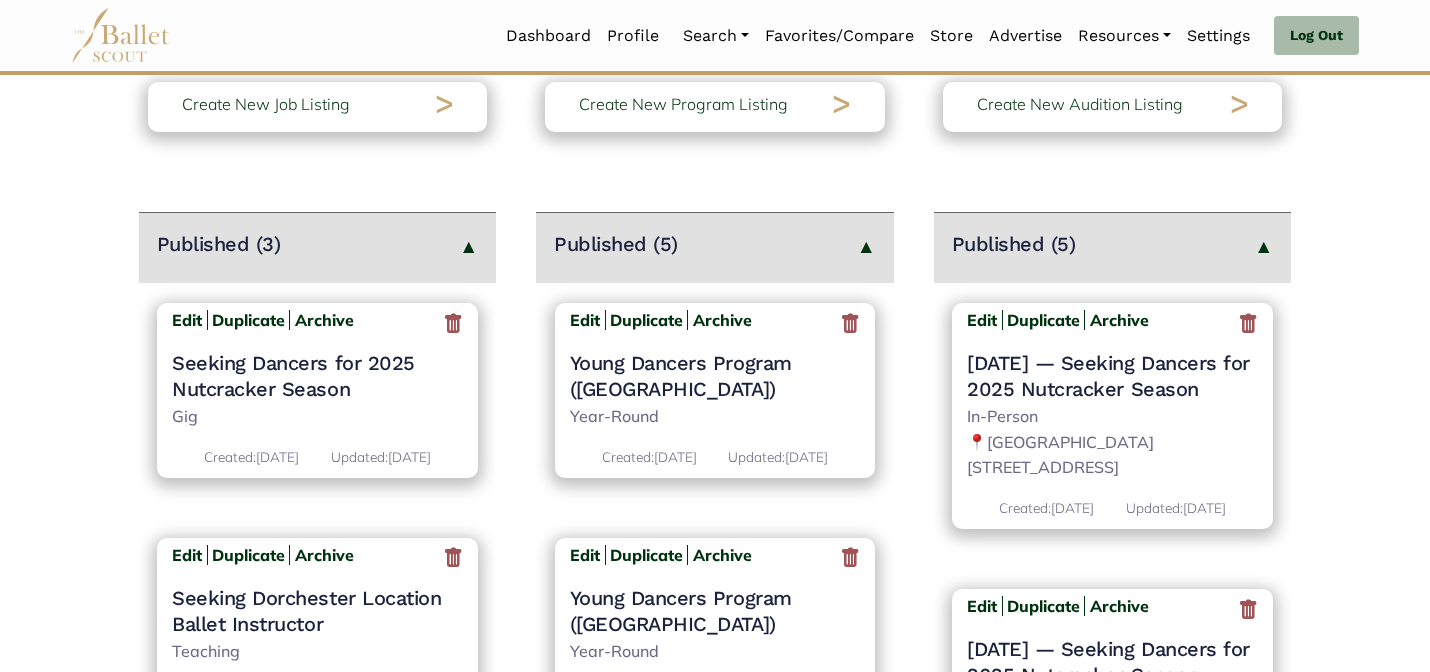 click on "Jobs
Create New Job Listing  >
Published (3)
Edit
Duplicate
Archive
Seeking Dancers for 2025 Nutcracker Season
Gig
Created:  [DATE]
Updated:  [DATE]
Edit
Duplicate Archive" at bounding box center [715, 633] 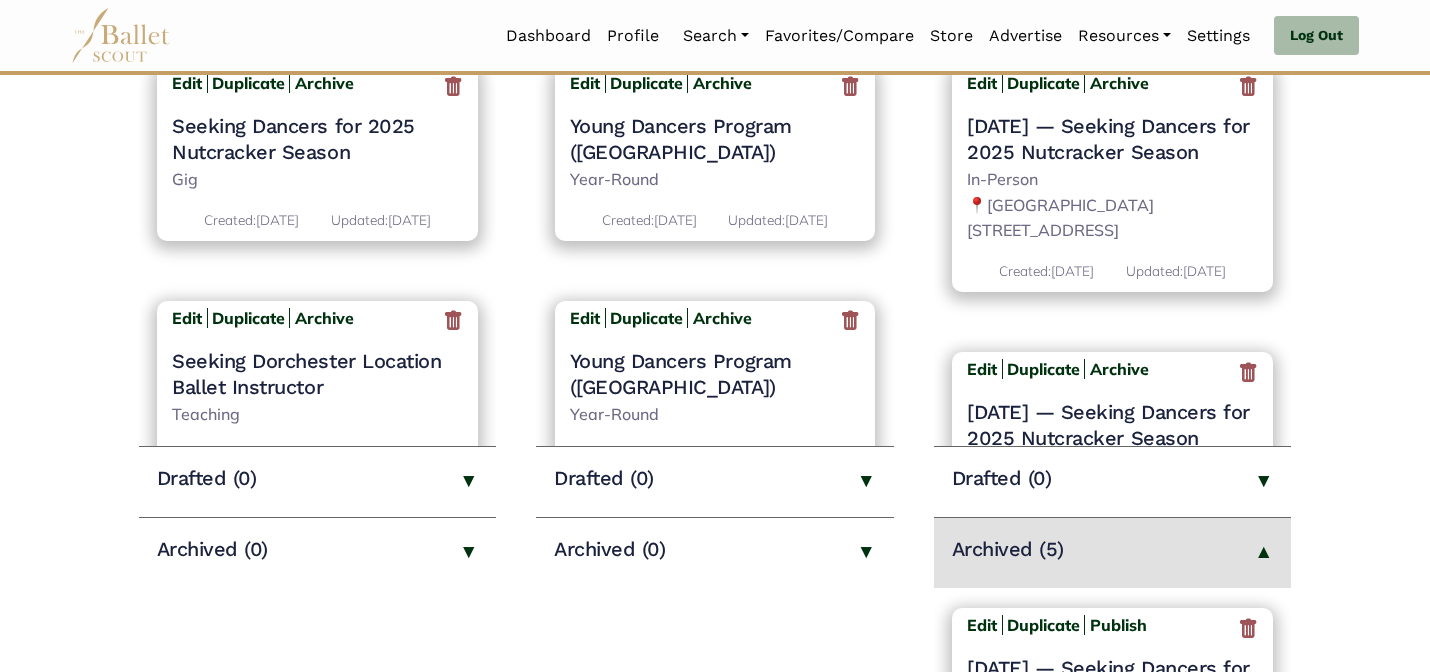 scroll, scrollTop: 496, scrollLeft: 0, axis: vertical 